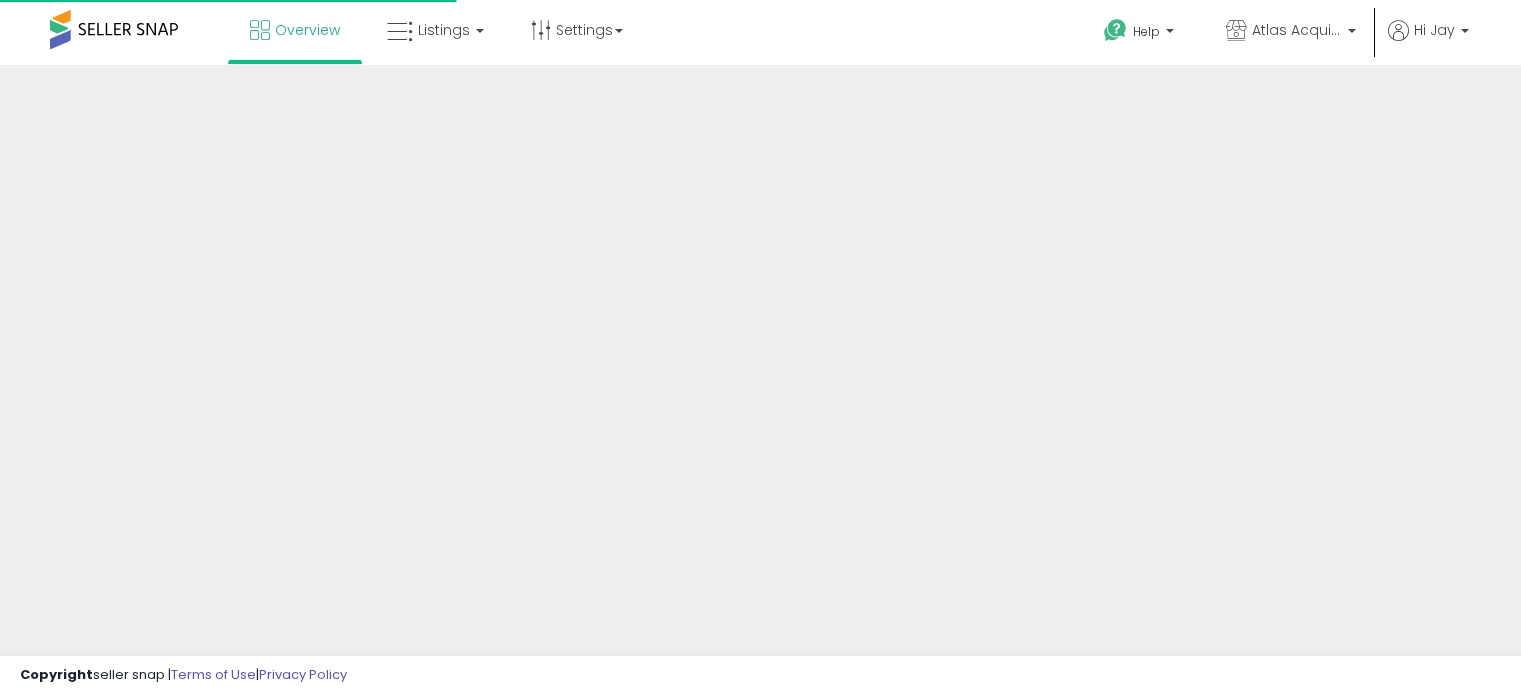 scroll, scrollTop: 0, scrollLeft: 0, axis: both 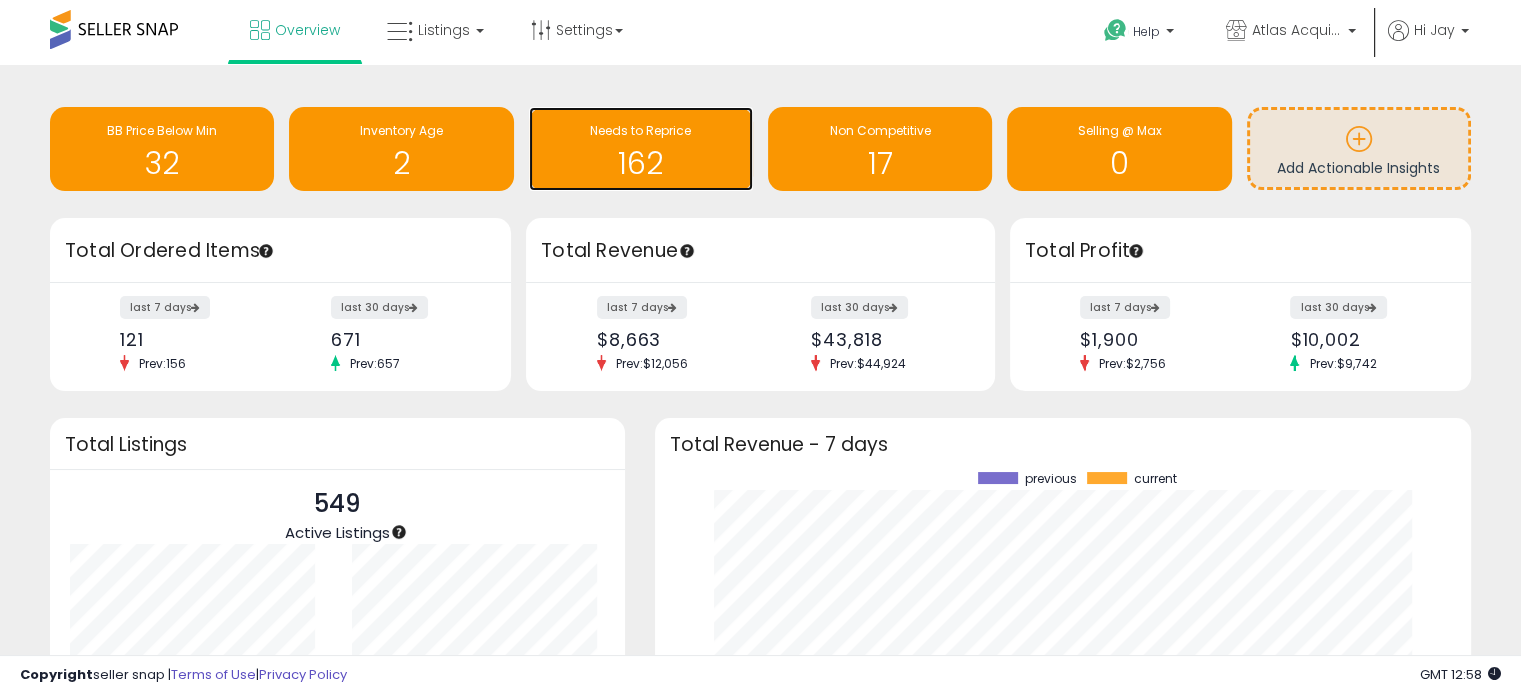 click on "162" at bounding box center (641, 163) 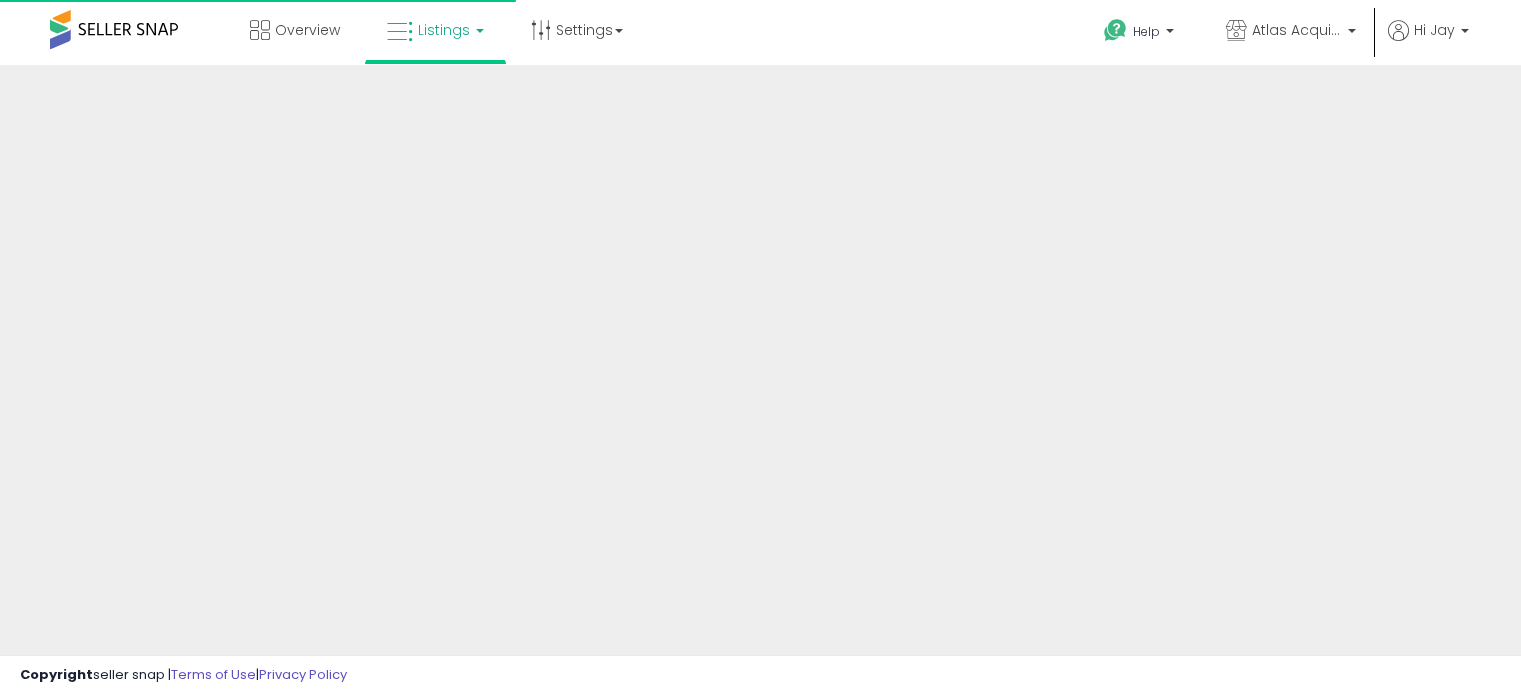scroll, scrollTop: 0, scrollLeft: 0, axis: both 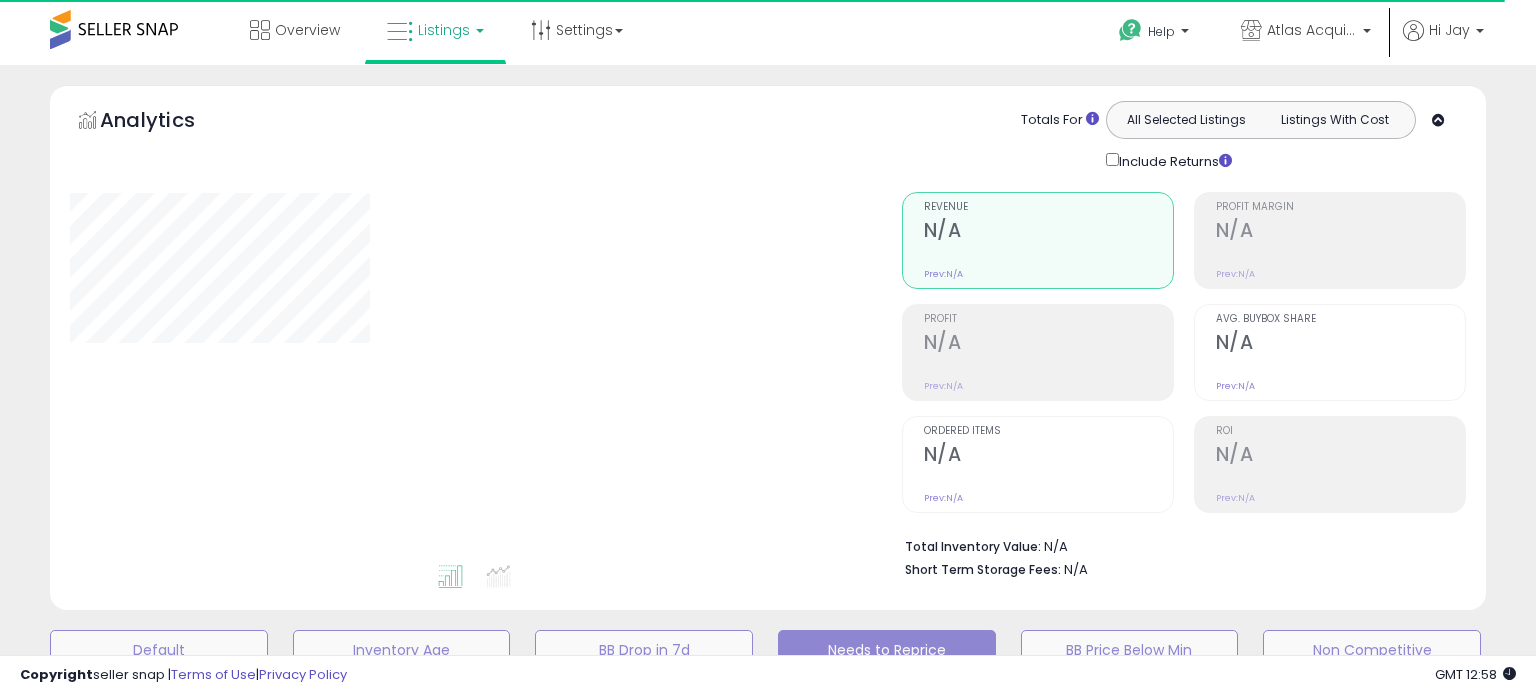 select on "**" 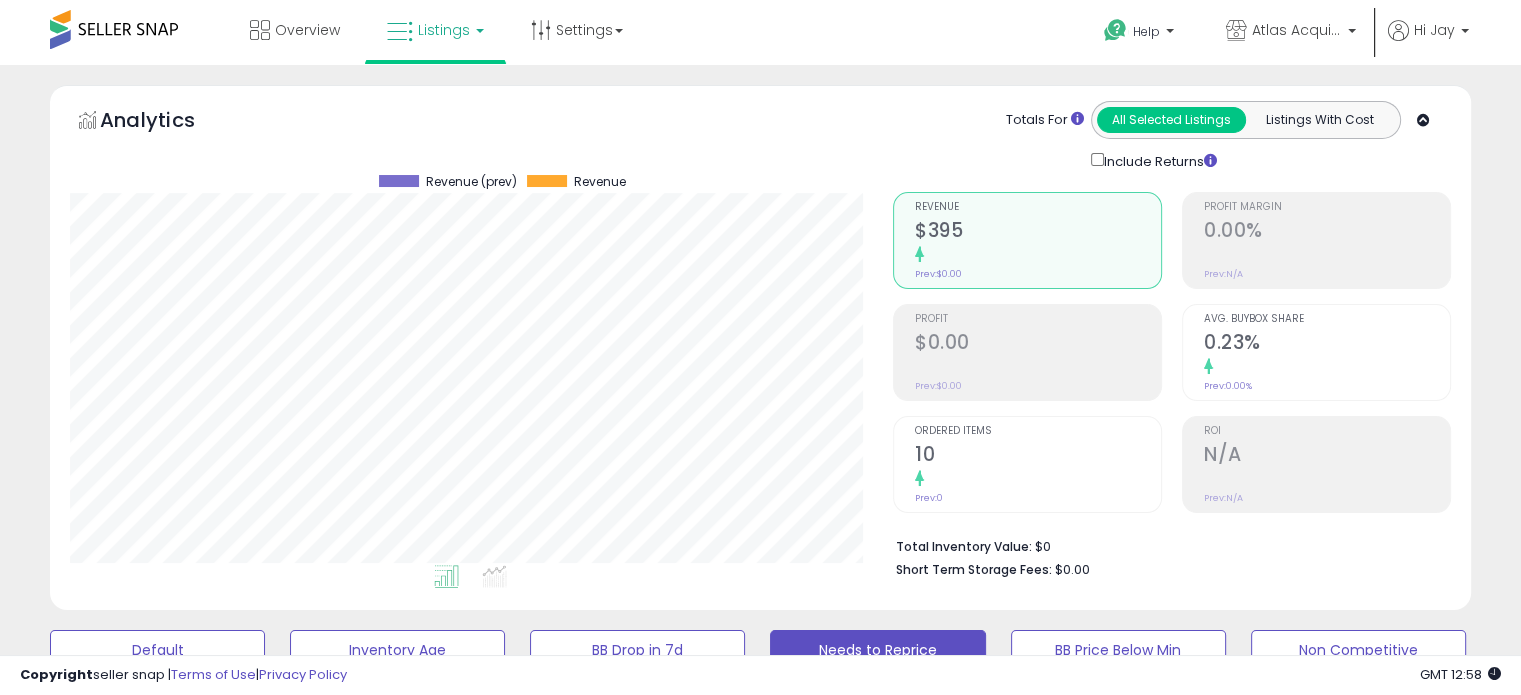 scroll, scrollTop: 999589, scrollLeft: 999176, axis: both 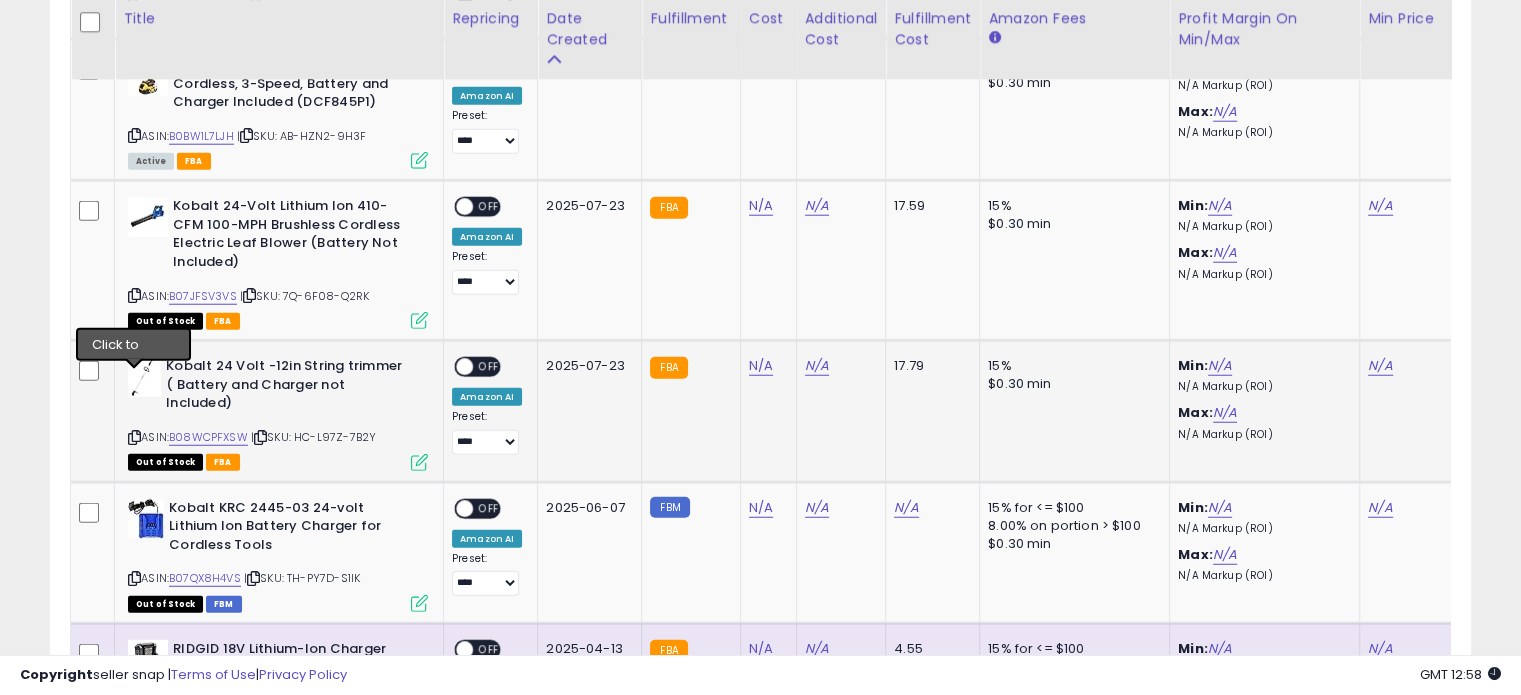click at bounding box center [134, 437] 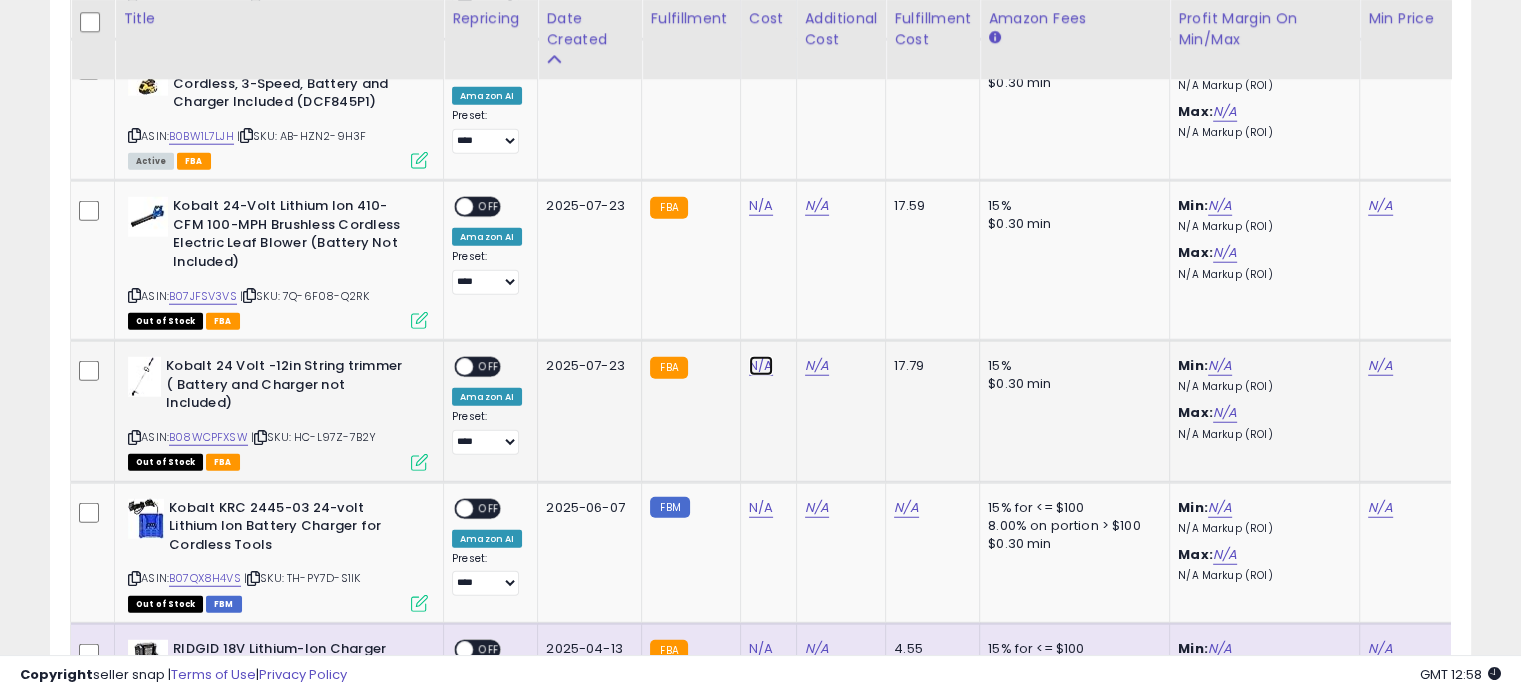 click on "N/A" at bounding box center [761, -4110] 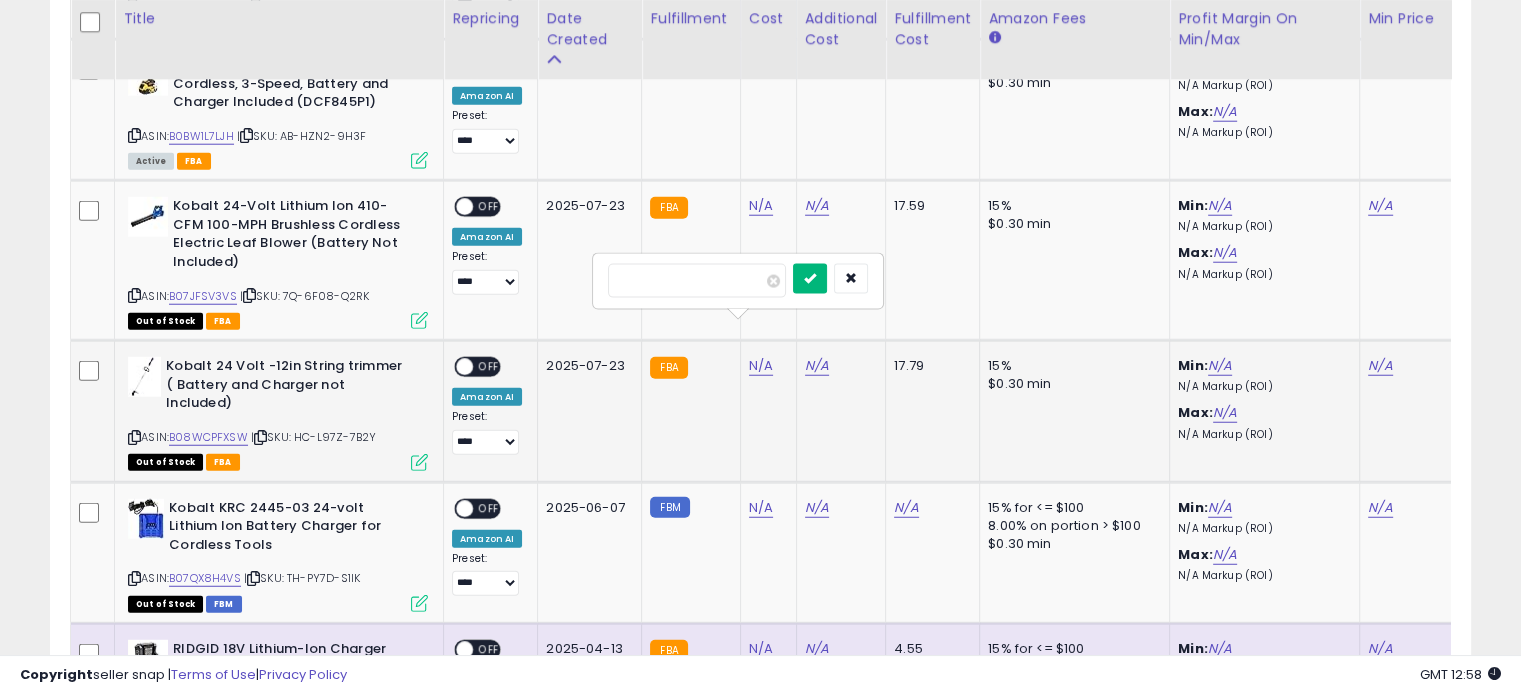 type on "*****" 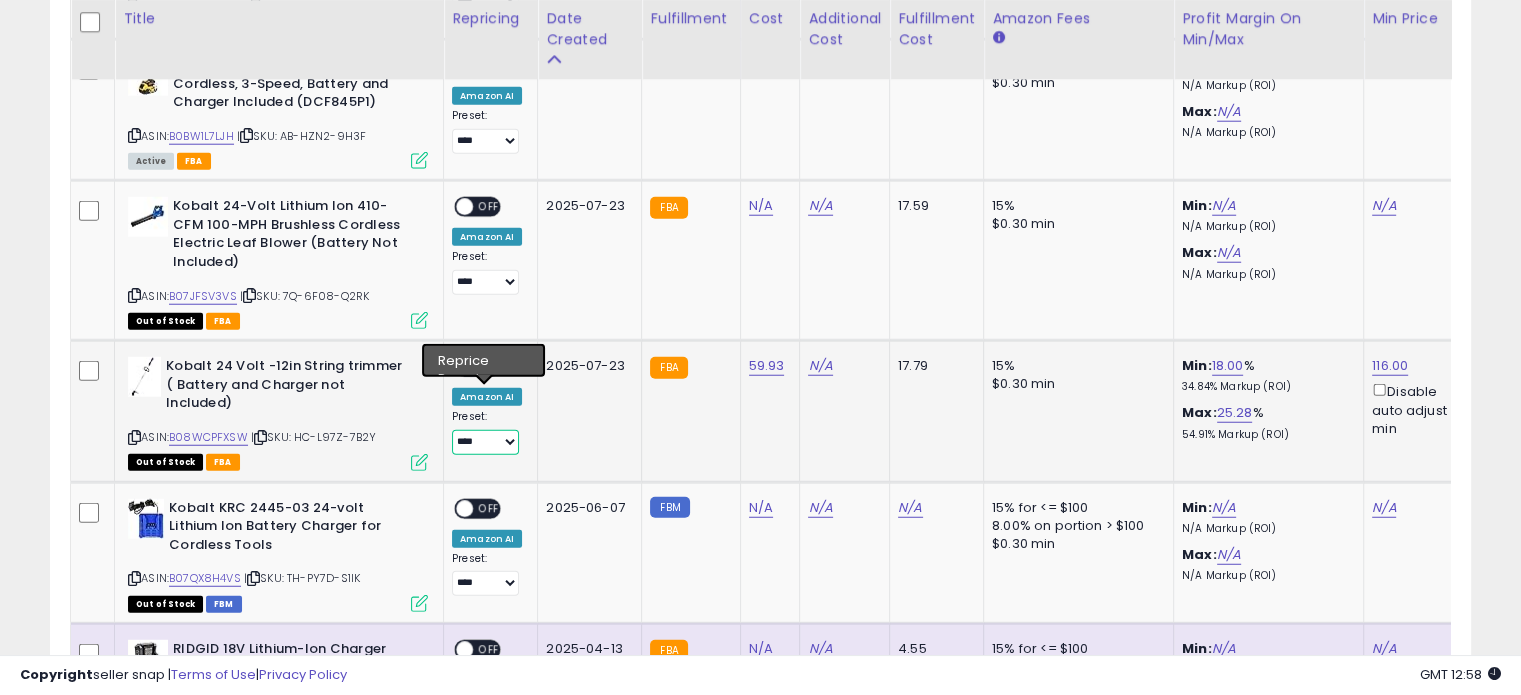 click on "**********" at bounding box center (485, 442) 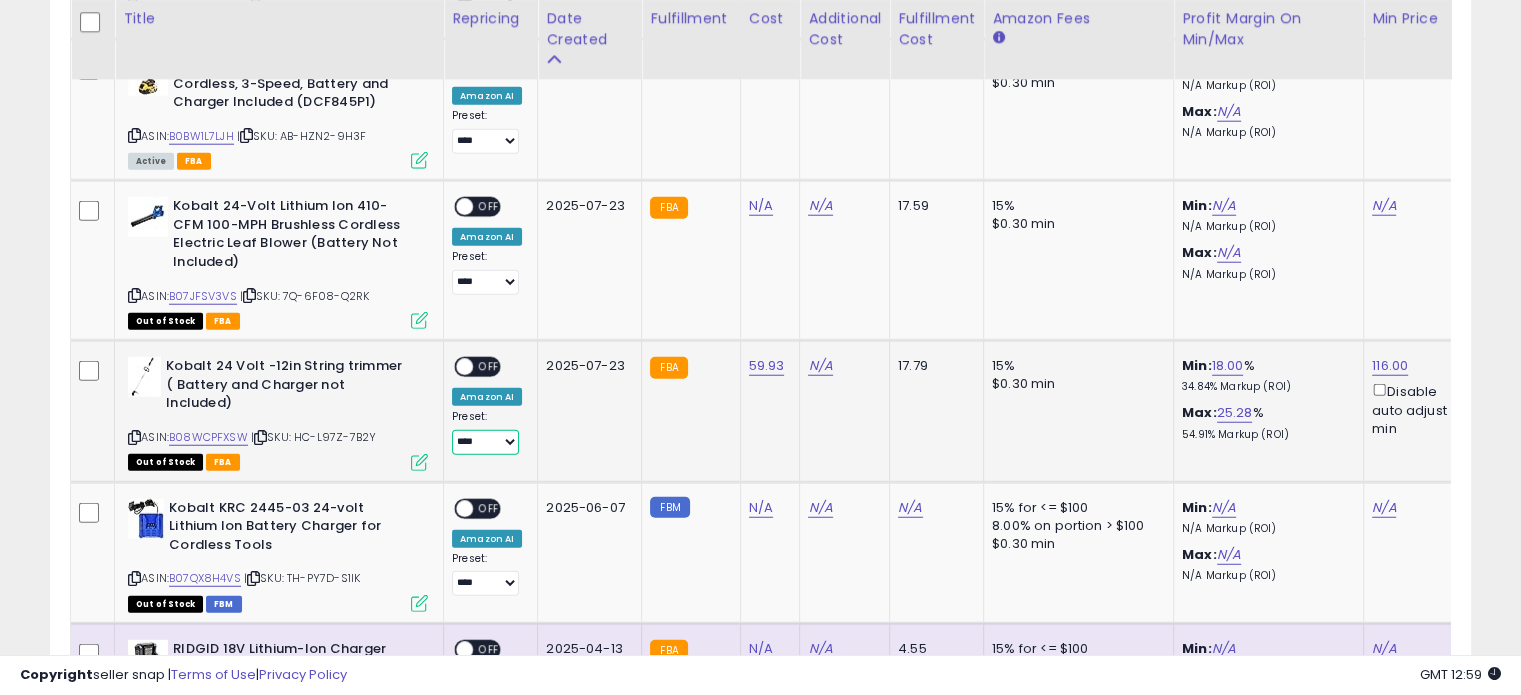select on "********" 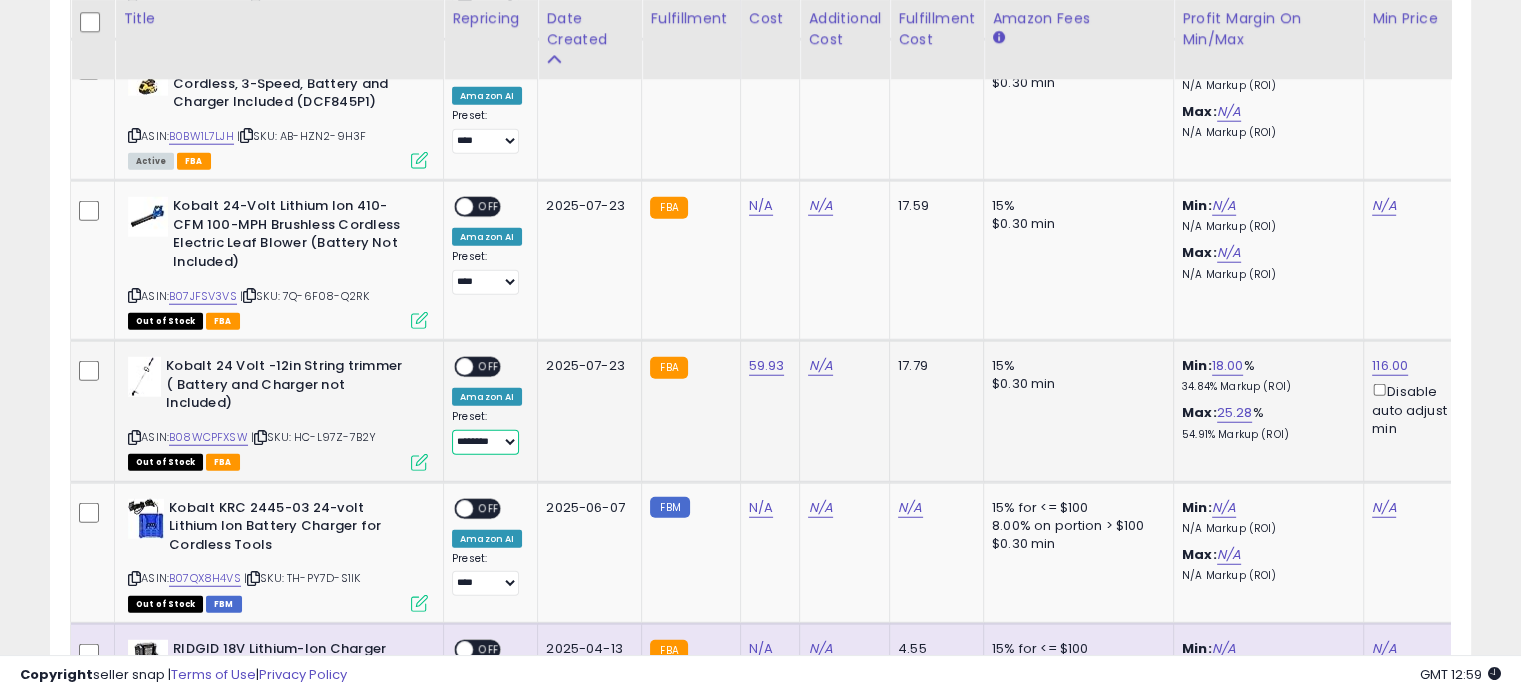 click on "**********" at bounding box center (485, 442) 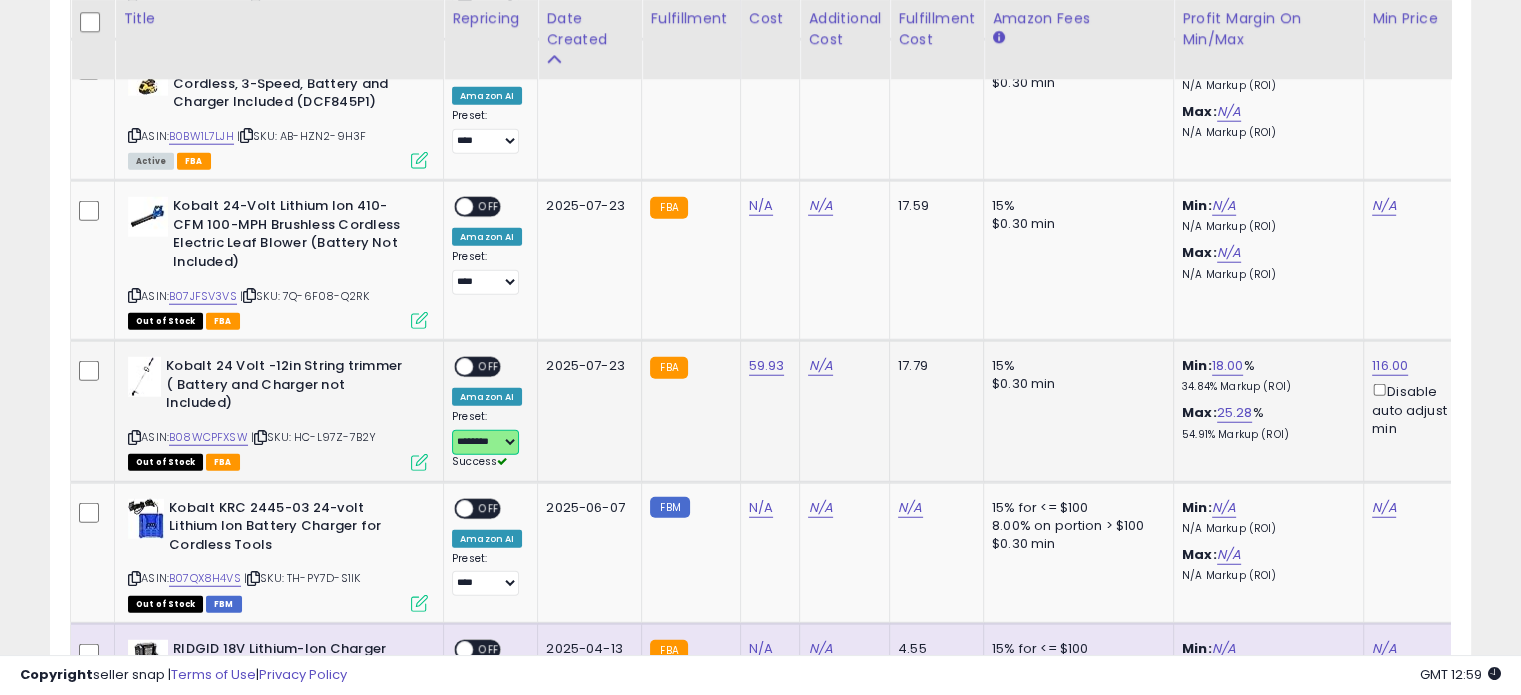 click at bounding box center [464, 367] 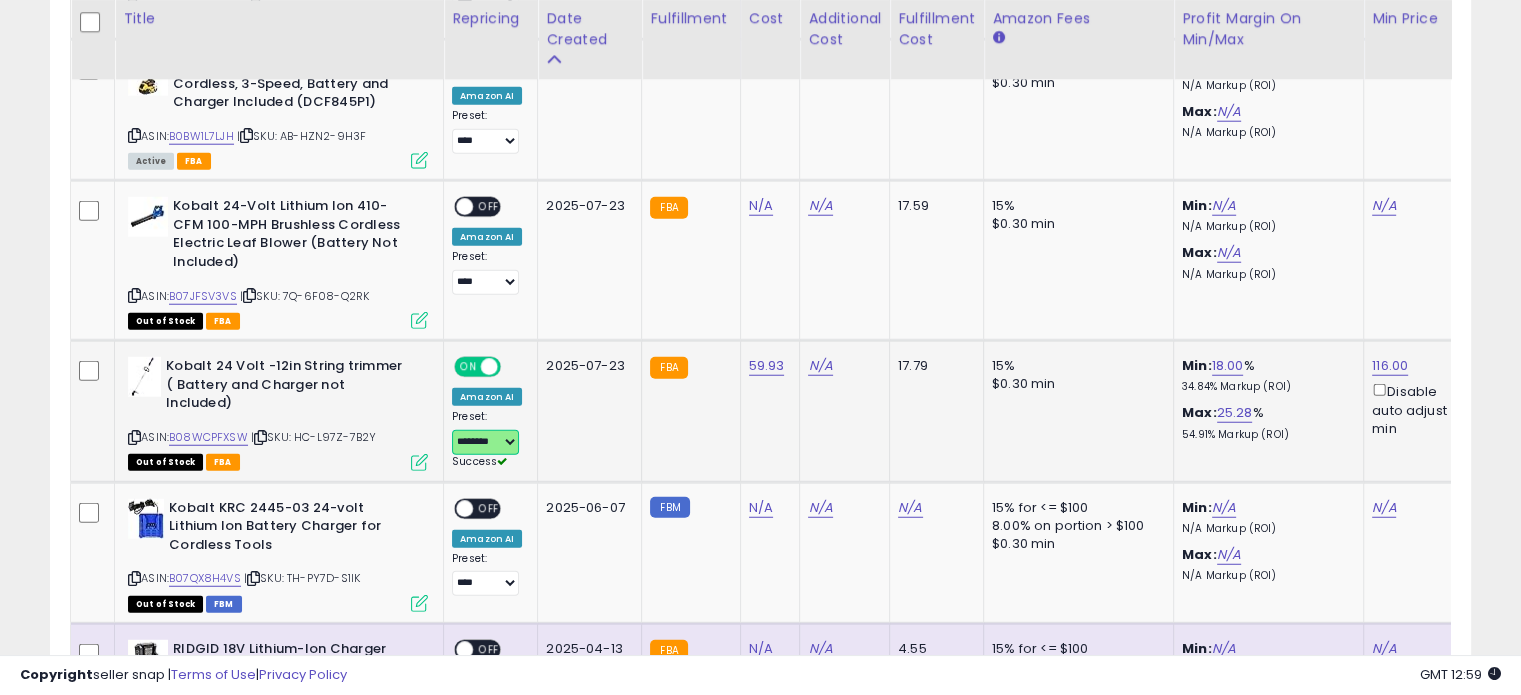 scroll, scrollTop: 0, scrollLeft: 272, axis: horizontal 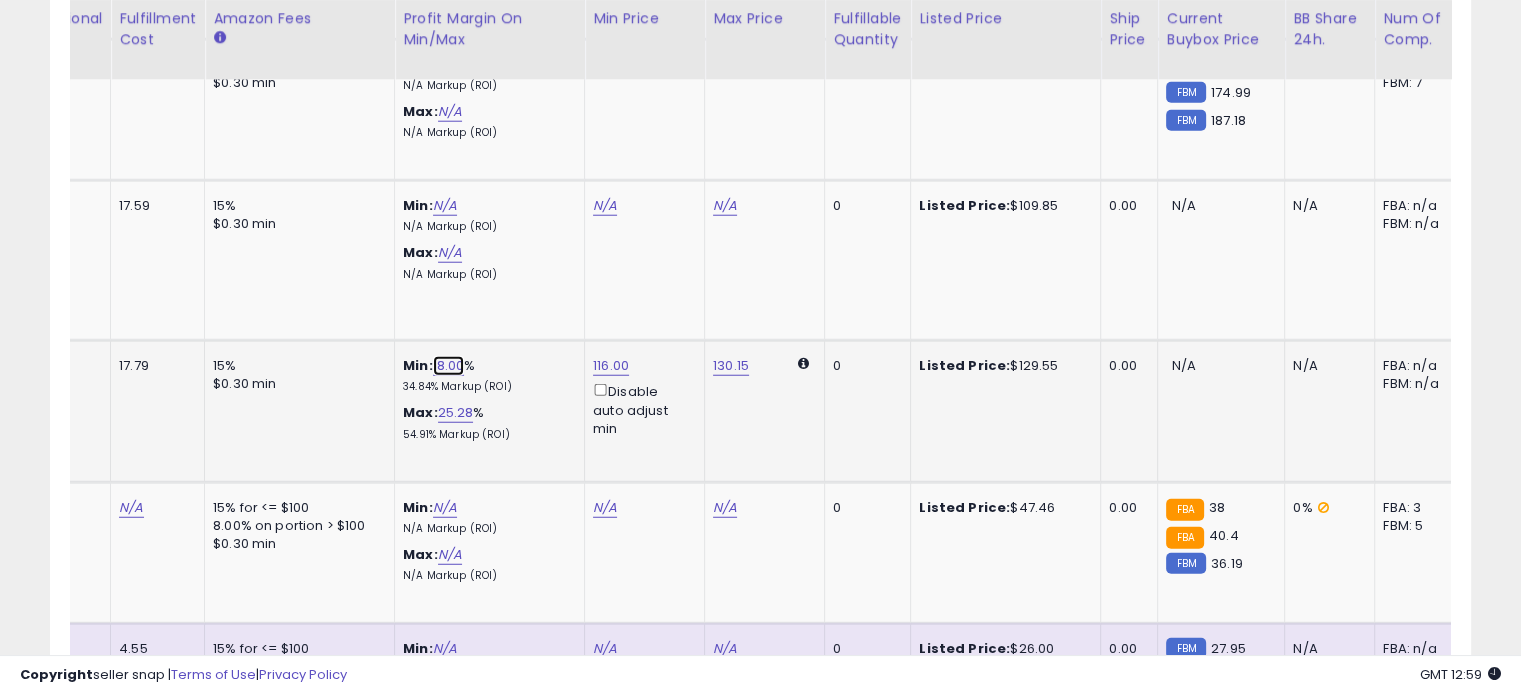 click on "18.00" at bounding box center (449, 366) 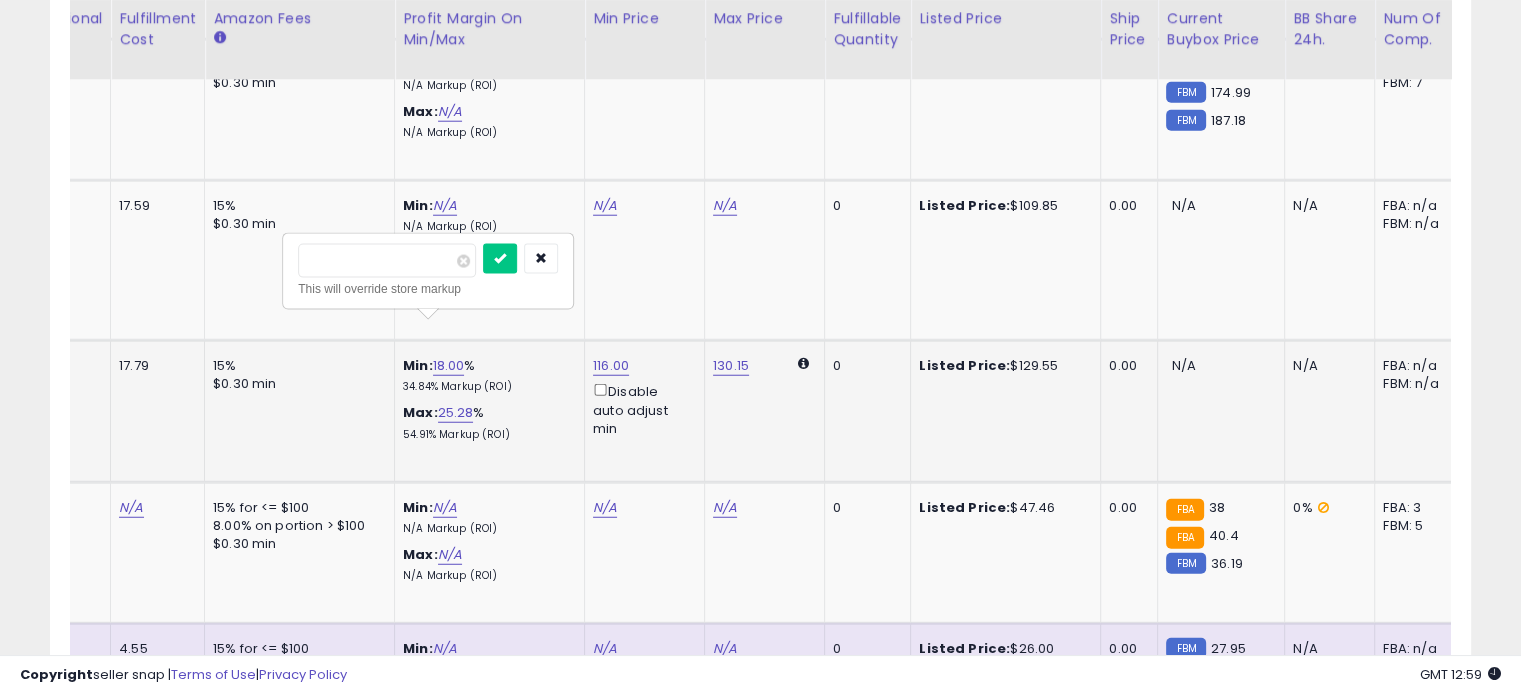 drag, startPoint x: 375, startPoint y: 269, endPoint x: 292, endPoint y: 259, distance: 83.60024 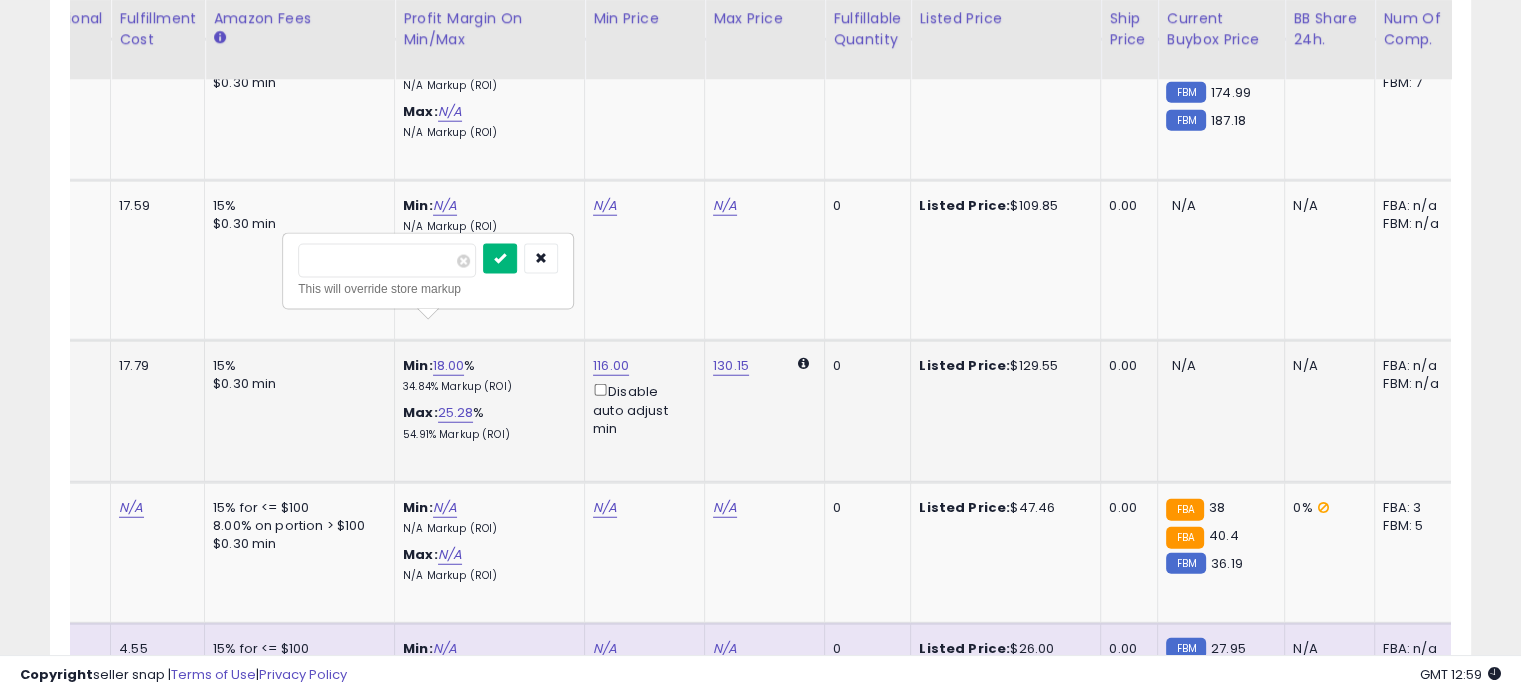 type on "**" 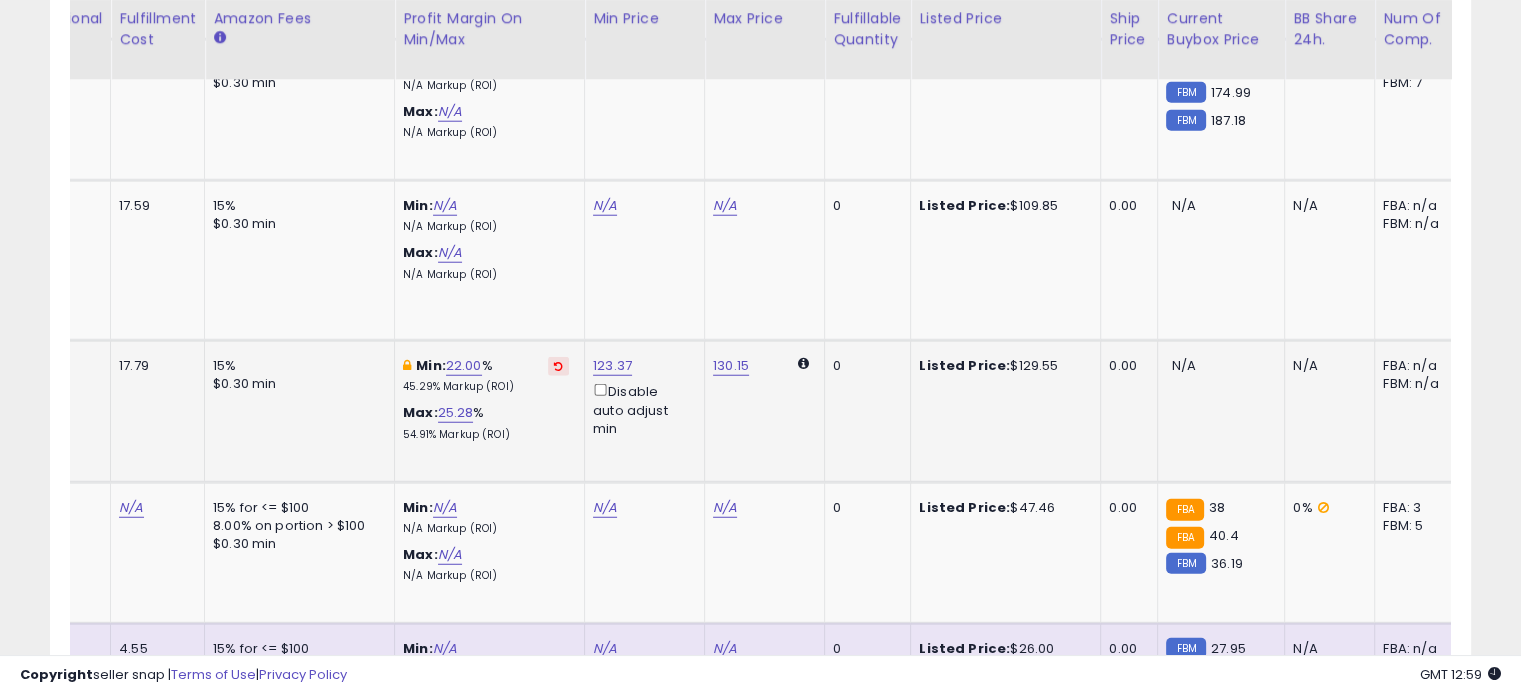 scroll, scrollTop: 0, scrollLeft: 298, axis: horizontal 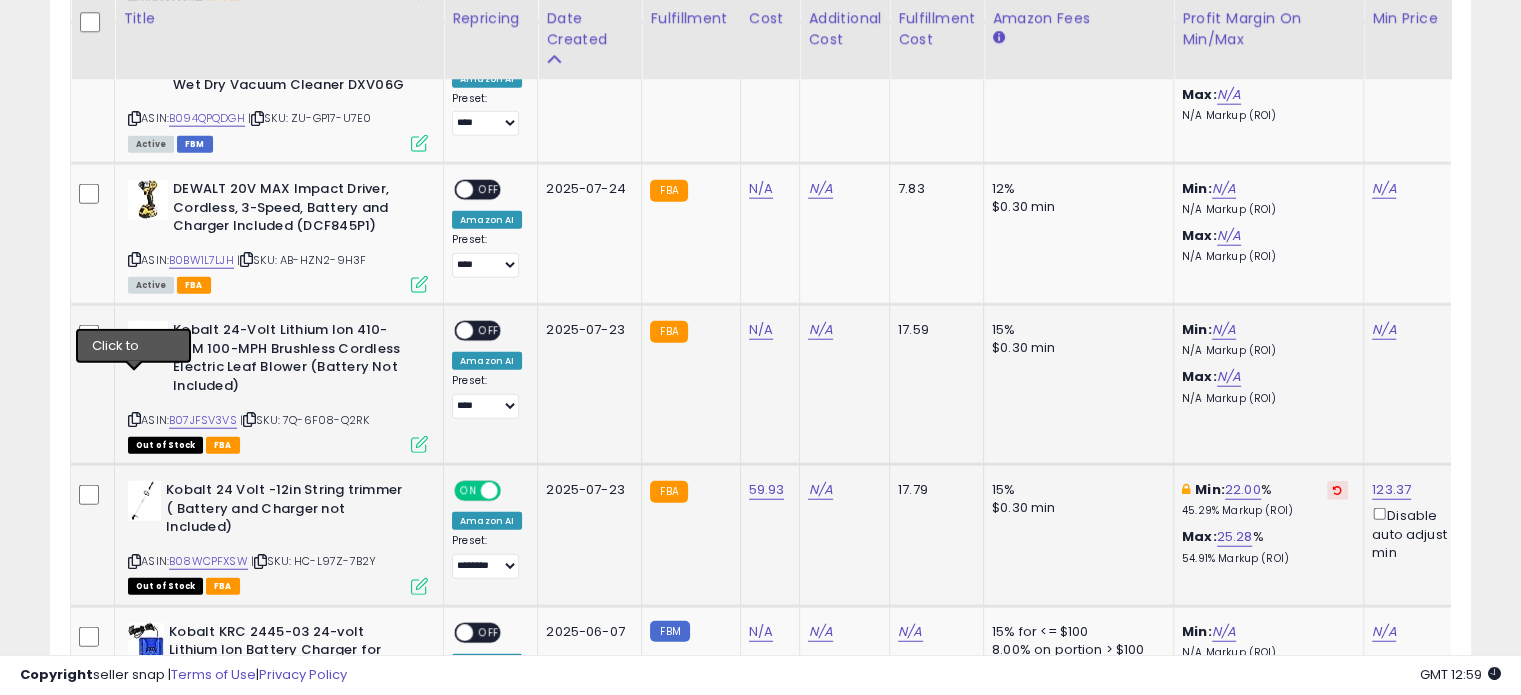 click at bounding box center [134, 419] 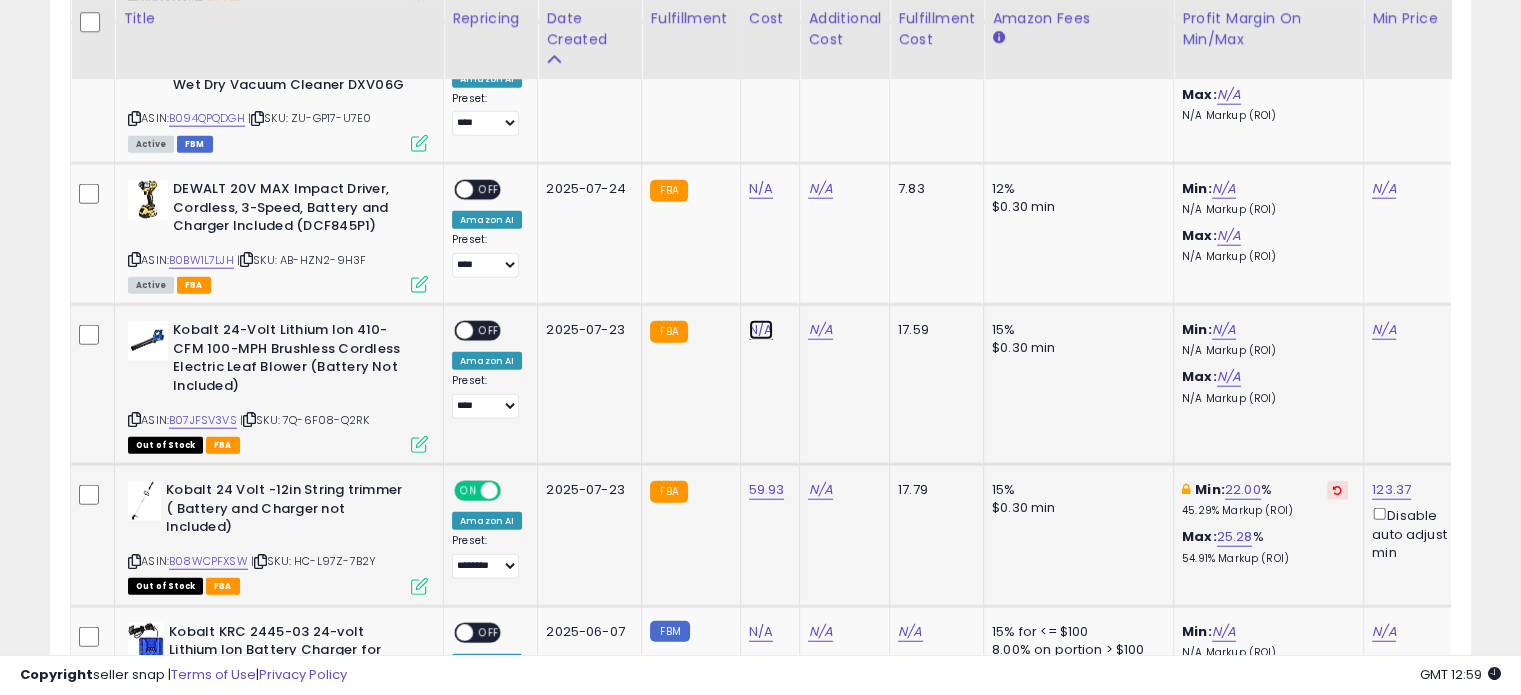 click on "N/A" at bounding box center (761, -3986) 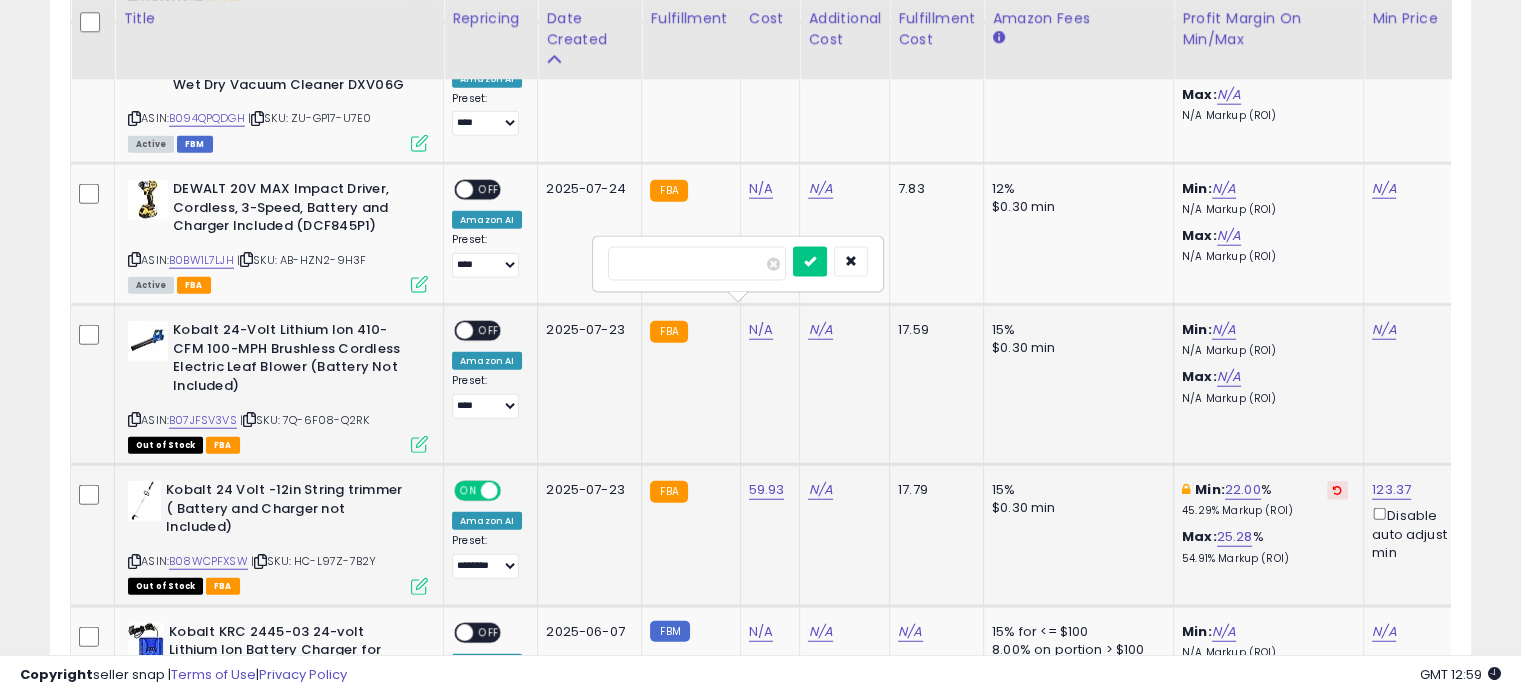 type on "*****" 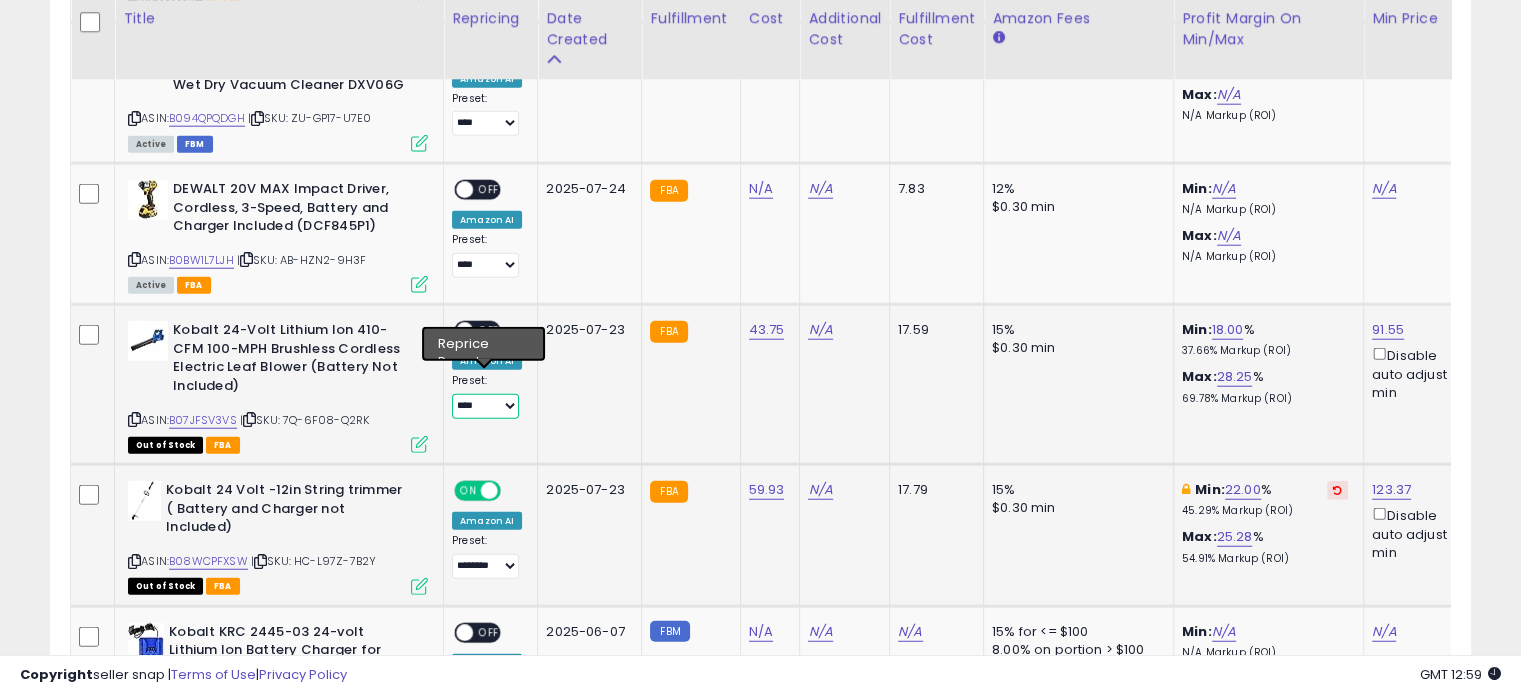 click on "**********" at bounding box center (485, 406) 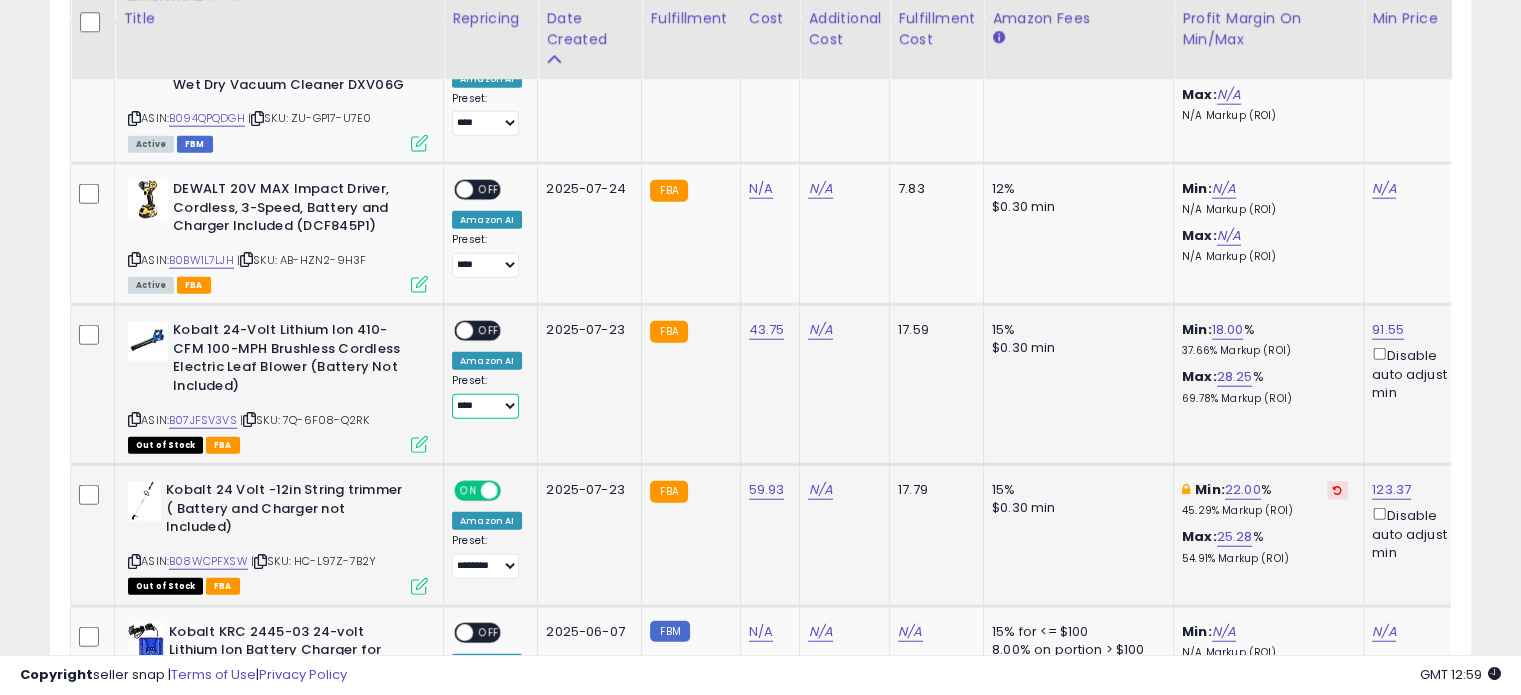 select on "********" 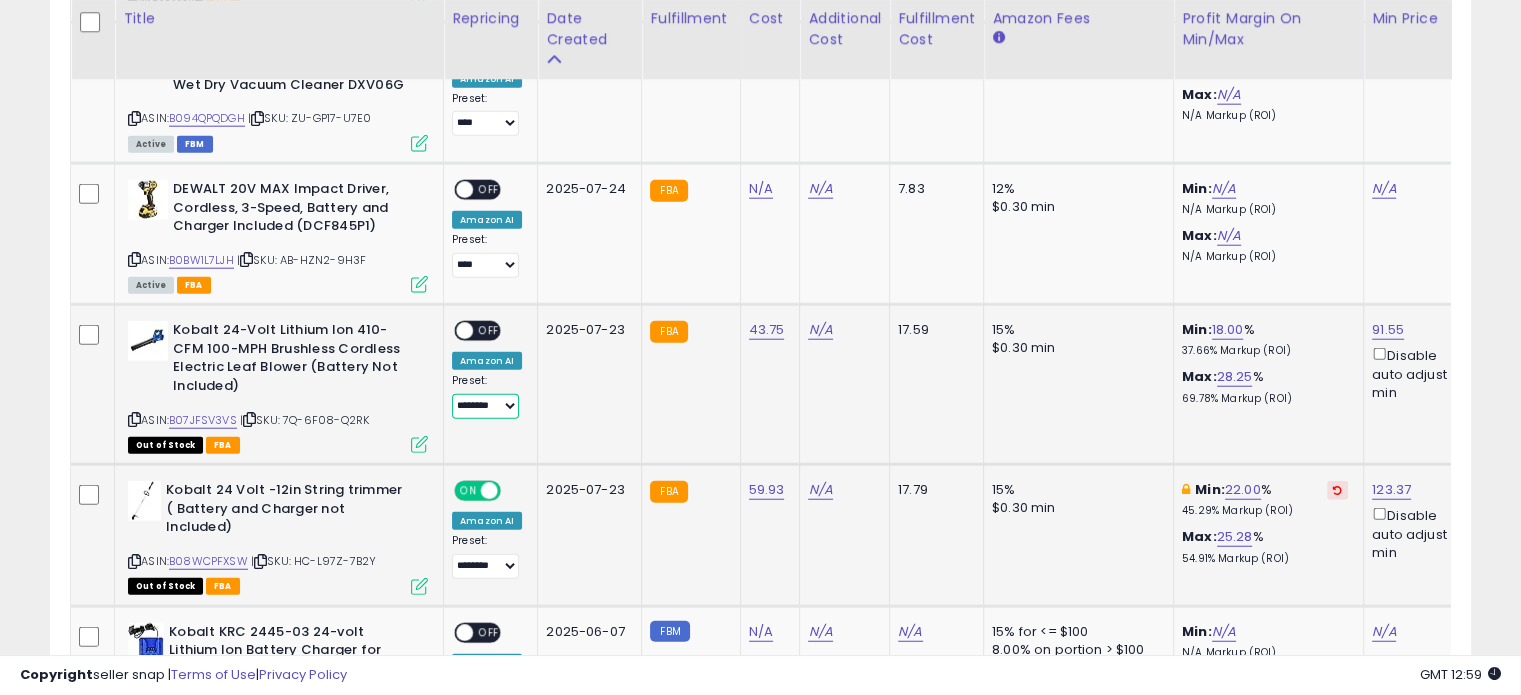 click on "**********" at bounding box center [485, 406] 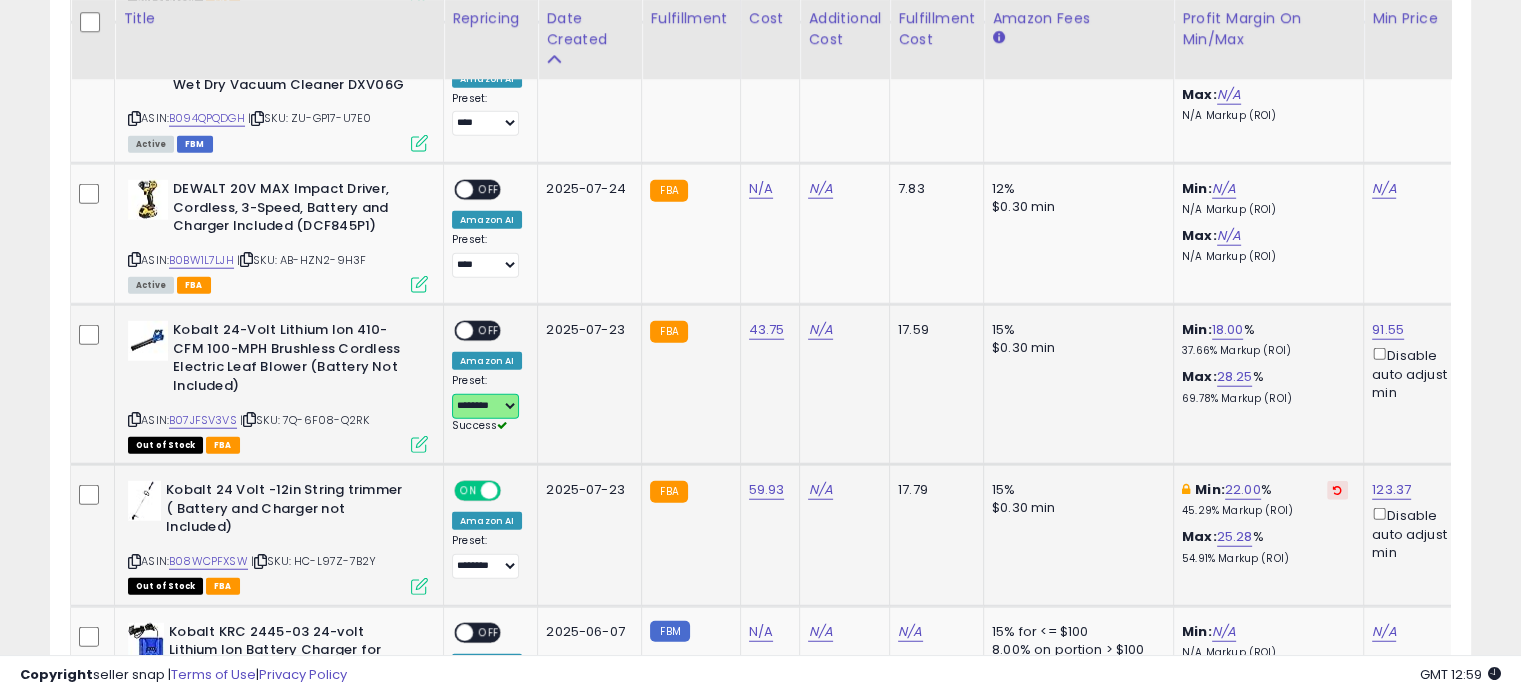 click at bounding box center (464, 331) 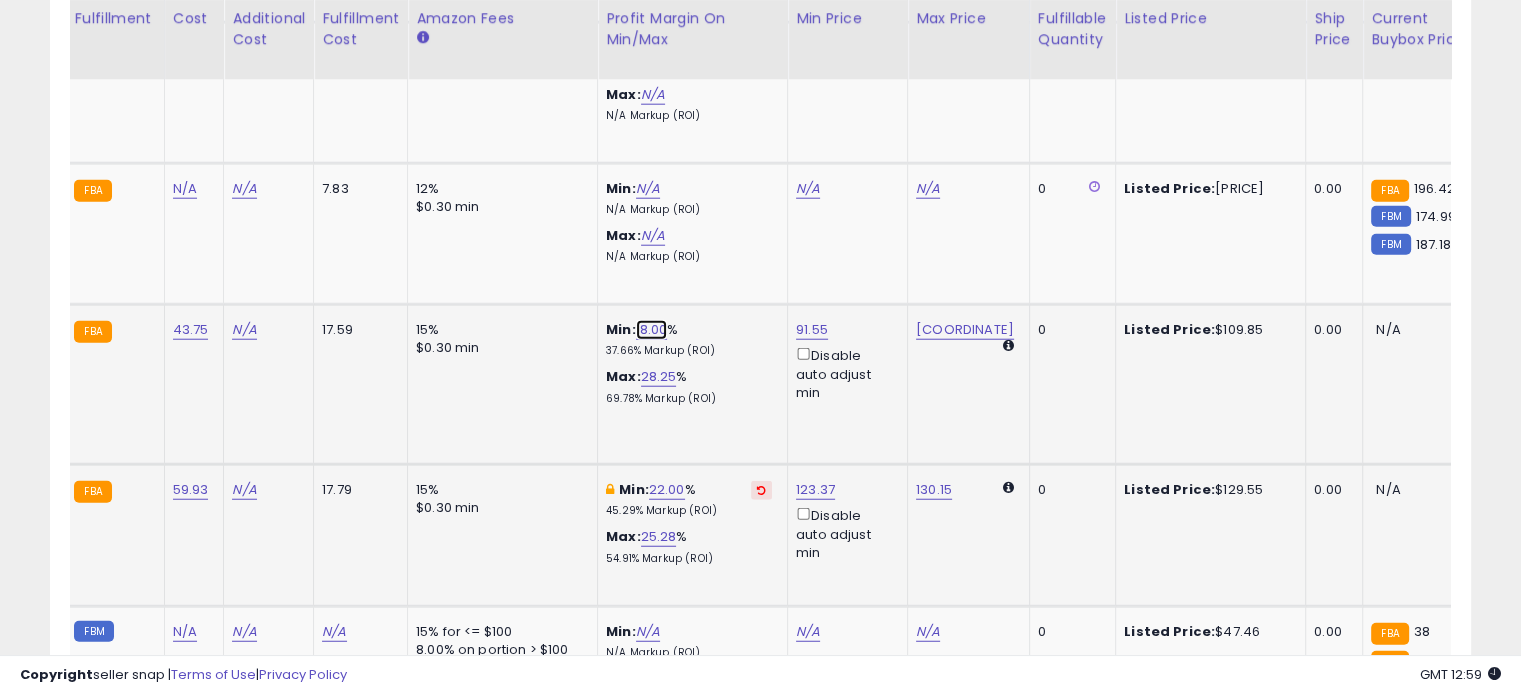 click on "18.00" at bounding box center (652, 330) 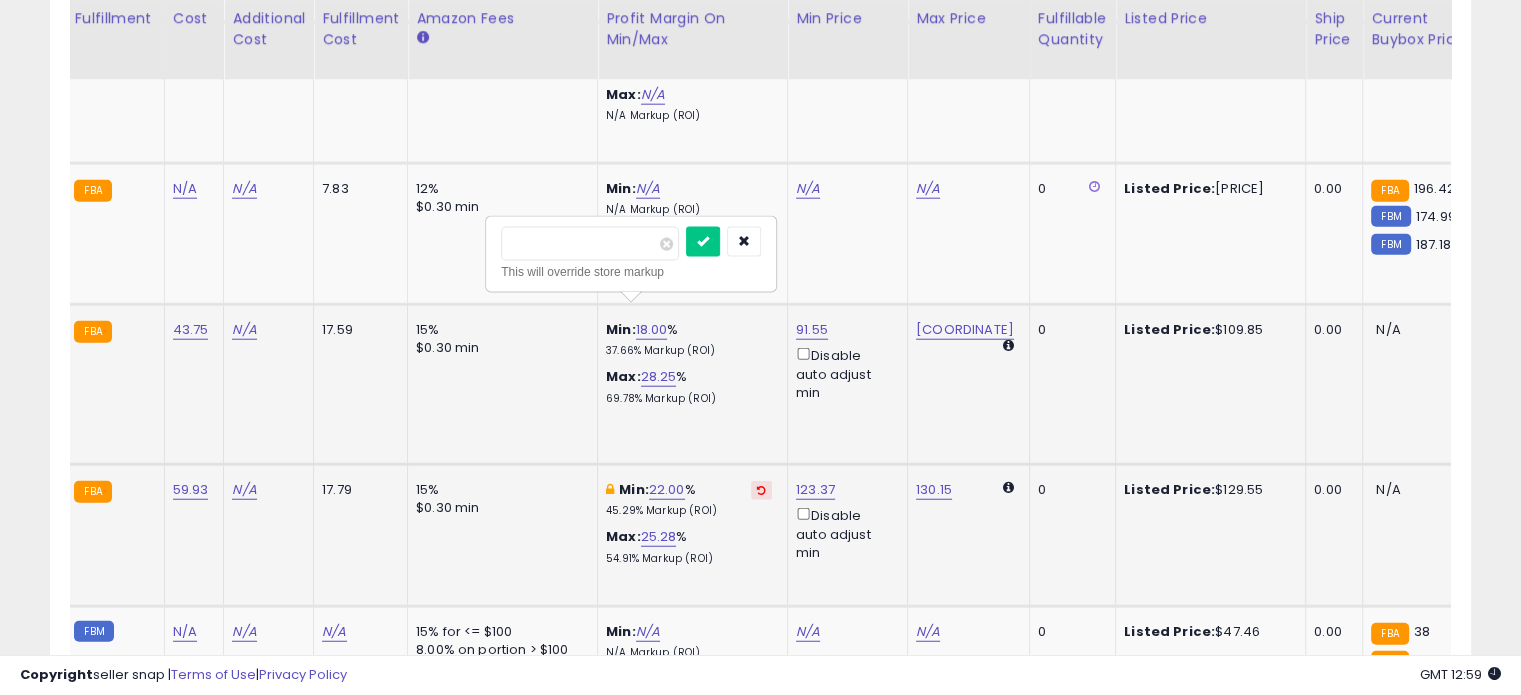 drag, startPoint x: 570, startPoint y: 248, endPoint x: 496, endPoint y: 239, distance: 74.54529 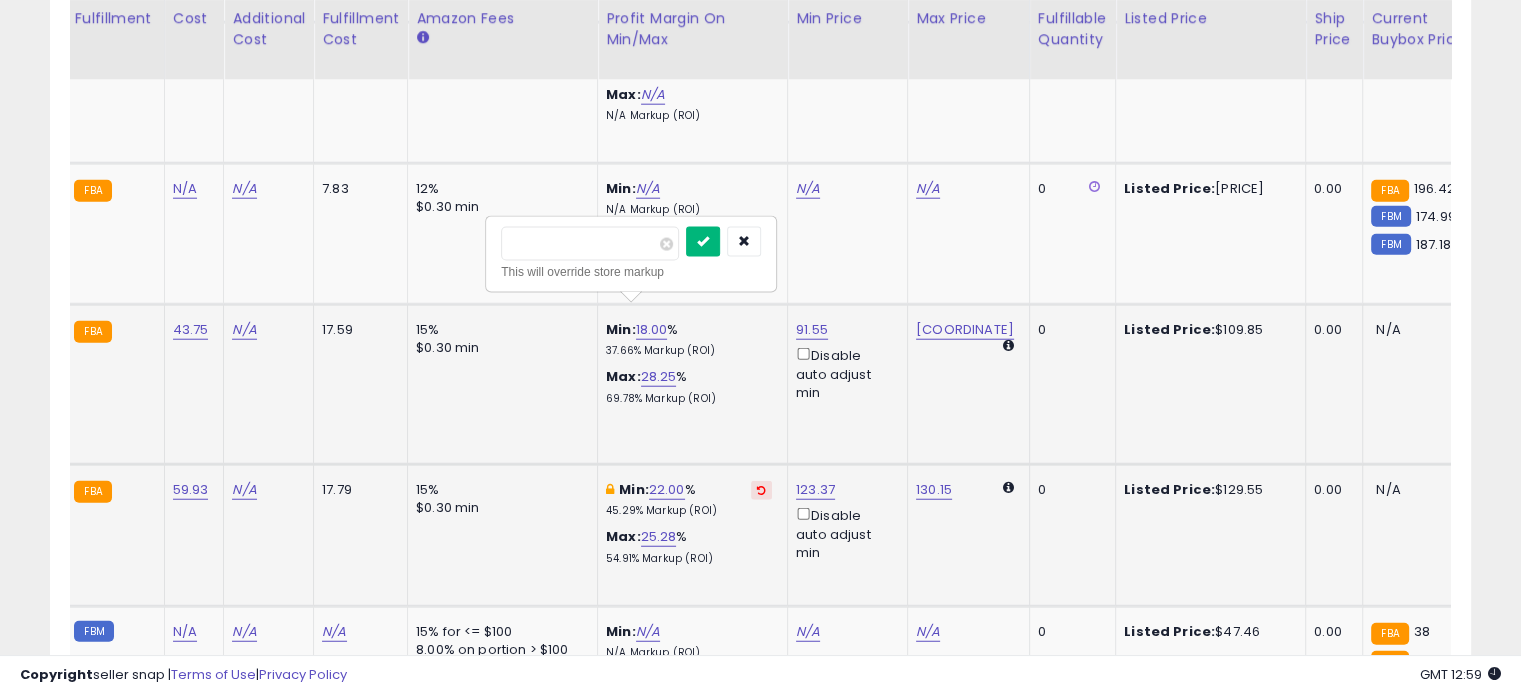 type on "**" 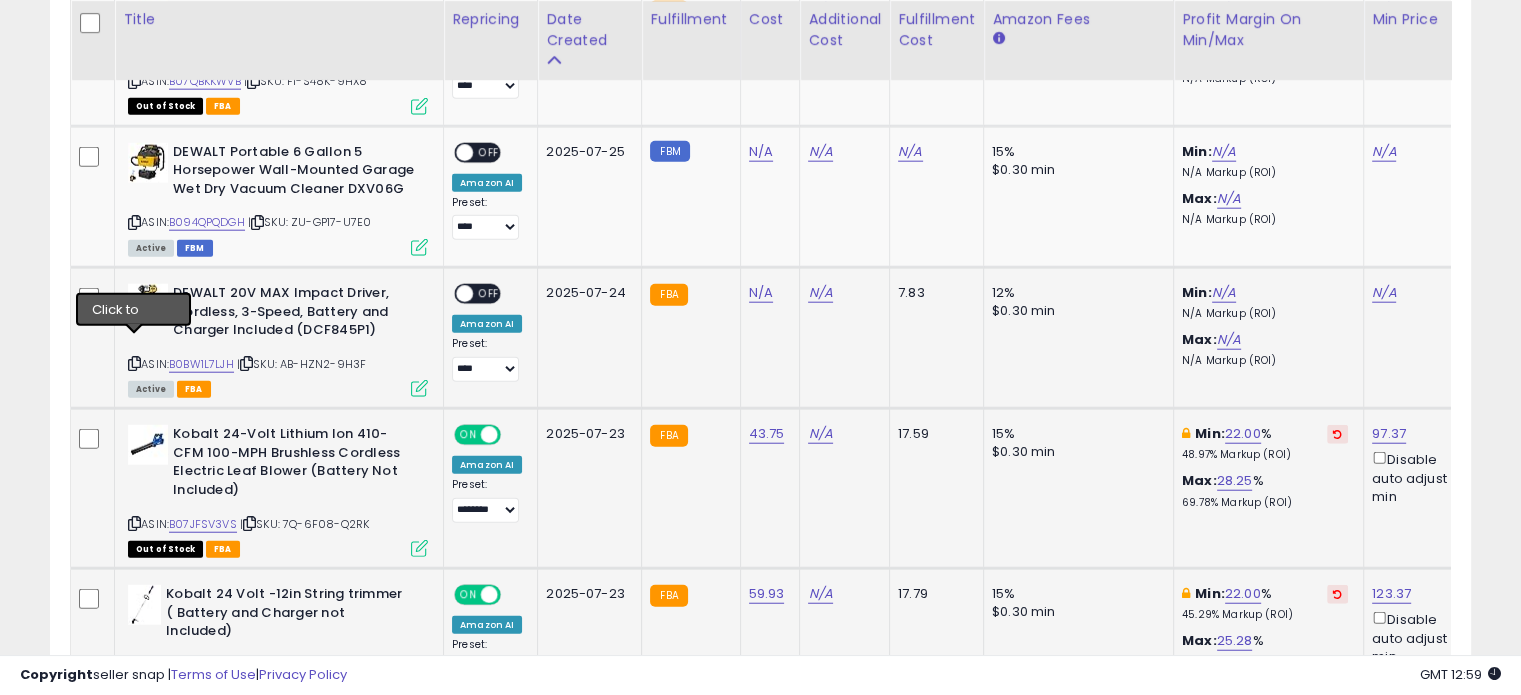 click at bounding box center (134, 363) 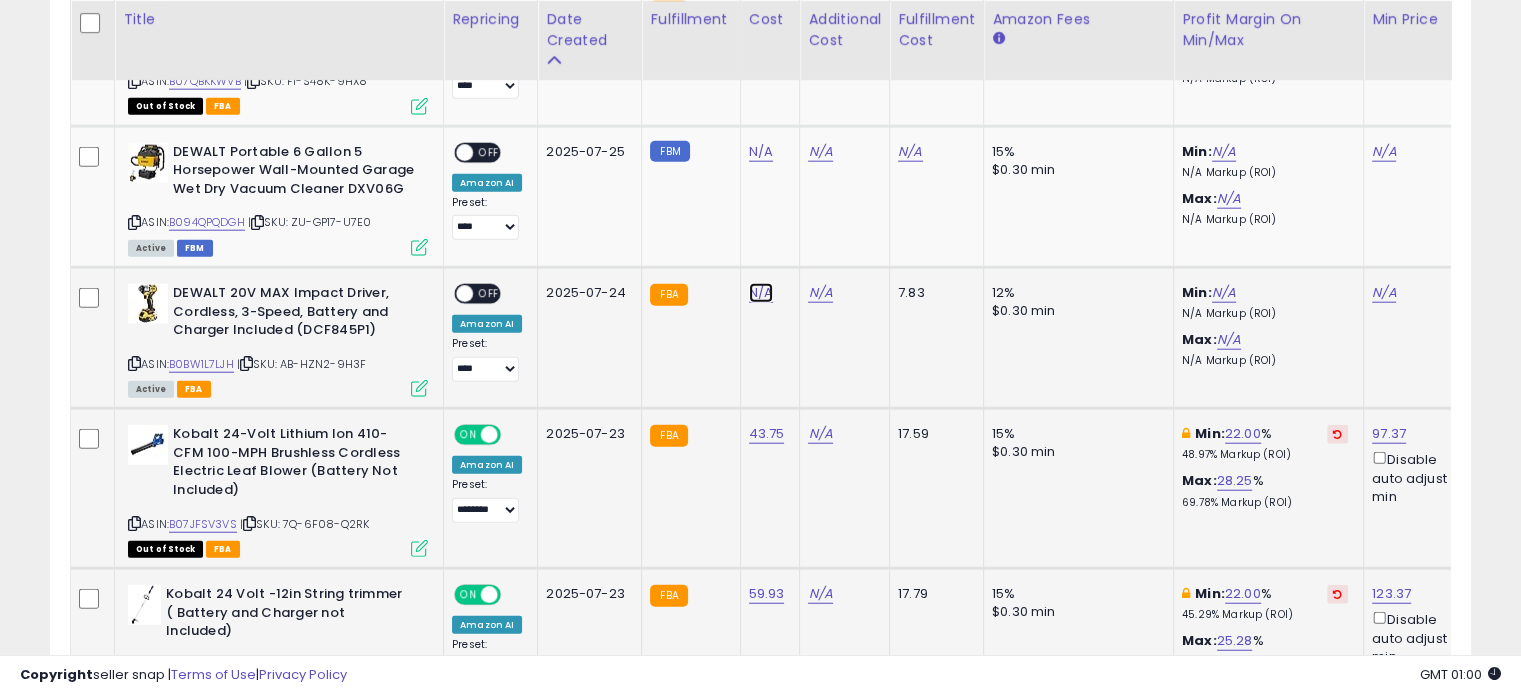 click on "N/A" at bounding box center (761, -3882) 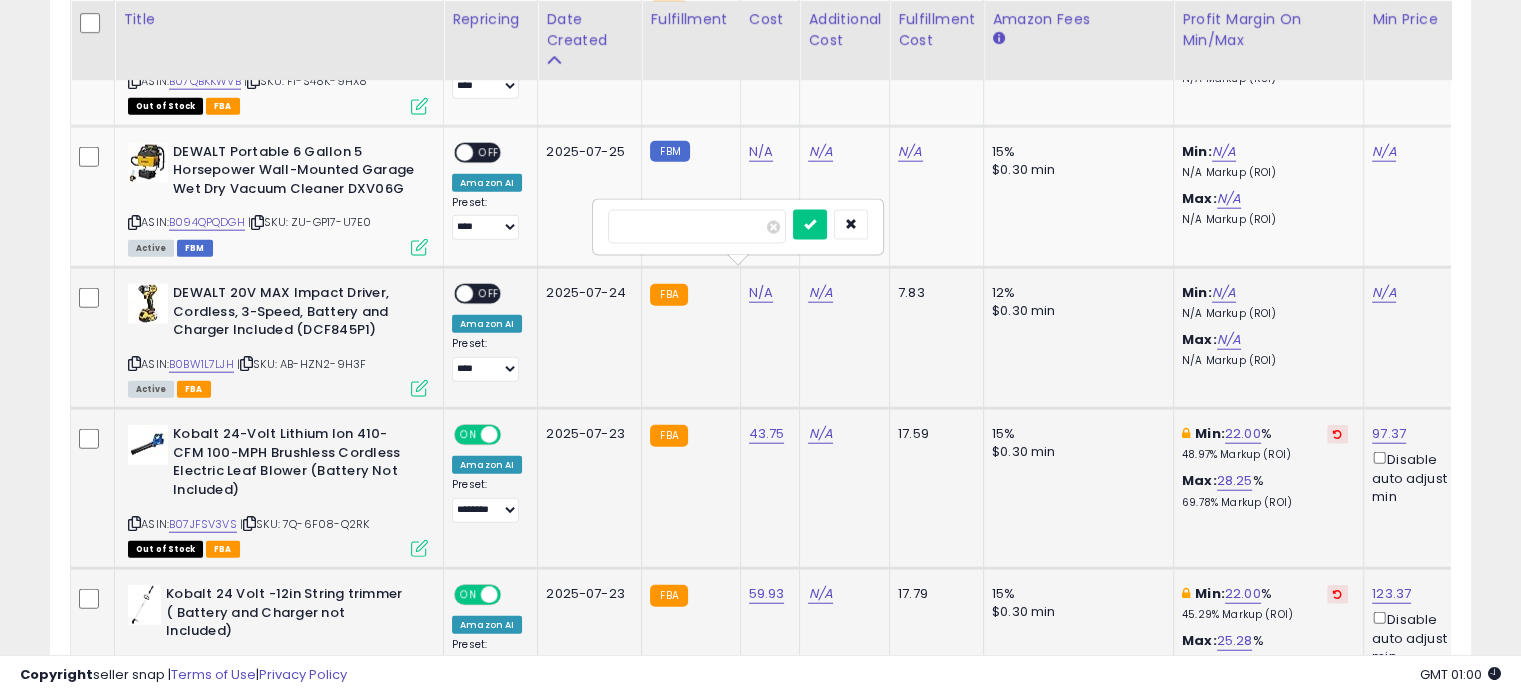 type on "*****" 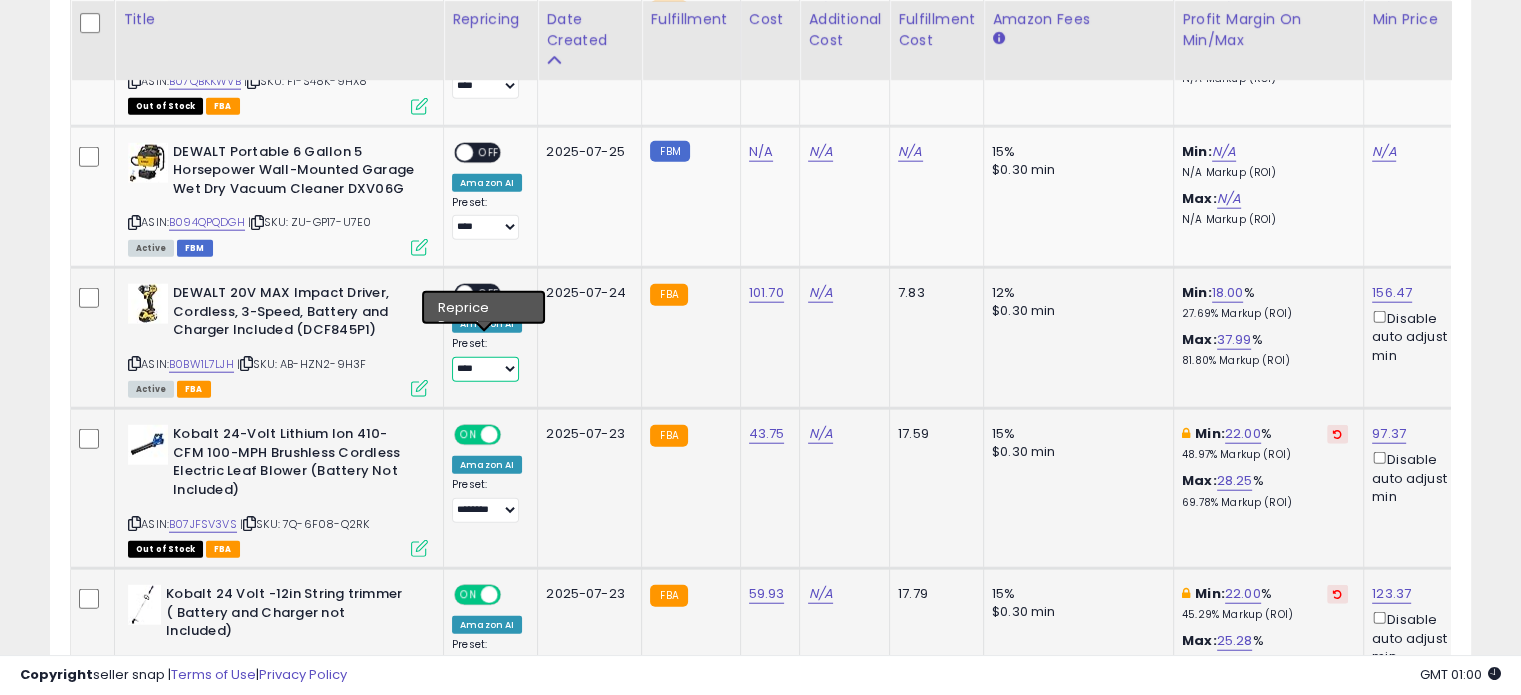 click on "**********" at bounding box center (485, 369) 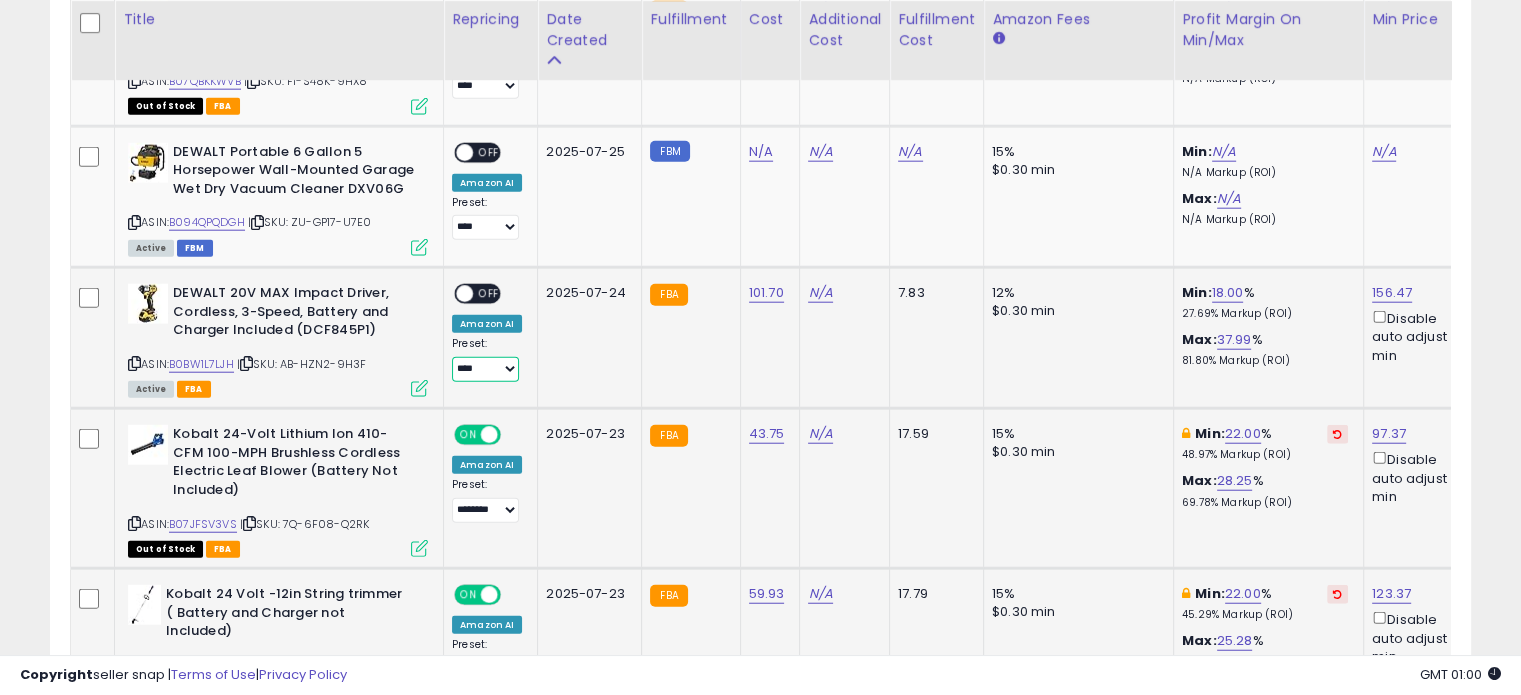 select on "********" 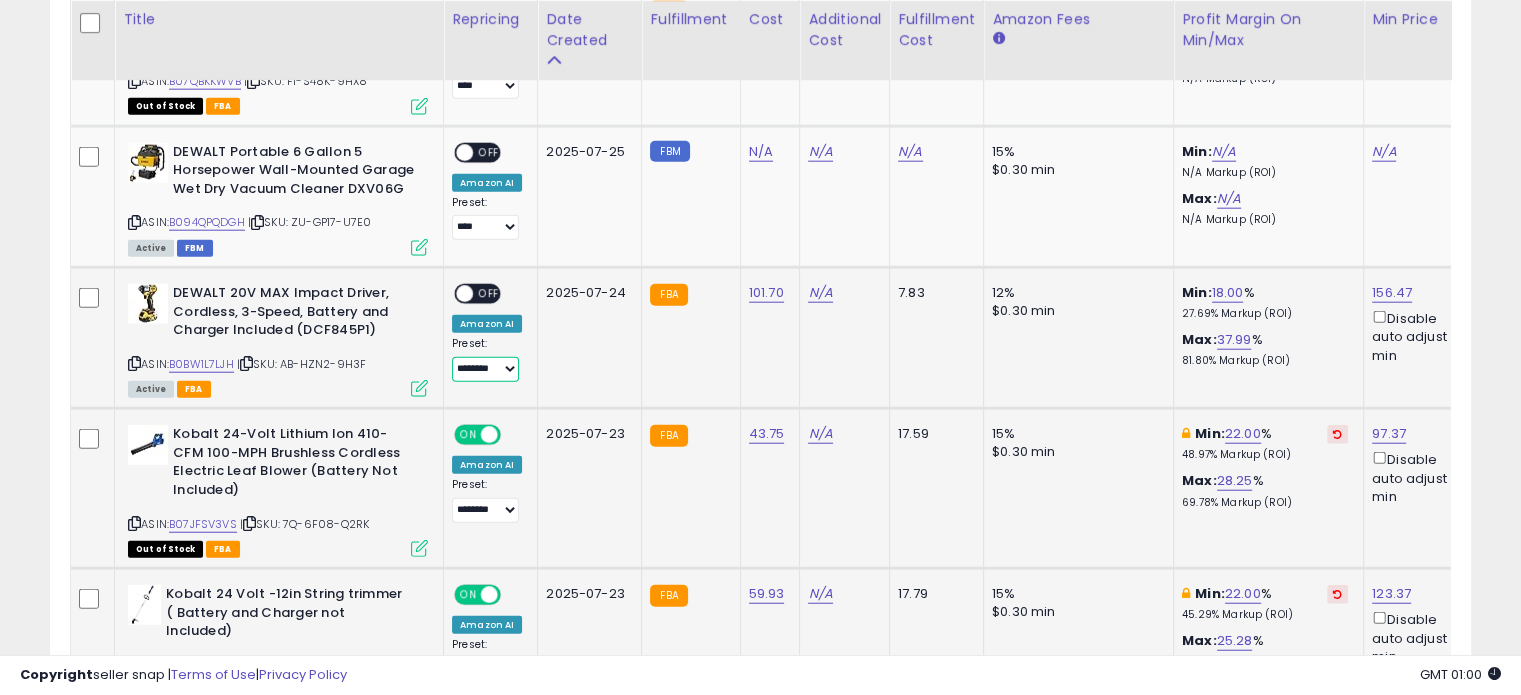 click on "**********" at bounding box center (485, 369) 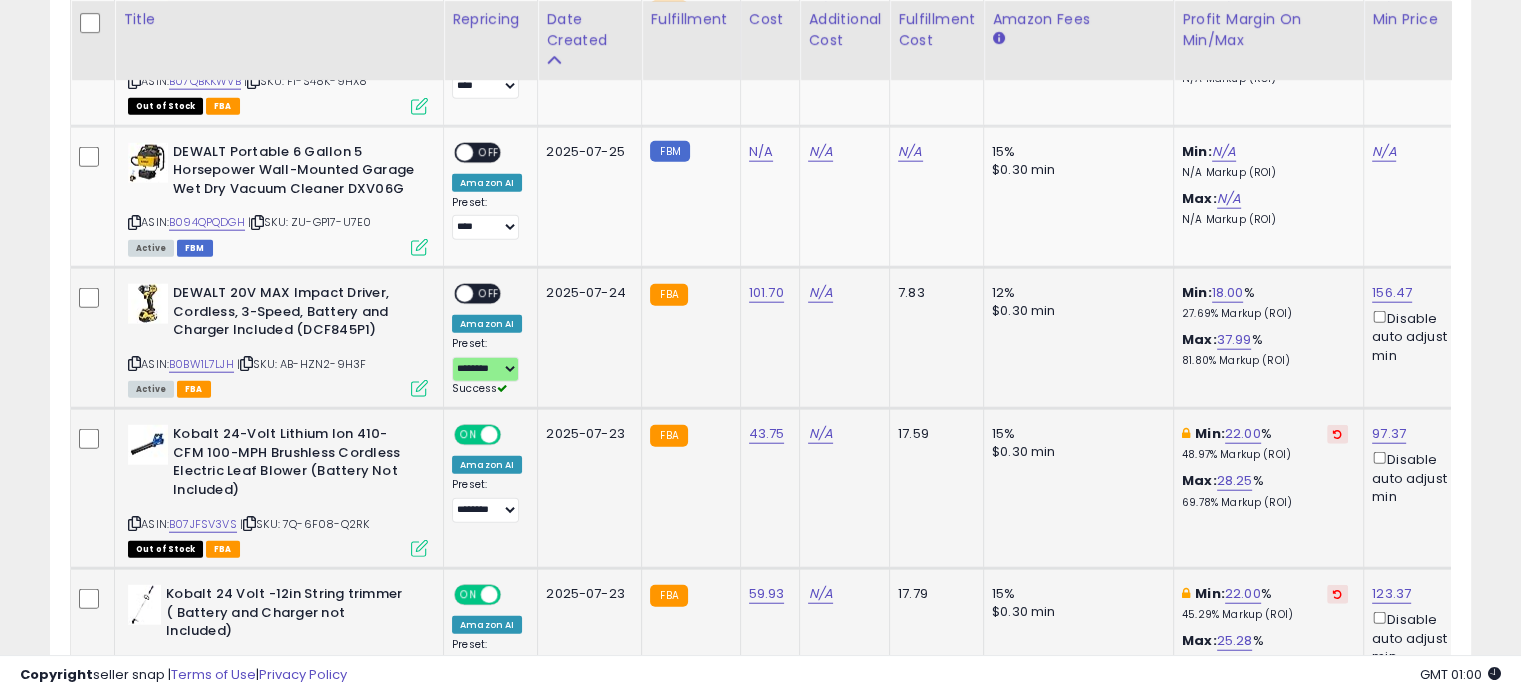 click on "OFF" at bounding box center (489, 294) 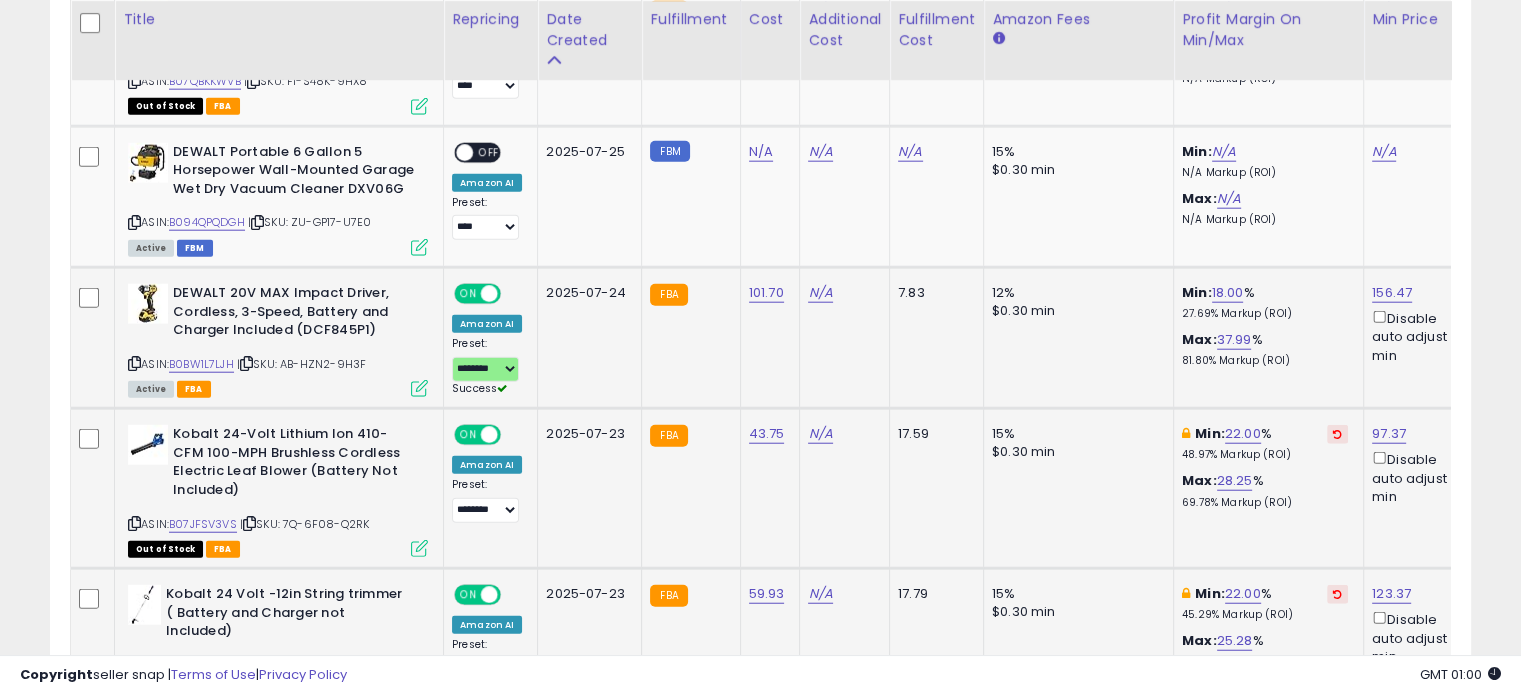 scroll, scrollTop: 0, scrollLeft: 192, axis: horizontal 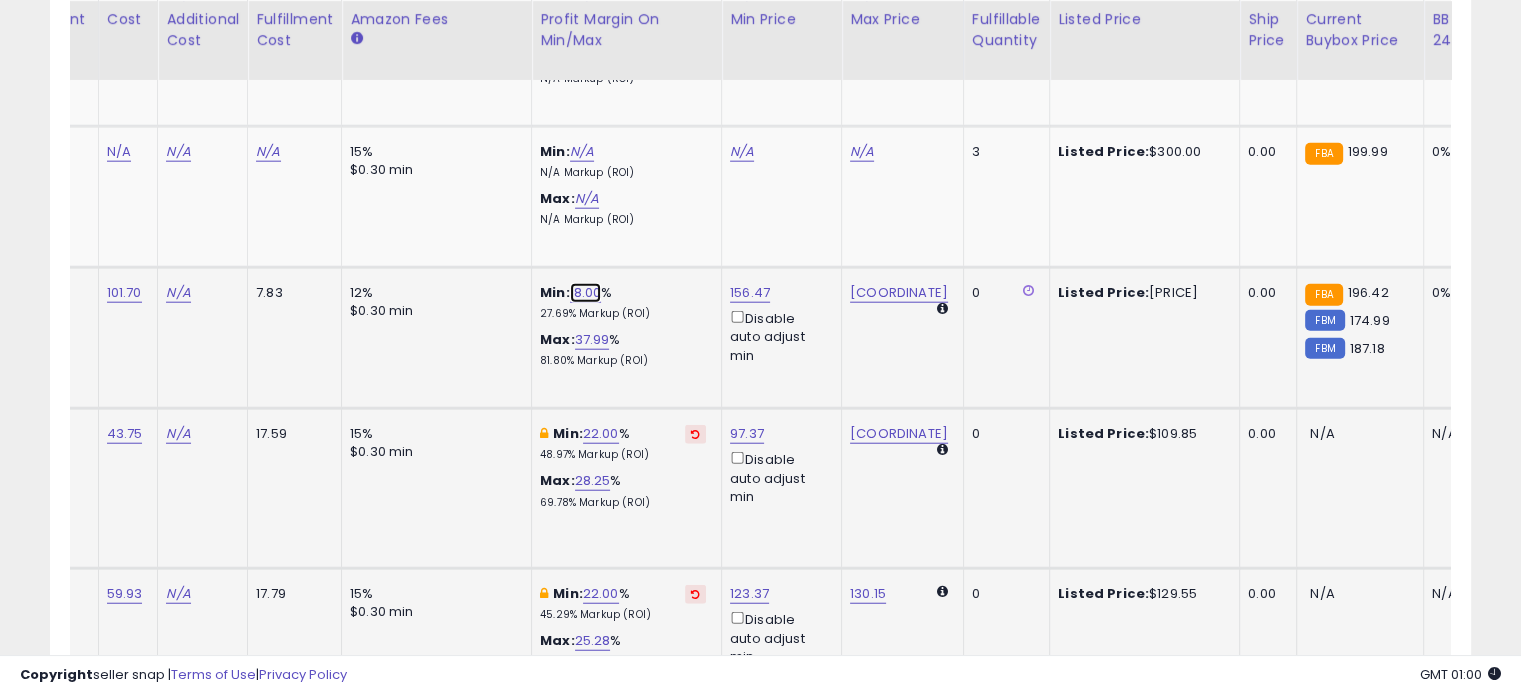 click on "18.00" at bounding box center (586, 293) 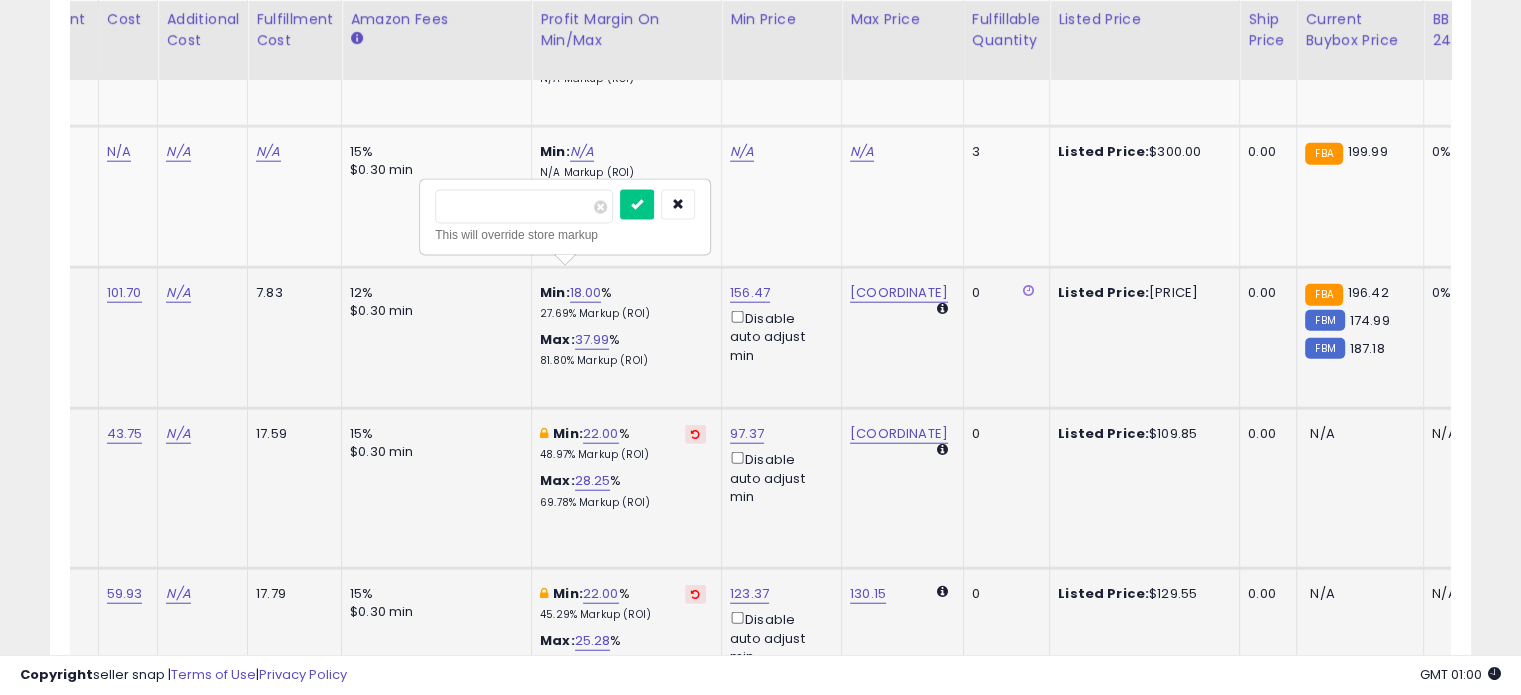 drag, startPoint x: 499, startPoint y: 209, endPoint x: 428, endPoint y: 215, distance: 71.25307 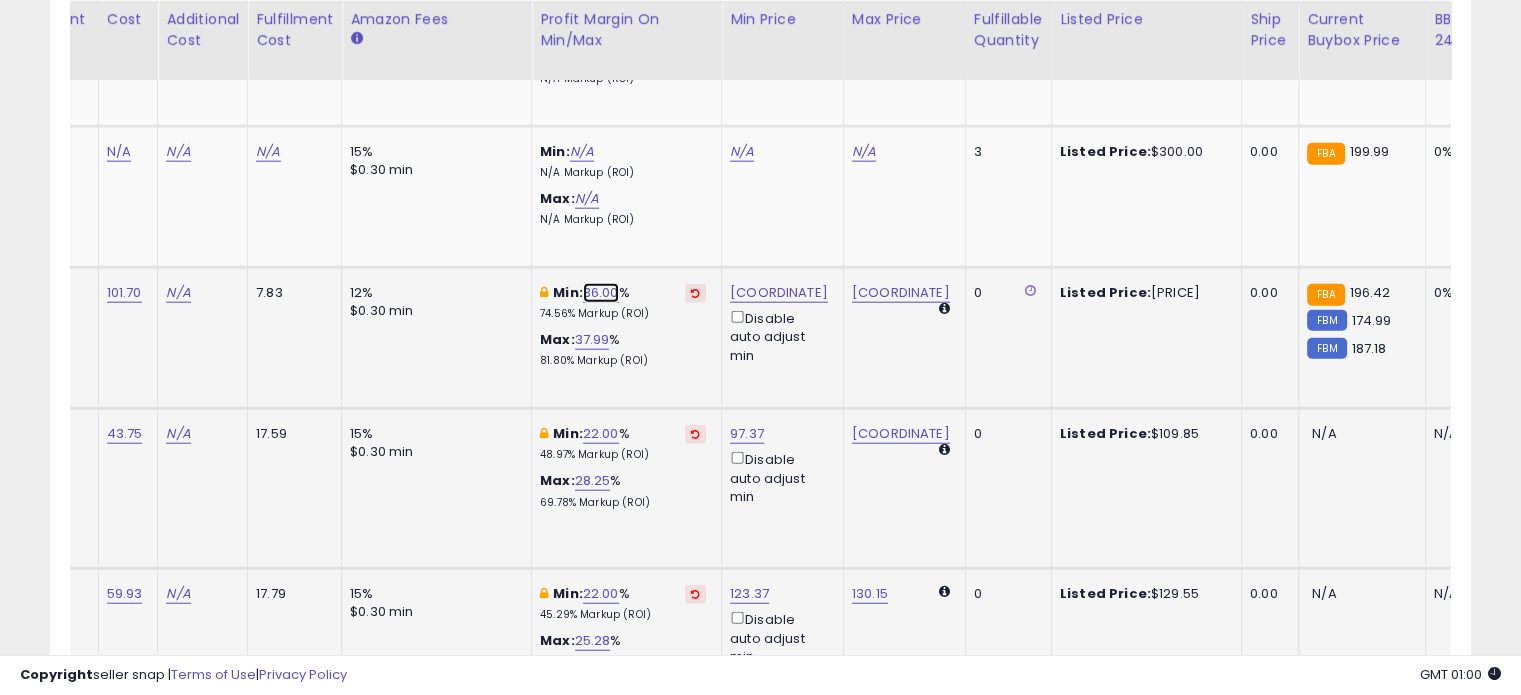 click on "36.00" at bounding box center (601, 293) 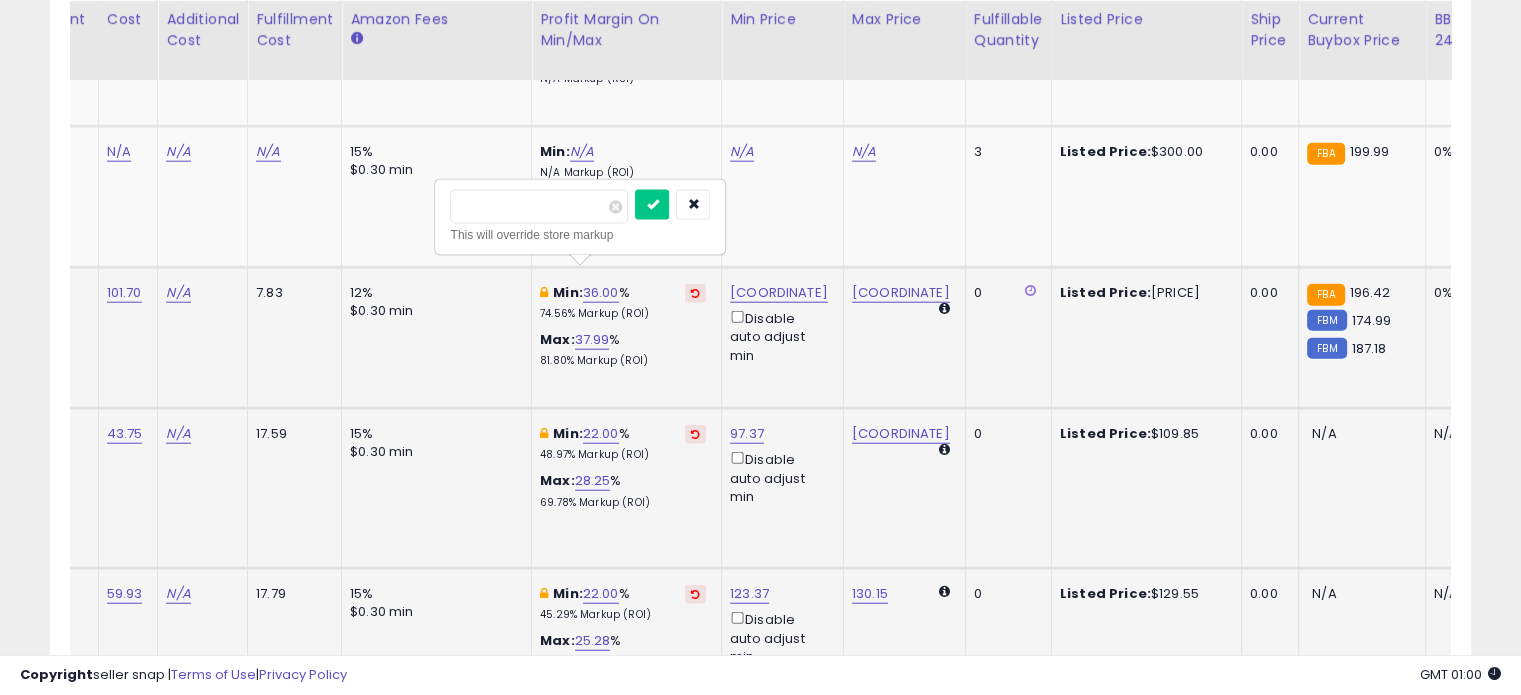 drag, startPoint x: 541, startPoint y: 209, endPoint x: 444, endPoint y: 215, distance: 97.18539 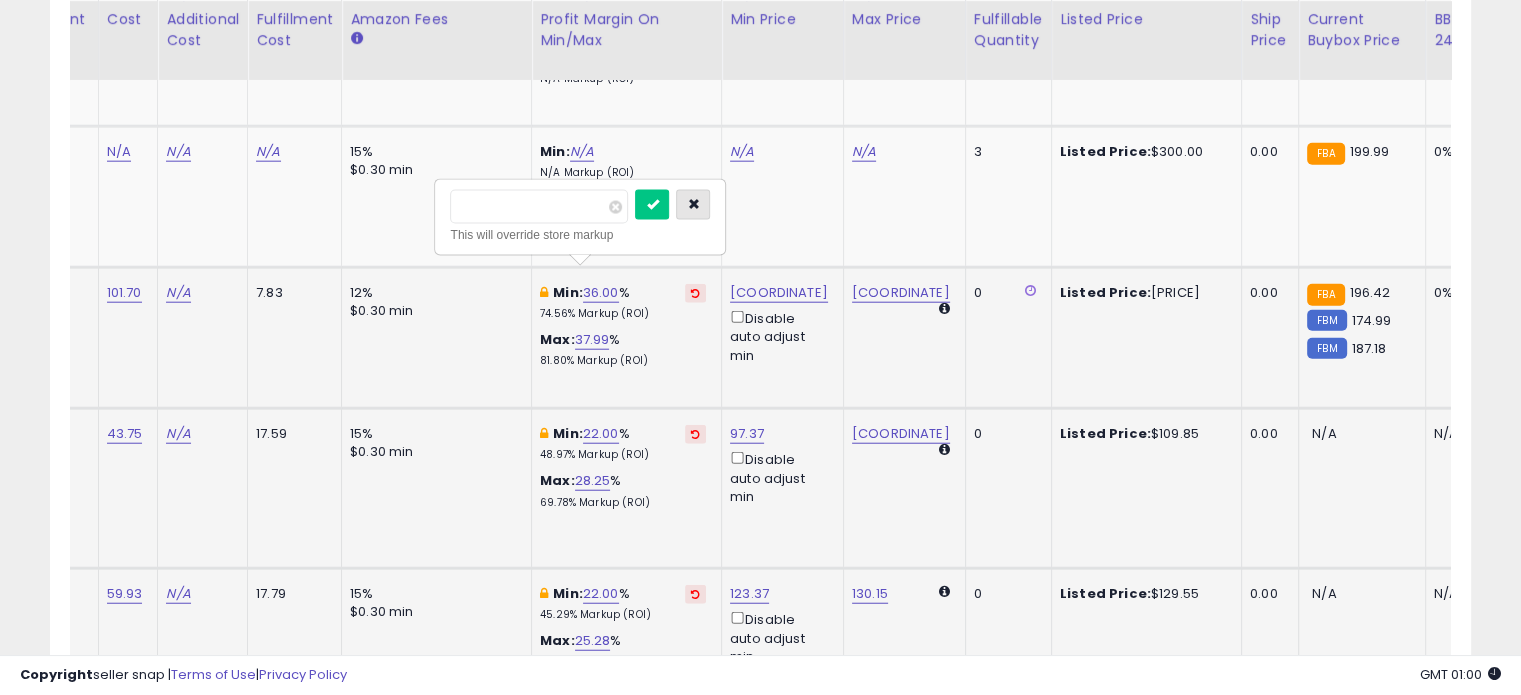 click at bounding box center [693, 205] 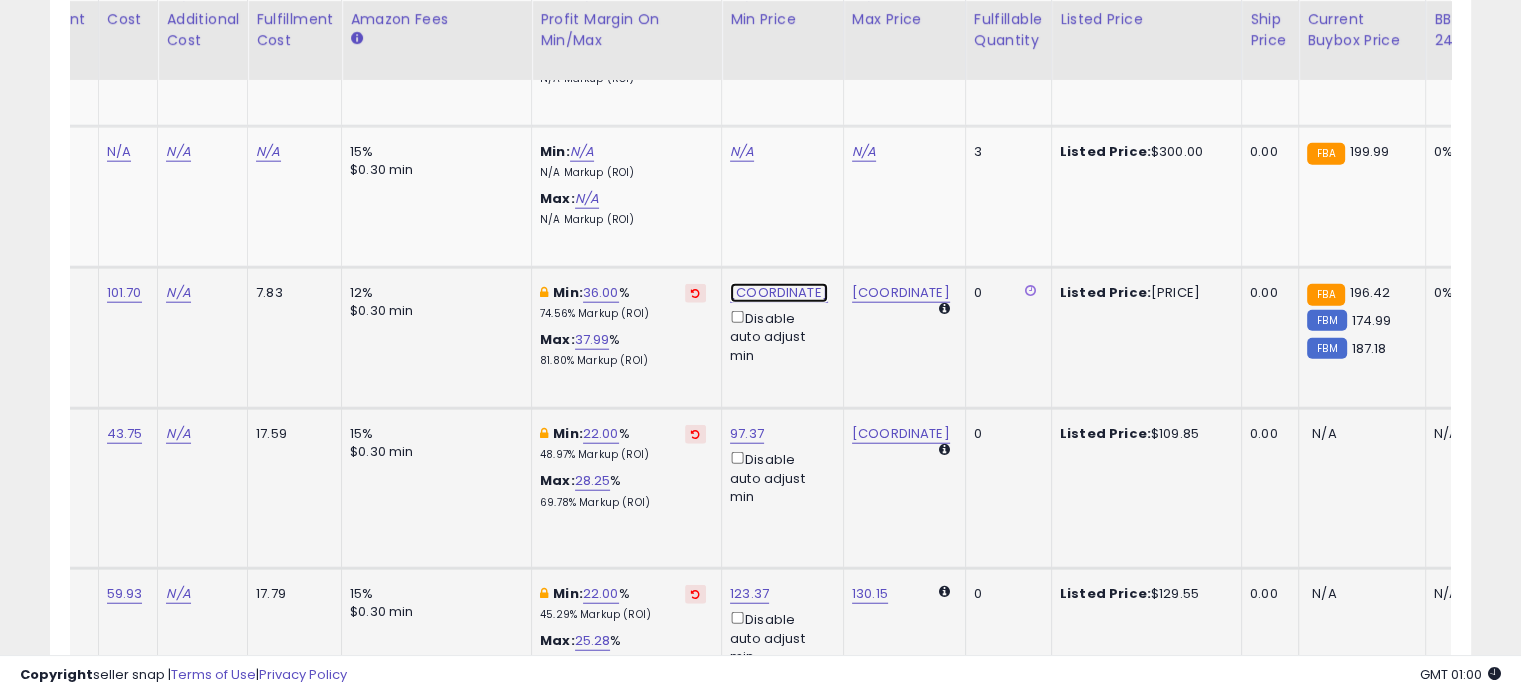 click on "210.63" at bounding box center (742, -3882) 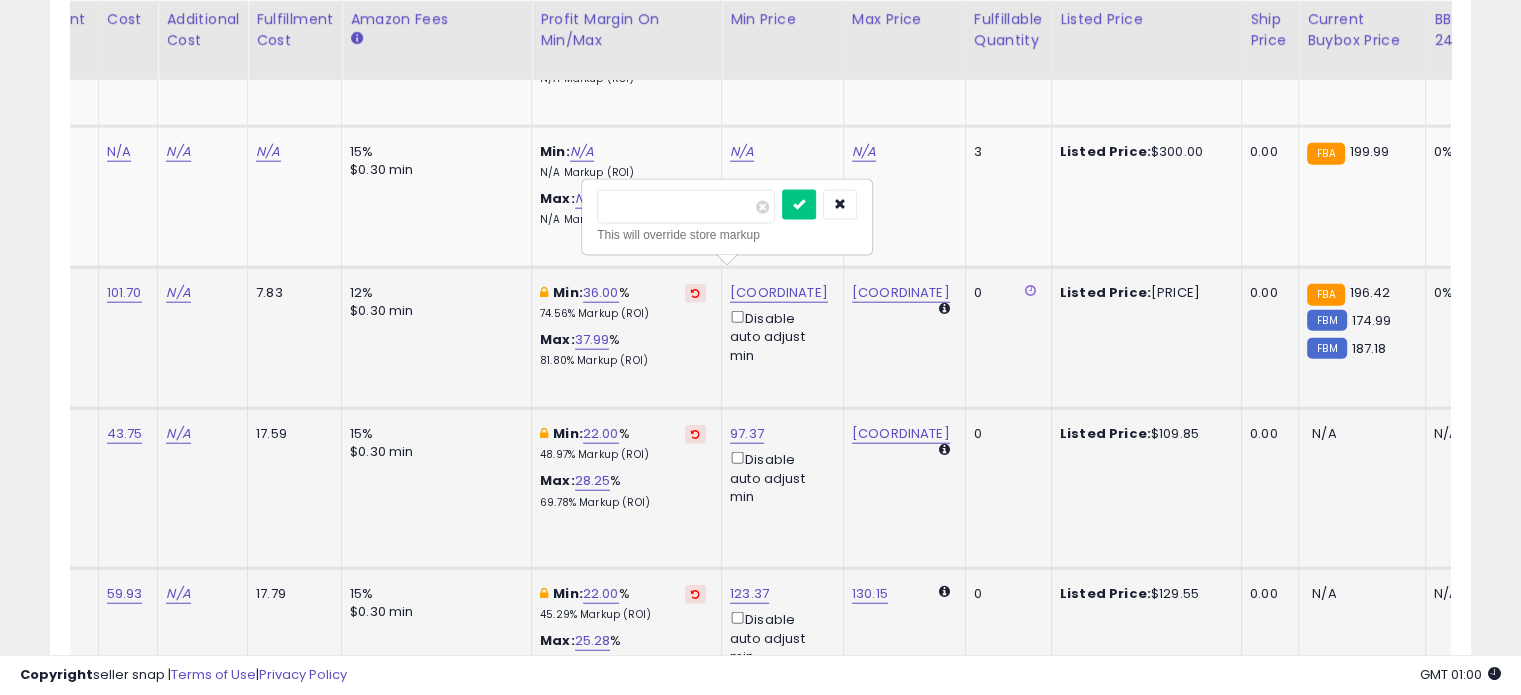 drag, startPoint x: 675, startPoint y: 207, endPoint x: 592, endPoint y: 203, distance: 83.09633 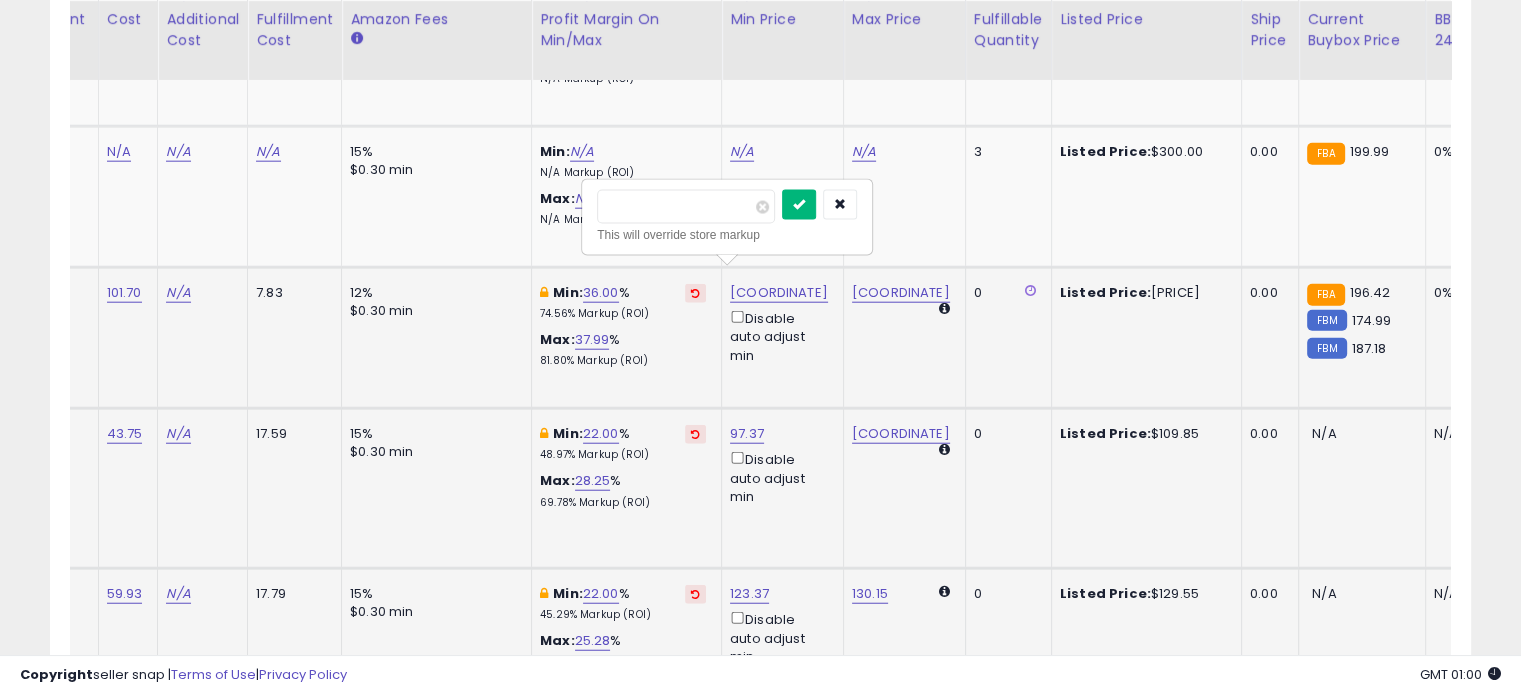 type on "***" 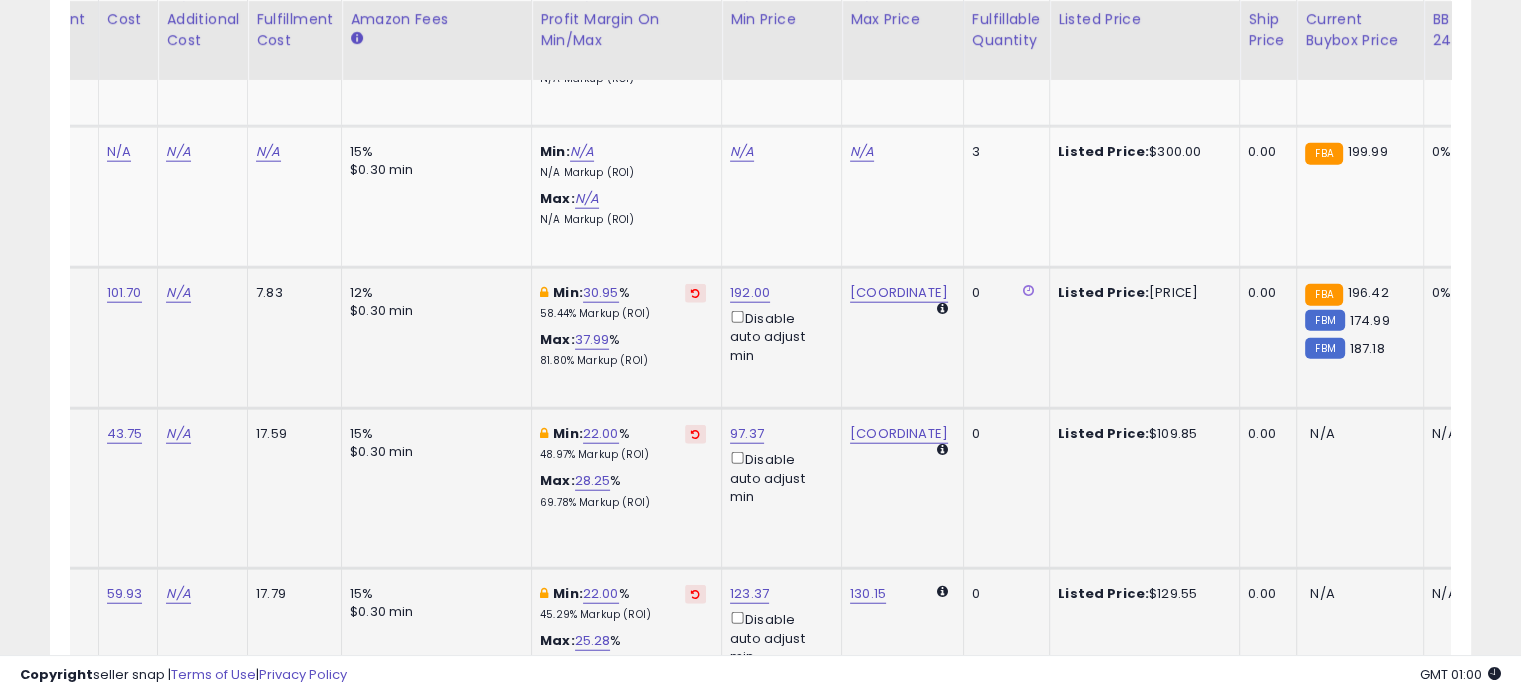 scroll, scrollTop: 0, scrollLeft: 420, axis: horizontal 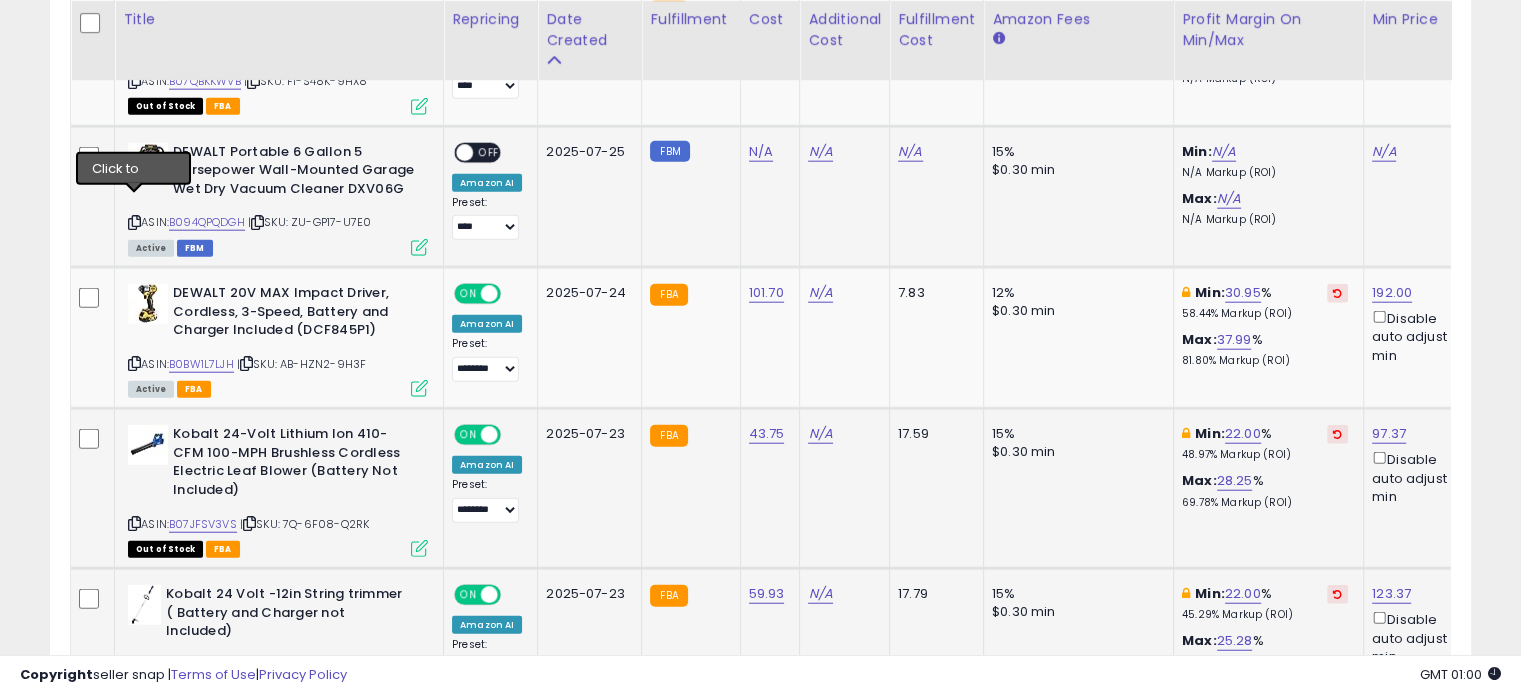 click at bounding box center (134, 222) 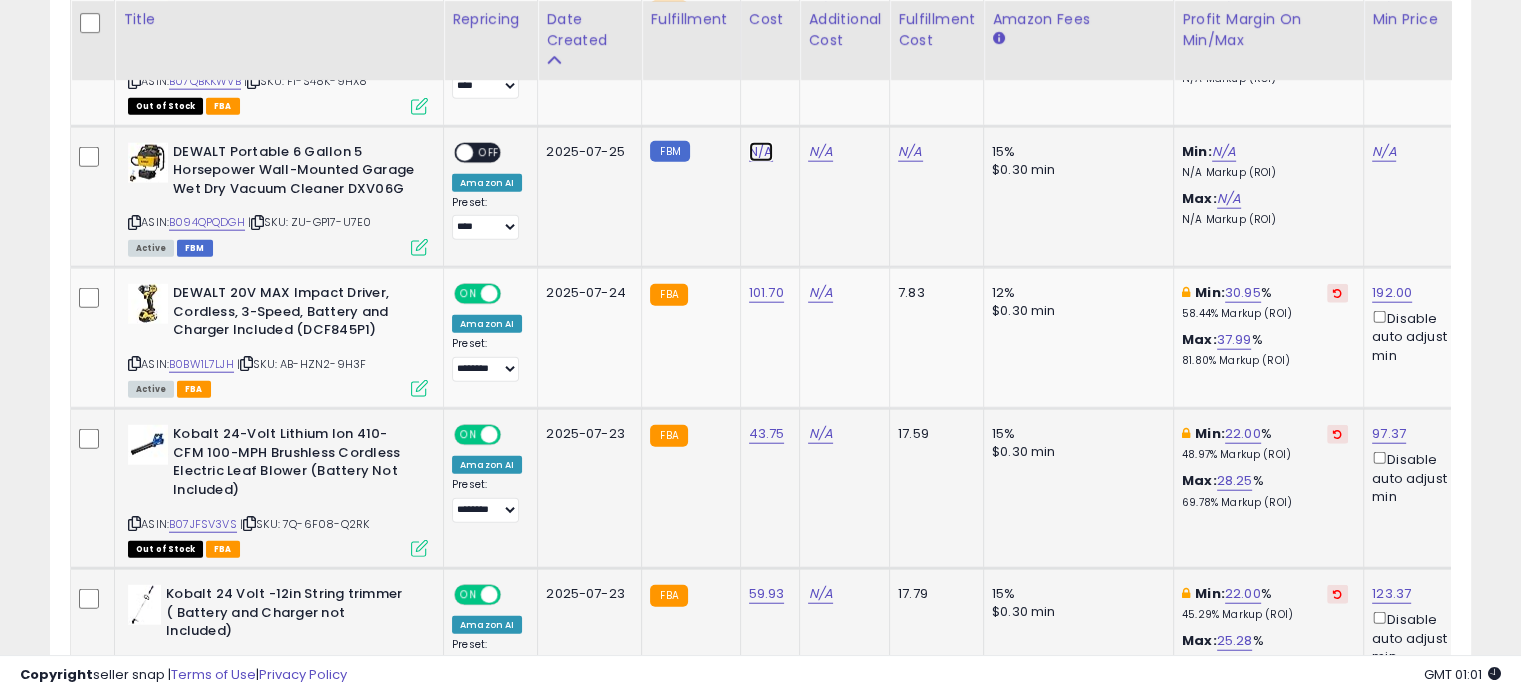 click on "N/A" at bounding box center [761, -3882] 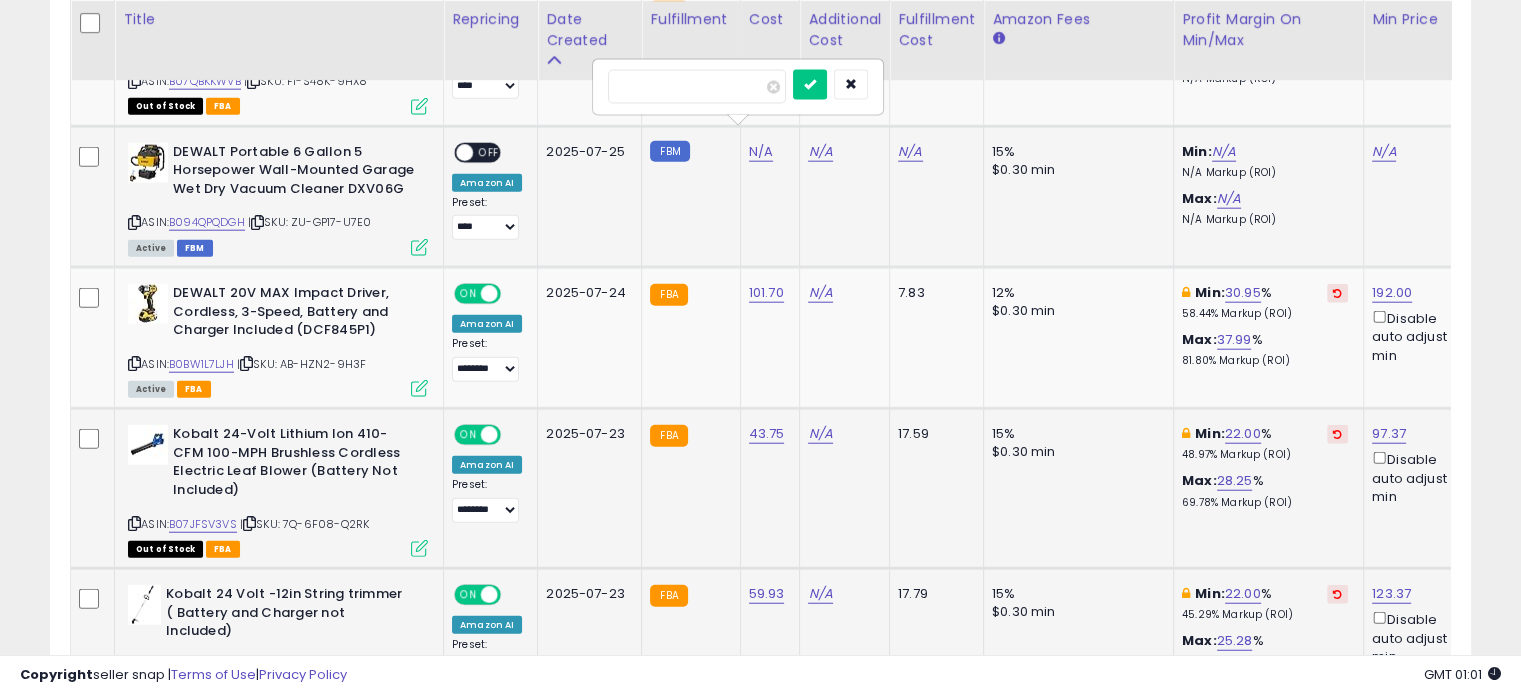 type on "******" 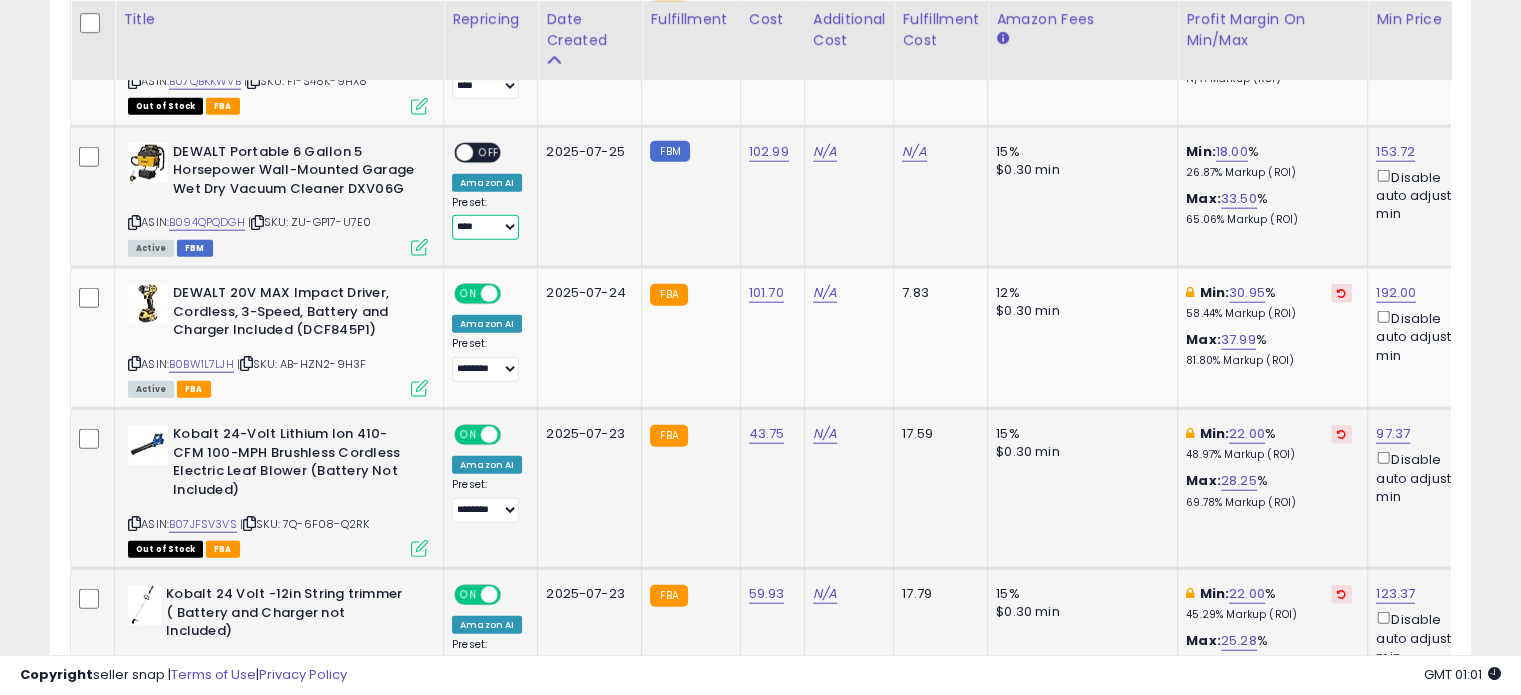 click on "**********" at bounding box center (485, 227) 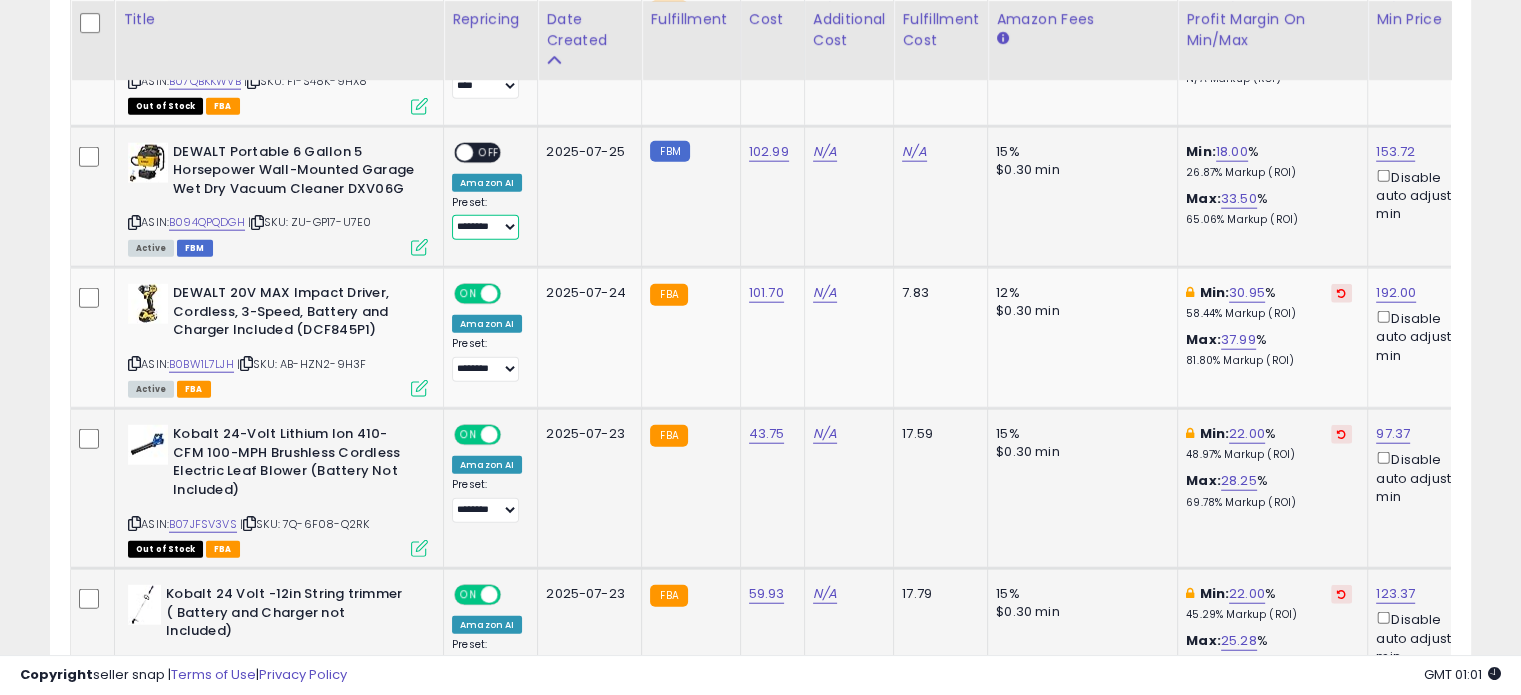 click on "**********" at bounding box center [485, 227] 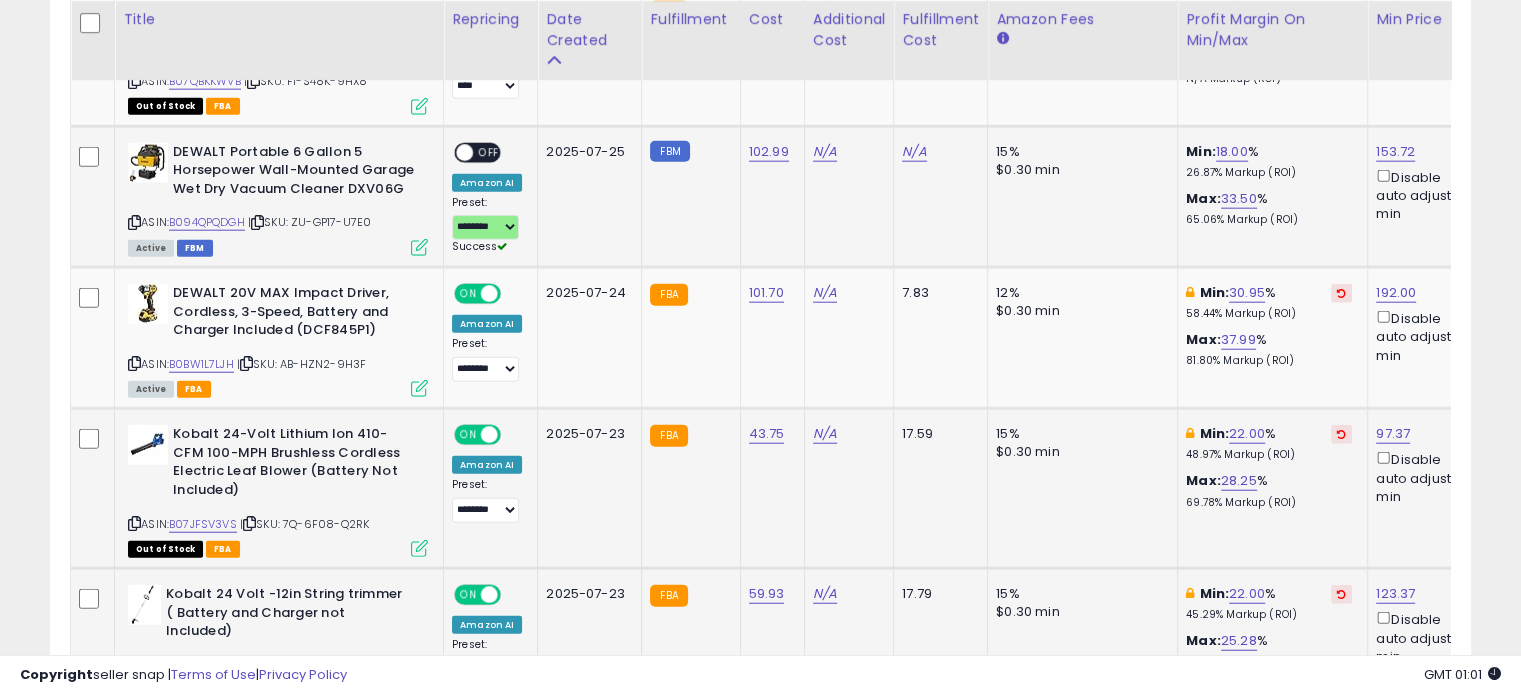 click on "OFF" at bounding box center (489, 152) 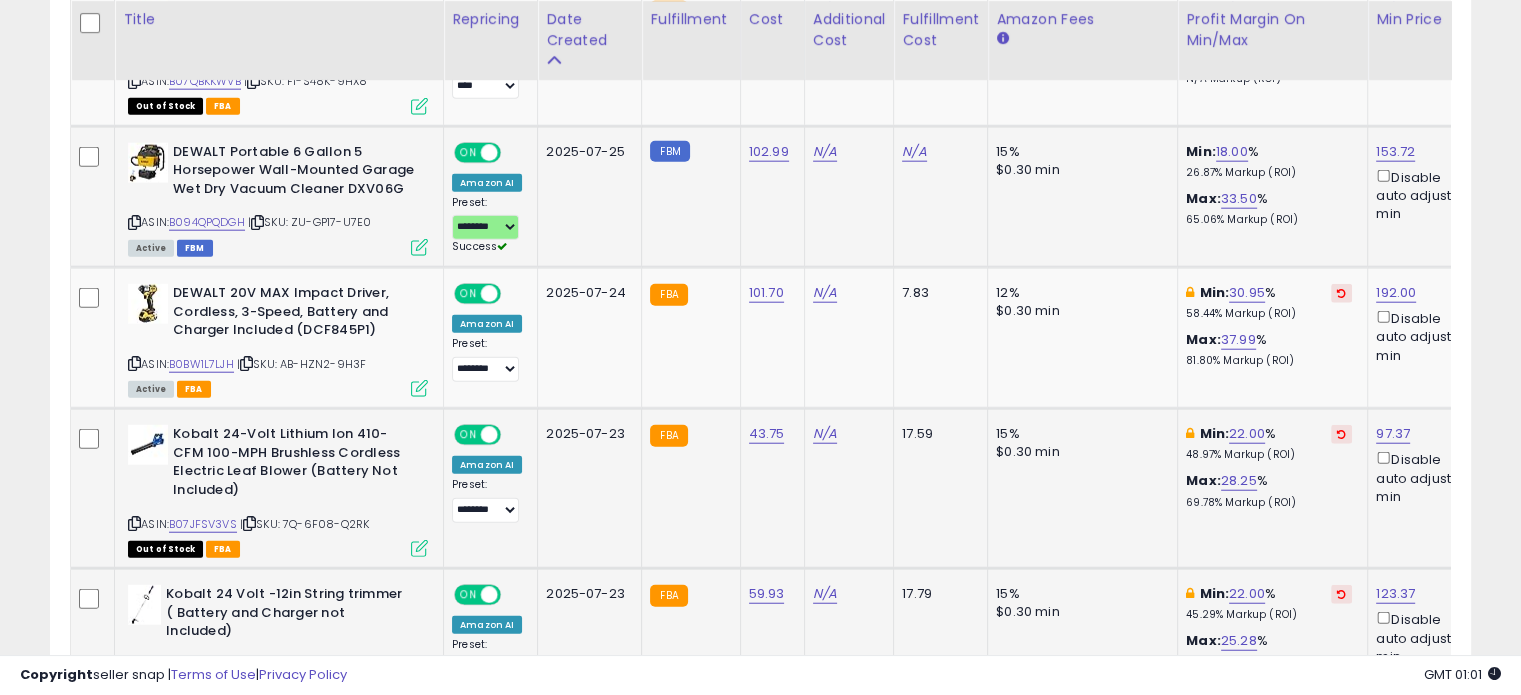 scroll, scrollTop: 0, scrollLeft: 138, axis: horizontal 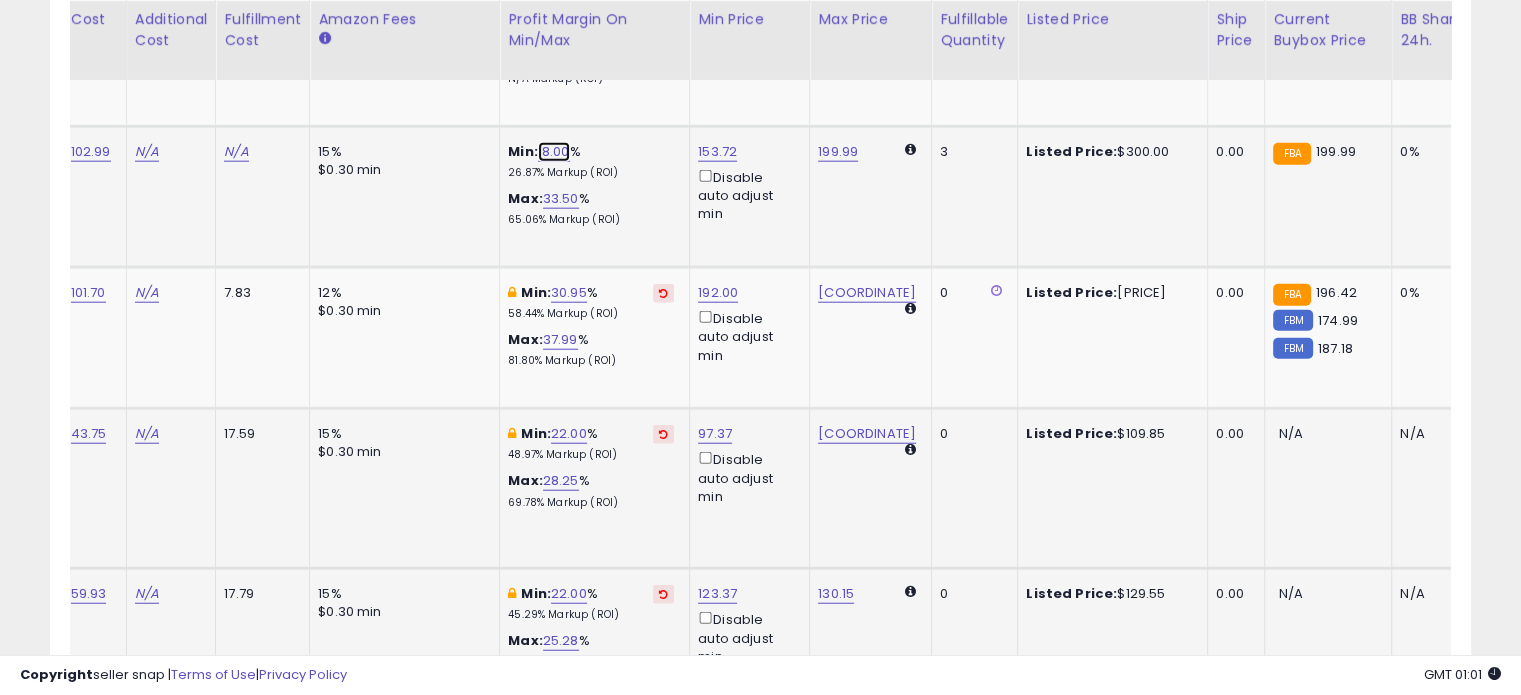 click on "18.00" at bounding box center [554, 152] 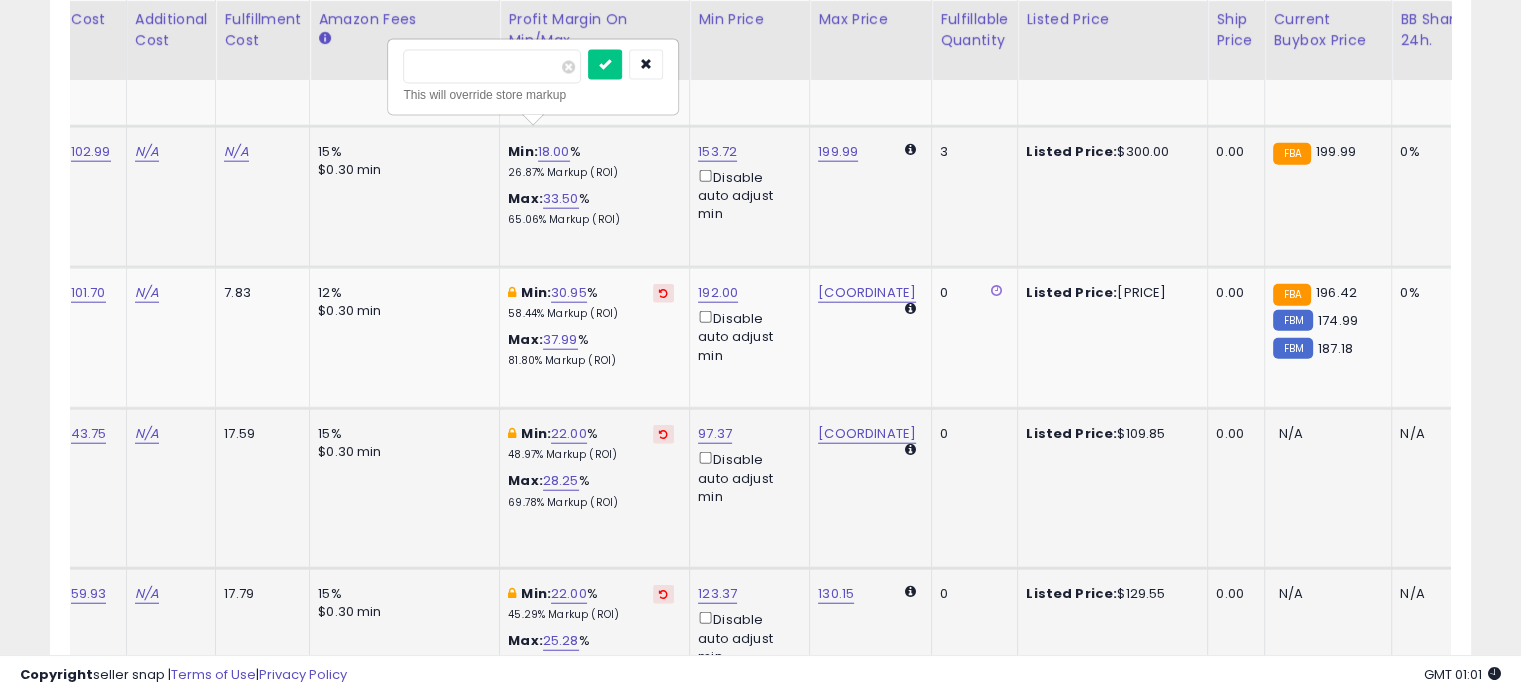 drag, startPoint x: 468, startPoint y: 67, endPoint x: 388, endPoint y: 67, distance: 80 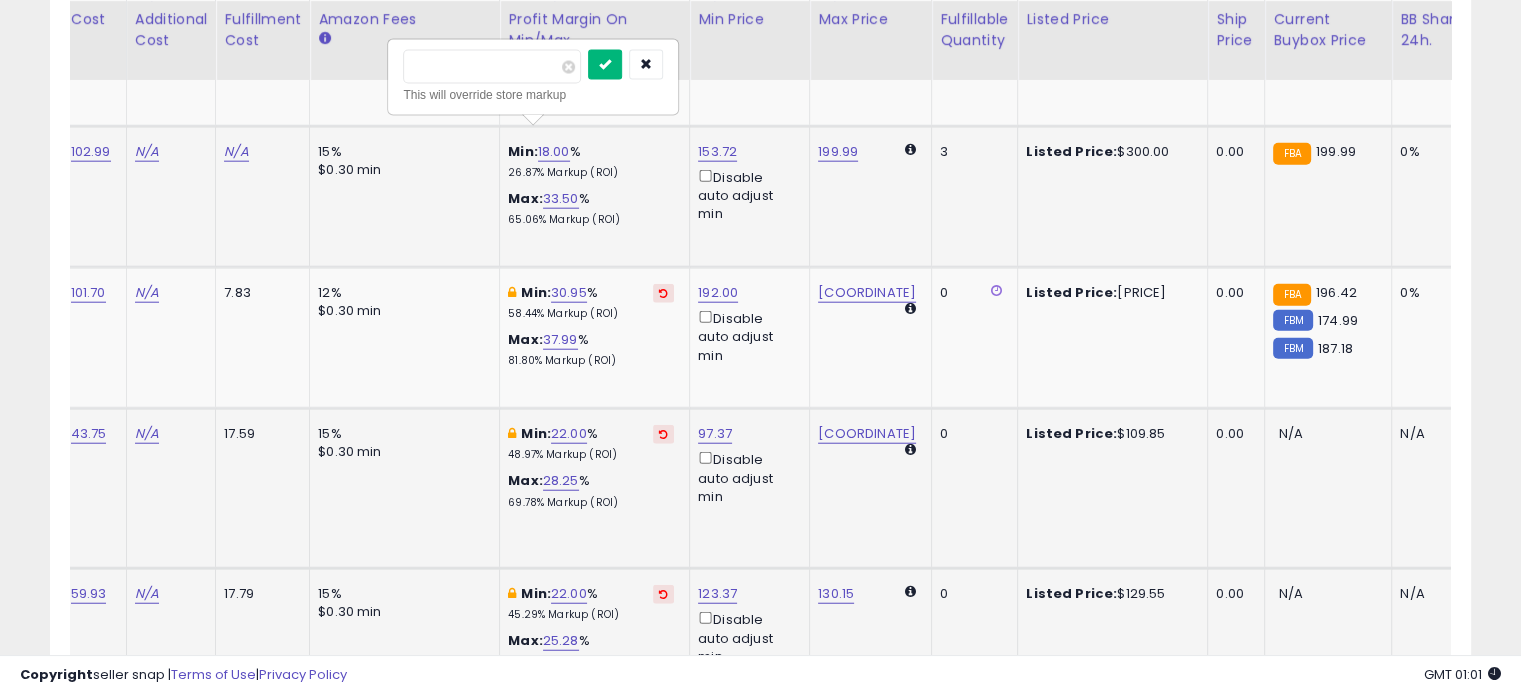type on "**" 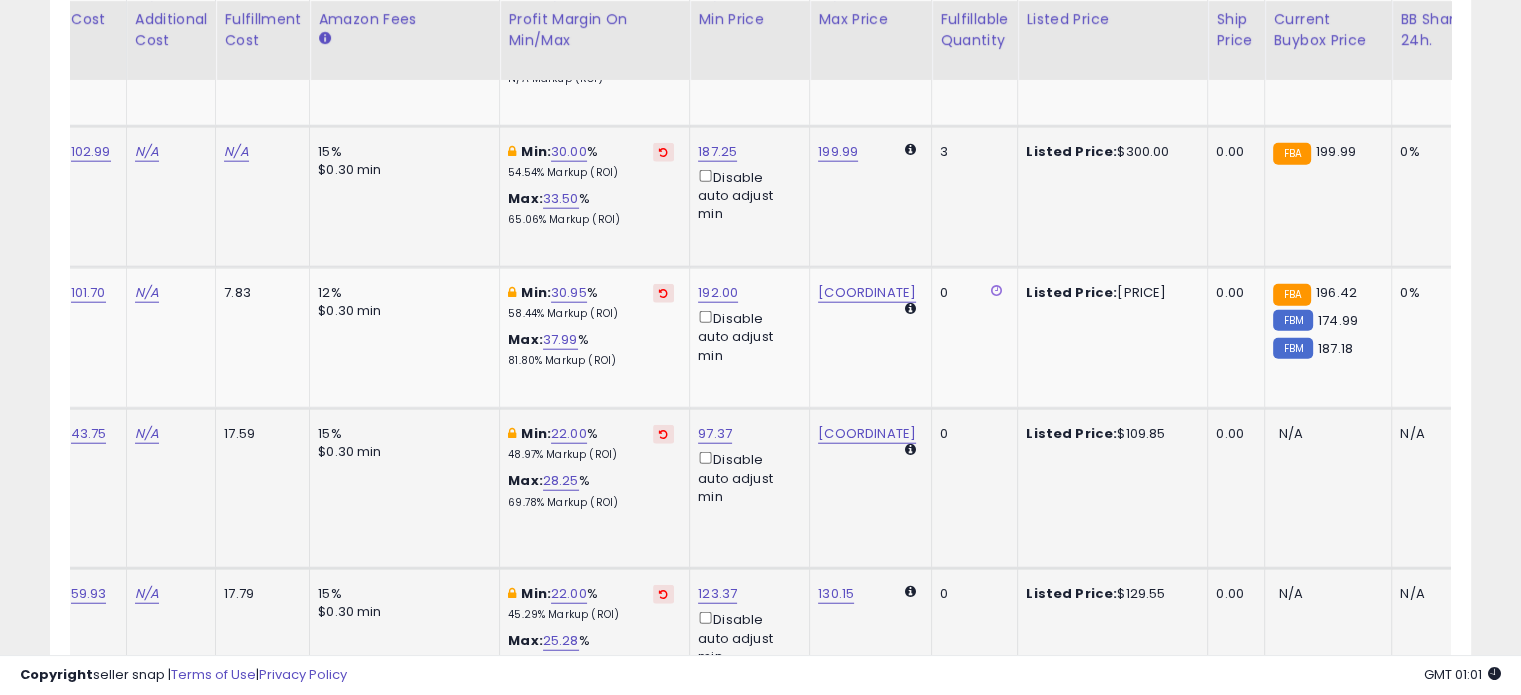 scroll, scrollTop: 0, scrollLeft: 494, axis: horizontal 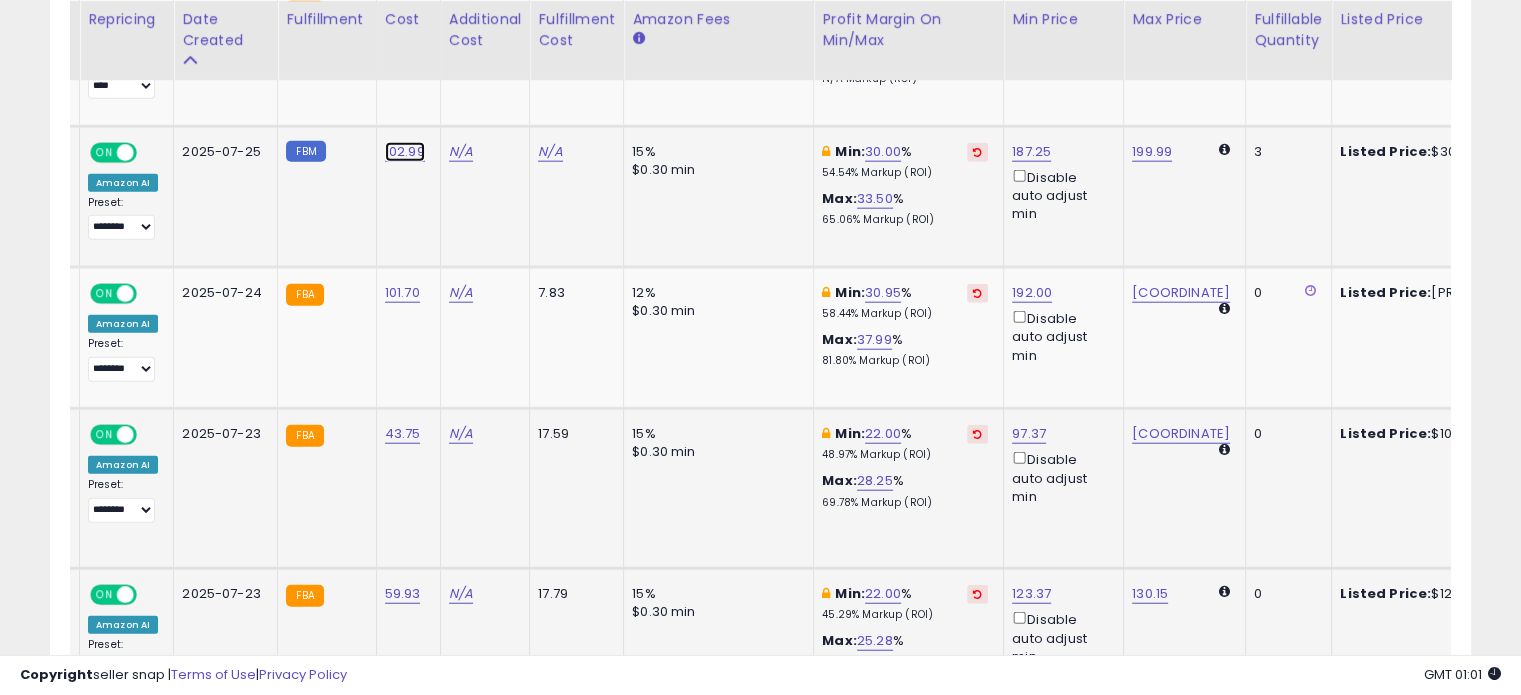 click on "102.99" at bounding box center [397, -3882] 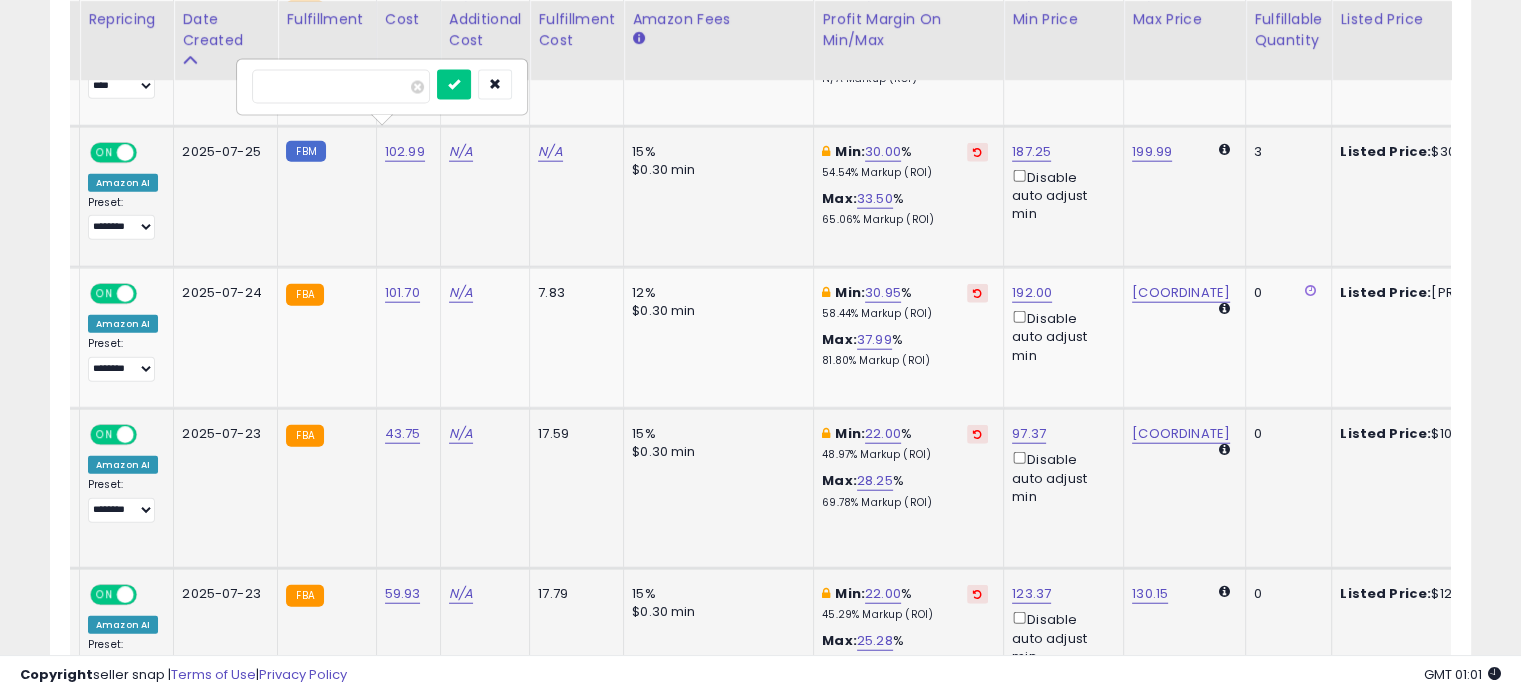 type on "******" 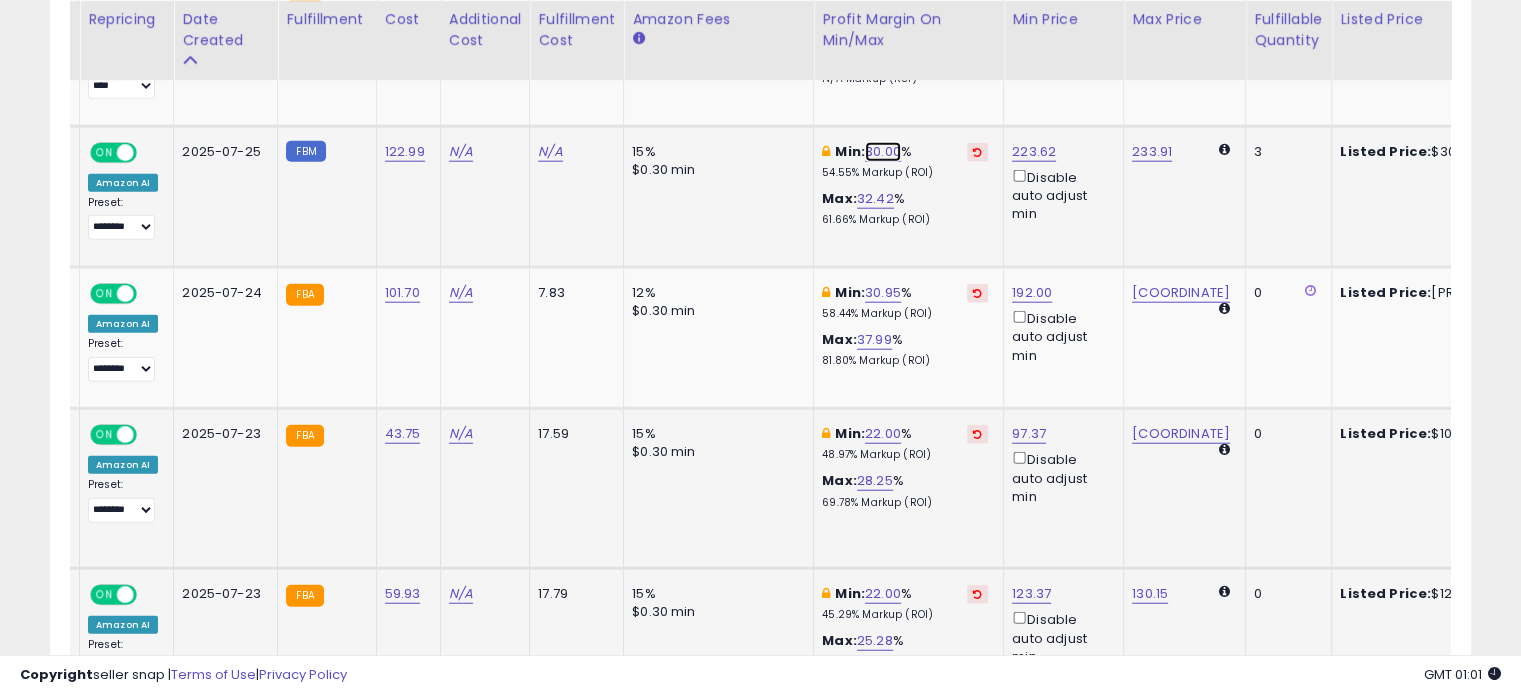 click on "30.00" at bounding box center [883, 152] 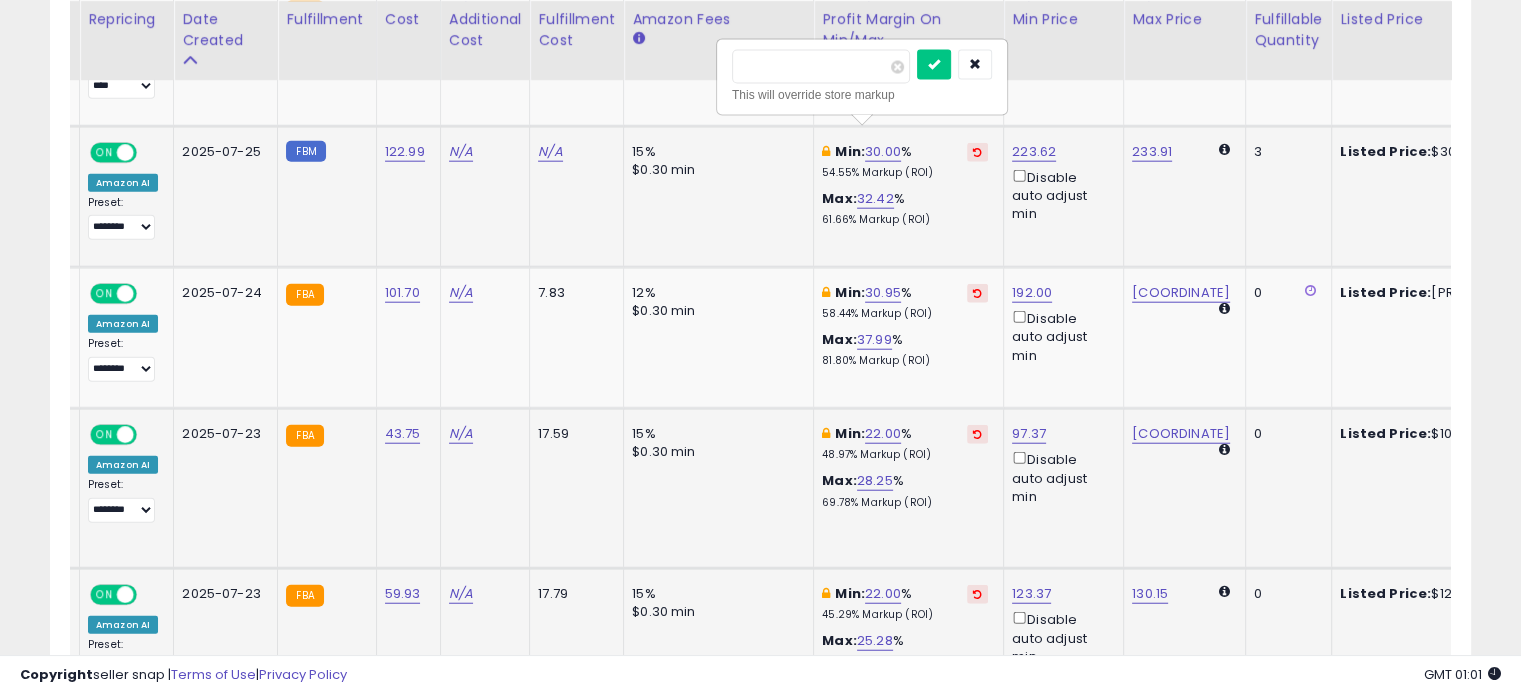 type on "**" 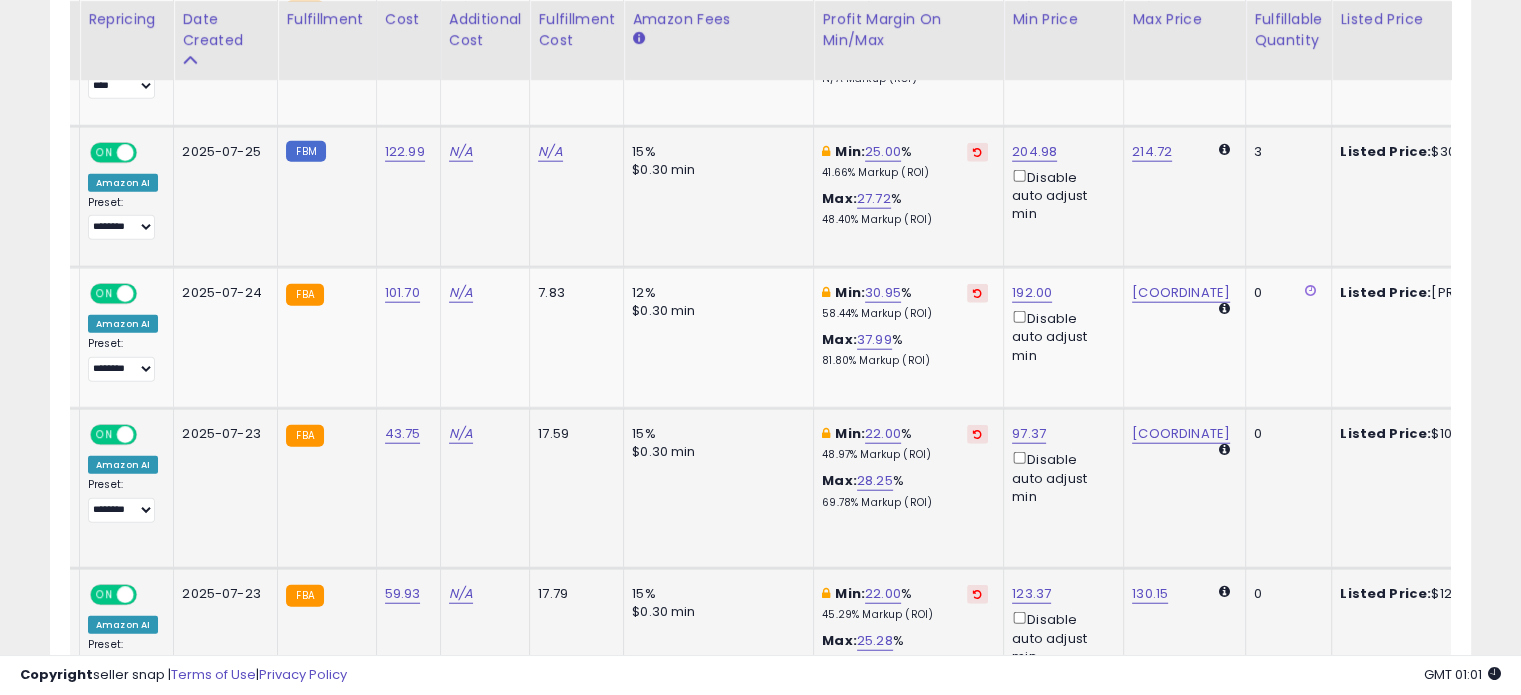 scroll, scrollTop: 0, scrollLeft: 522, axis: horizontal 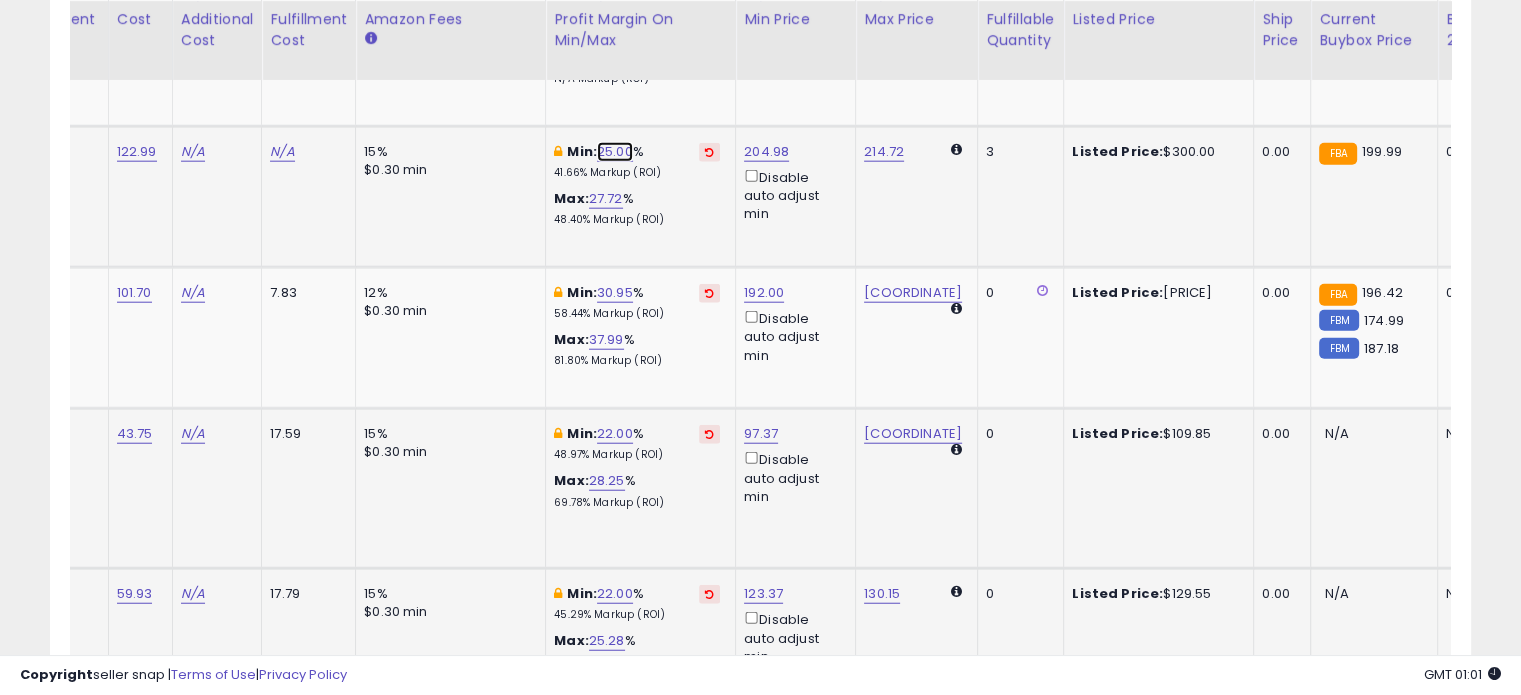 click on "25.00" at bounding box center [615, 152] 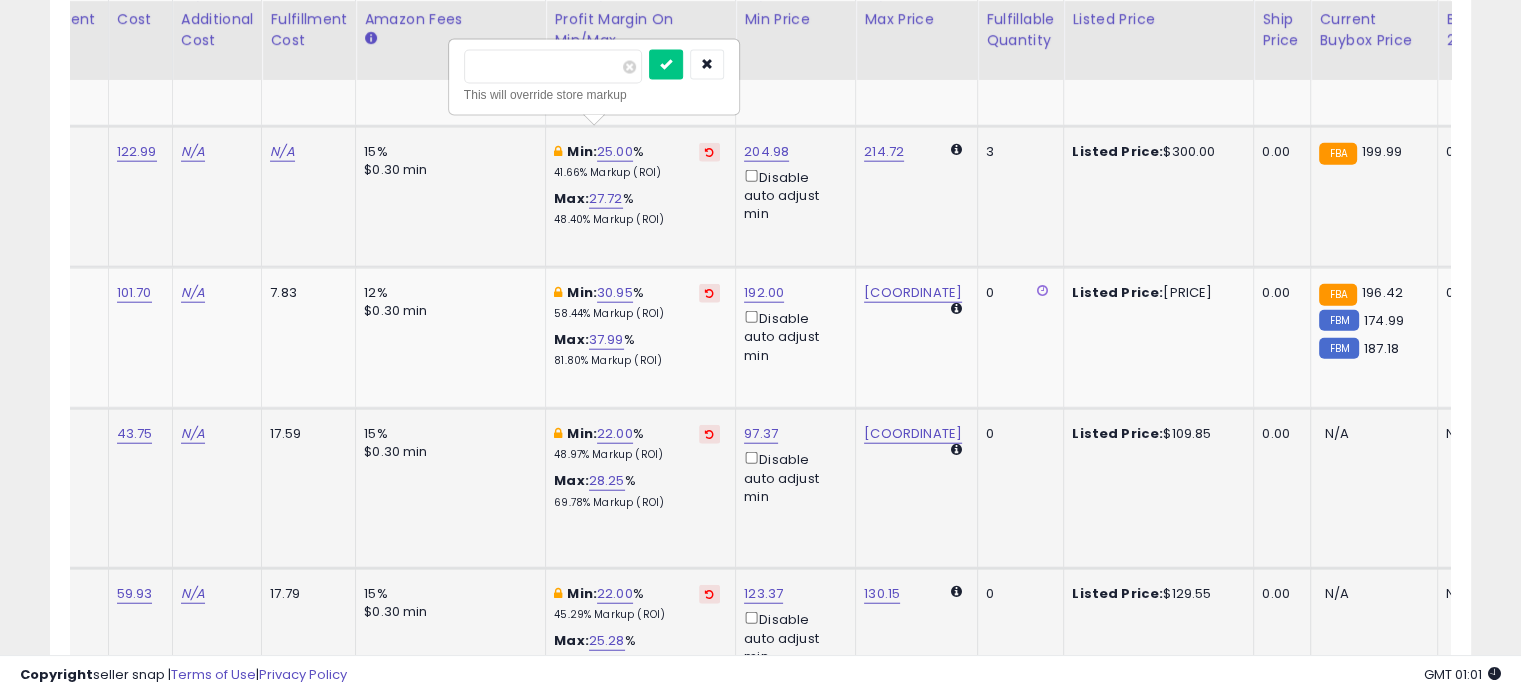 type on "**" 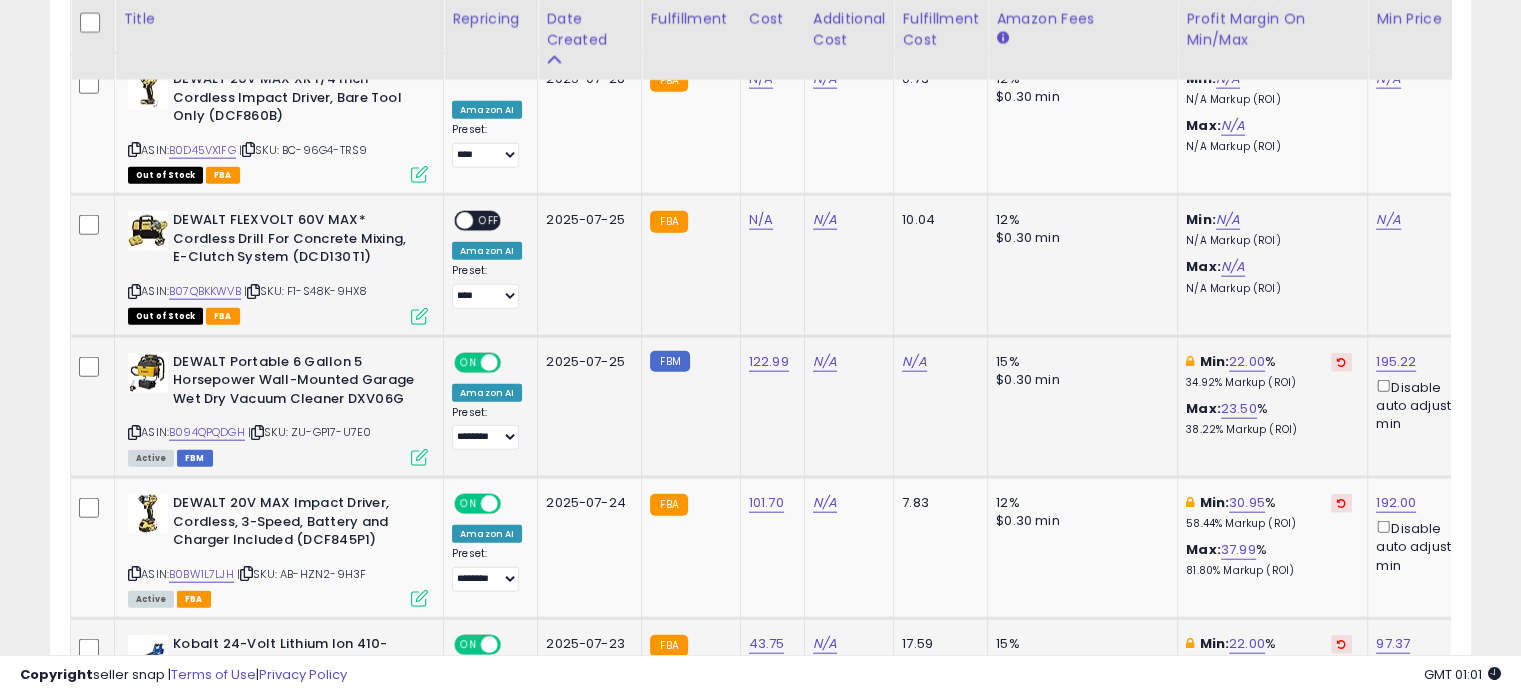 click on "ASIN:  B07QBKKWVB    |   SKU: F1-S48K-9HX8 Out of Stock FBA" at bounding box center (278, 266) 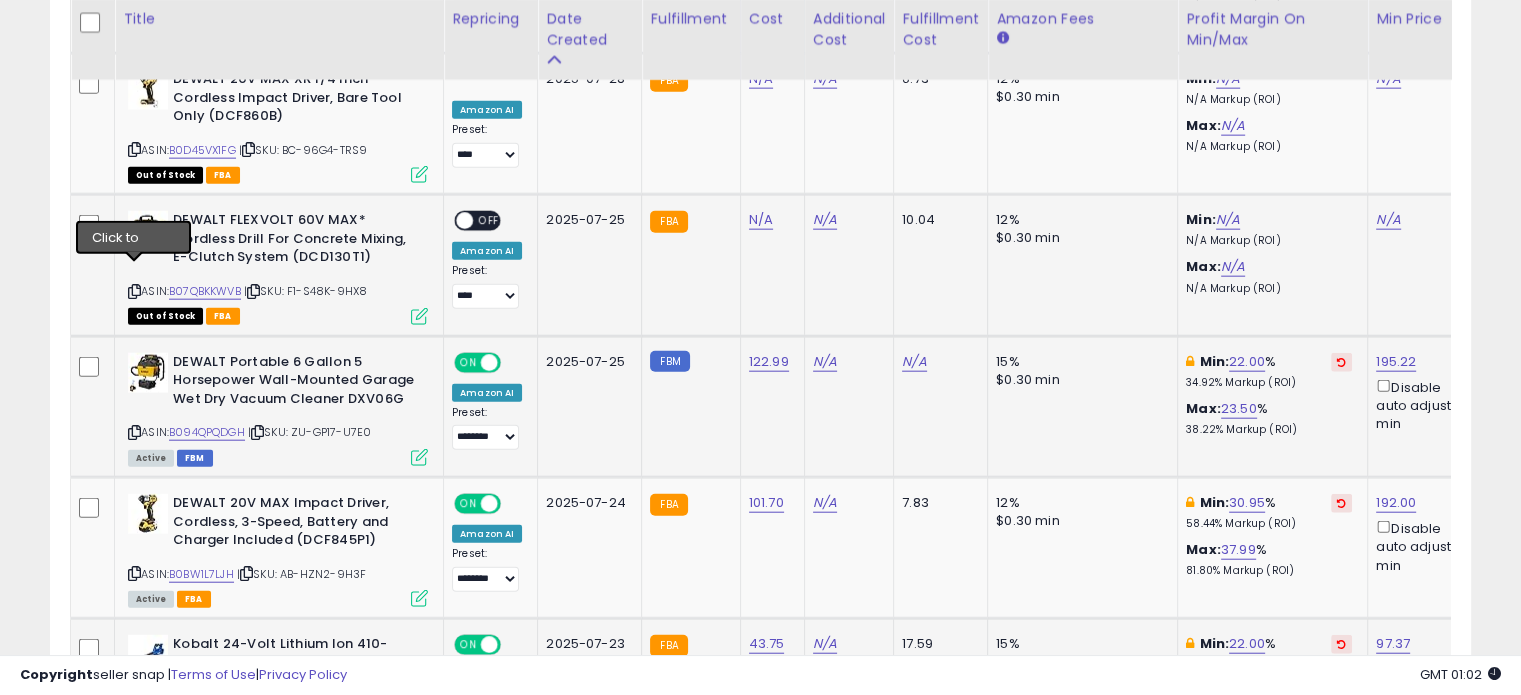 click at bounding box center (134, 291) 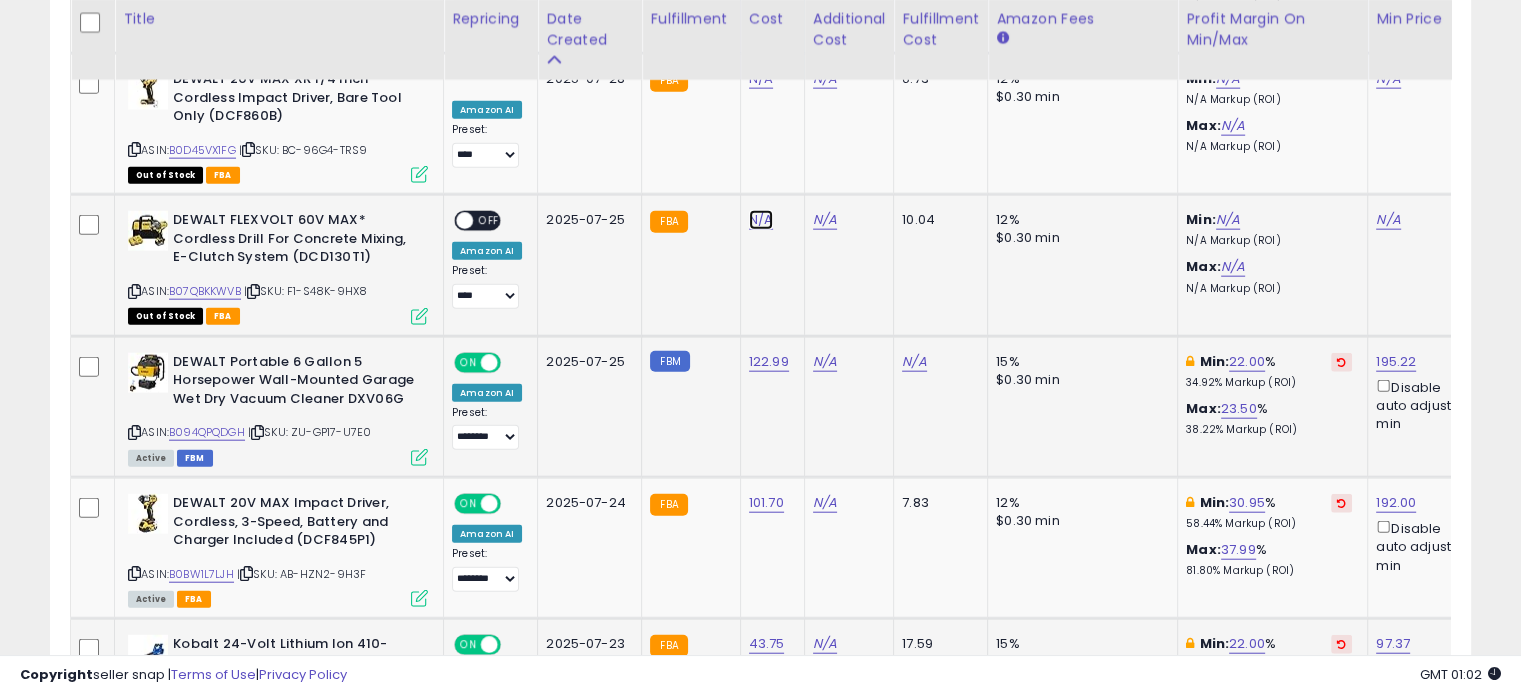 click on "N/A" at bounding box center (761, -3672) 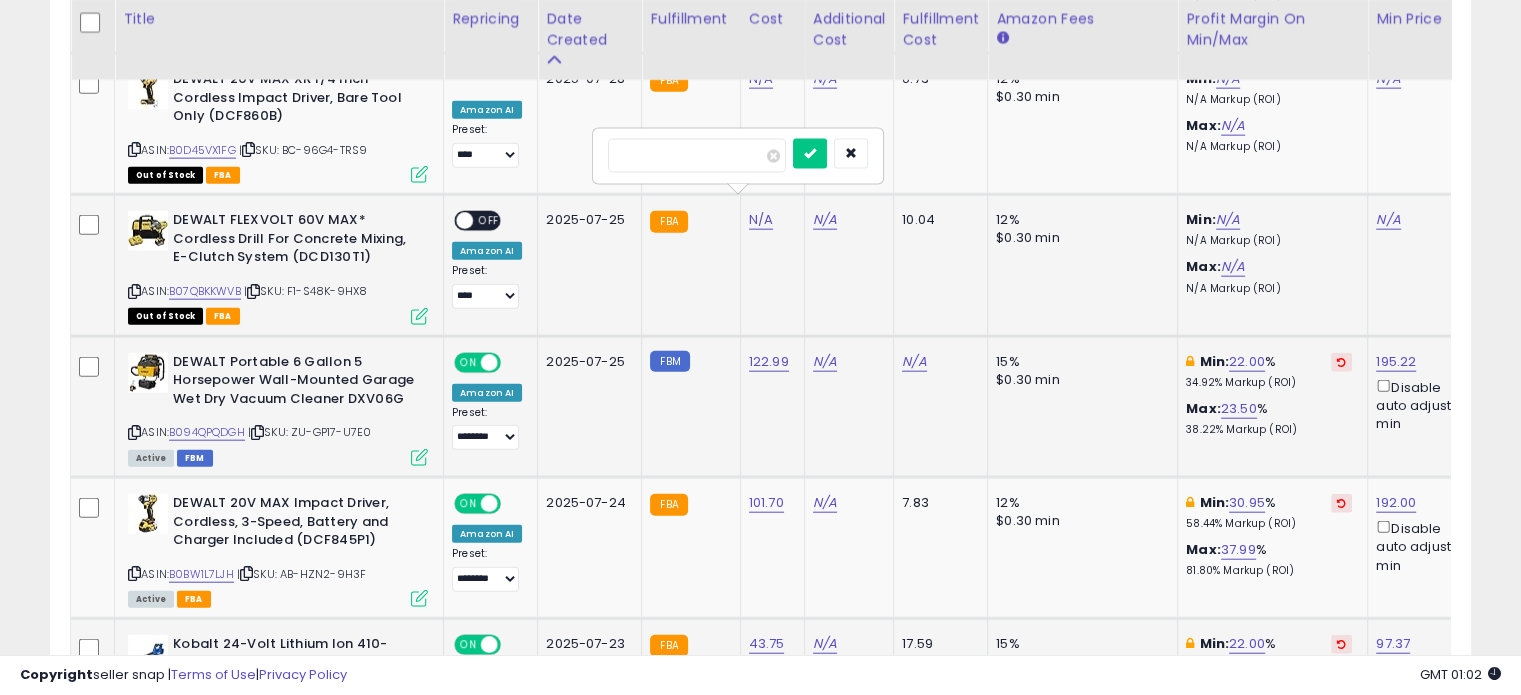 type on "******" 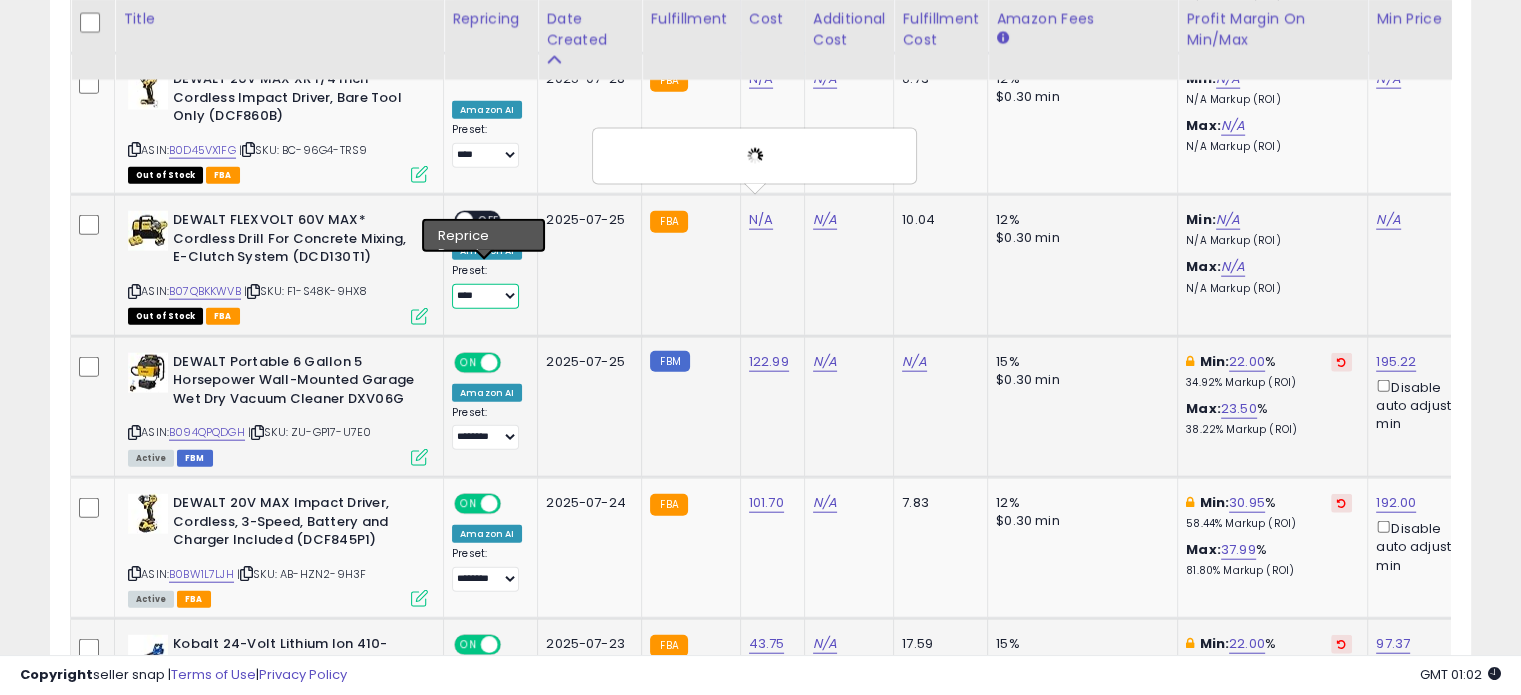 click on "**********" at bounding box center [485, 296] 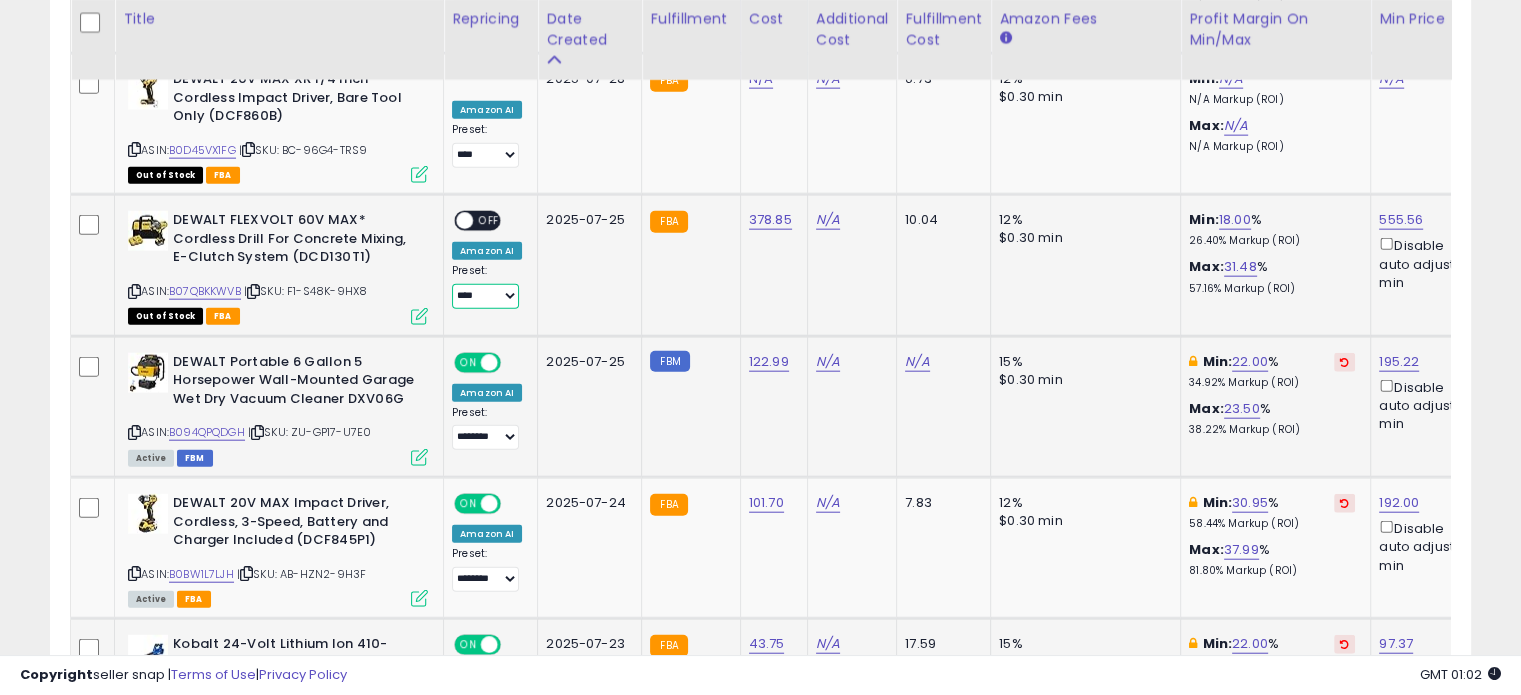 select on "********" 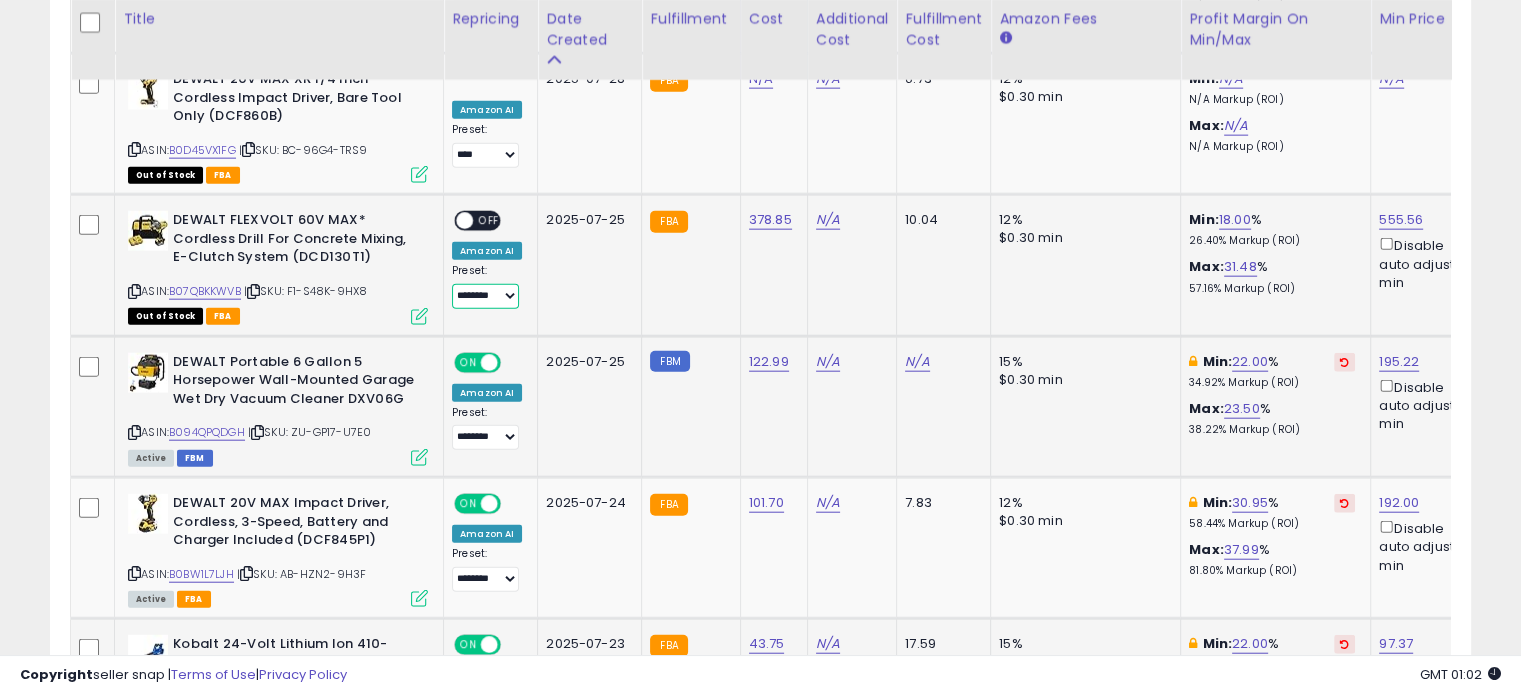 click on "**********" at bounding box center (485, 296) 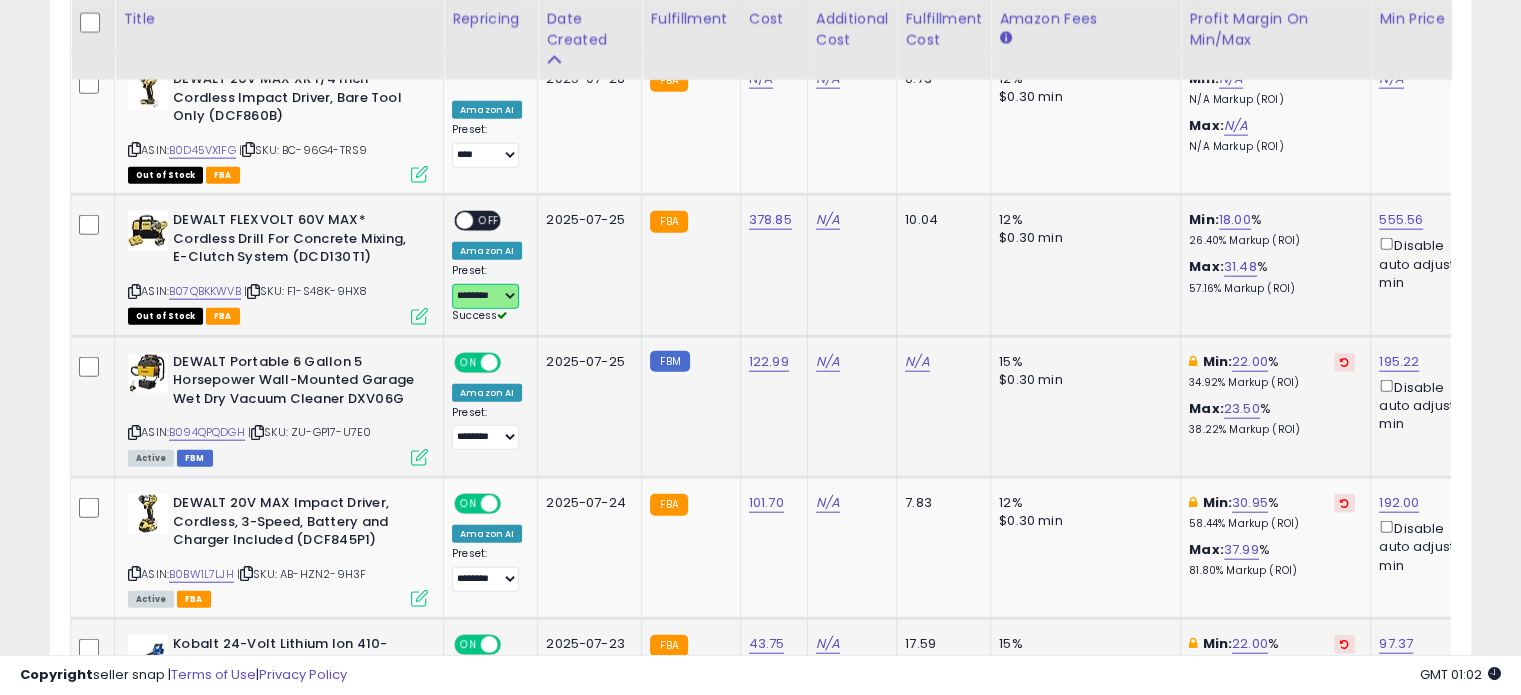 click at bounding box center [464, 221] 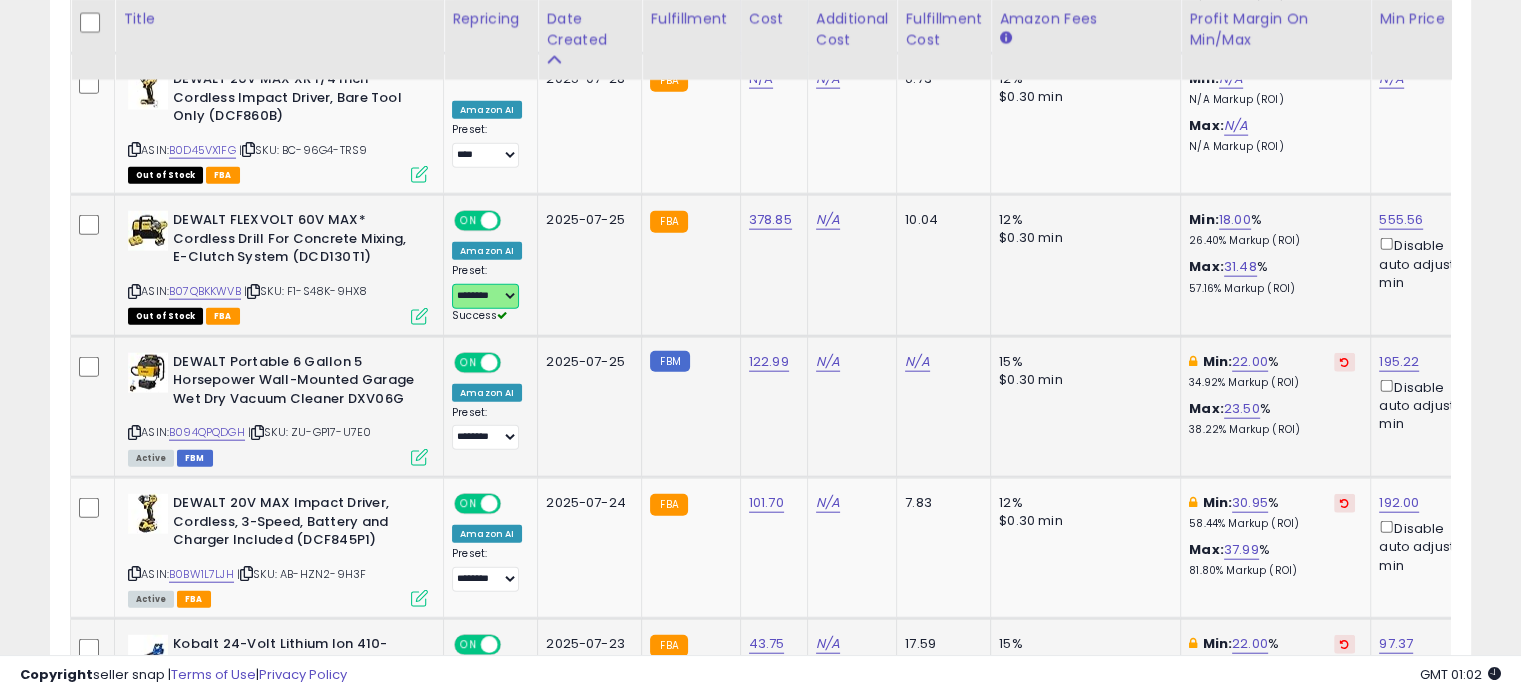 scroll, scrollTop: 0, scrollLeft: 220, axis: horizontal 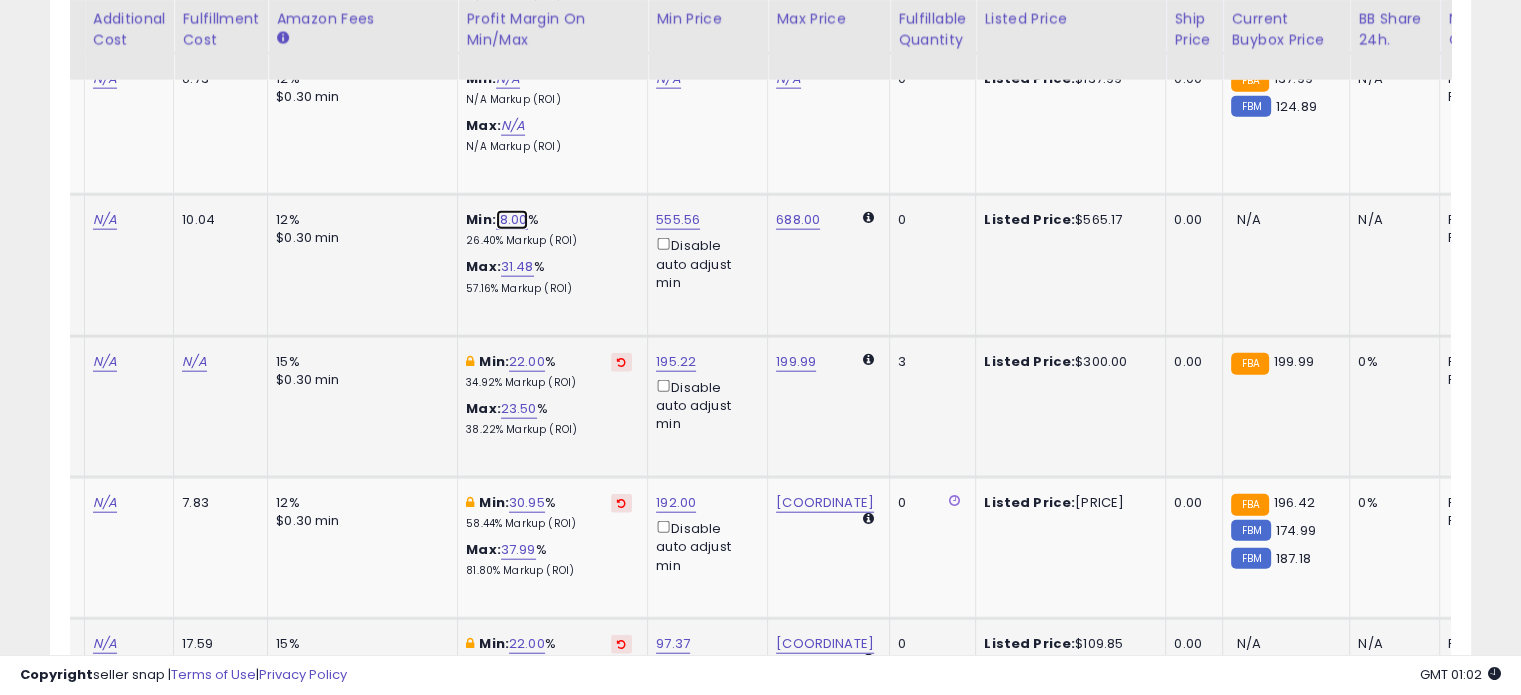 click on "18.00" at bounding box center (512, 220) 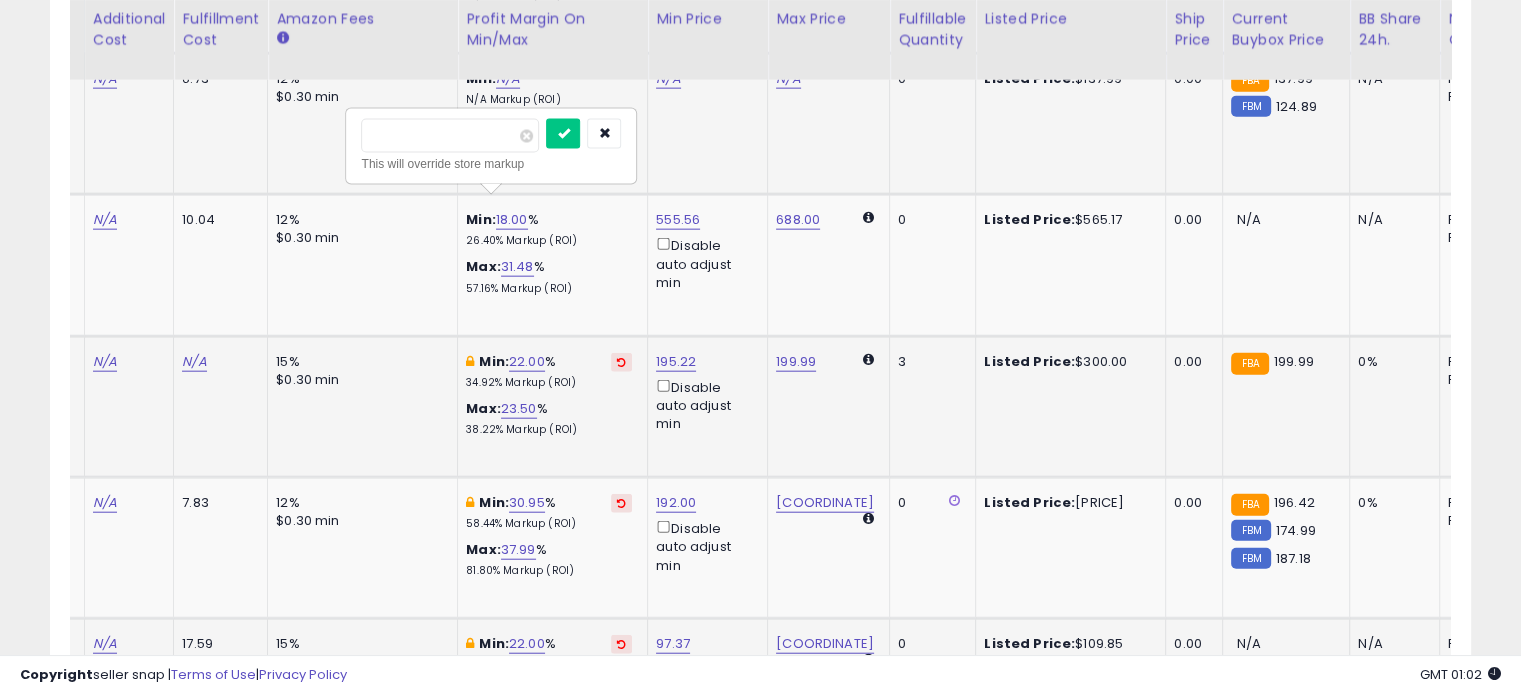 drag, startPoint x: 455, startPoint y: 138, endPoint x: 324, endPoint y: 133, distance: 131.09538 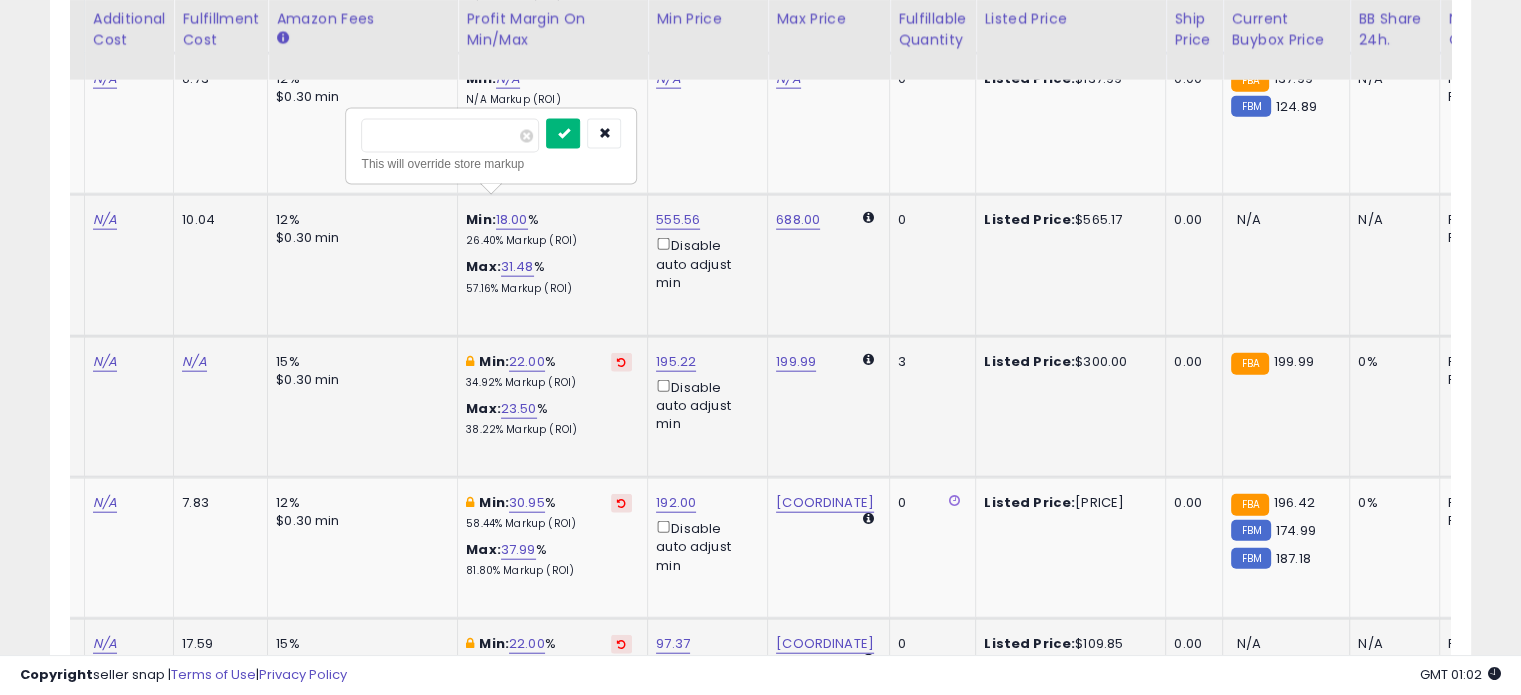 type on "**" 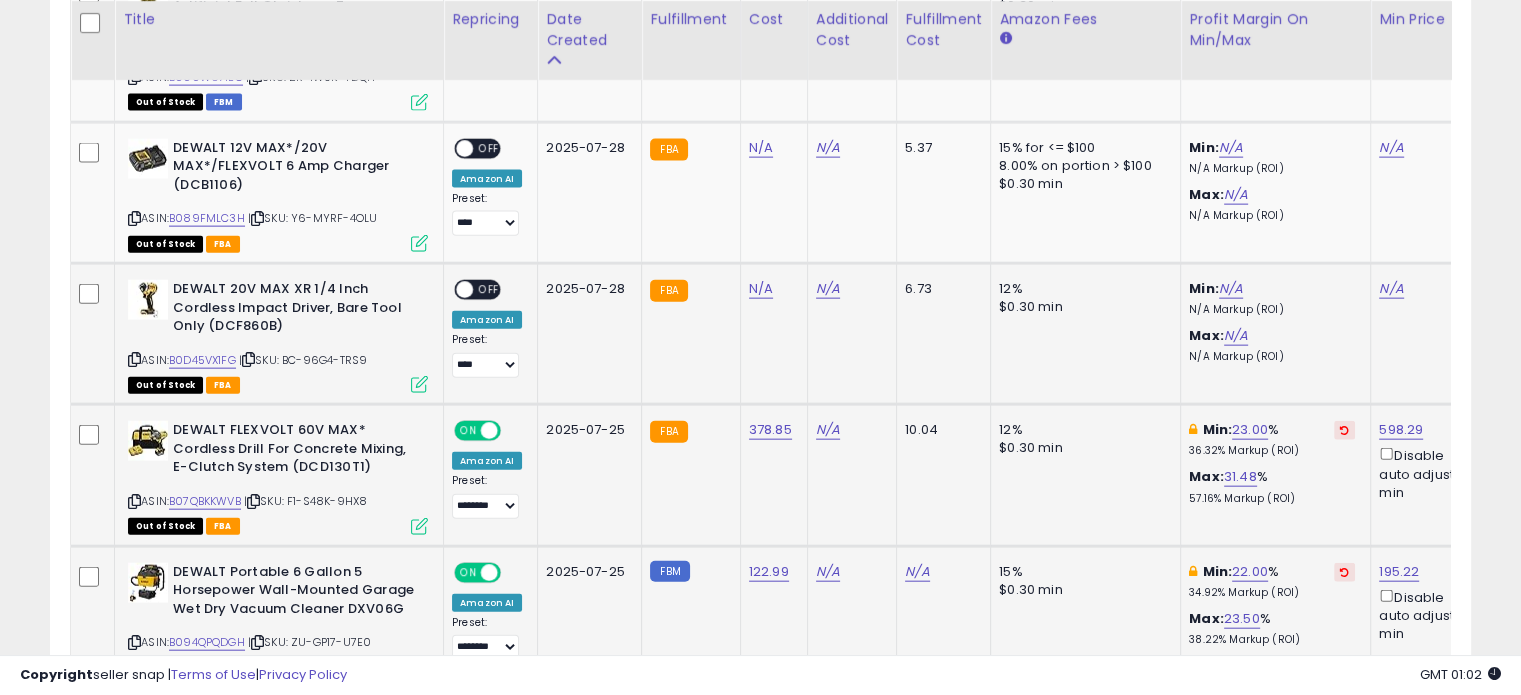 click at bounding box center (134, 359) 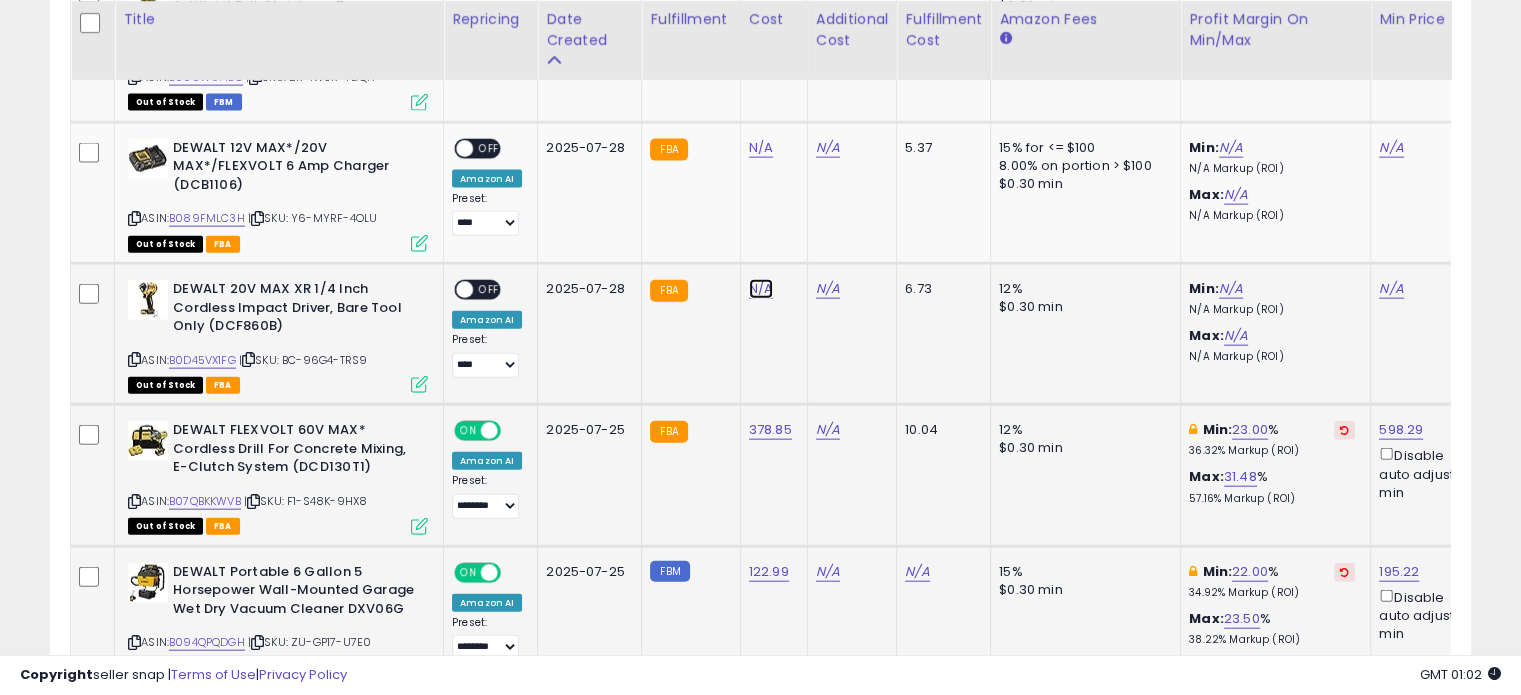 click on "N/A" at bounding box center [761, -3462] 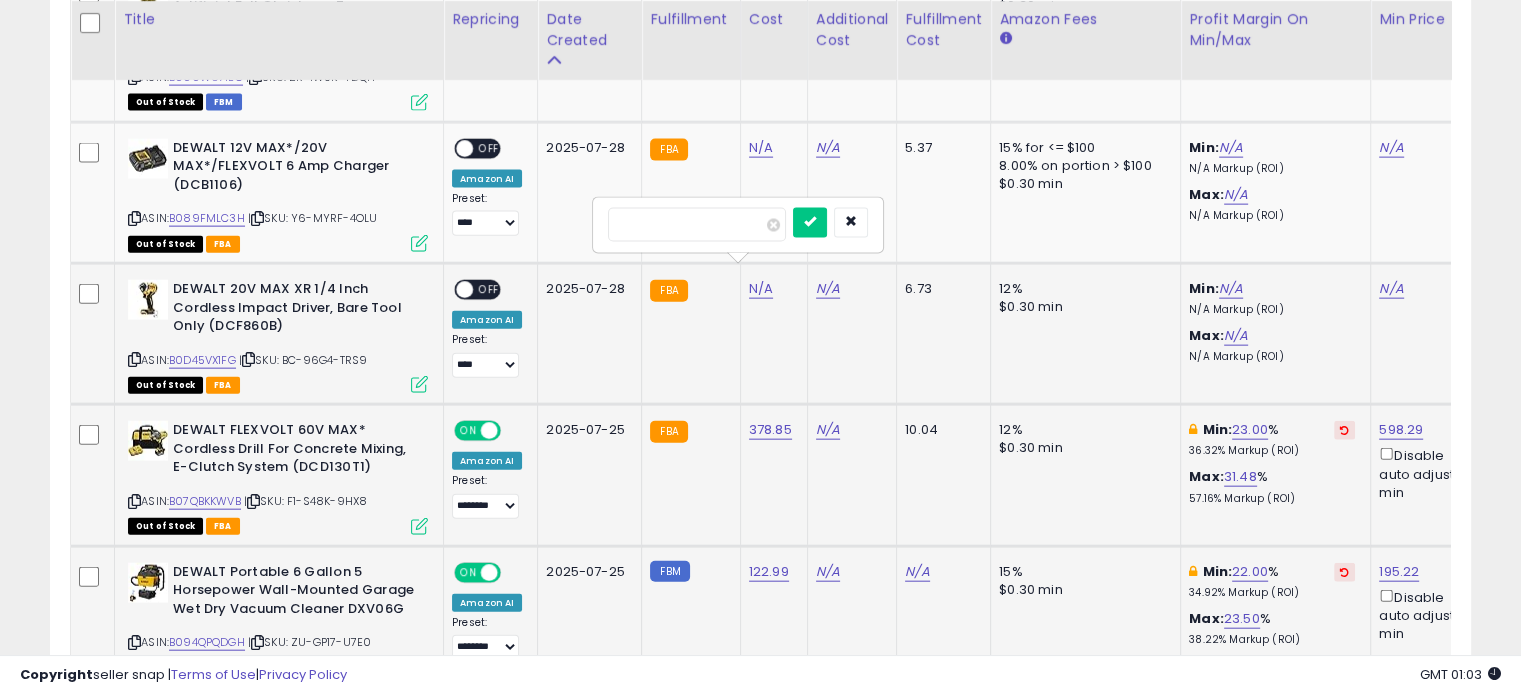 type on "*****" 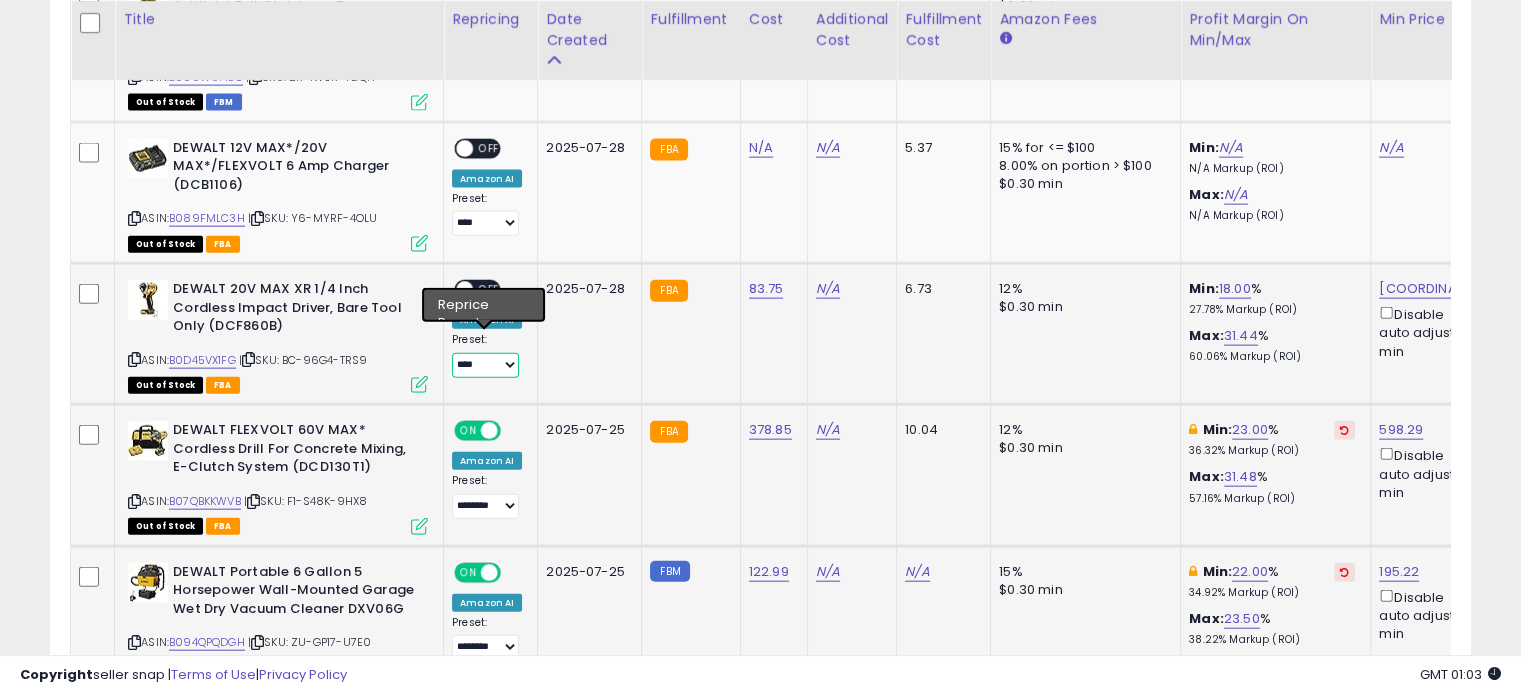 click on "**********" at bounding box center (485, 365) 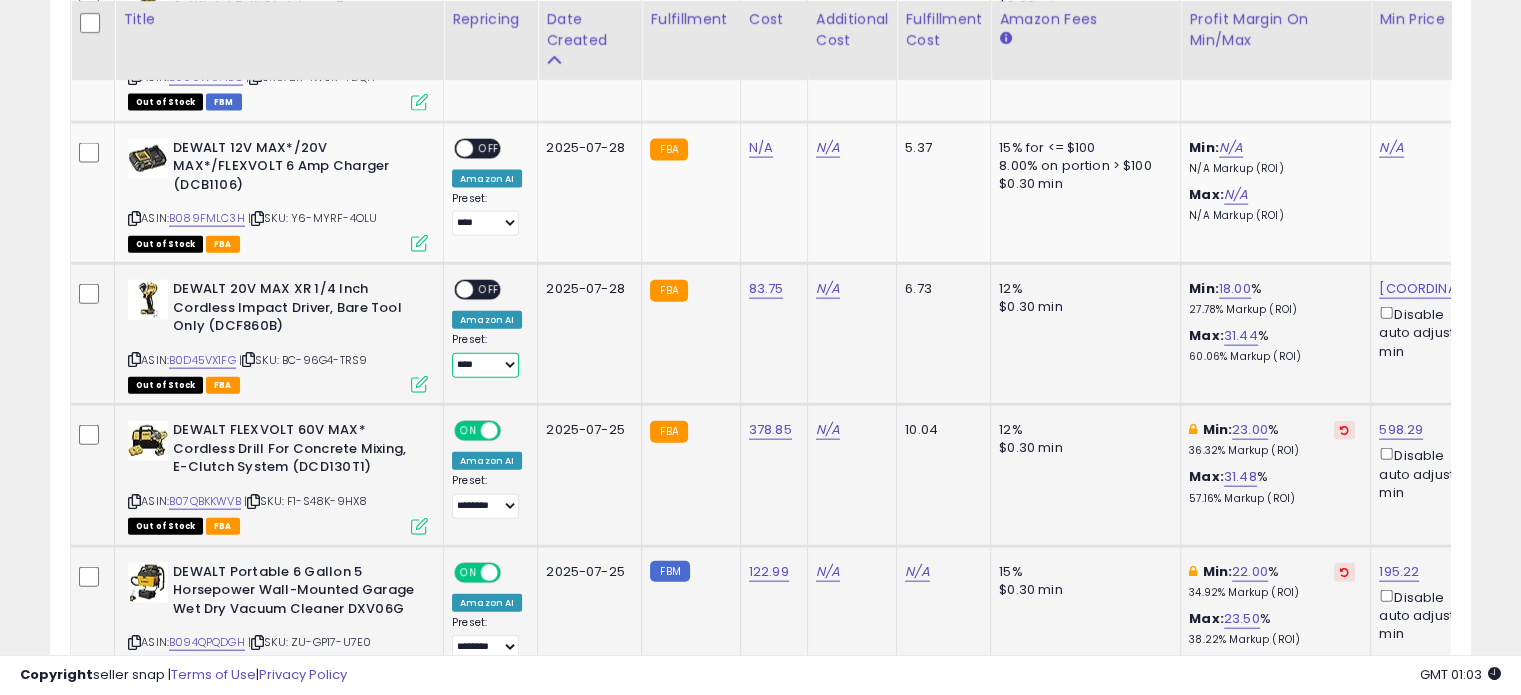 select on "********" 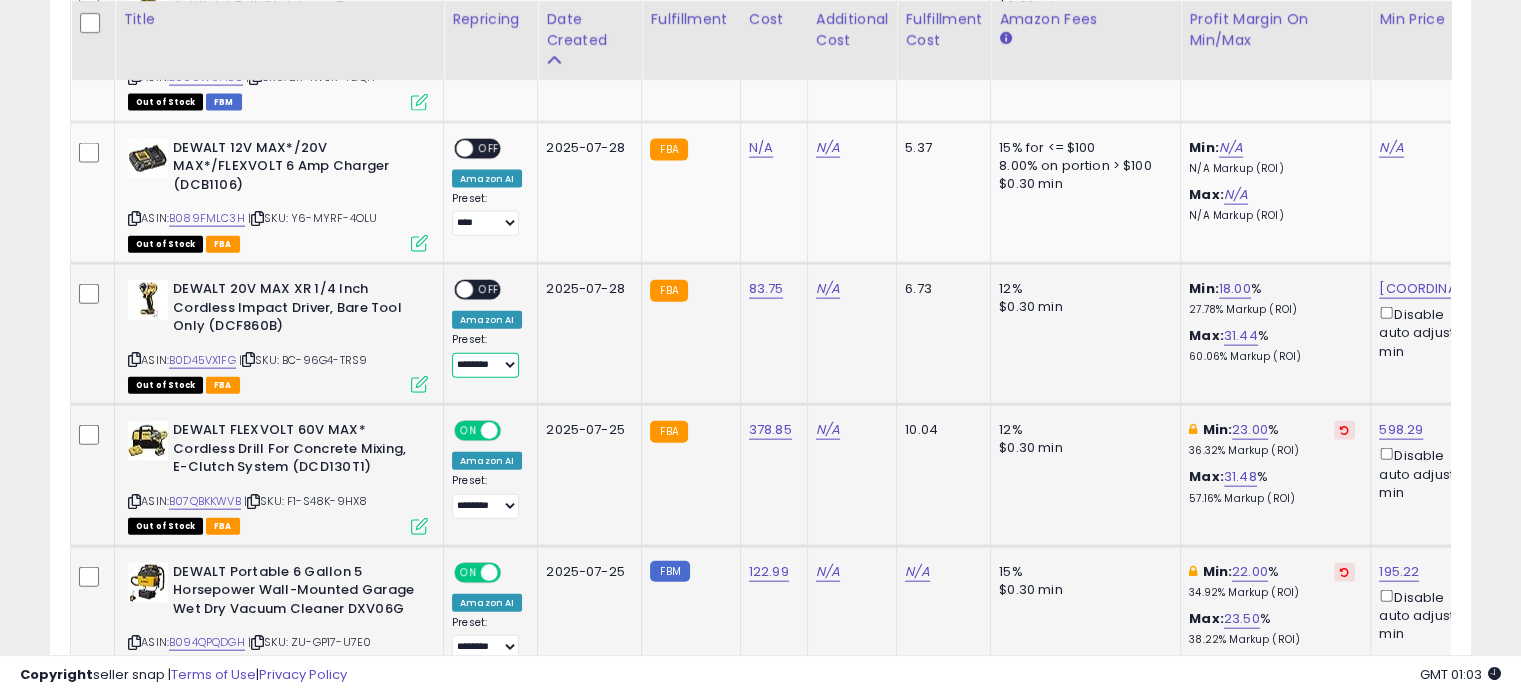 click on "**********" at bounding box center [485, 365] 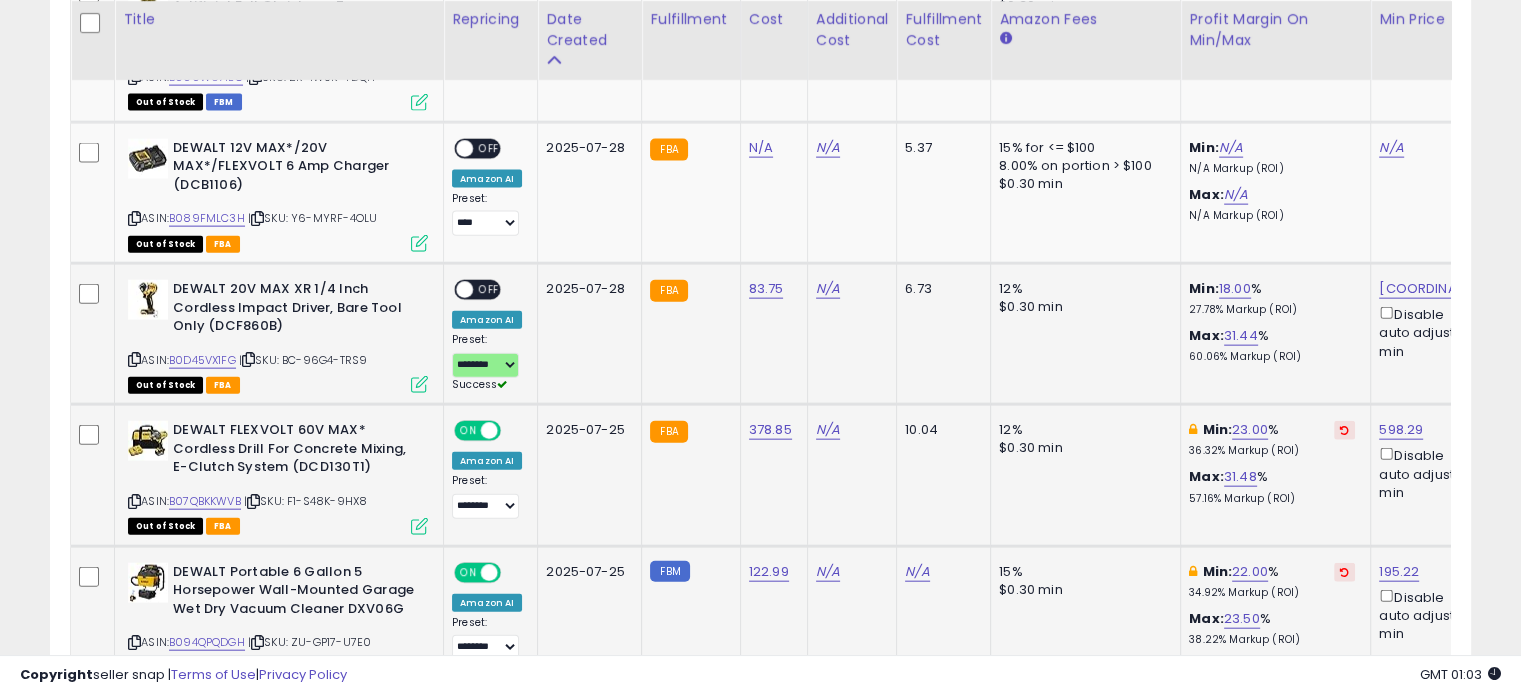 click on "OFF" at bounding box center (489, 290) 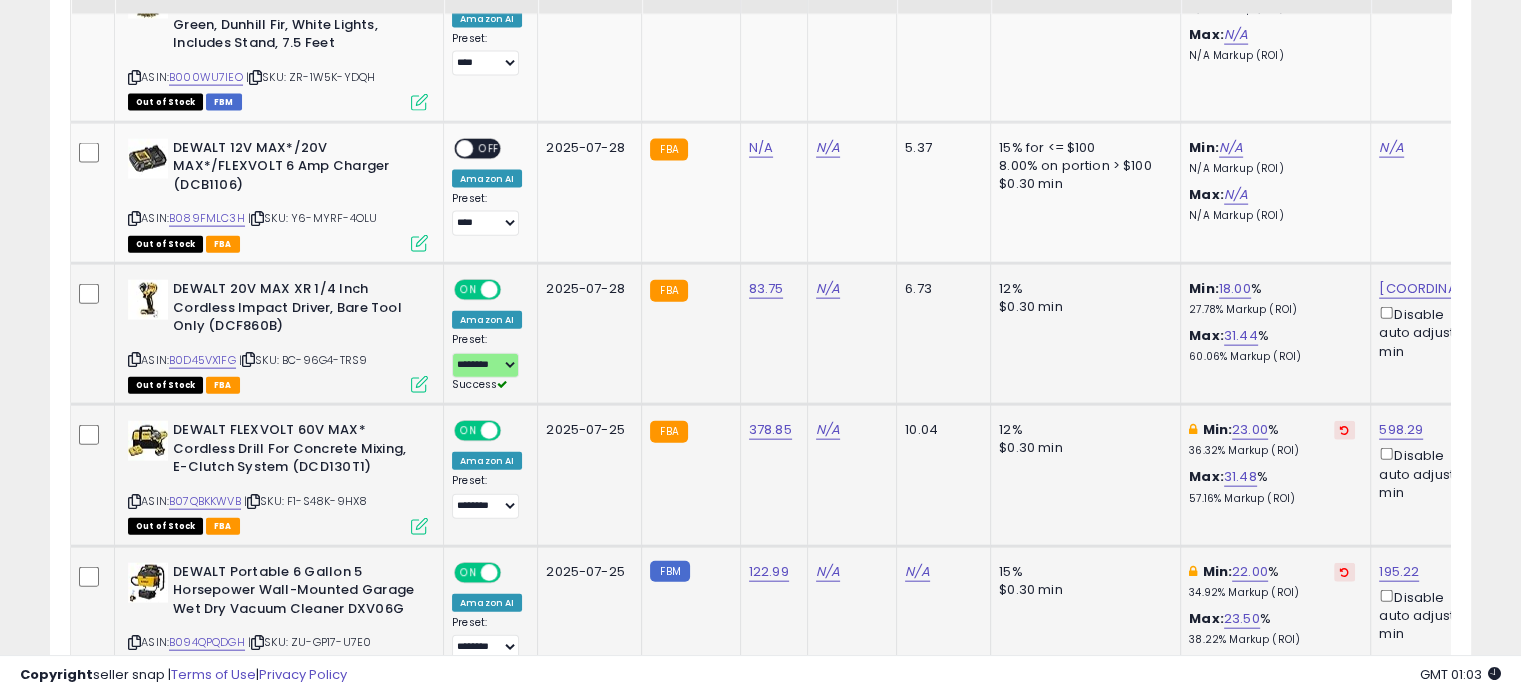 scroll, scrollTop: 4424, scrollLeft: 0, axis: vertical 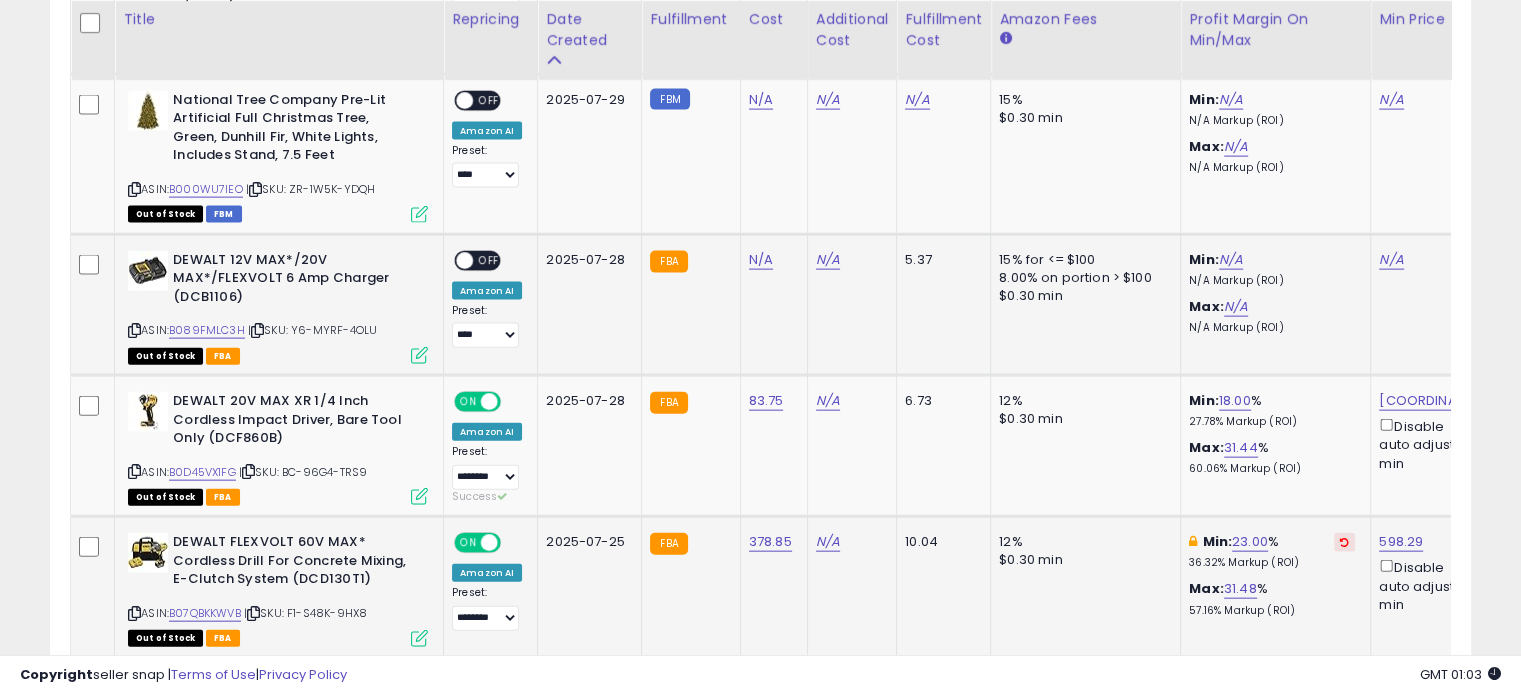 click at bounding box center [134, 330] 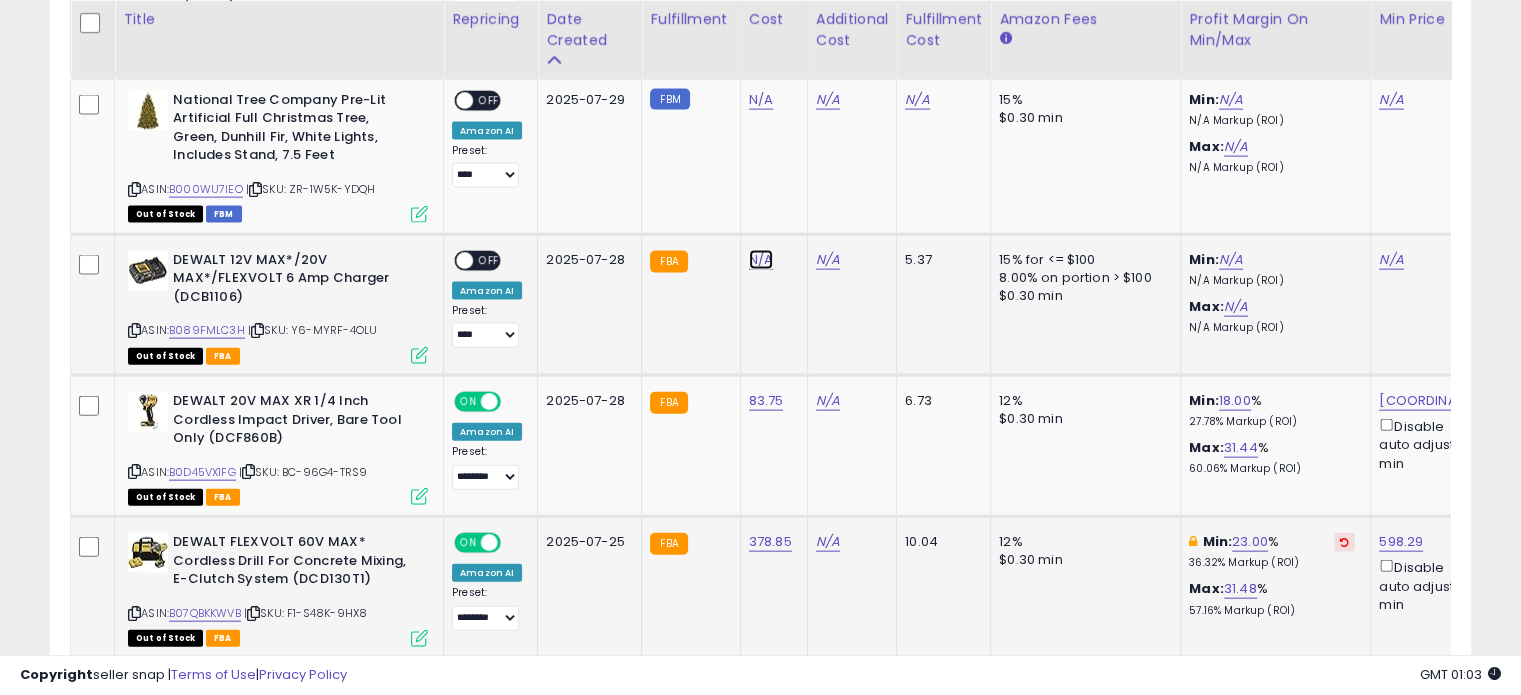 click on "N/A" at bounding box center [761, -3350] 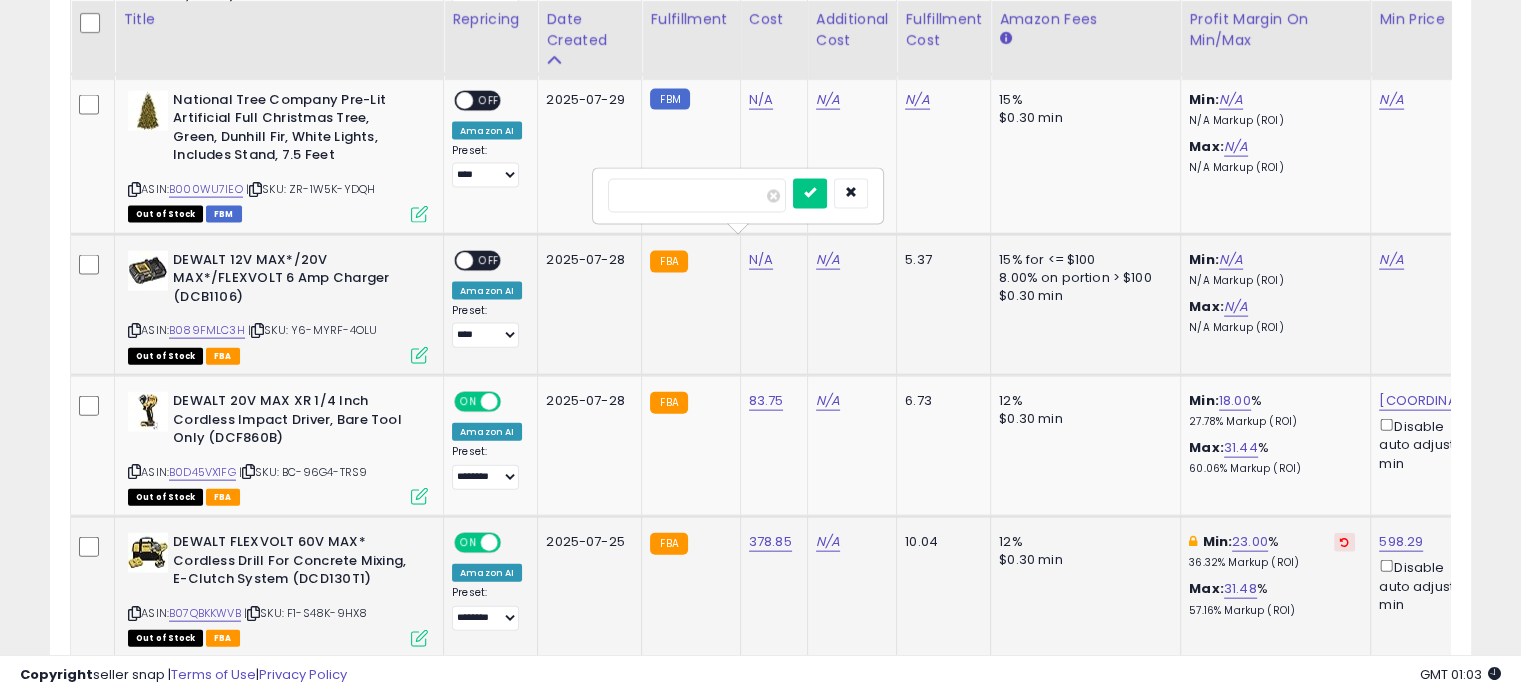 type on "*****" 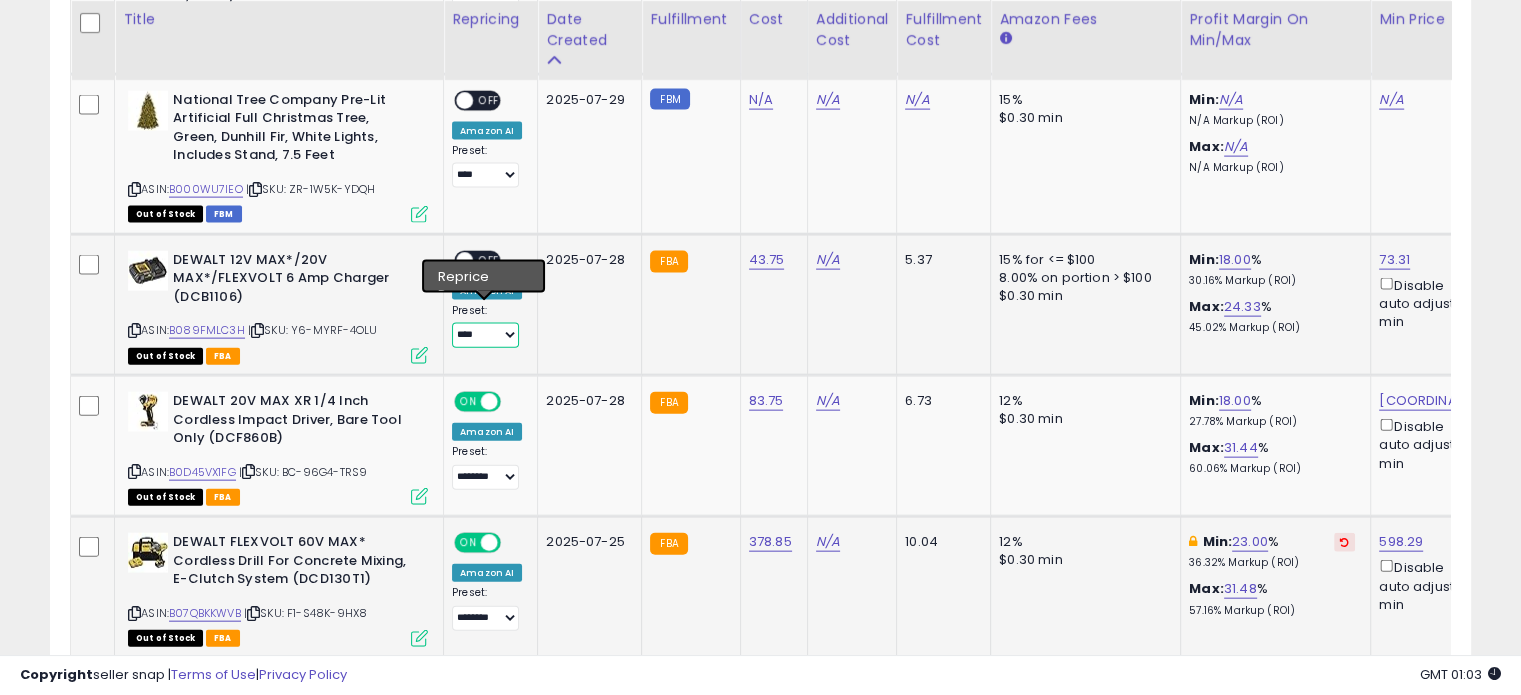 click on "**********" at bounding box center [485, 335] 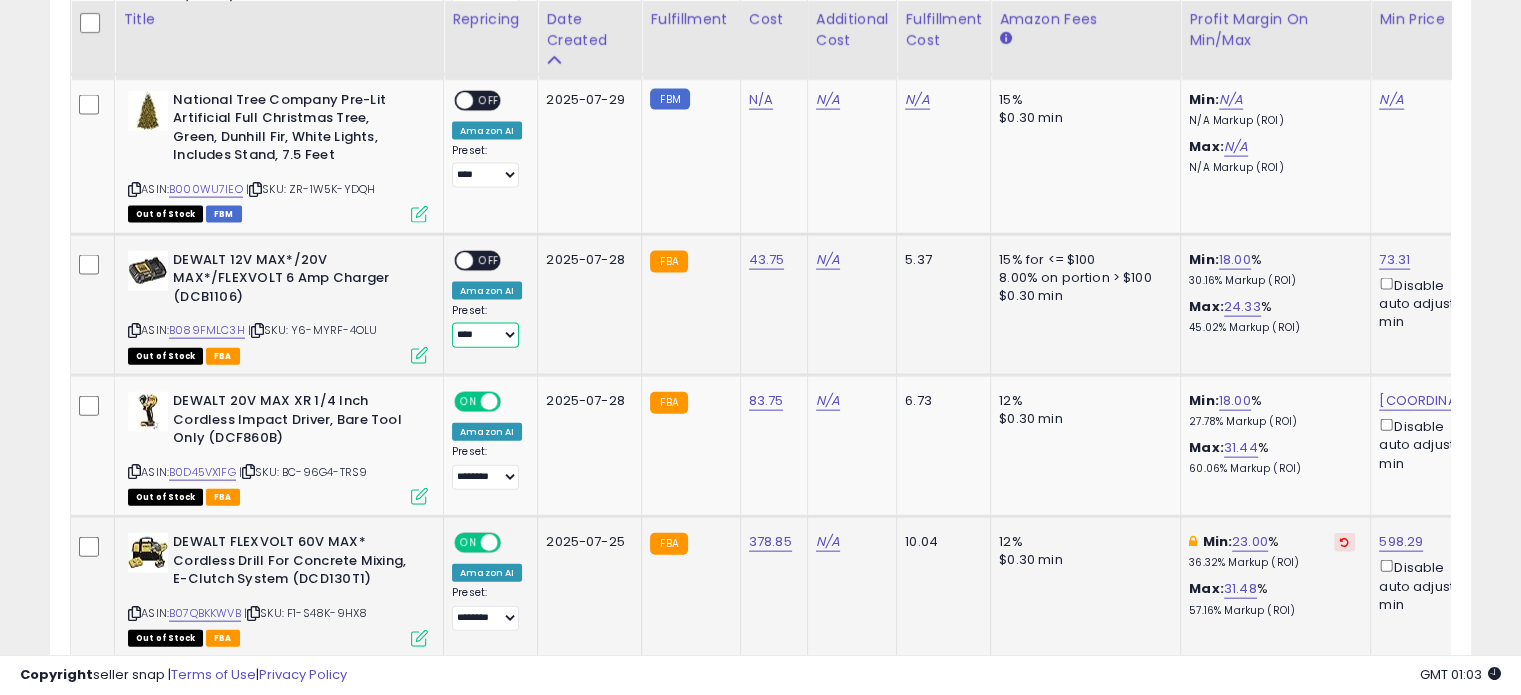 select on "********" 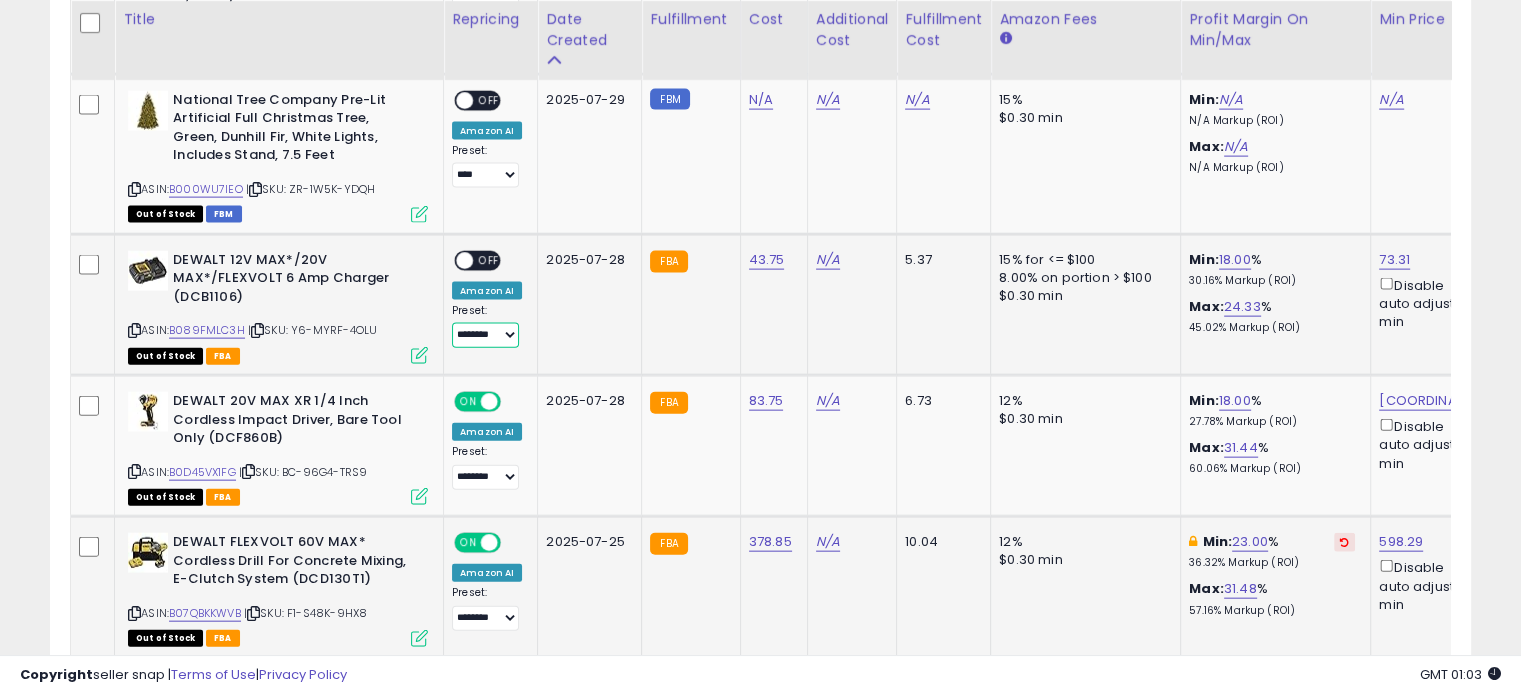 click on "**********" at bounding box center (485, 335) 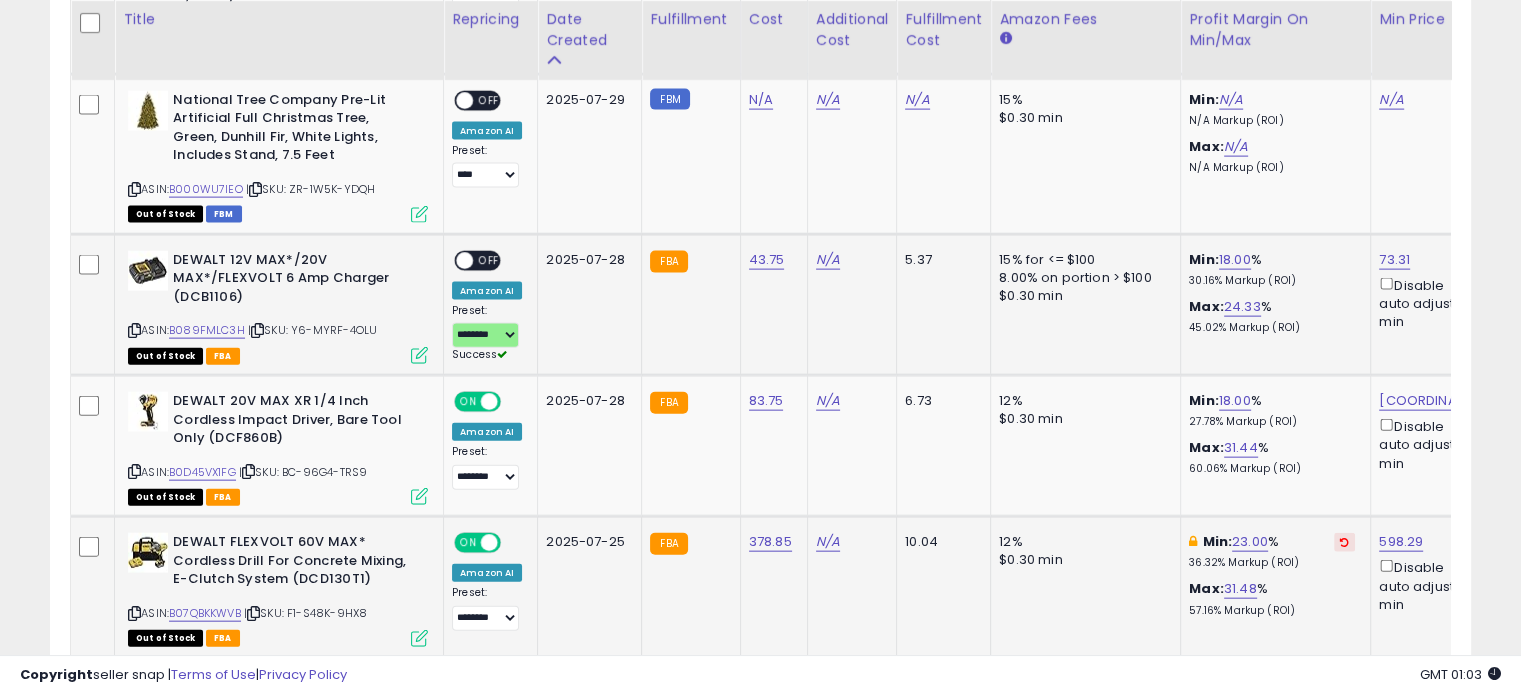 click on "ON   OFF" at bounding box center (455, 260) 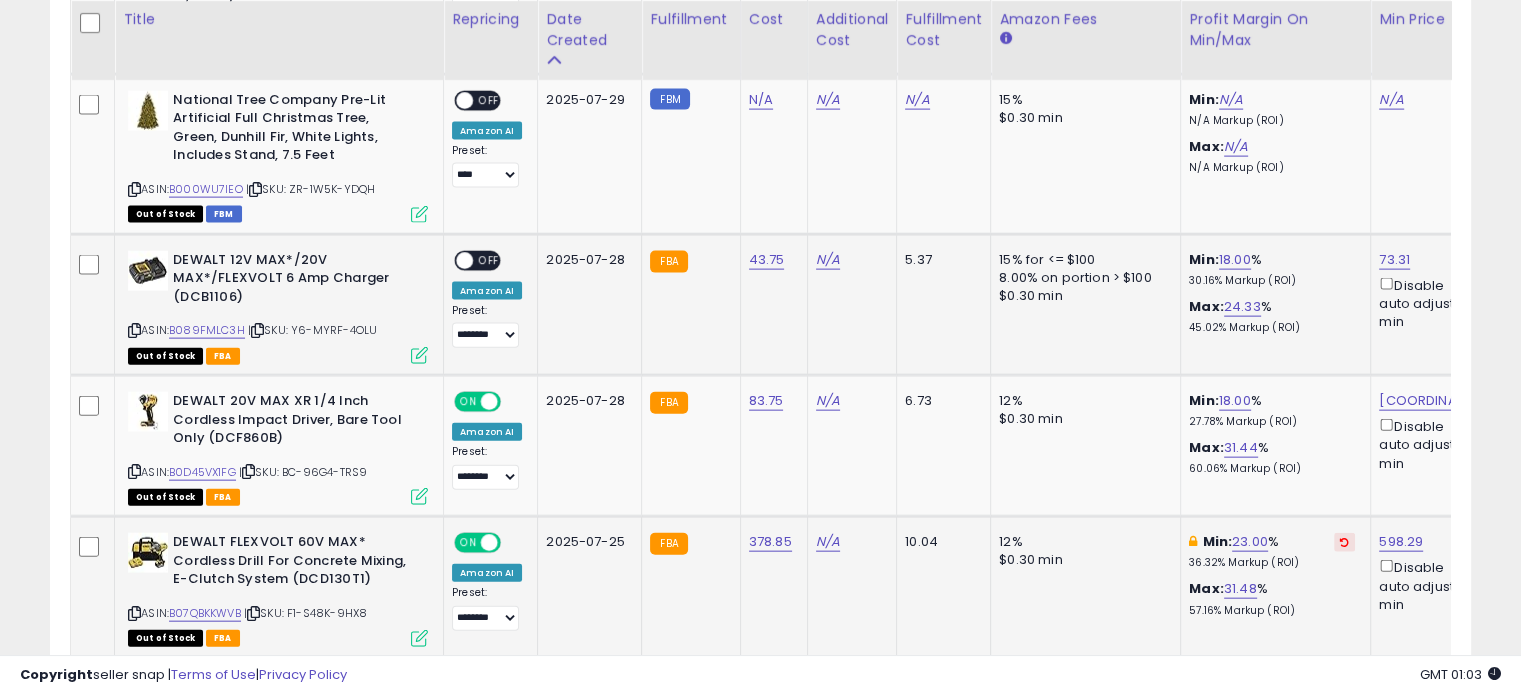 click on "OFF" at bounding box center [489, 260] 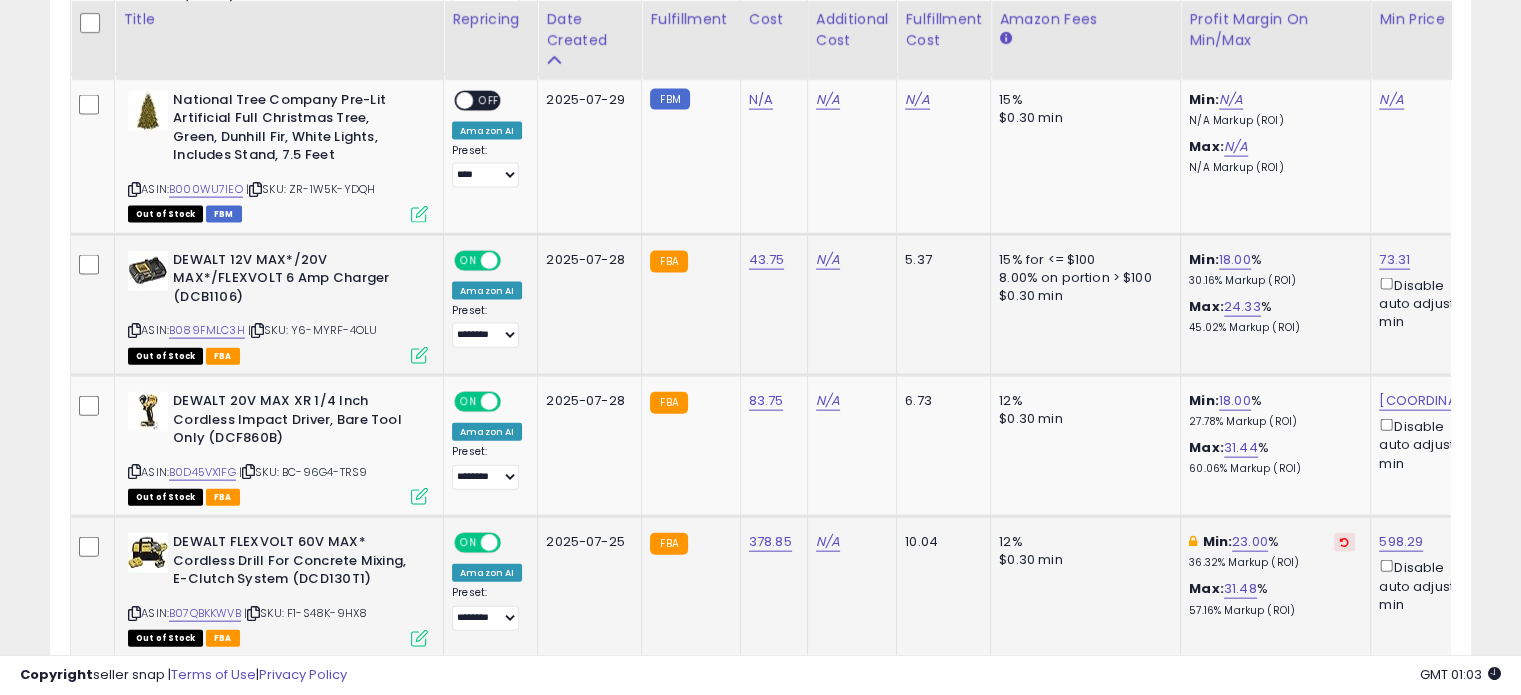 scroll, scrollTop: 0, scrollLeft: 168, axis: horizontal 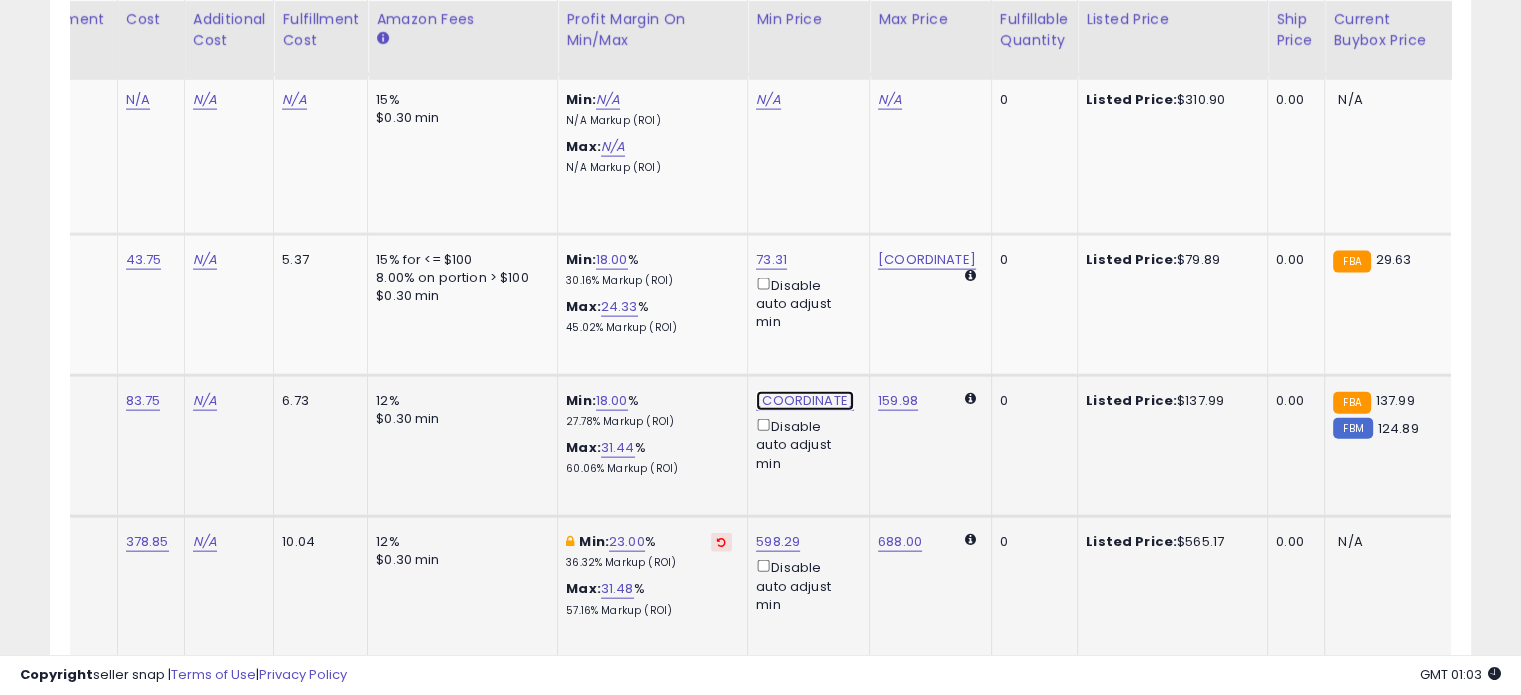 click on "129.26" at bounding box center (768, -3350) 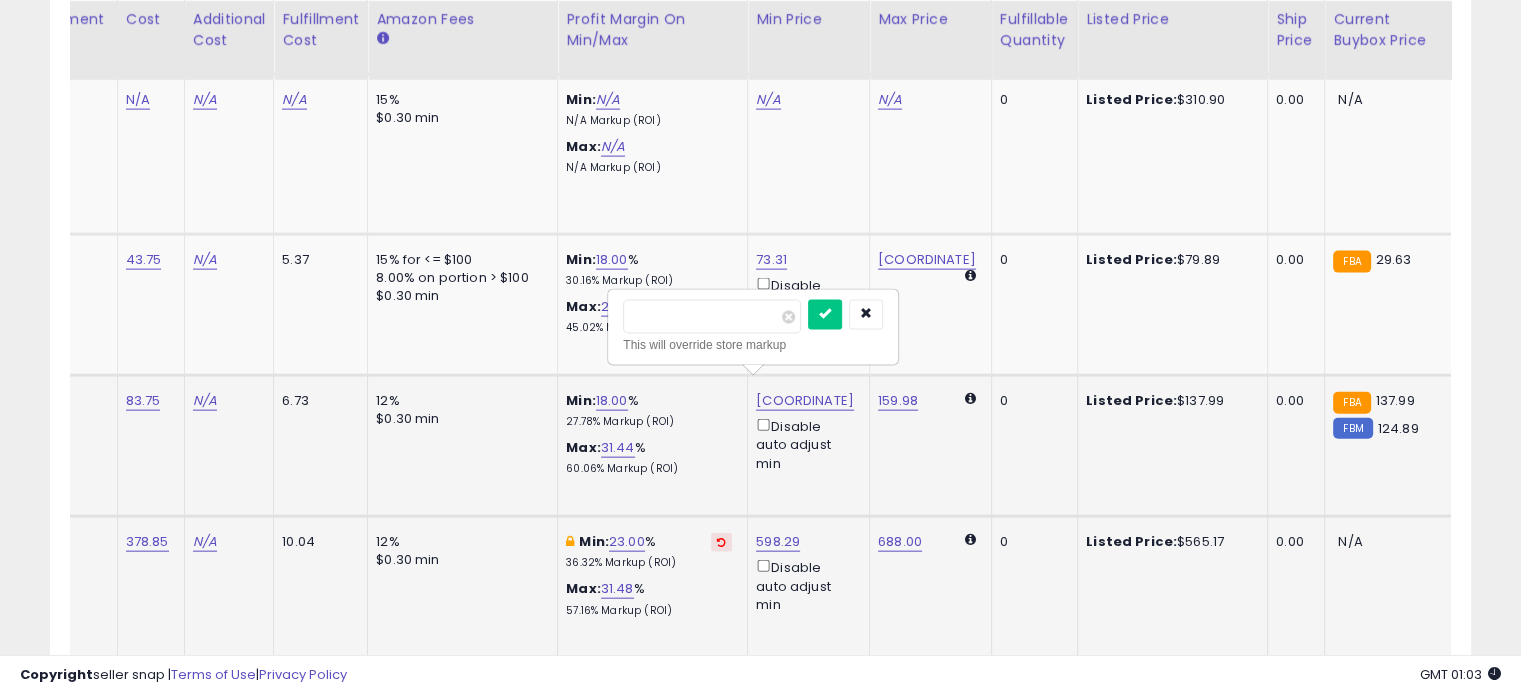 type on "***" 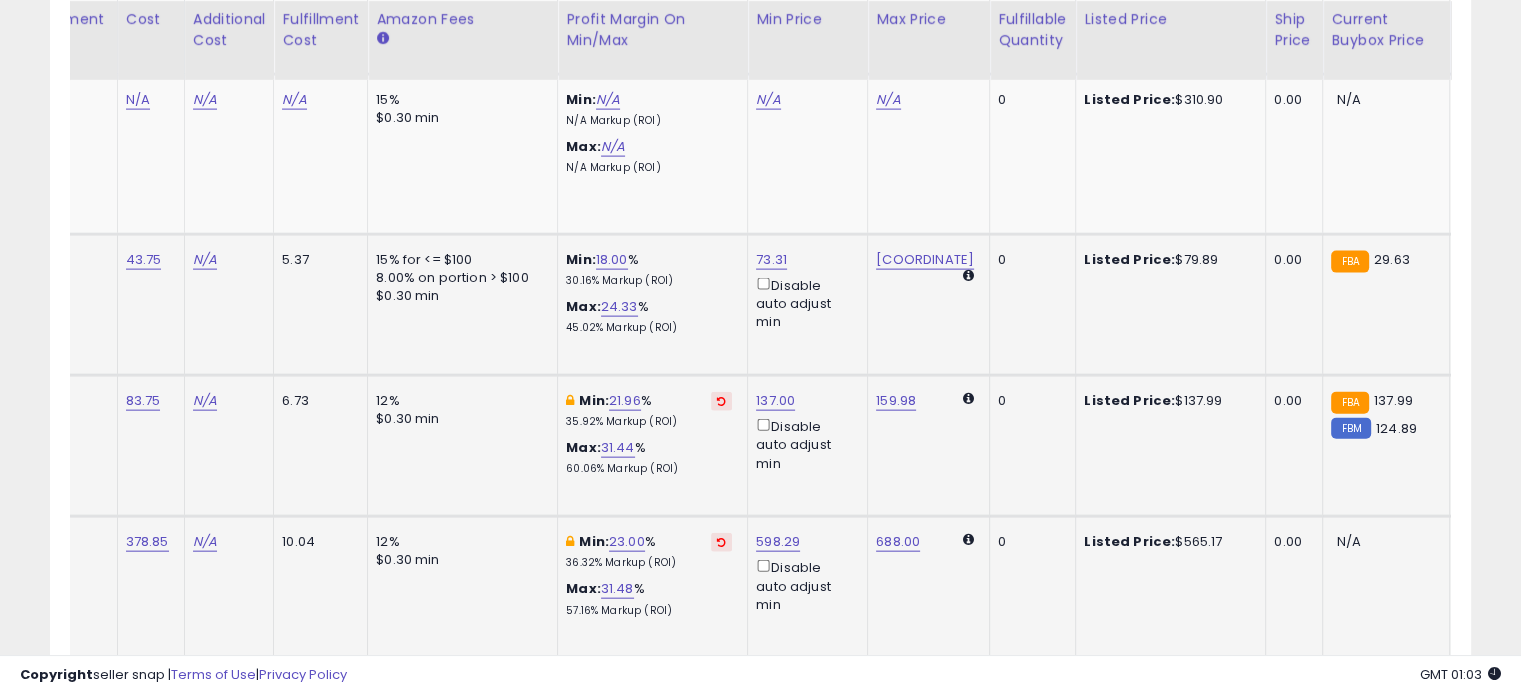 scroll, scrollTop: 0, scrollLeft: 118, axis: horizontal 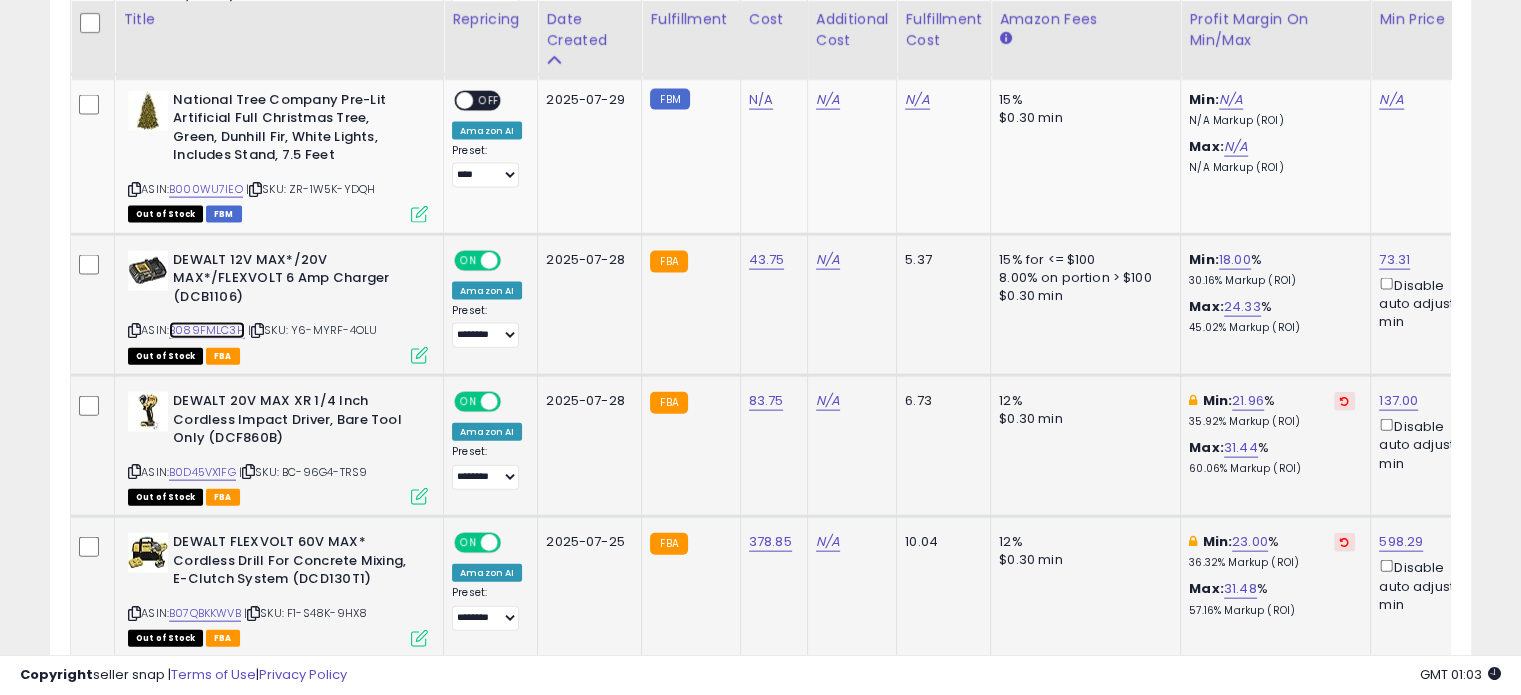 click on "B089FMLC3H" at bounding box center (207, 330) 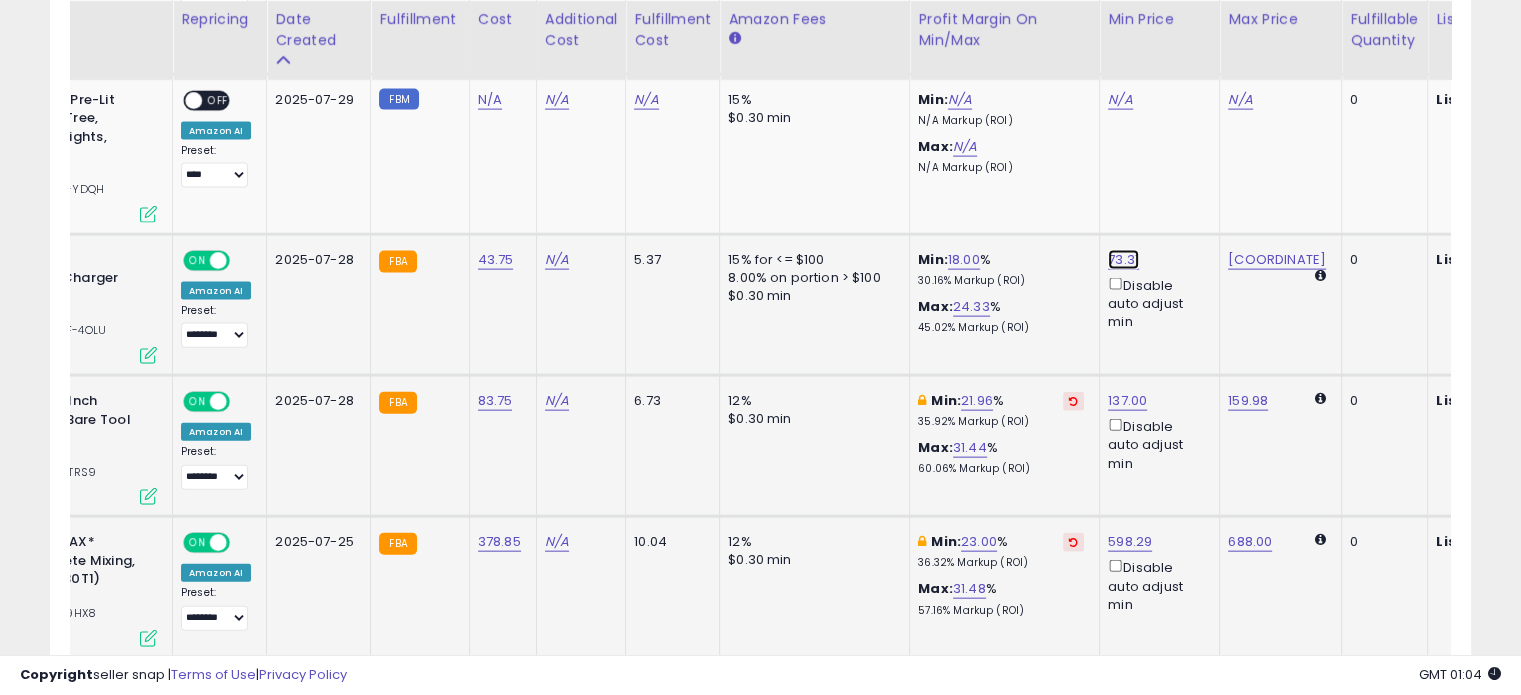click on "73.31" at bounding box center (1120, -3350) 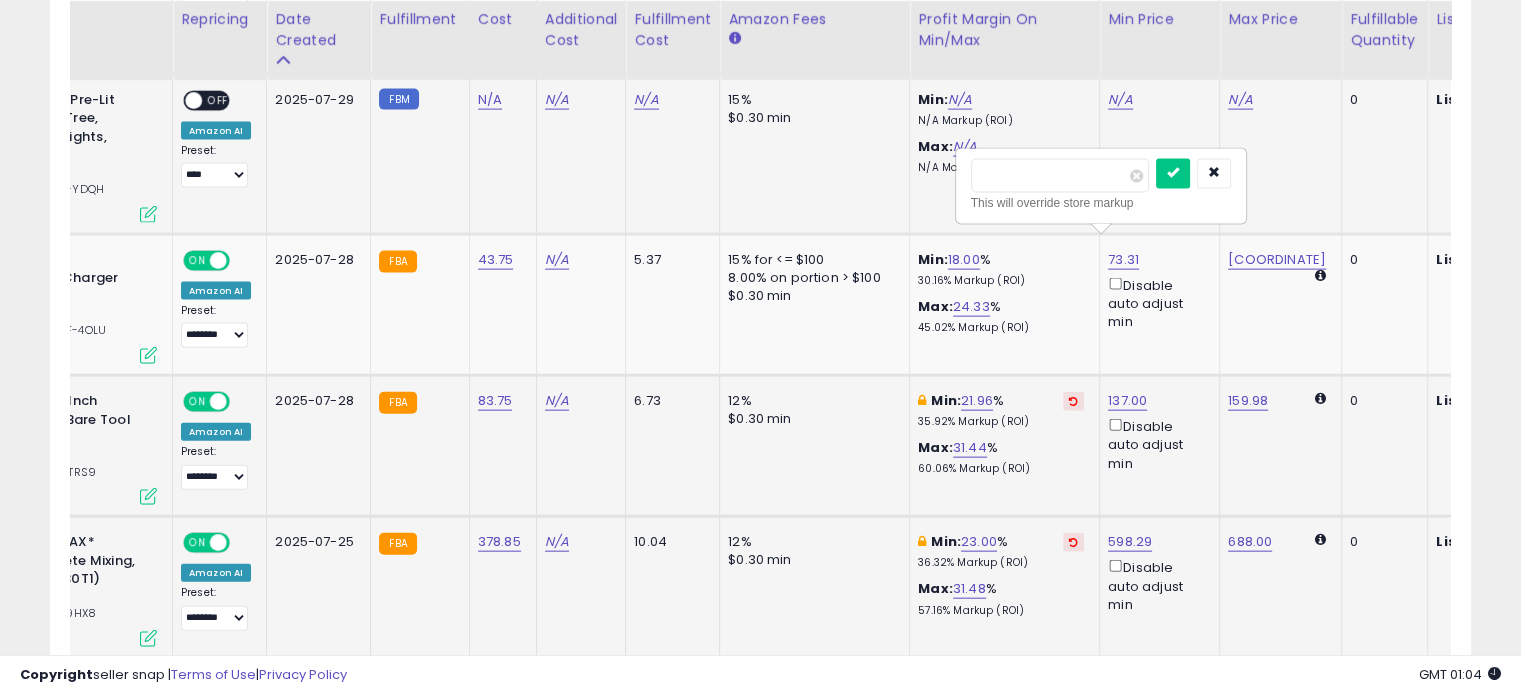 drag, startPoint x: 1048, startPoint y: 171, endPoint x: 948, endPoint y: 171, distance: 100 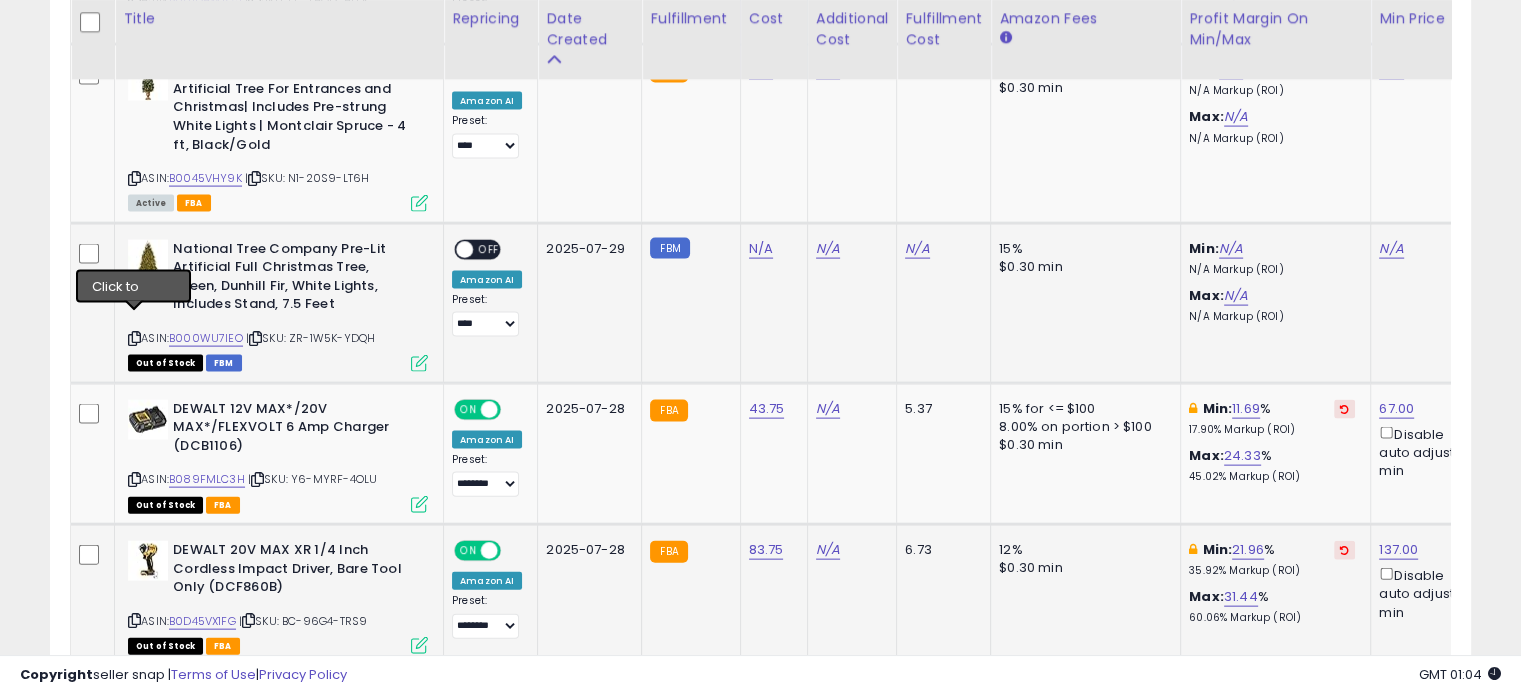 click at bounding box center [134, 338] 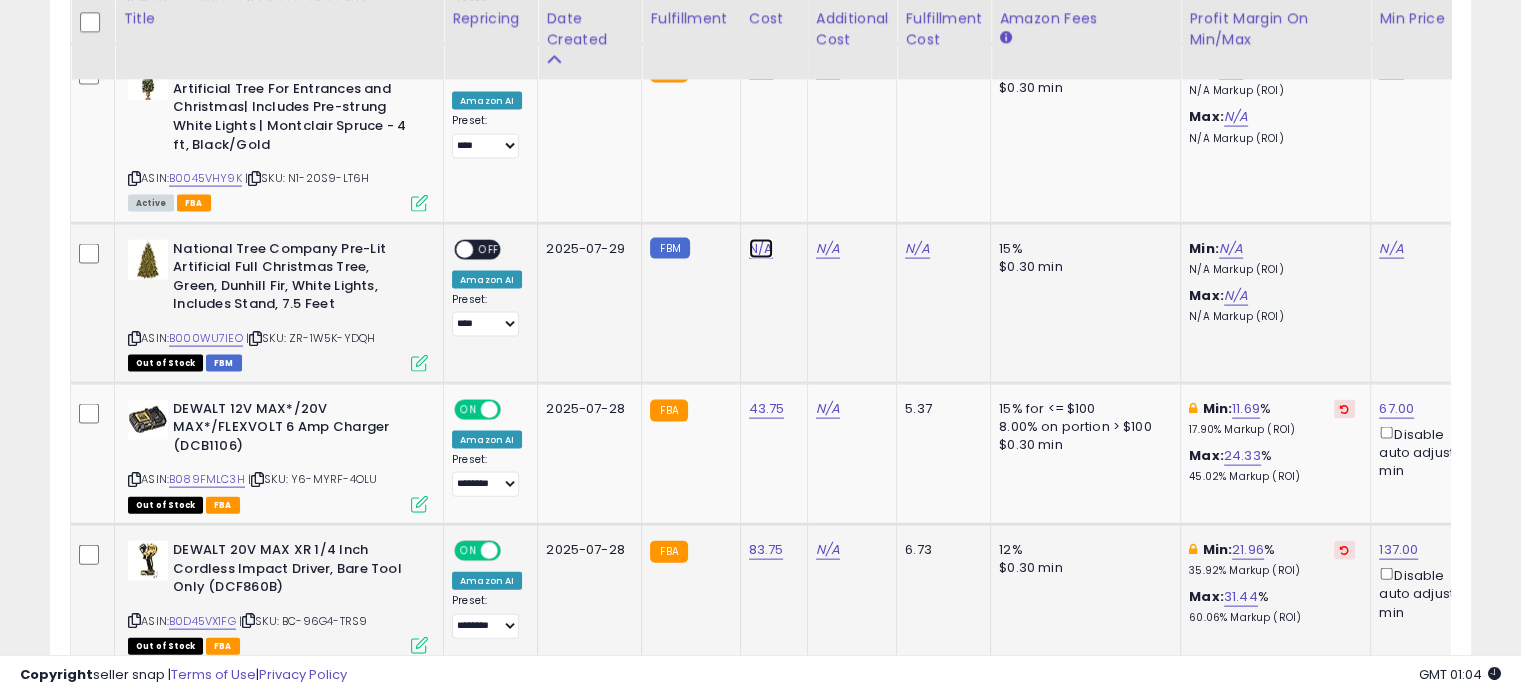 click on "N/A" at bounding box center (761, -3201) 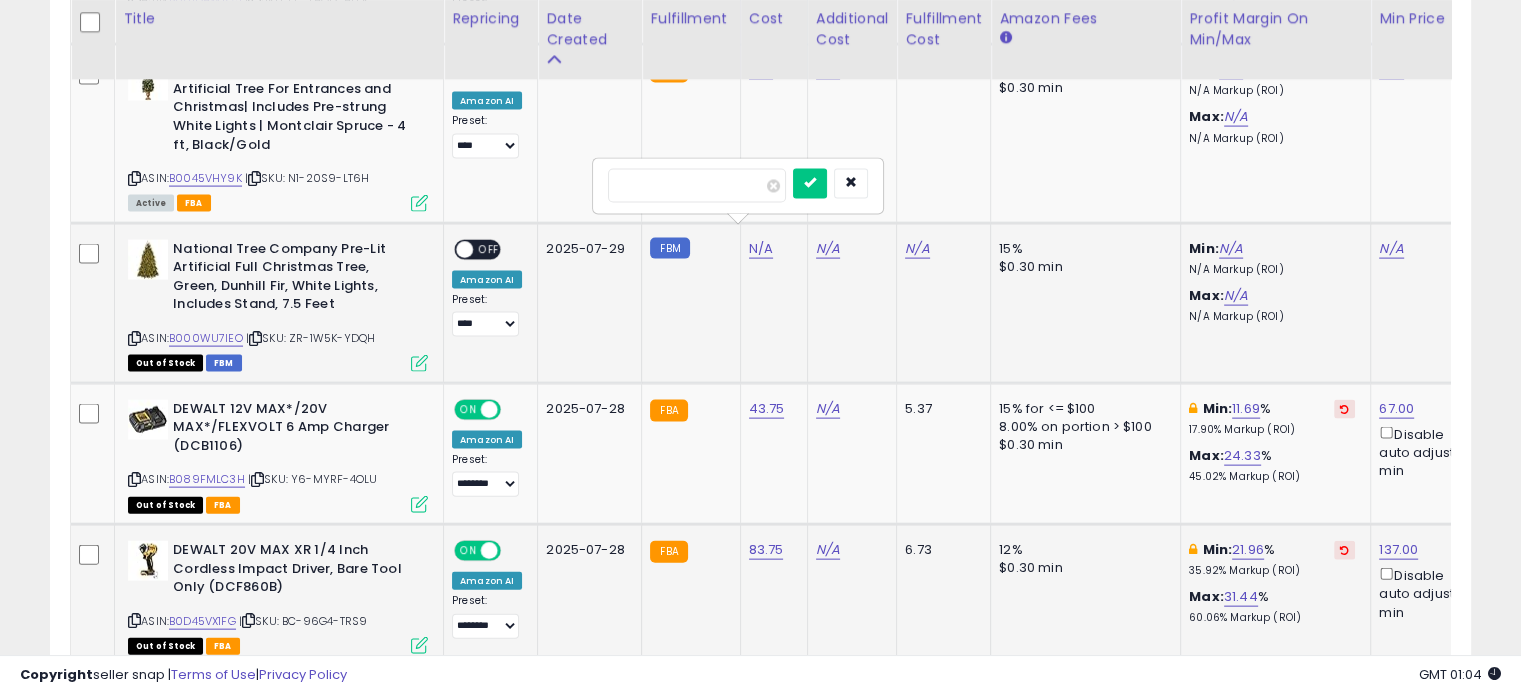 type on "*" 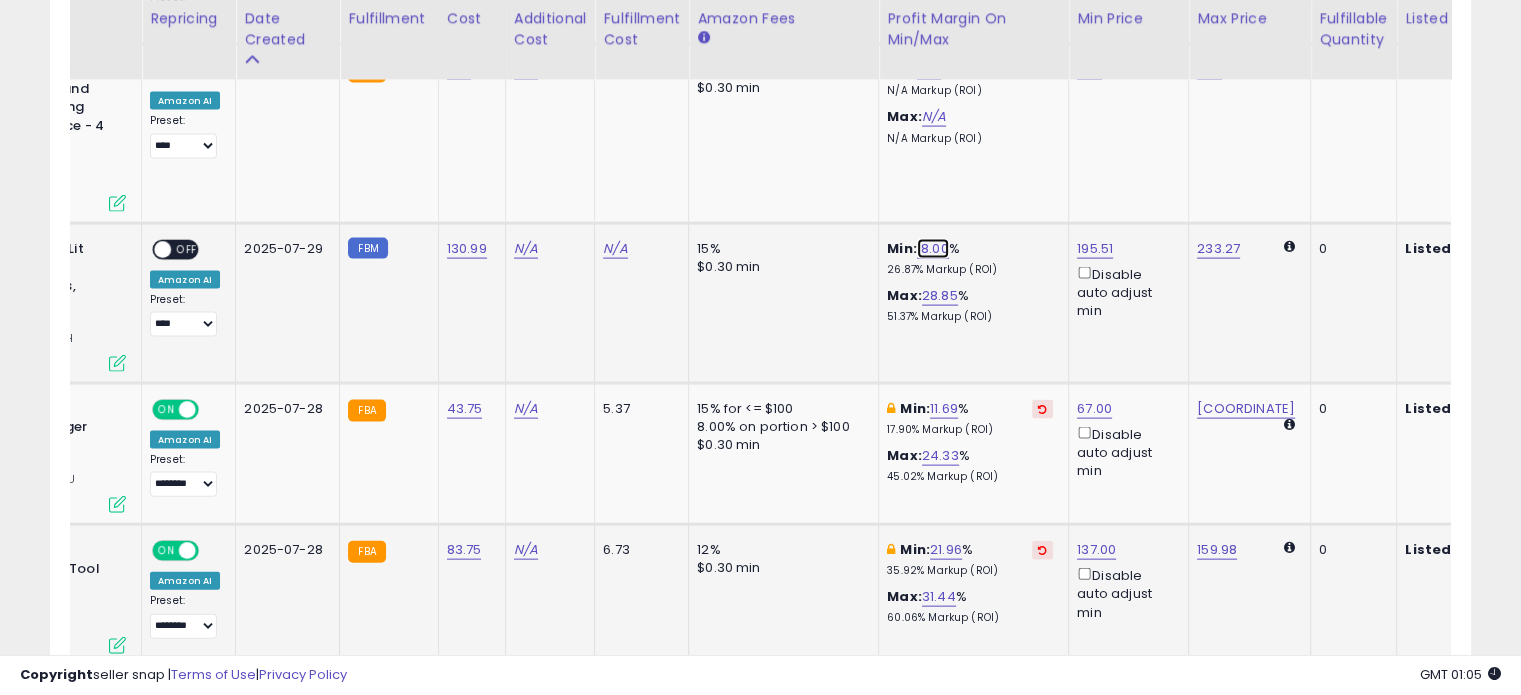 click on "18.00" at bounding box center (933, 249) 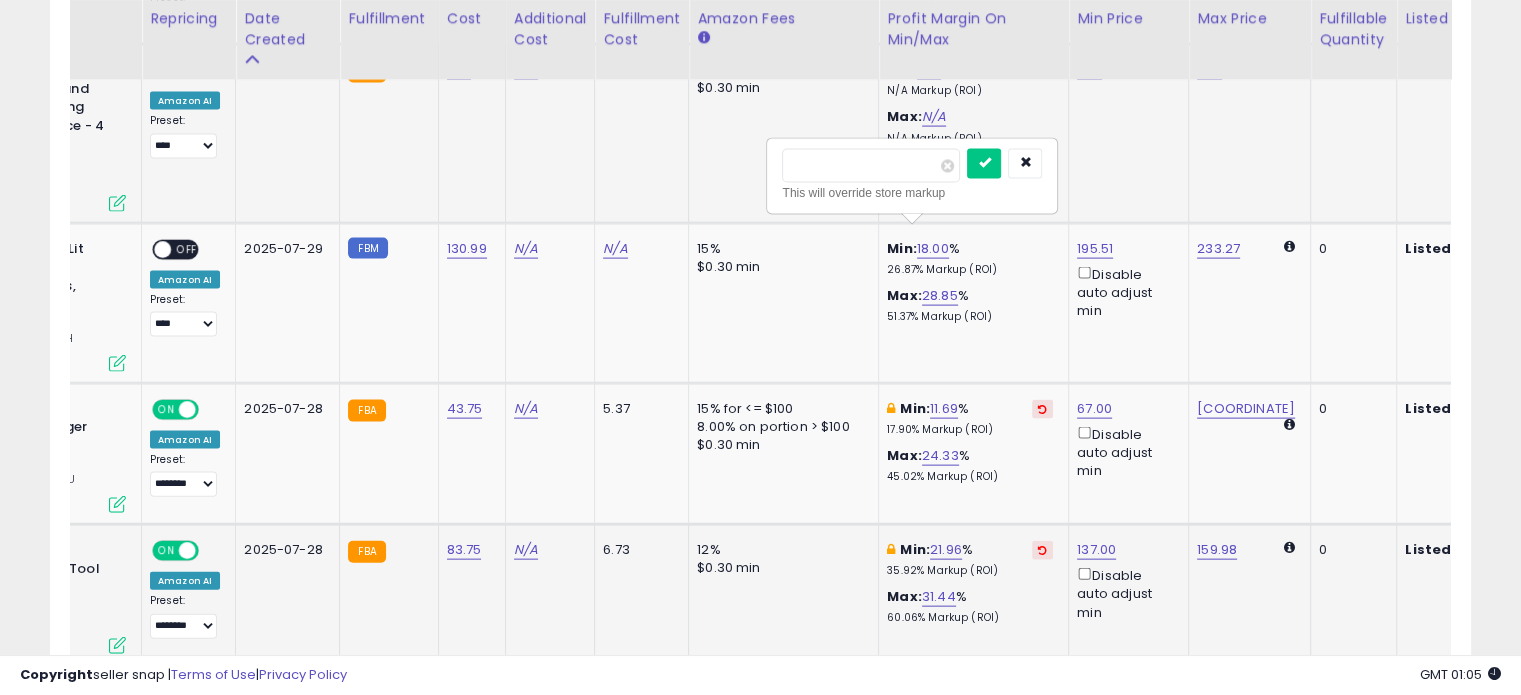 drag, startPoint x: 844, startPoint y: 169, endPoint x: 739, endPoint y: 165, distance: 105.076164 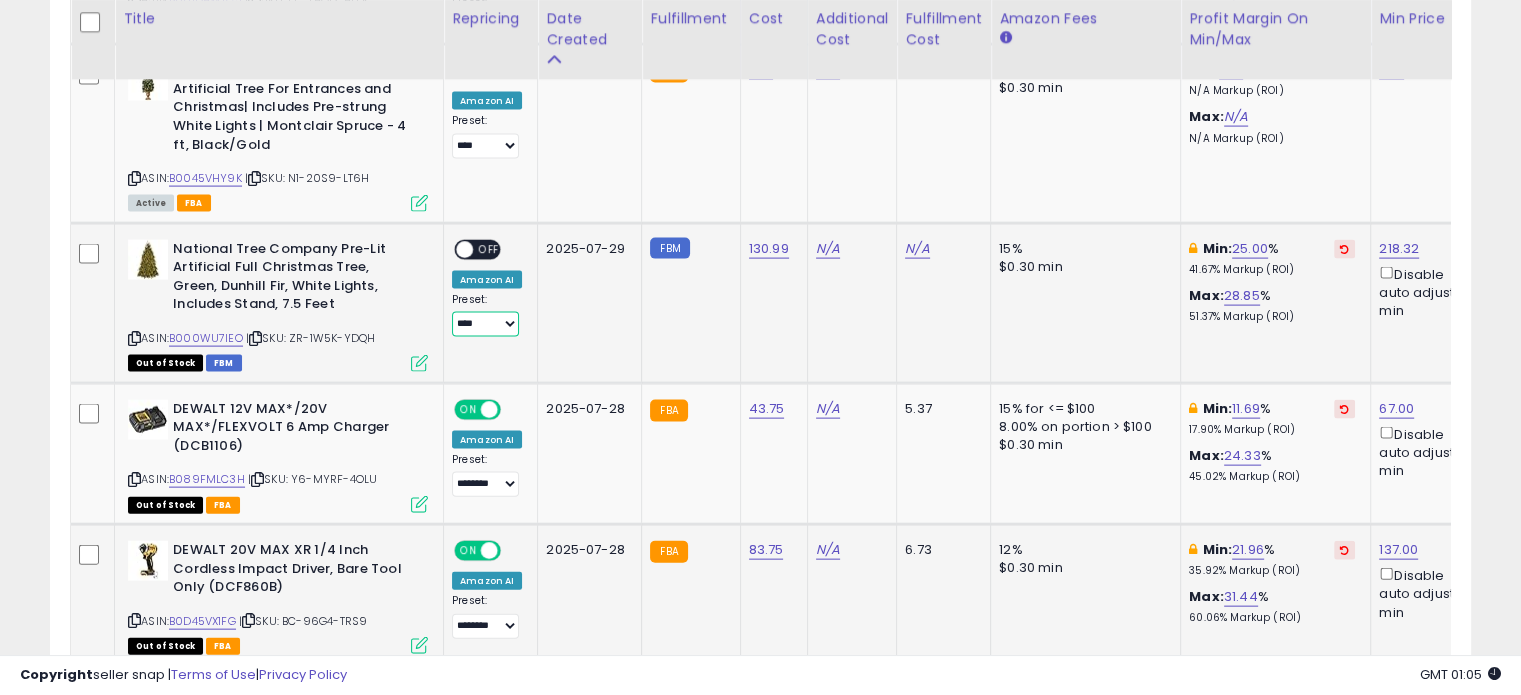click on "**********" at bounding box center (485, 324) 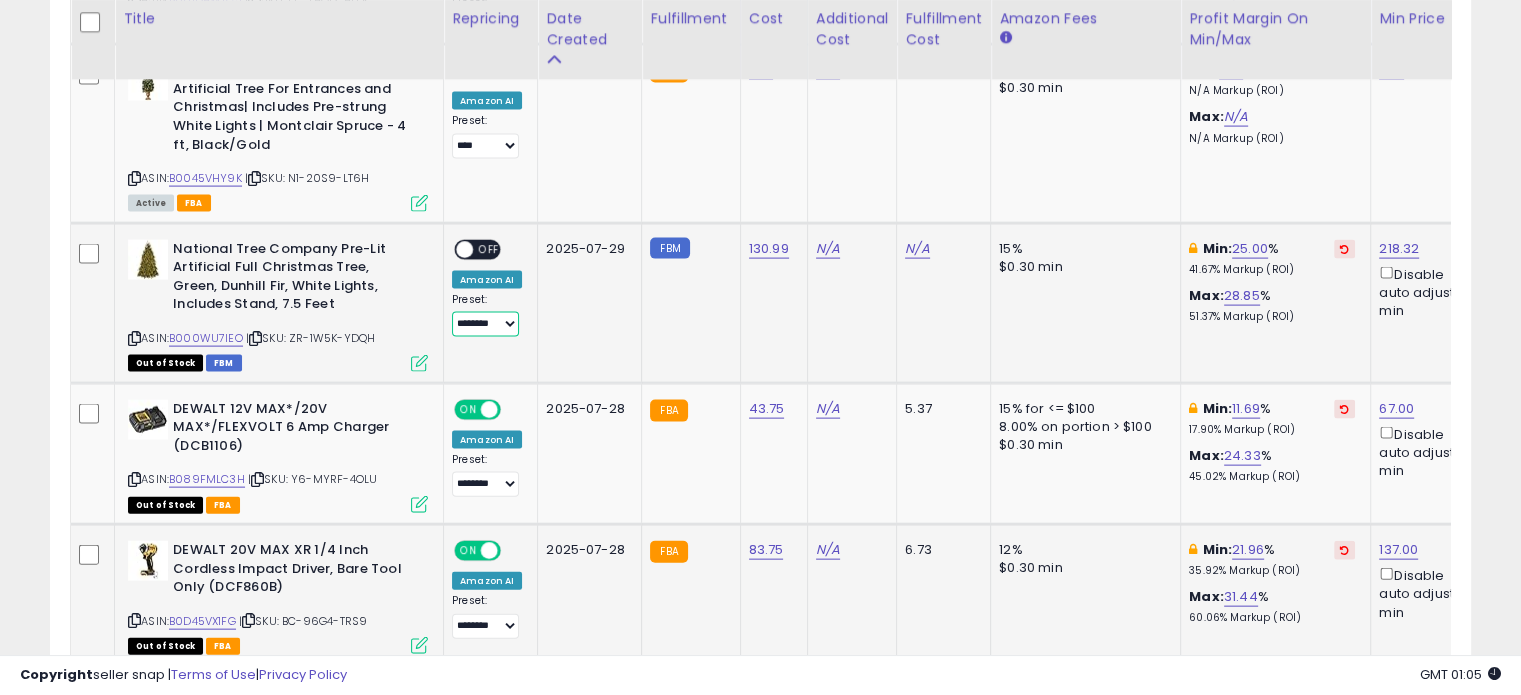 click on "**********" at bounding box center (485, 324) 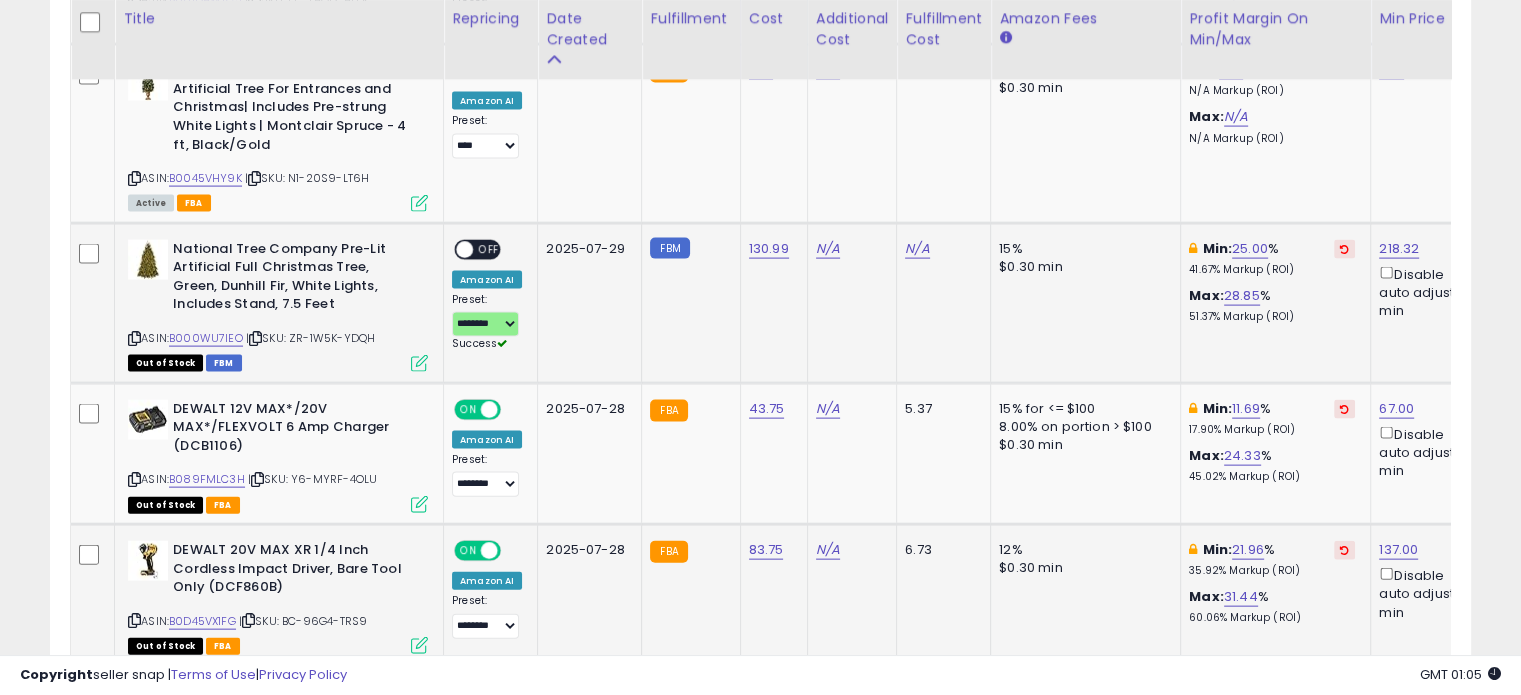 click on "OFF" at bounding box center (489, 249) 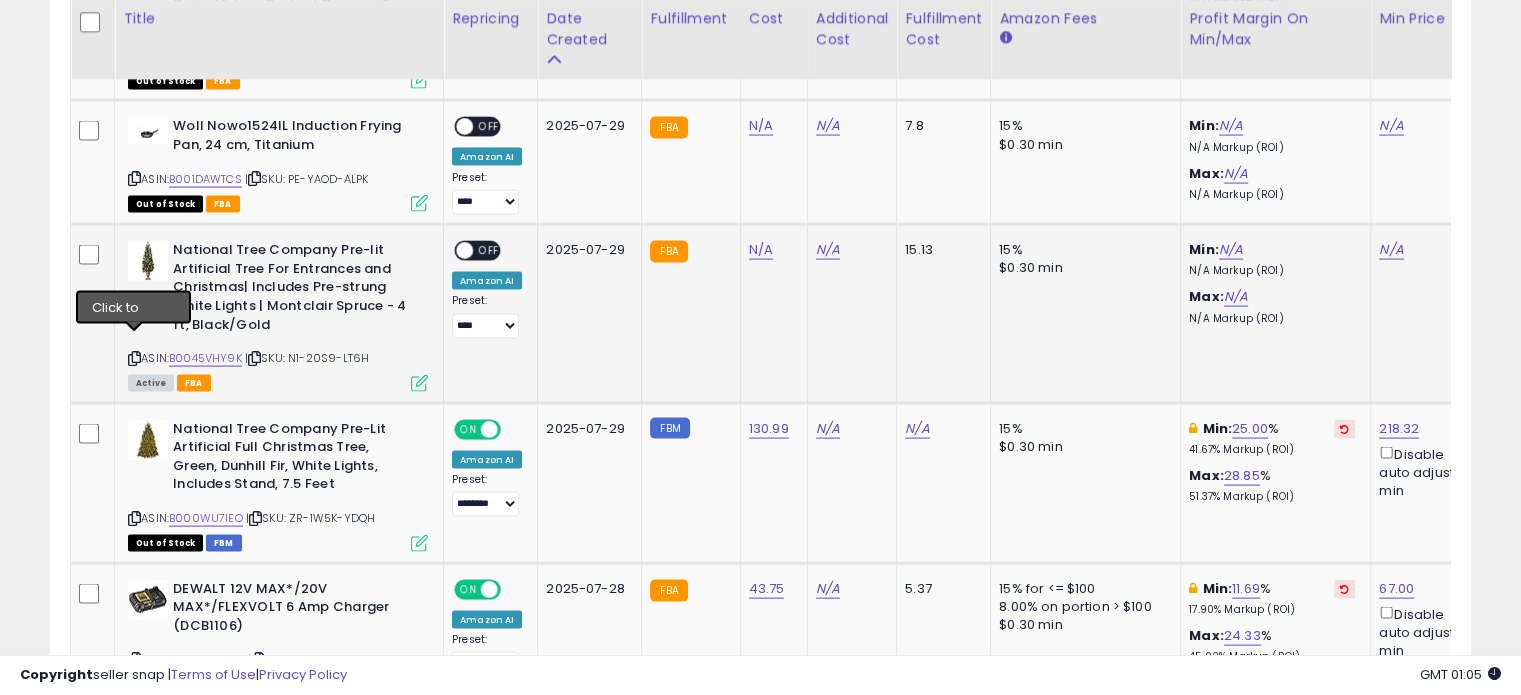 click at bounding box center (134, 358) 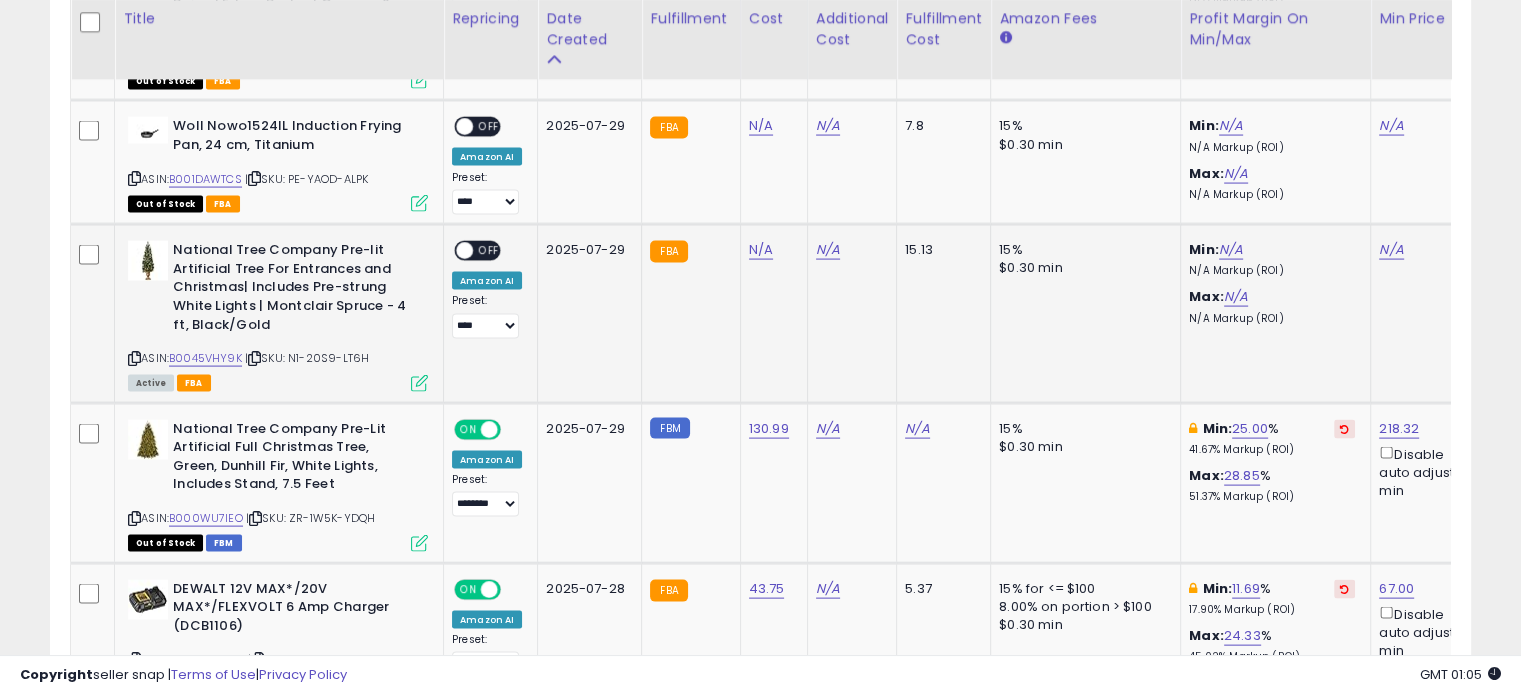 scroll, scrollTop: 0, scrollLeft: 304, axis: horizontal 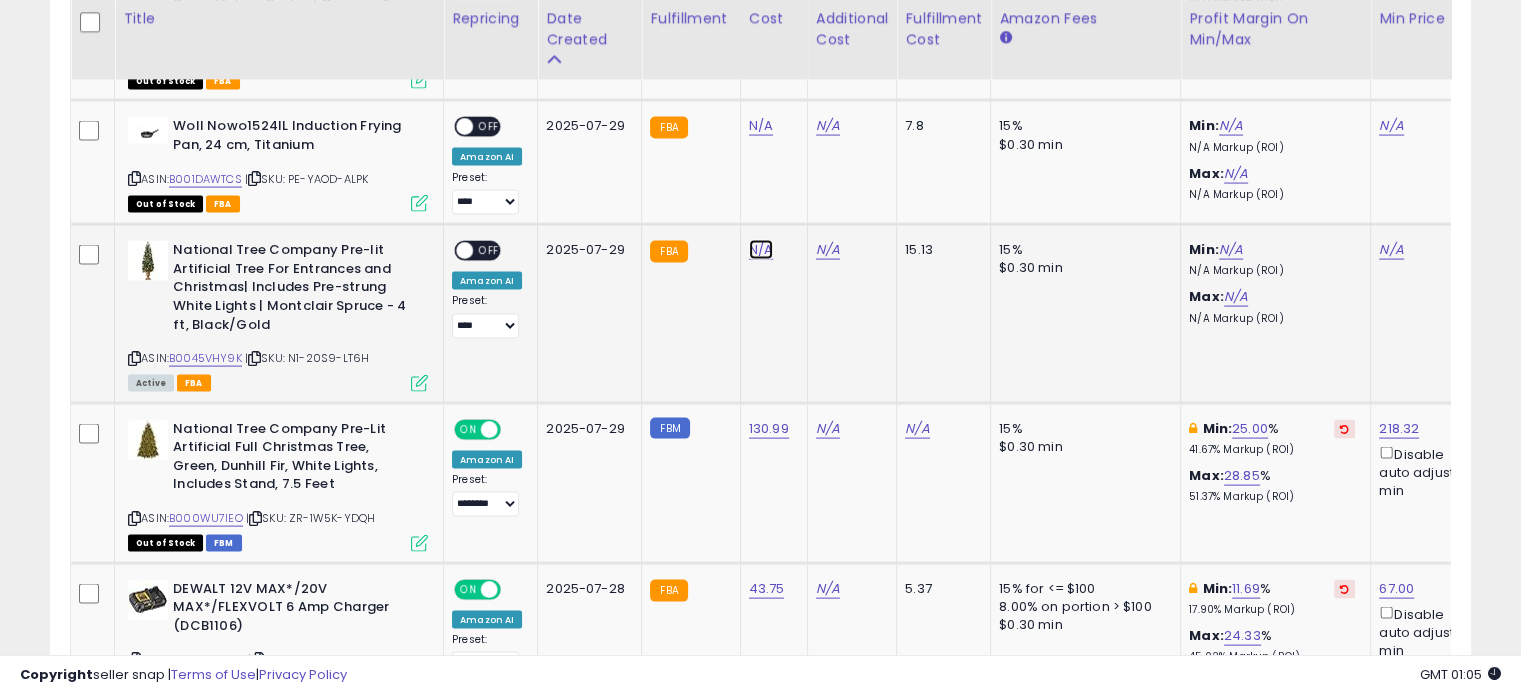 click on "N/A" at bounding box center (761, -3021) 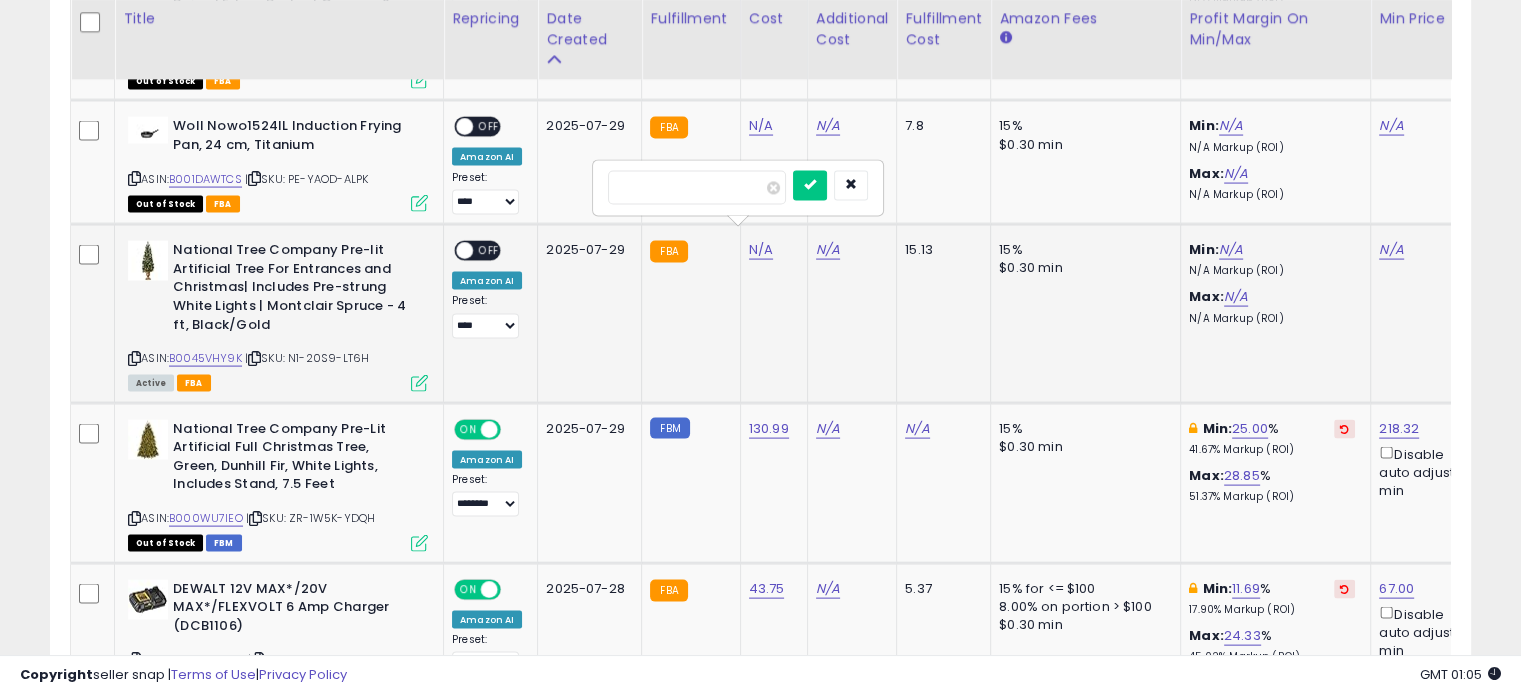 type on "*****" 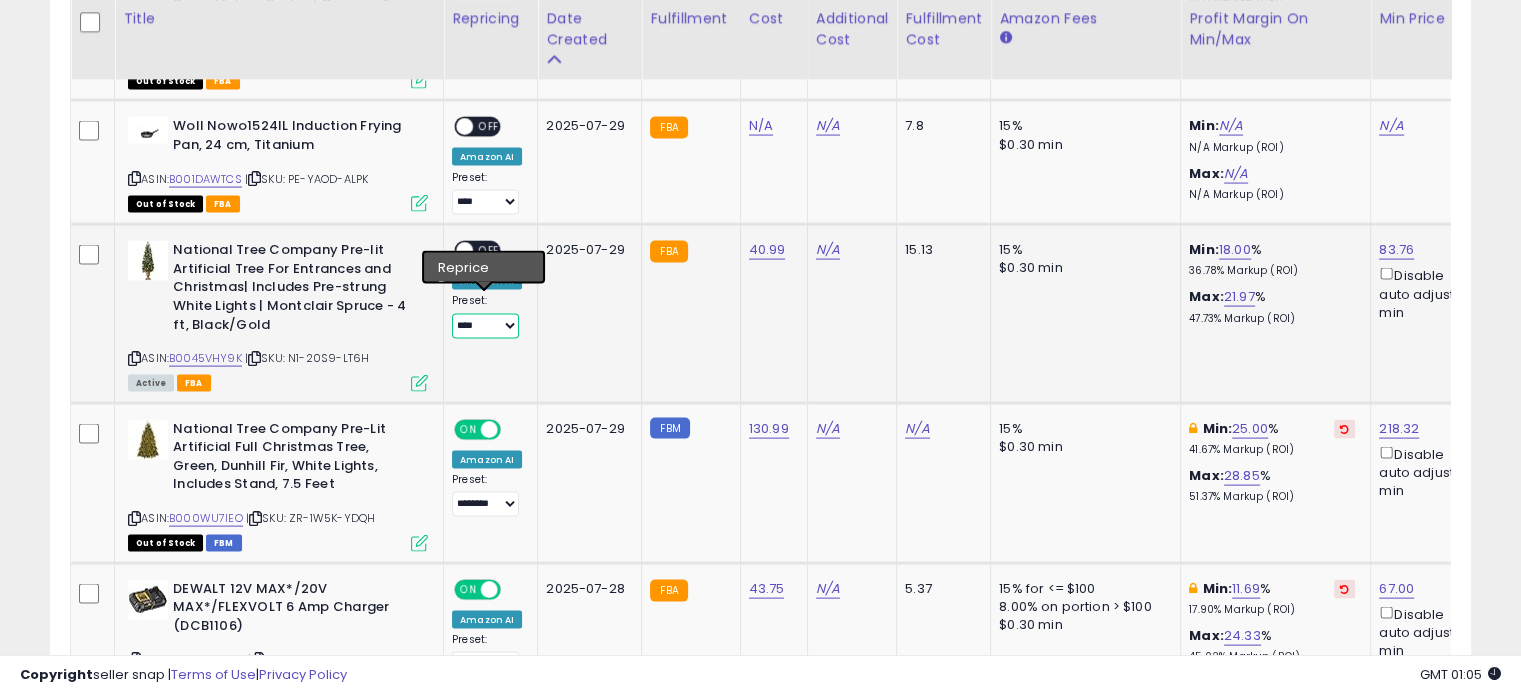 click on "**********" at bounding box center [485, 326] 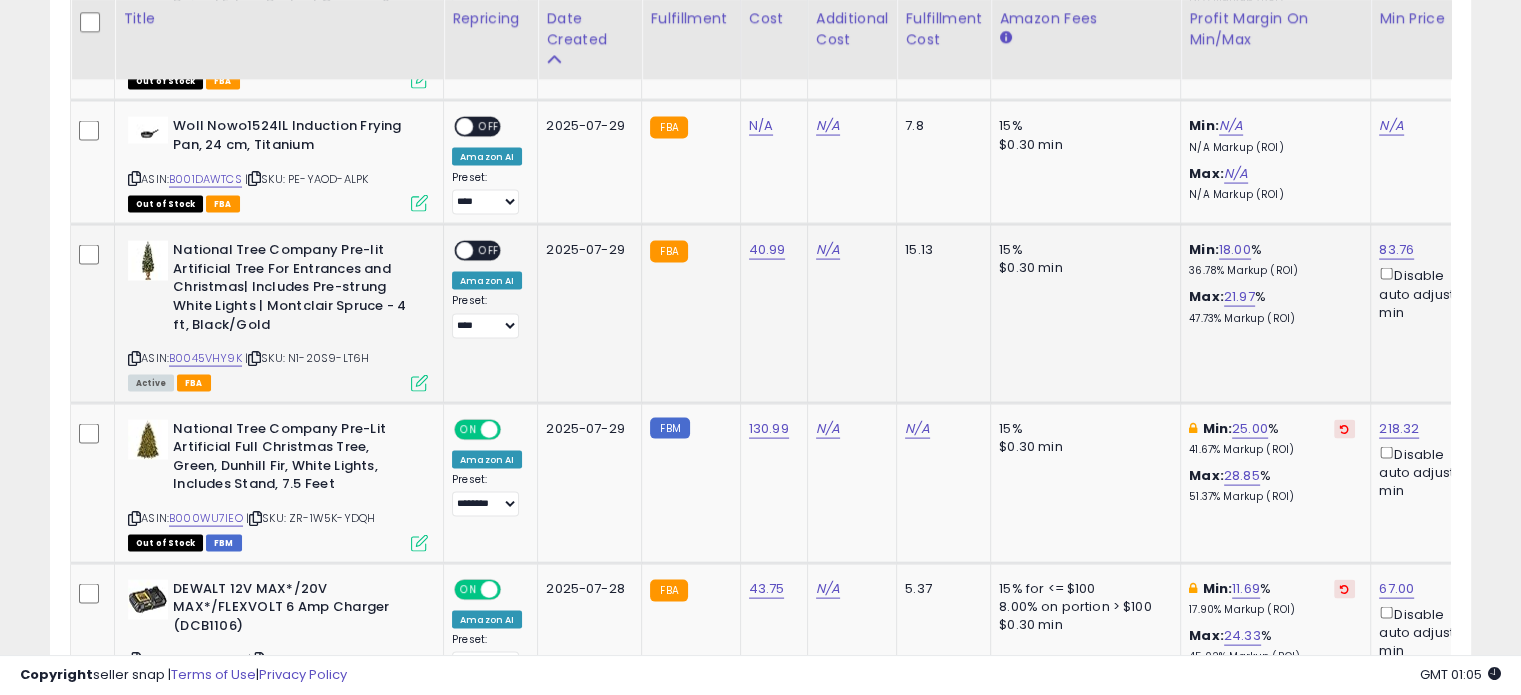 click on "FBA" 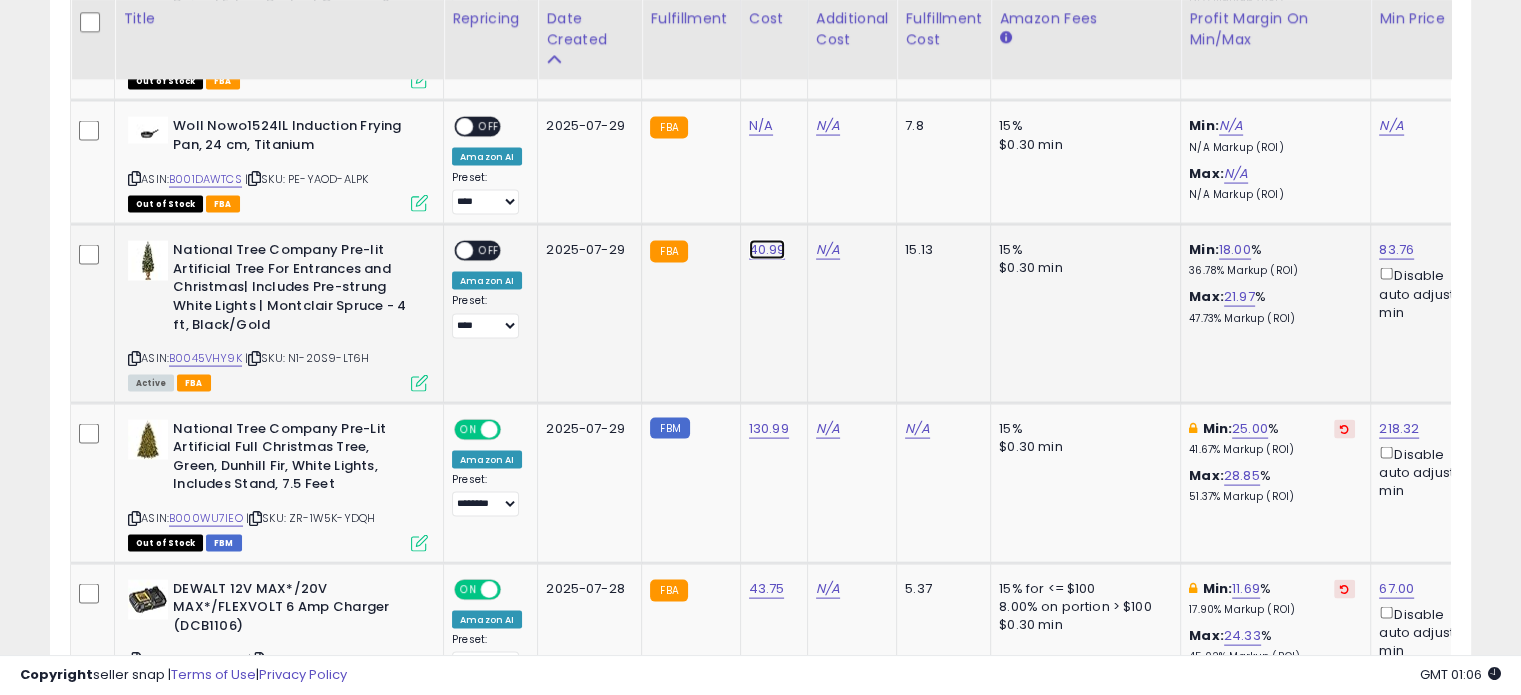 click on "40.99" at bounding box center [761, -3021] 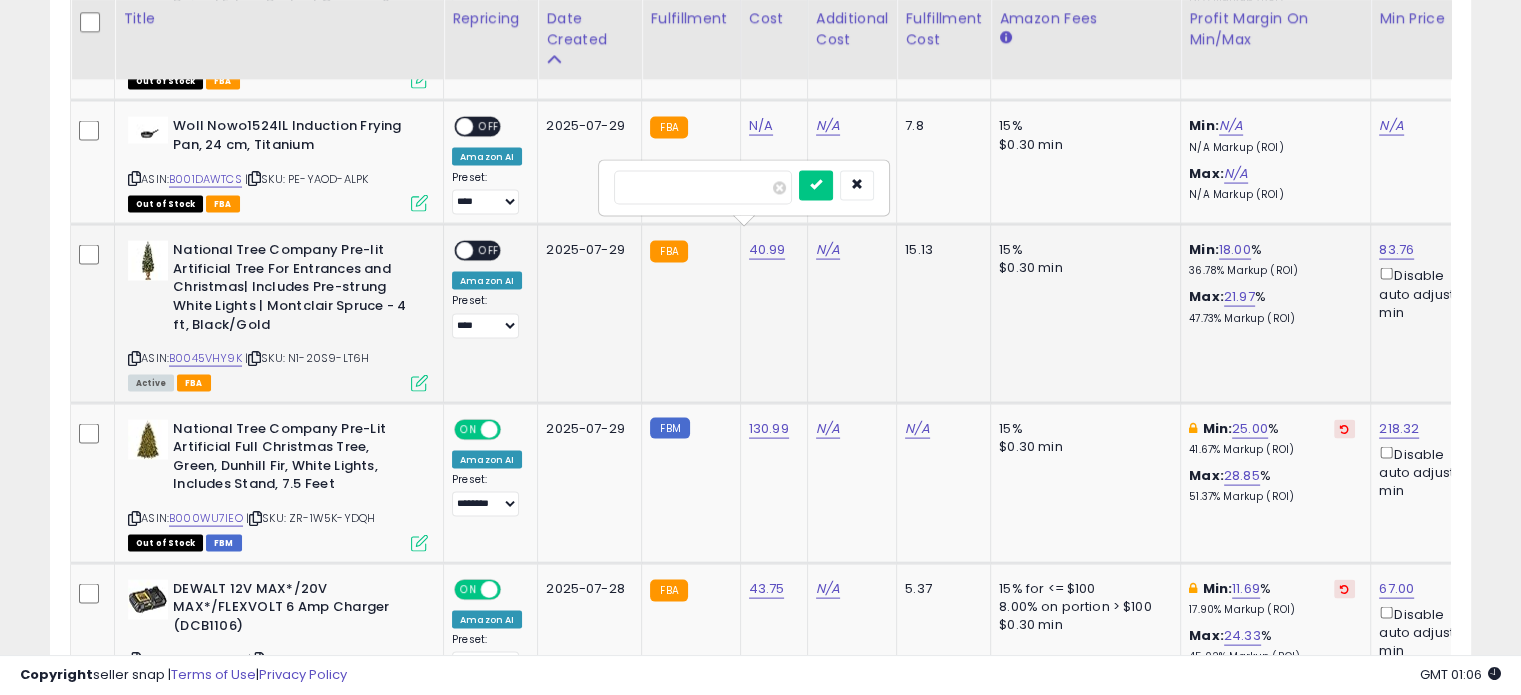 type on "*****" 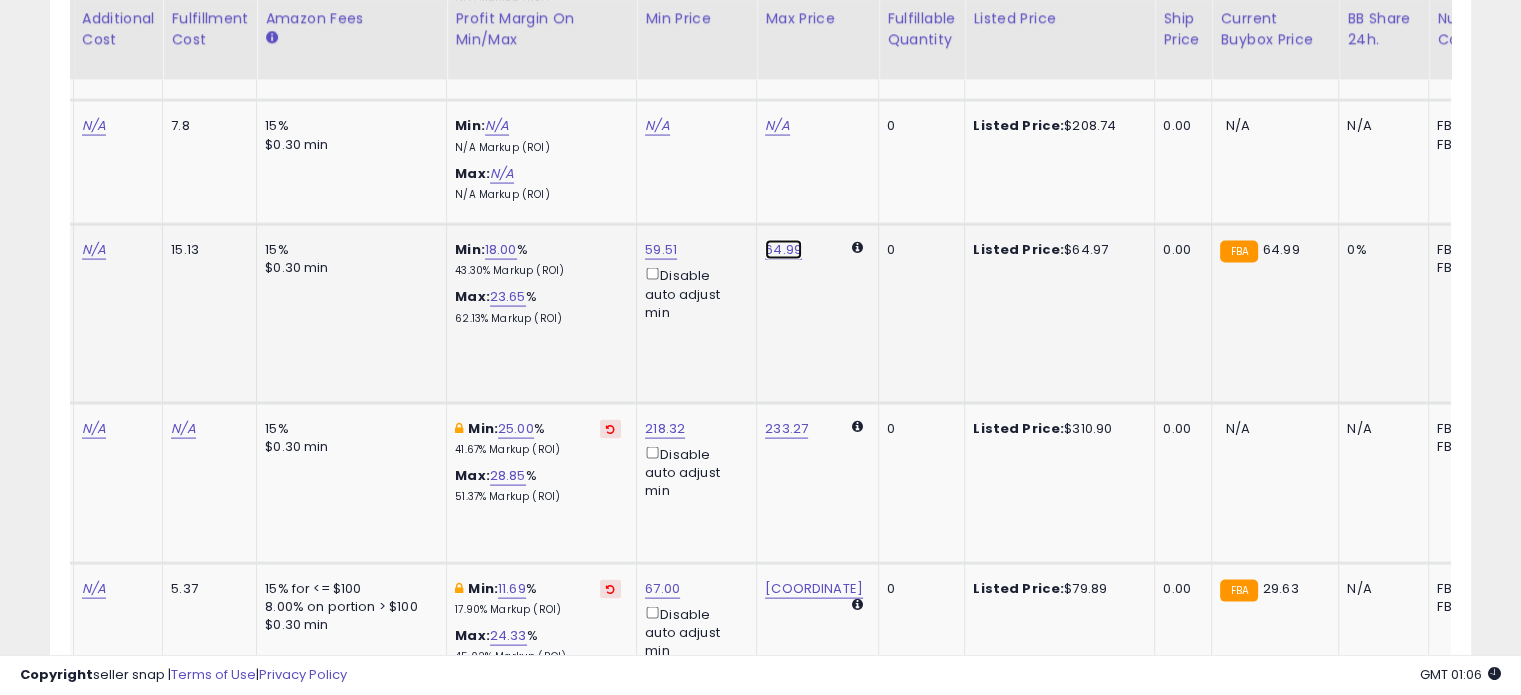 click on "64.99" at bounding box center [777, -3021] 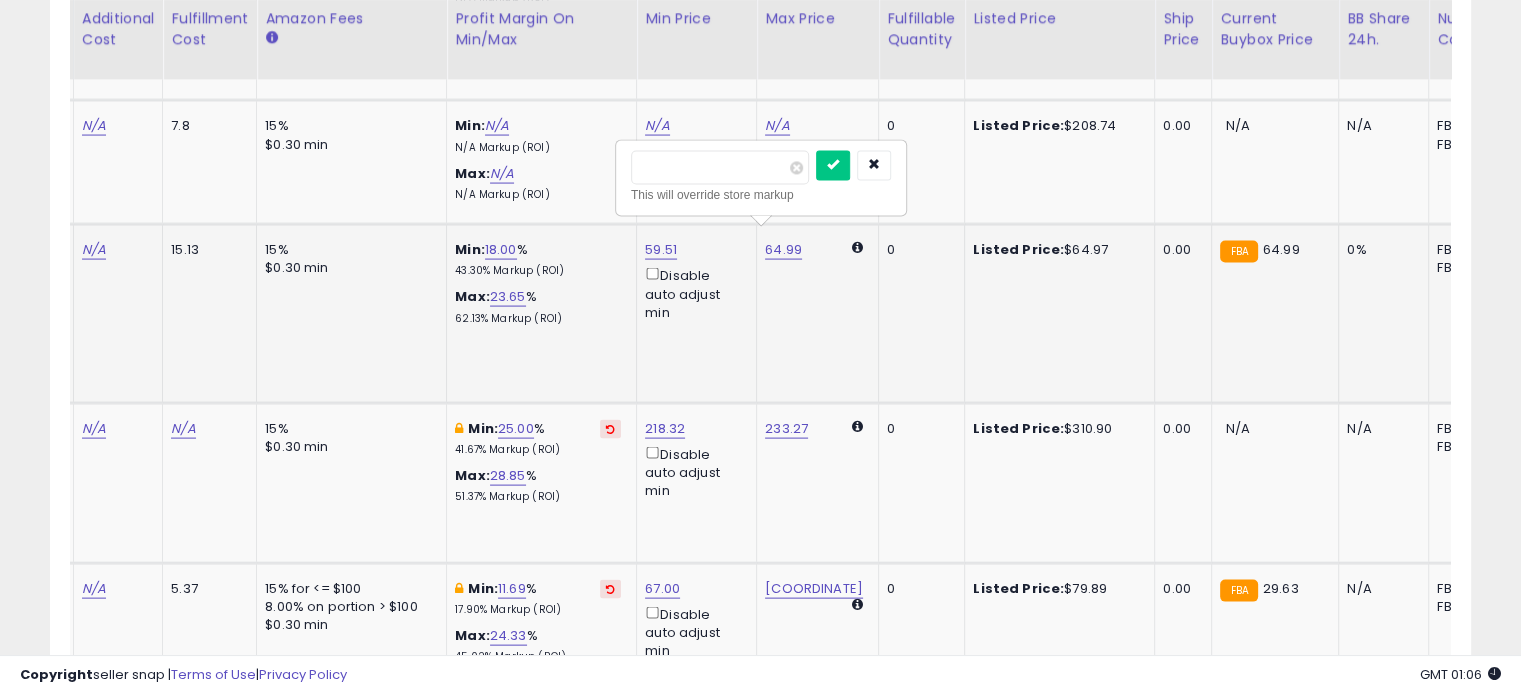 type on "****" 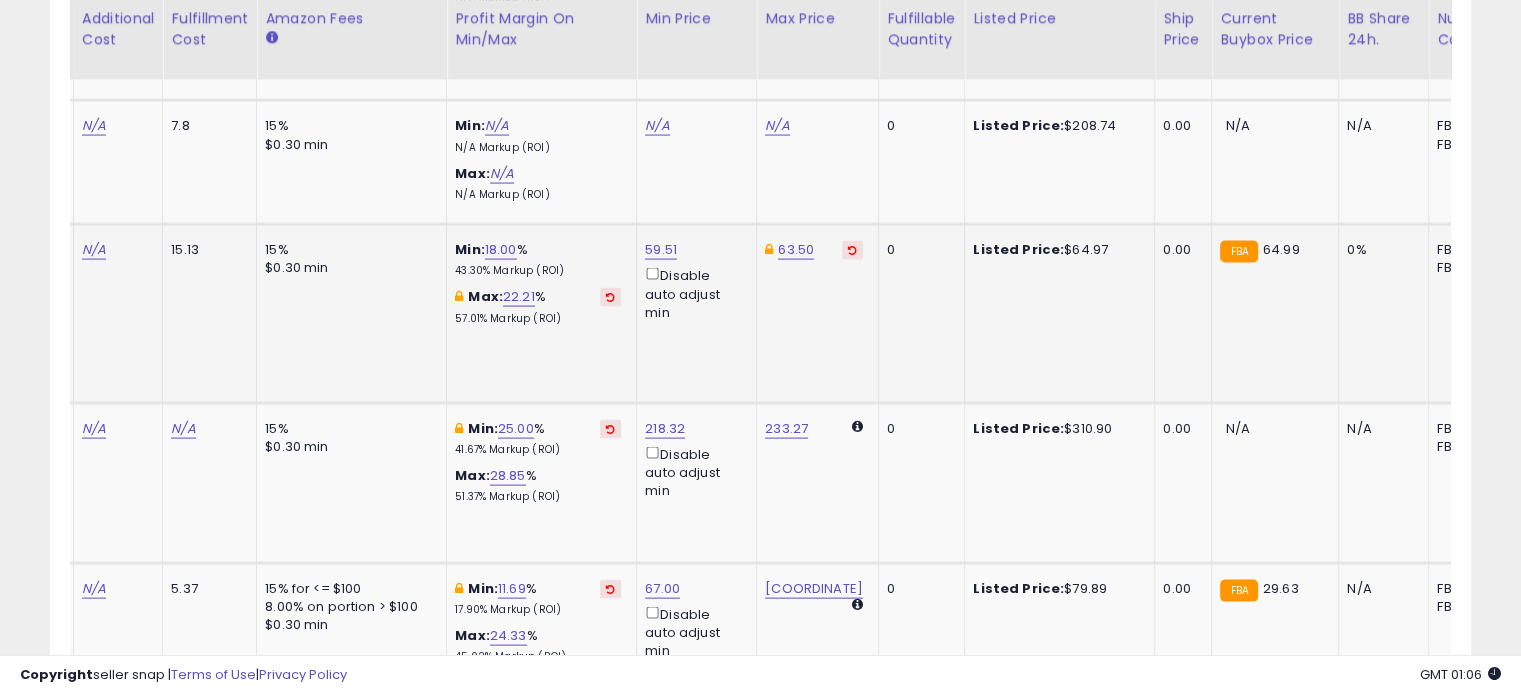 click at bounding box center (852, 250) 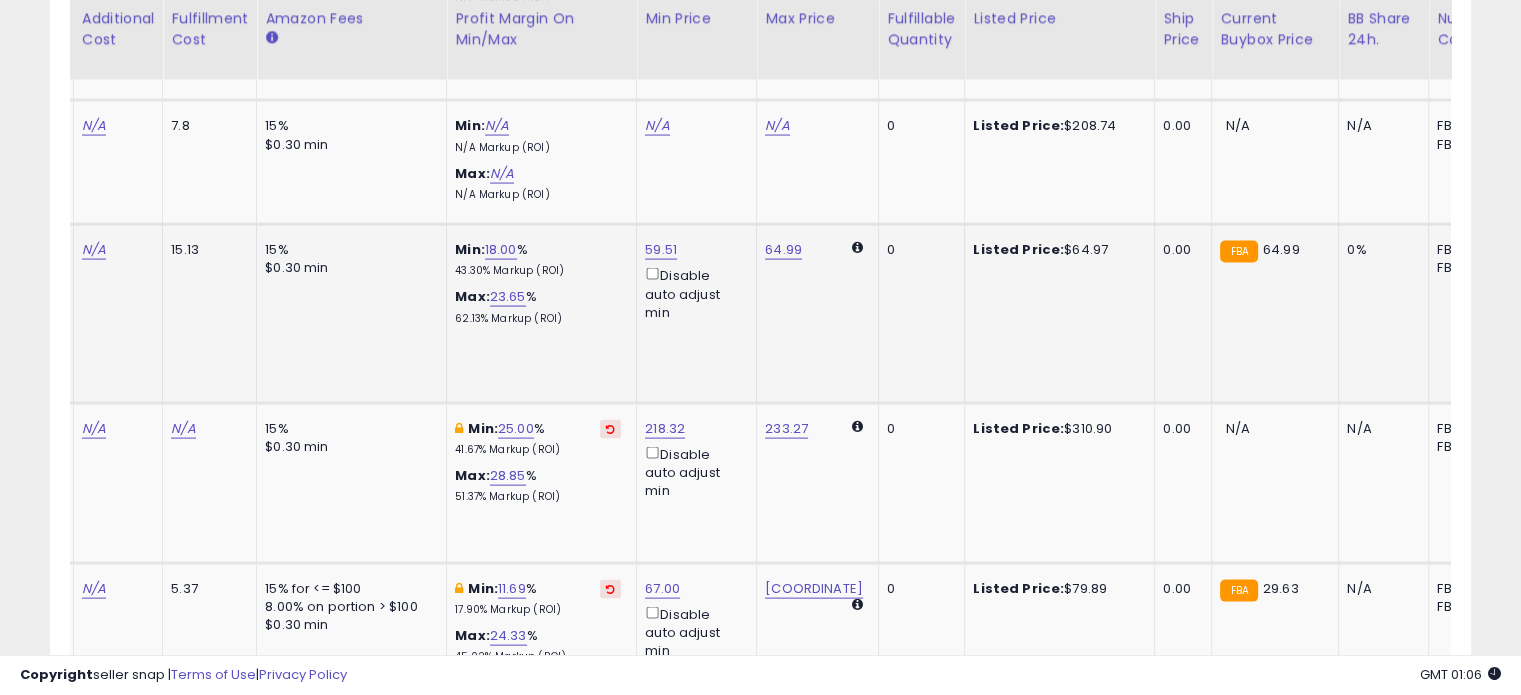 drag, startPoint x: 841, startPoint y: 235, endPoint x: 661, endPoint y: 233, distance: 180.01111 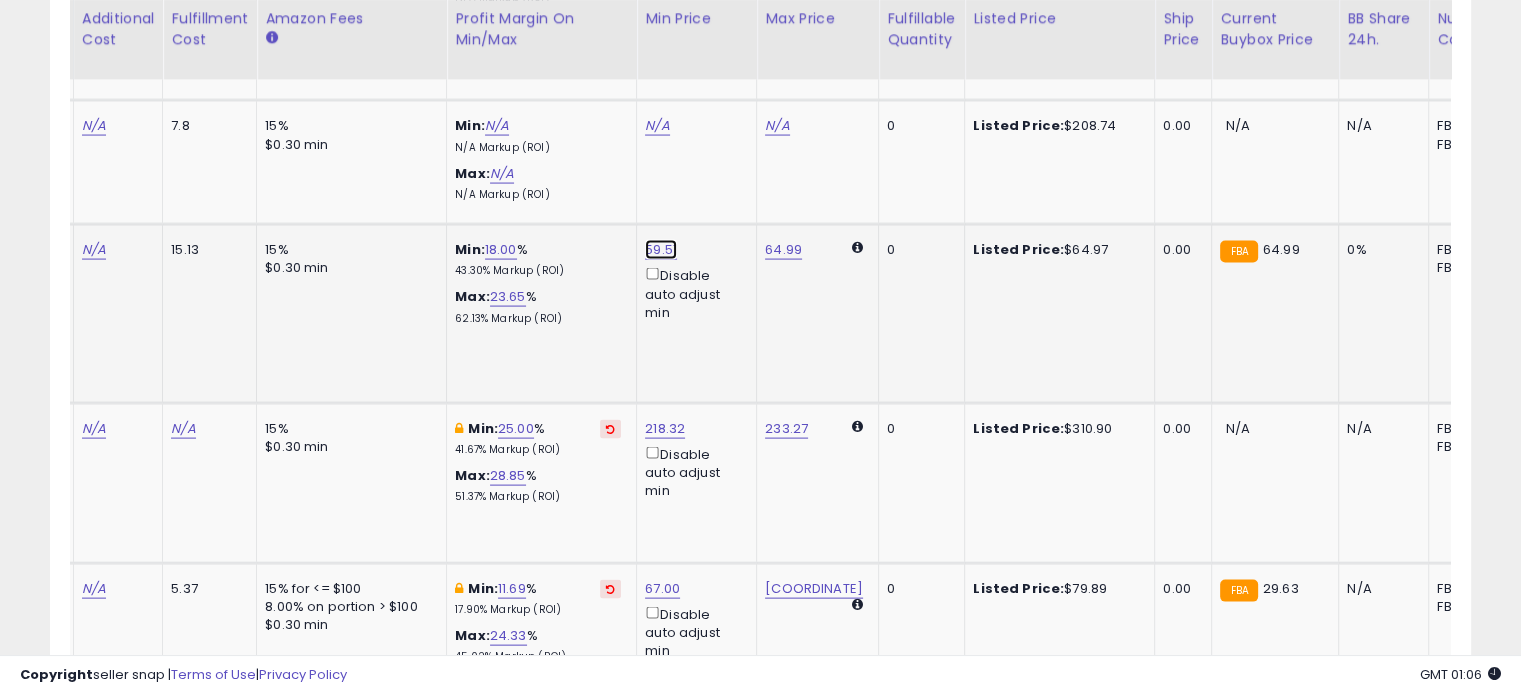 click on "59.51" at bounding box center [657, -3021] 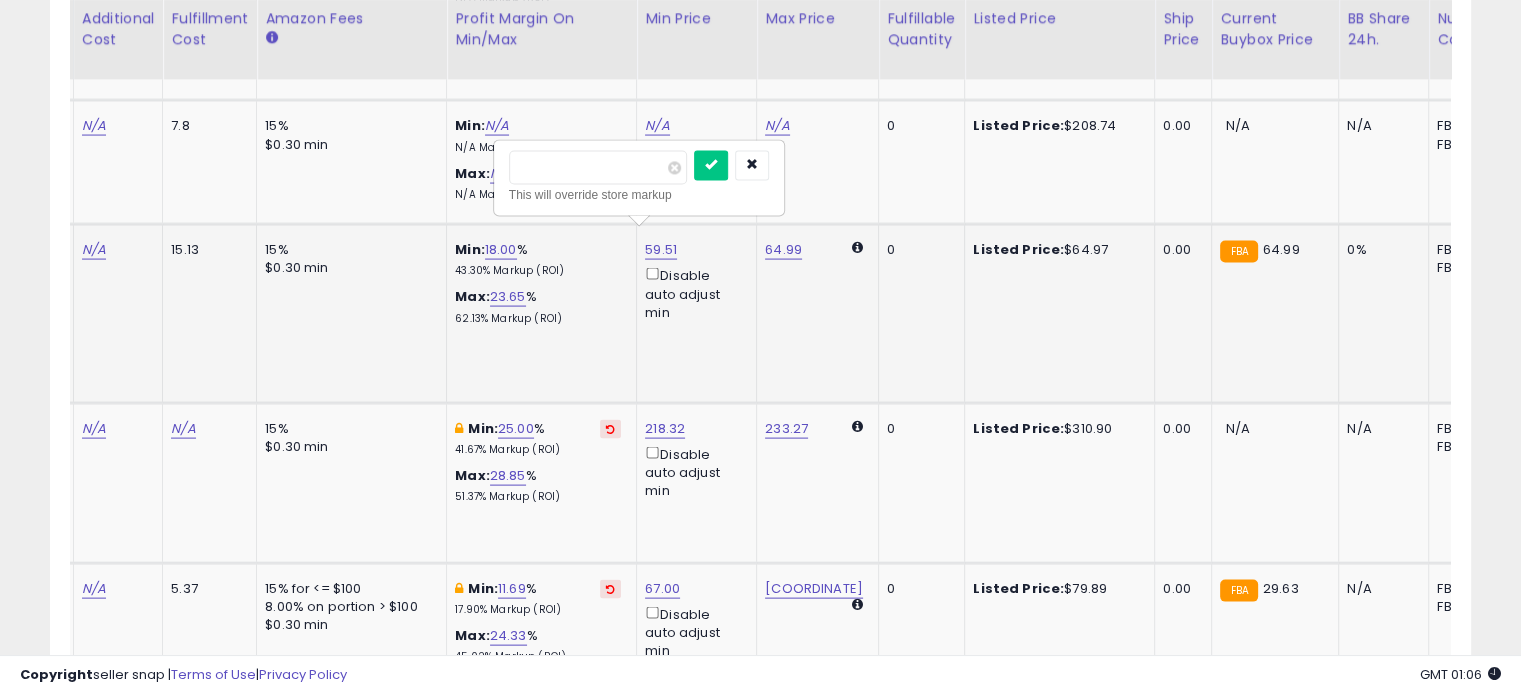 type on "****" 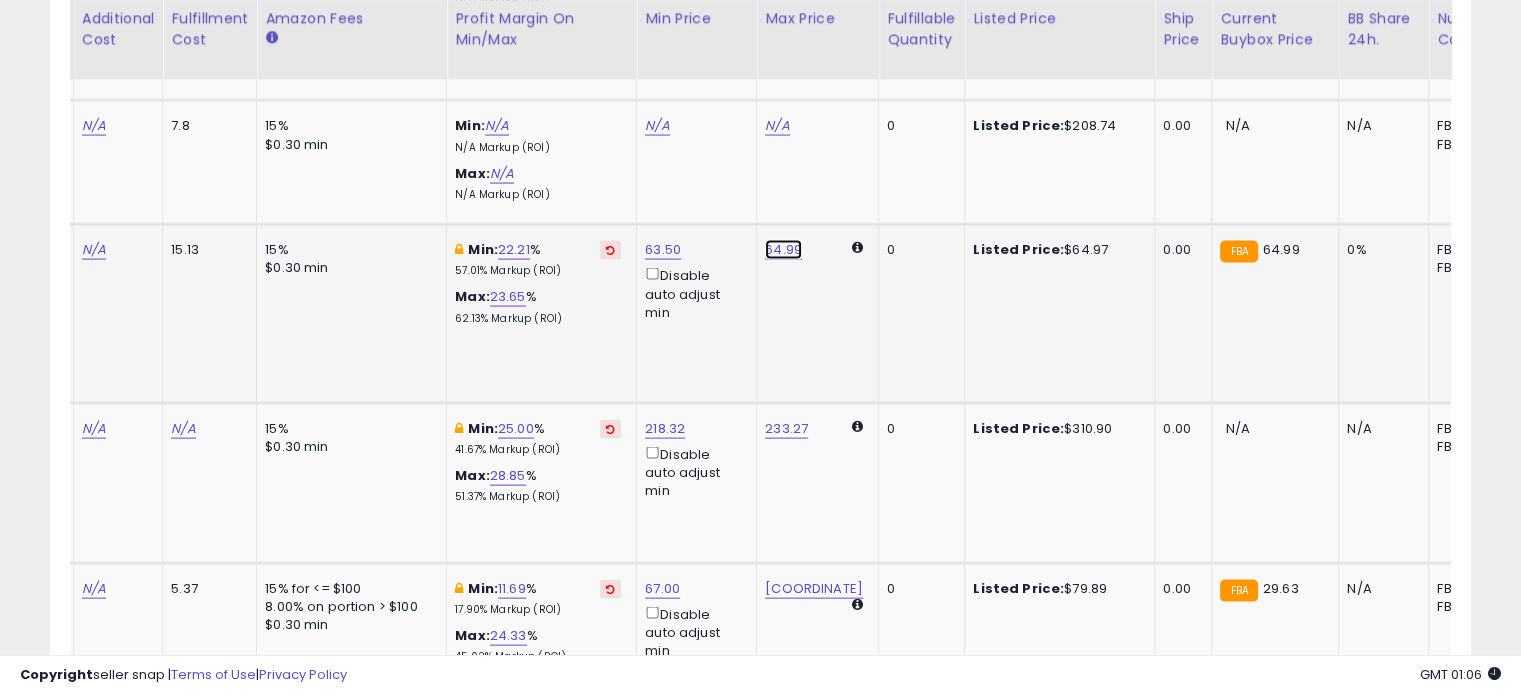 click on "64.99" at bounding box center [777, -3021] 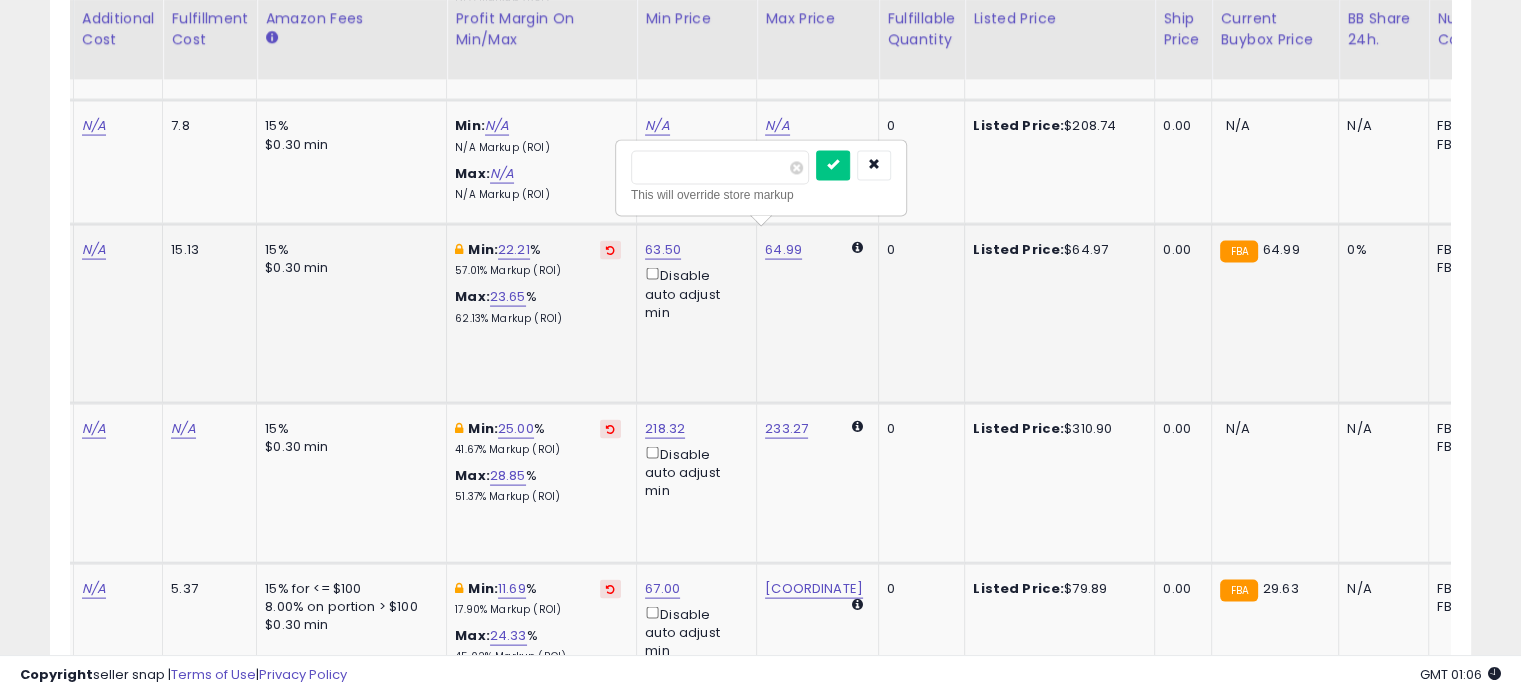 type on "*****" 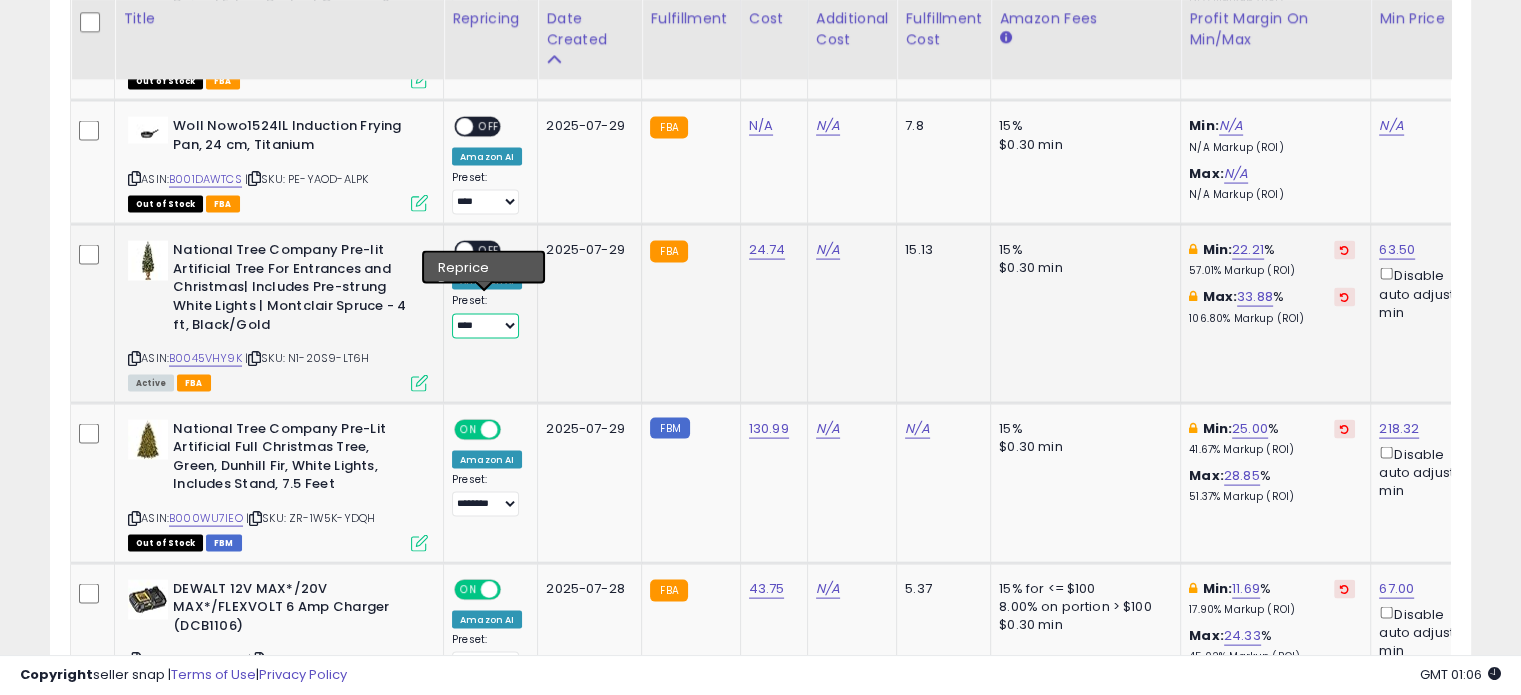 click on "**********" at bounding box center [485, 326] 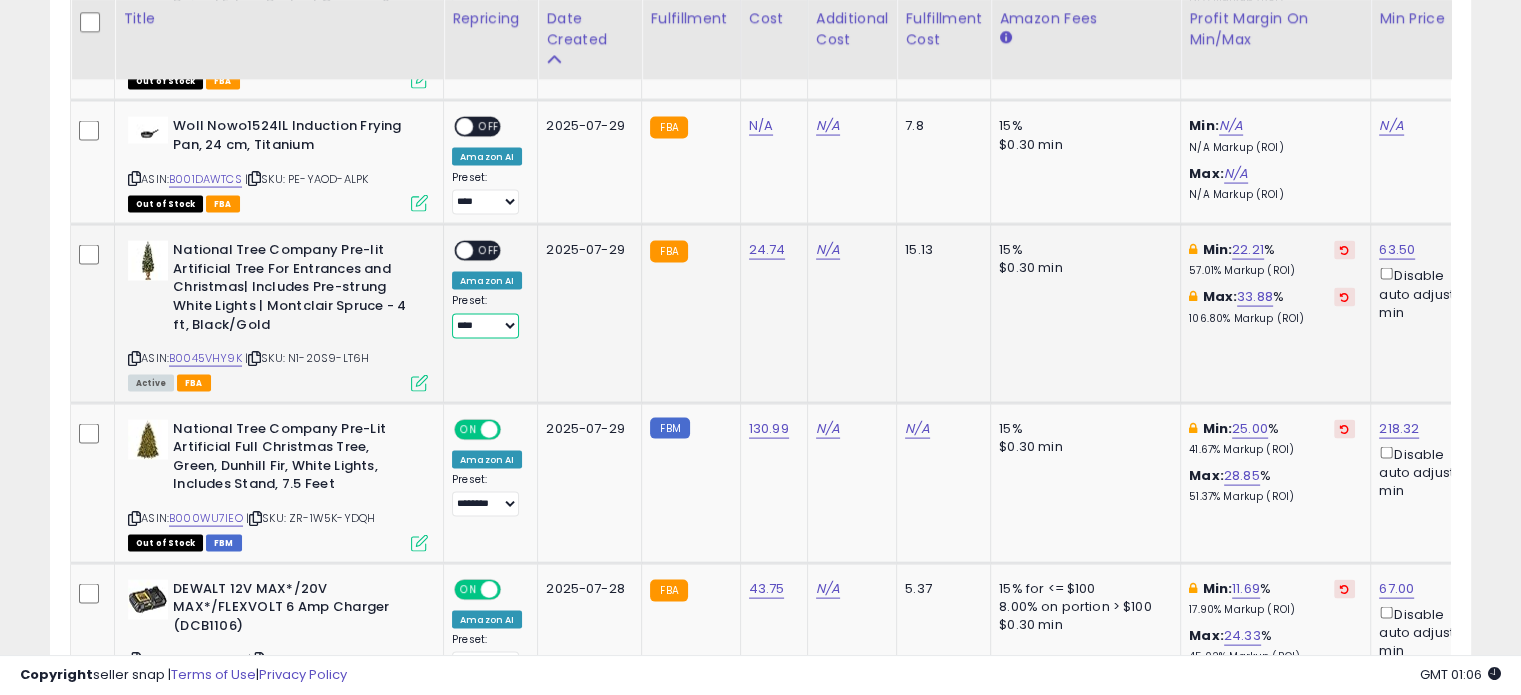 select on "********" 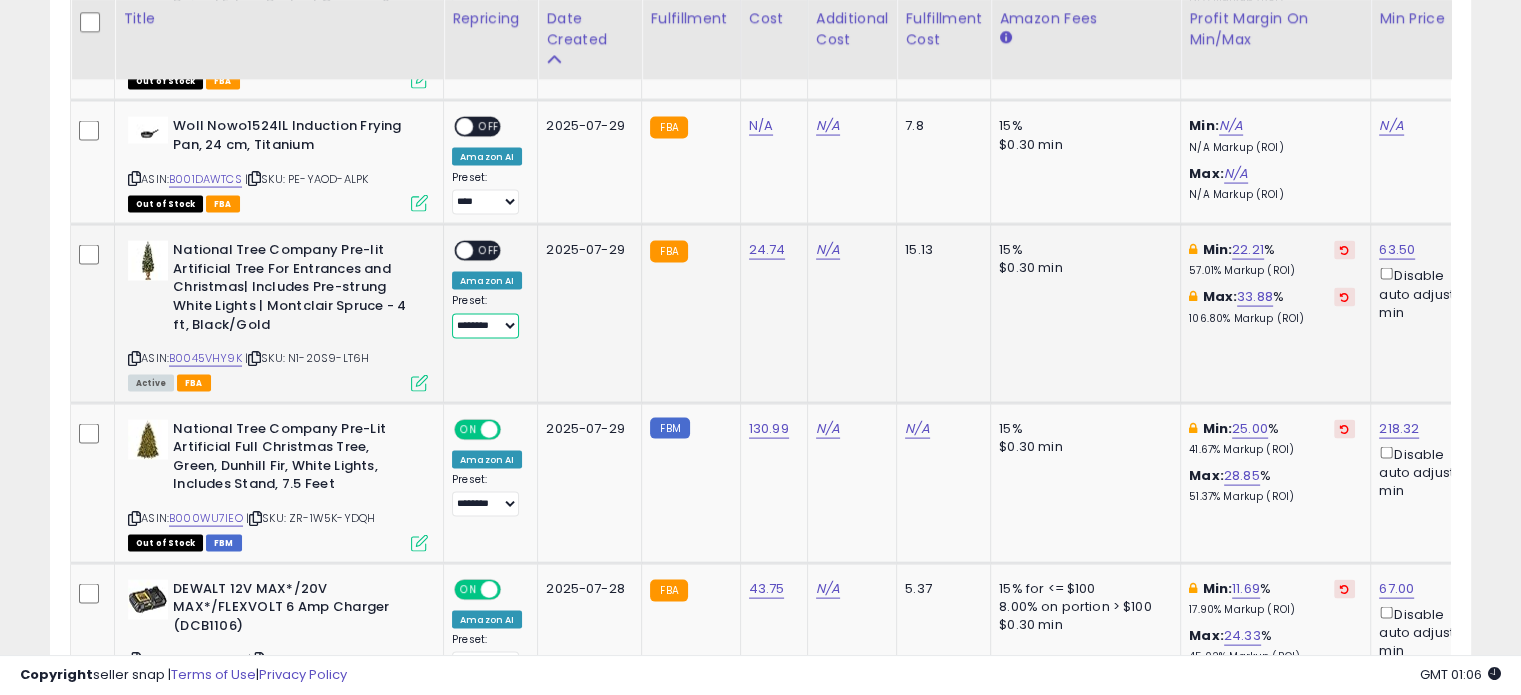 click on "**********" at bounding box center [485, 326] 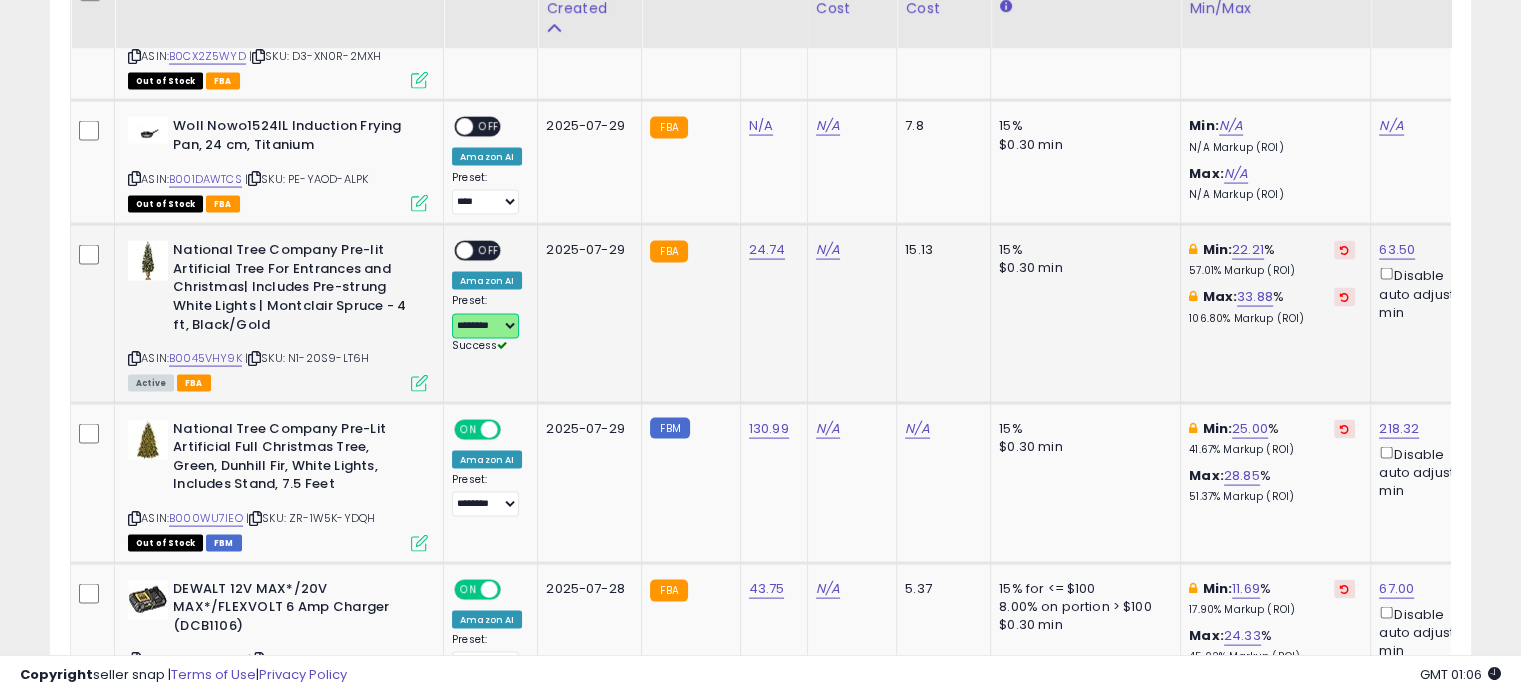 scroll, scrollTop: 4051, scrollLeft: 0, axis: vertical 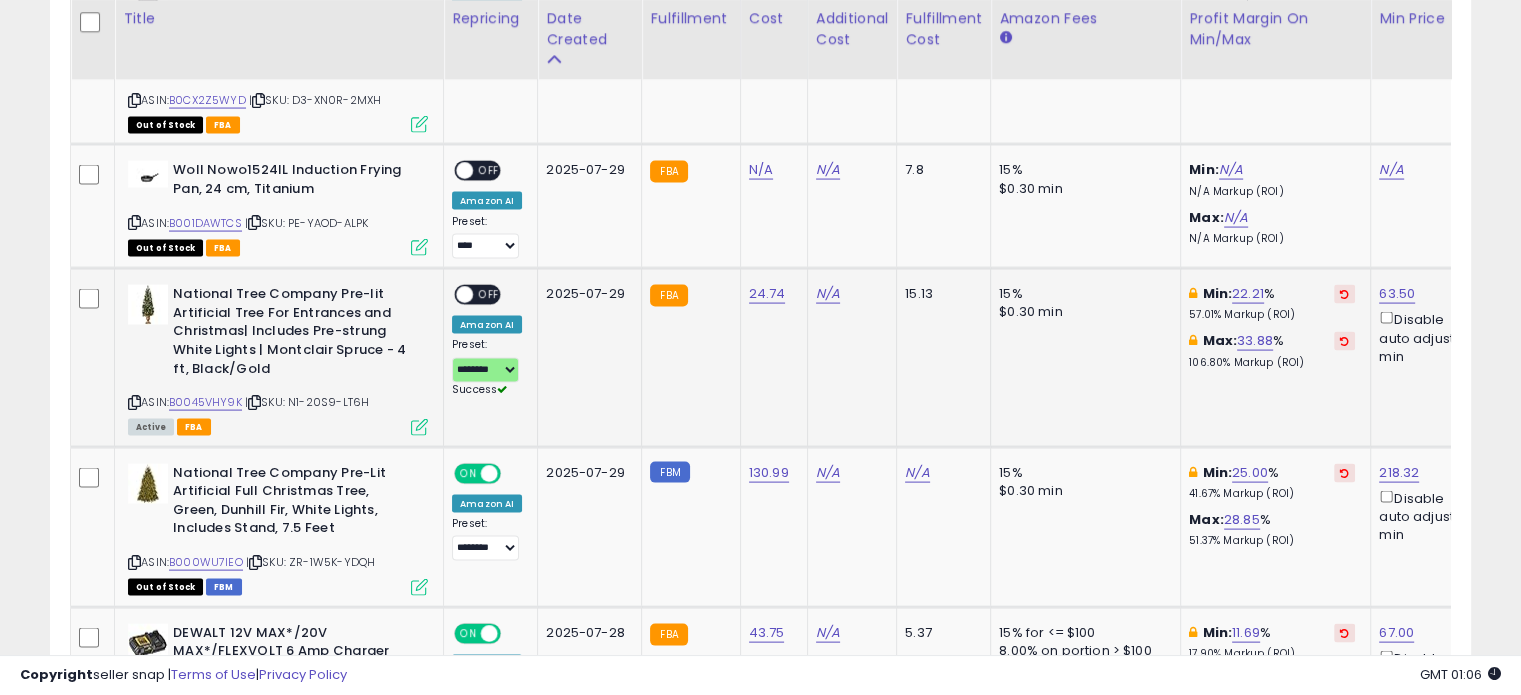 click on "OFF" at bounding box center (489, 295) 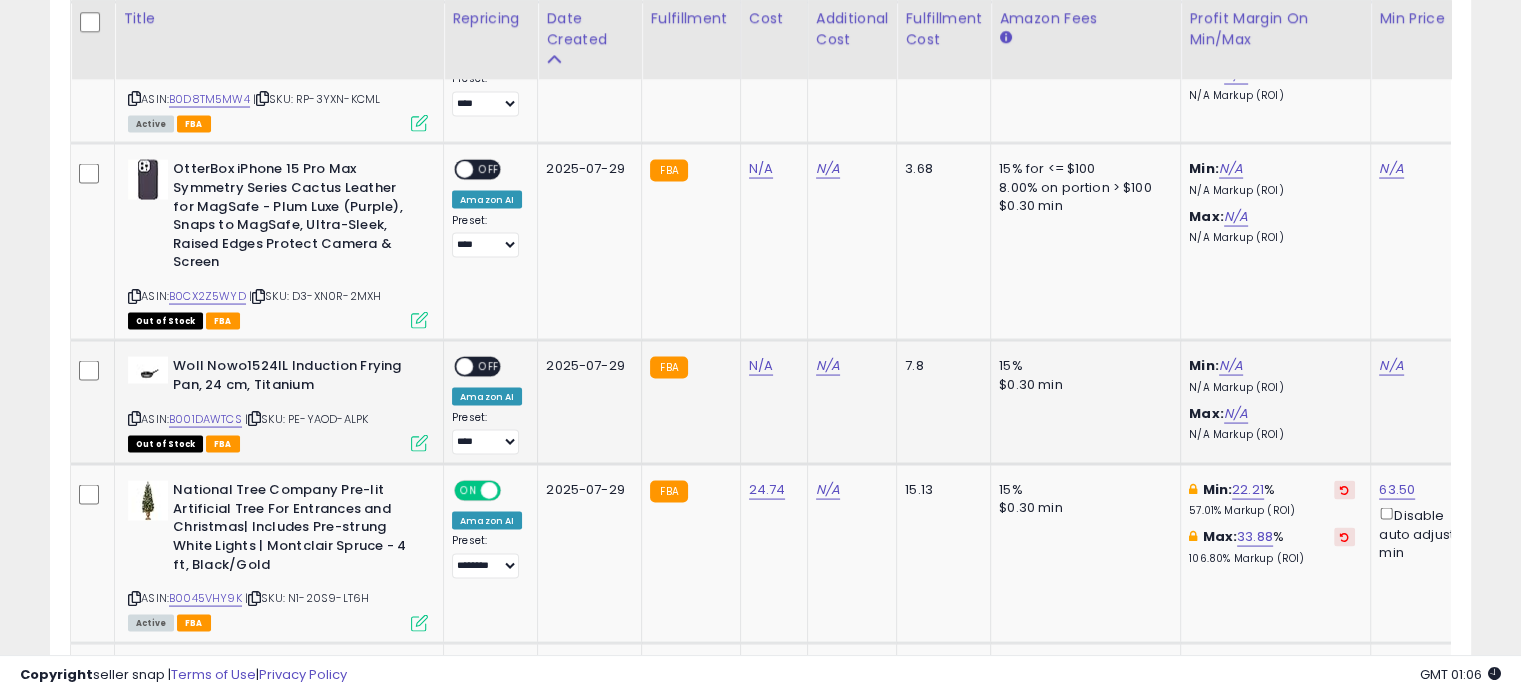 scroll, scrollTop: 3852, scrollLeft: 0, axis: vertical 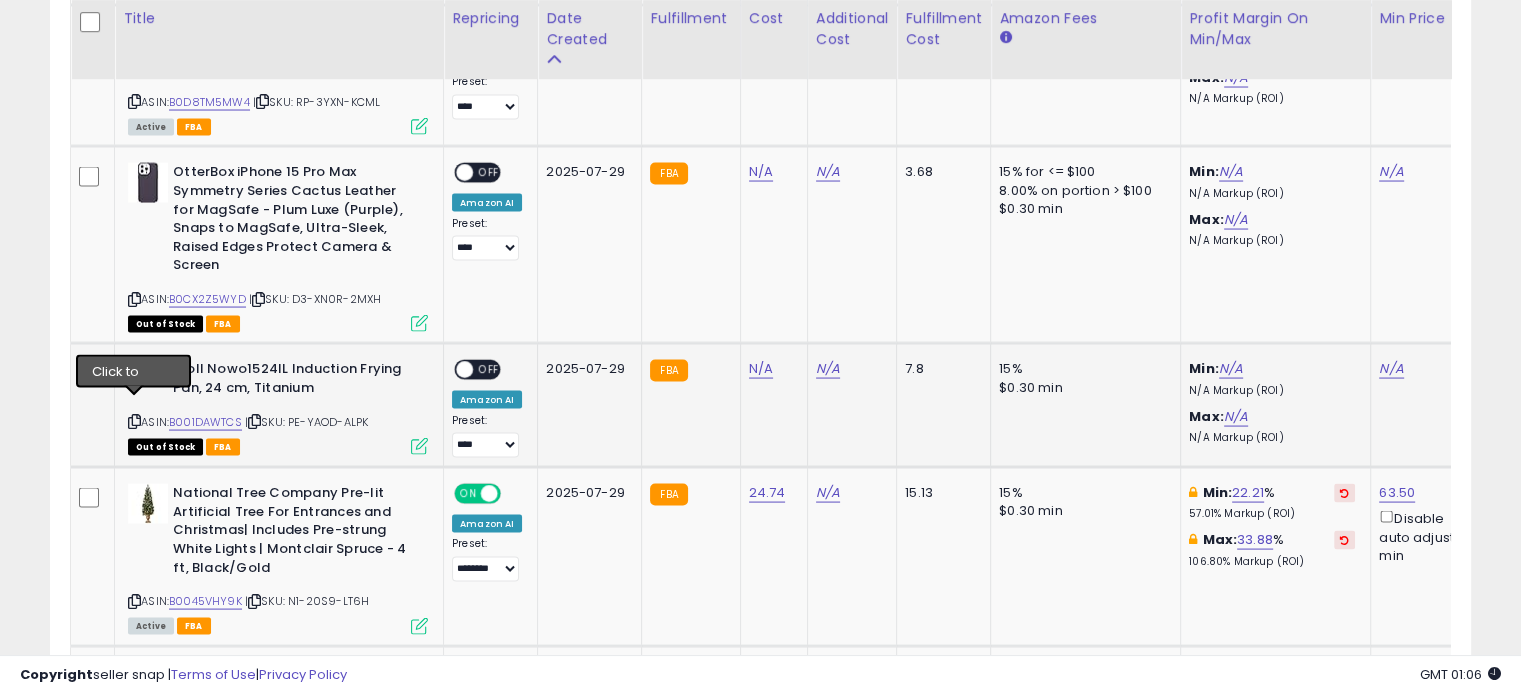 click at bounding box center [134, 421] 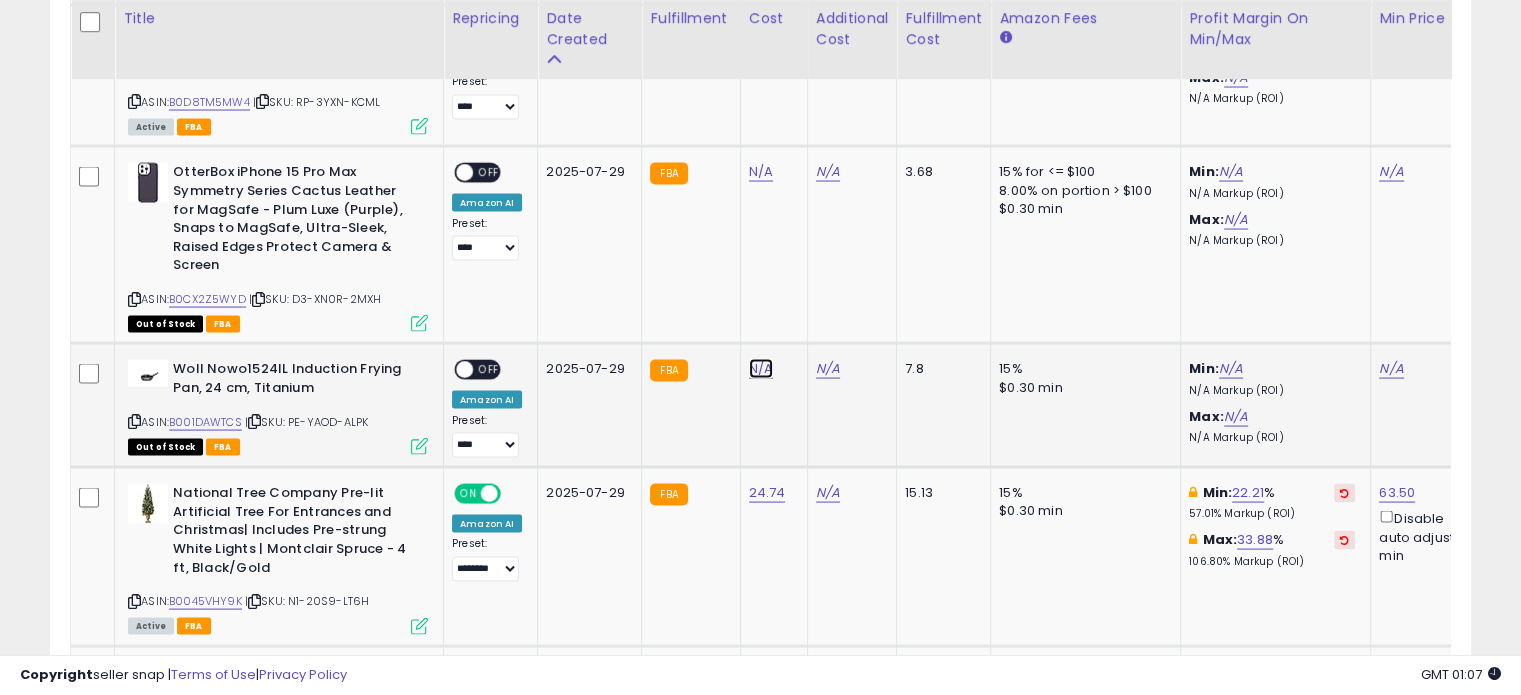 click on "N/A" at bounding box center (761, -2778) 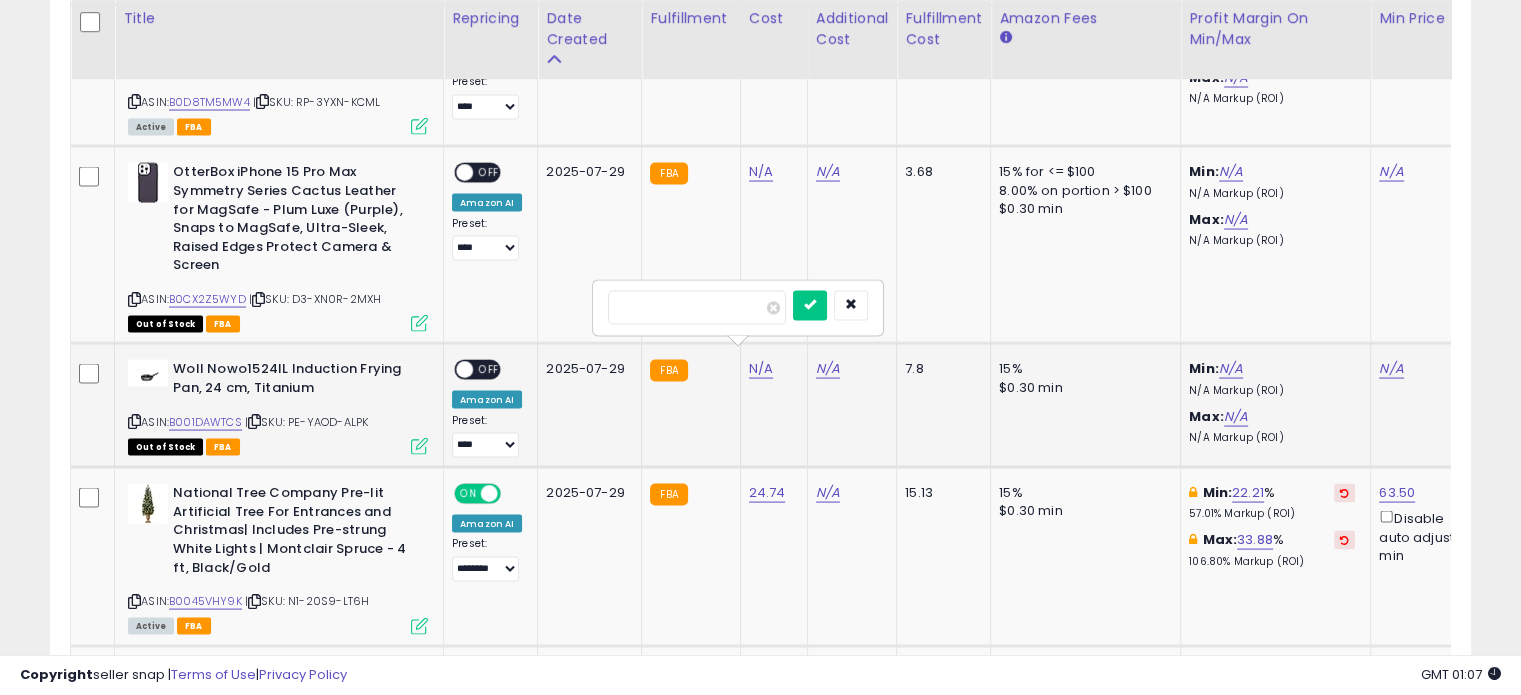 type on "******" 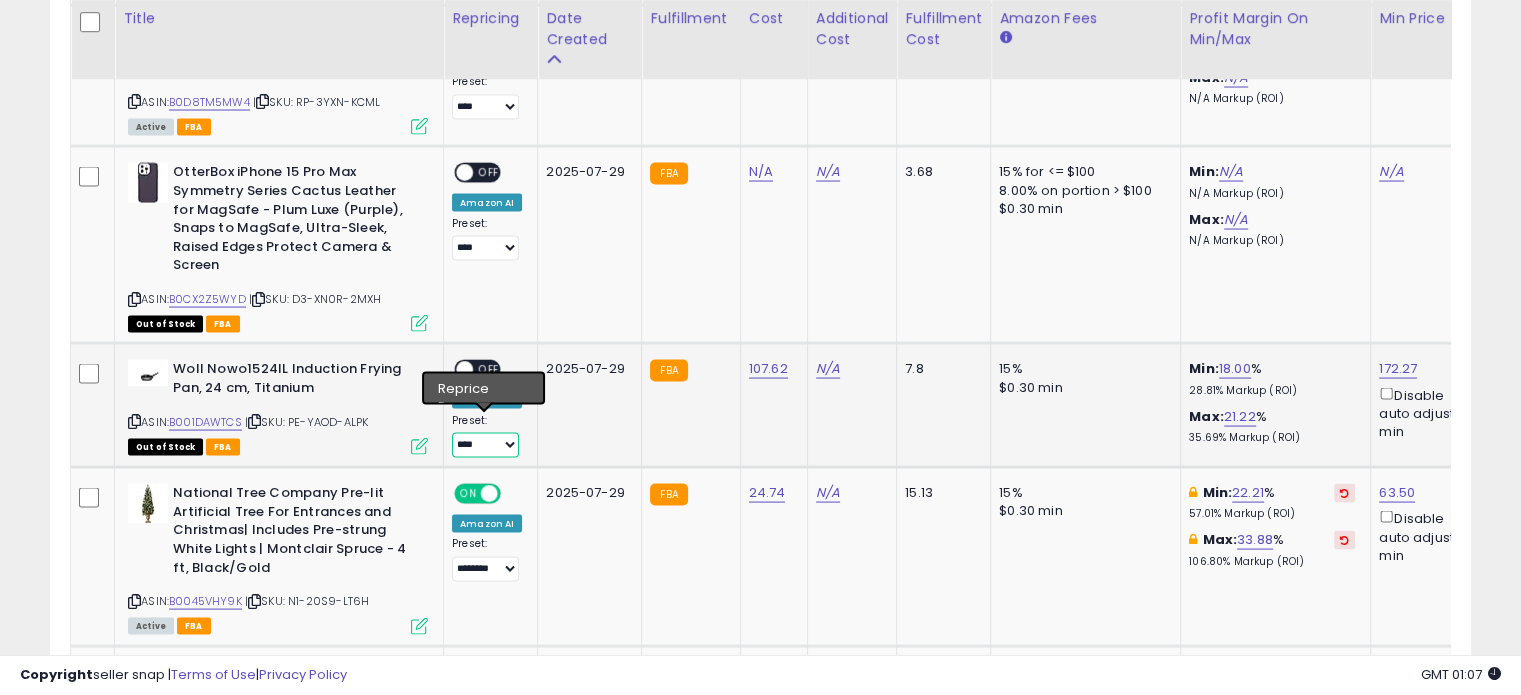 click on "**********" at bounding box center [485, 445] 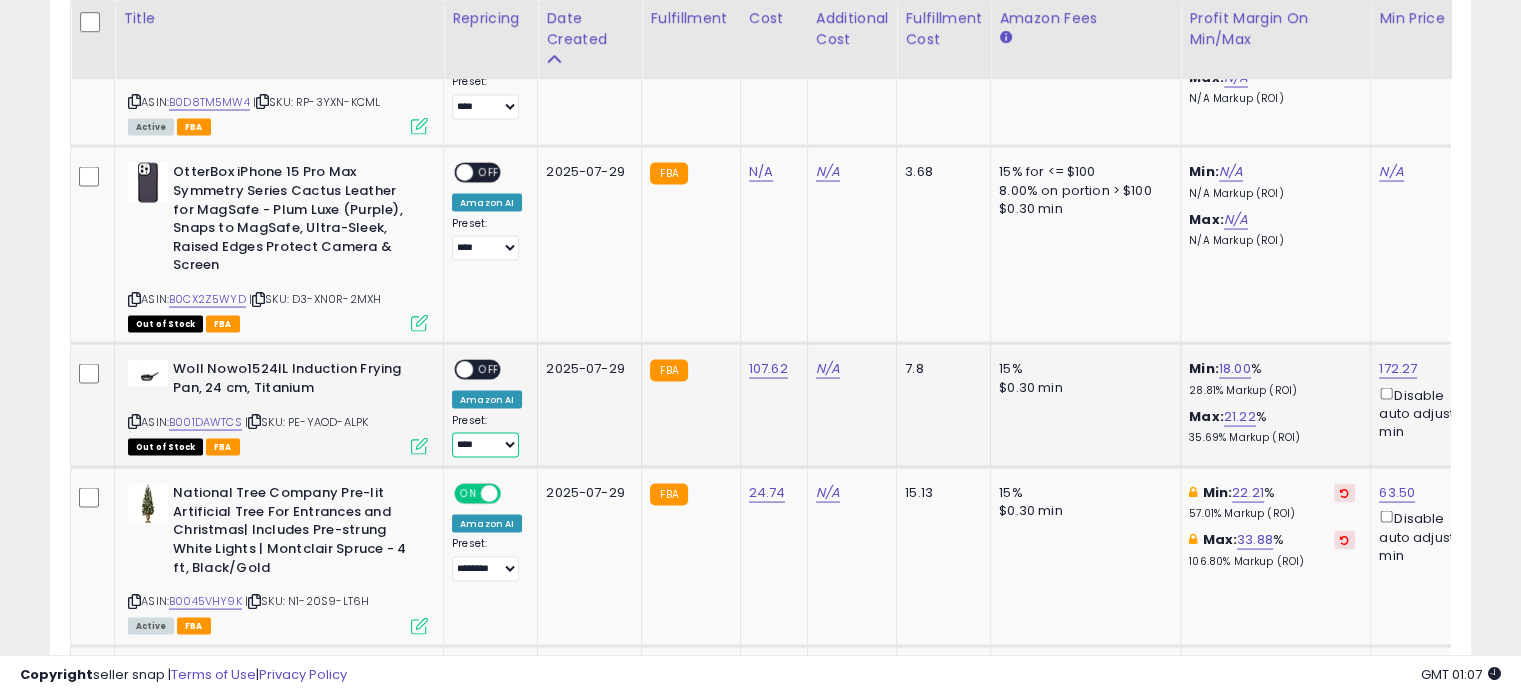 select on "********" 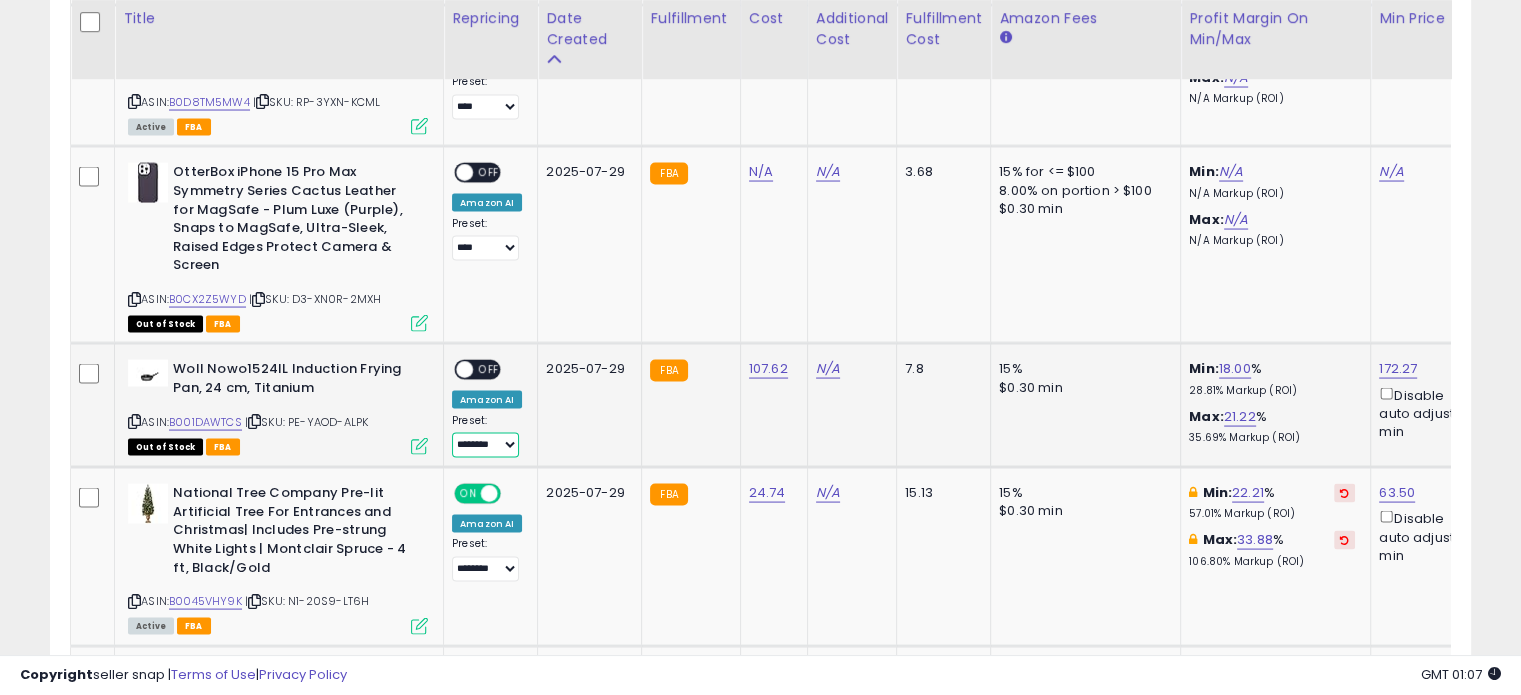 click on "**********" at bounding box center [485, 445] 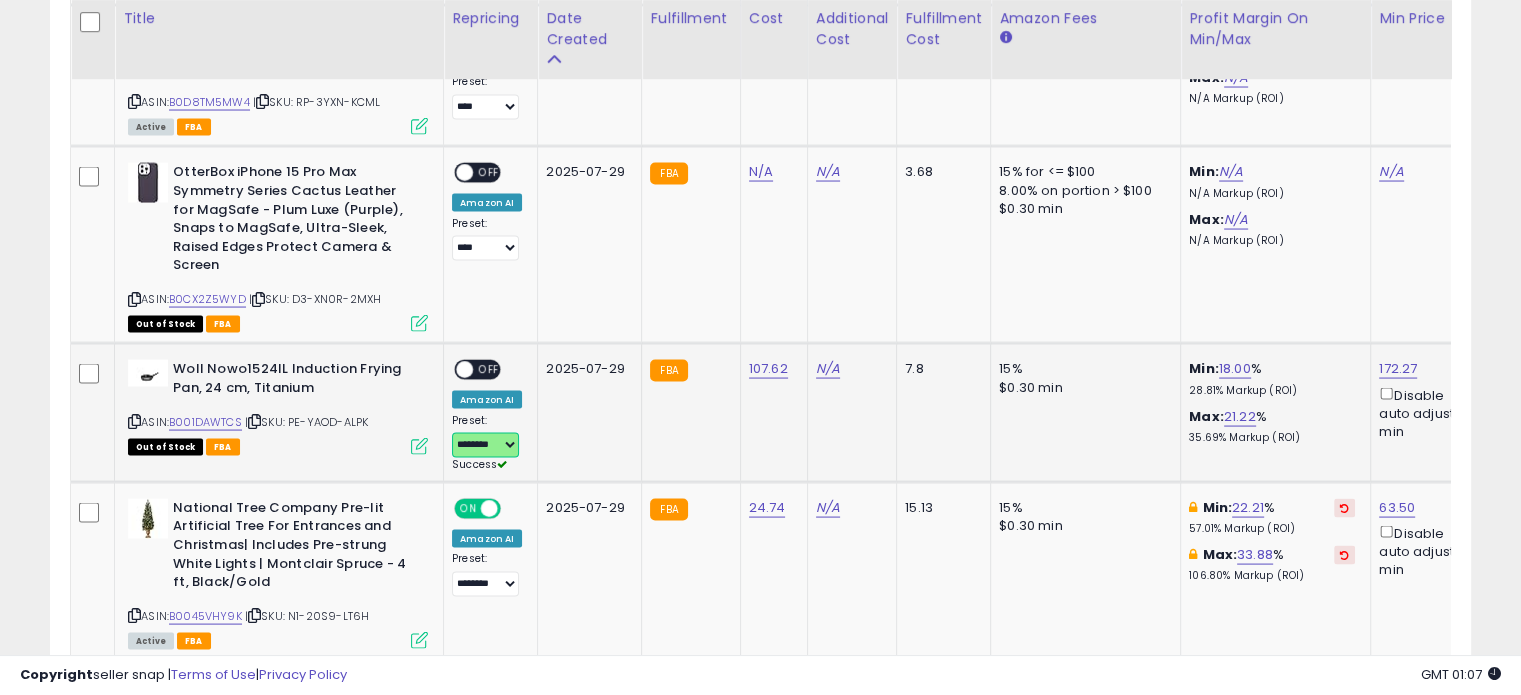 scroll, scrollTop: 0, scrollLeft: 487, axis: horizontal 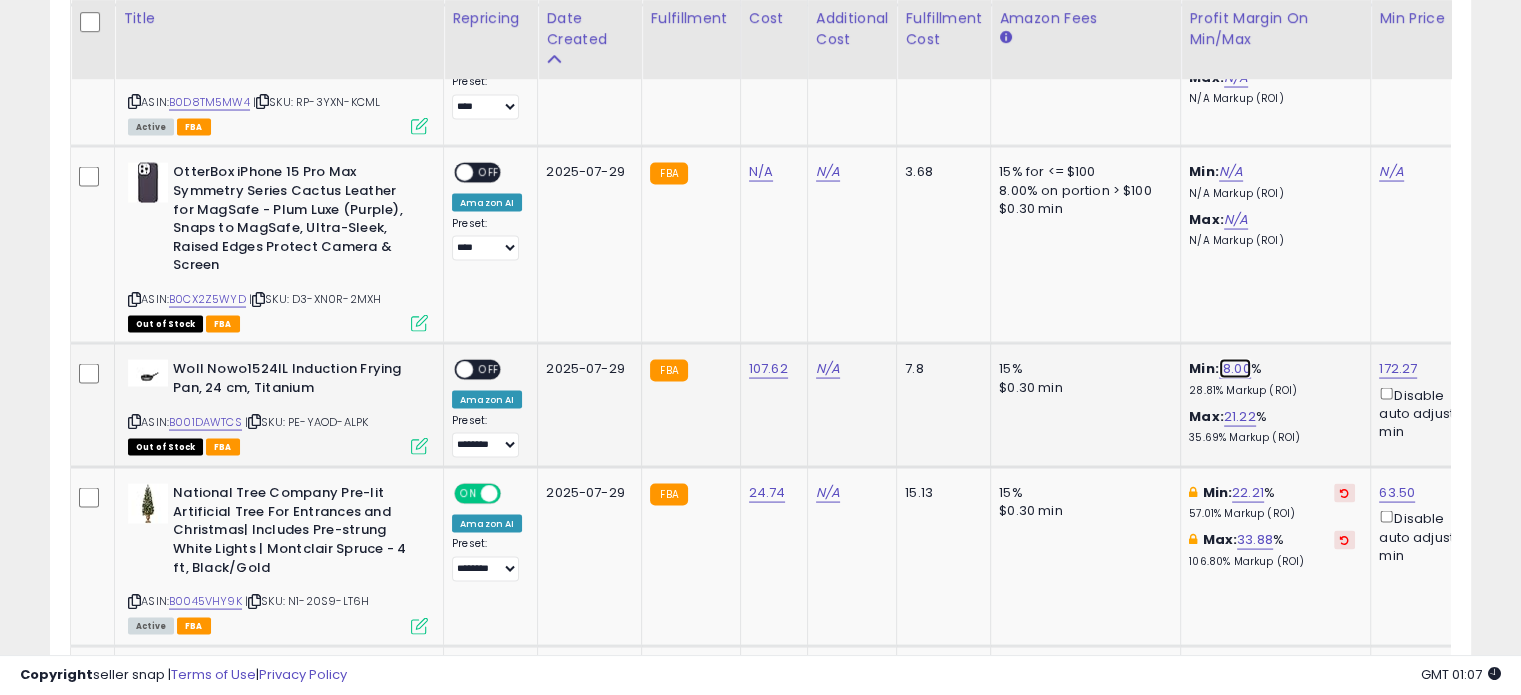 click on "18.00" at bounding box center [1235, 369] 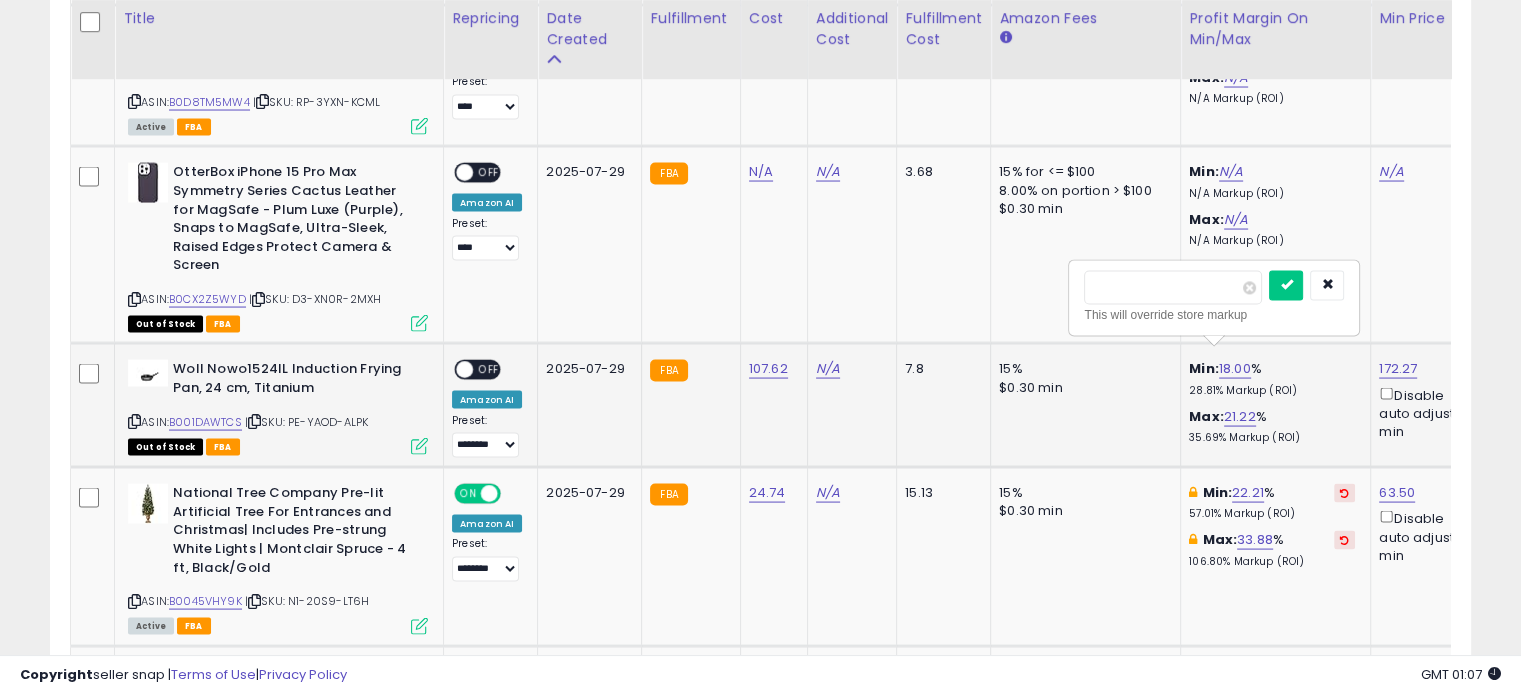 drag, startPoint x: 1154, startPoint y: 296, endPoint x: 1071, endPoint y: 282, distance: 84.17244 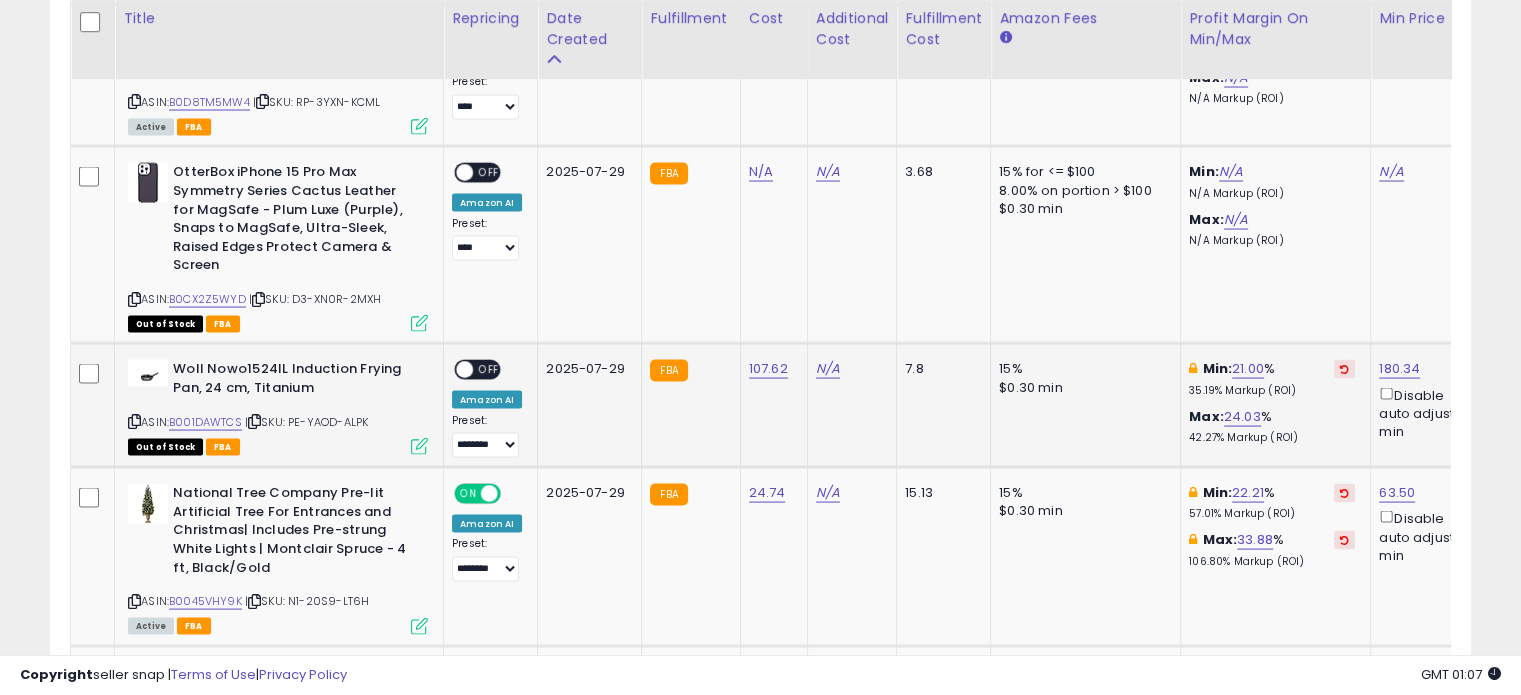 click on "OFF" at bounding box center [489, 370] 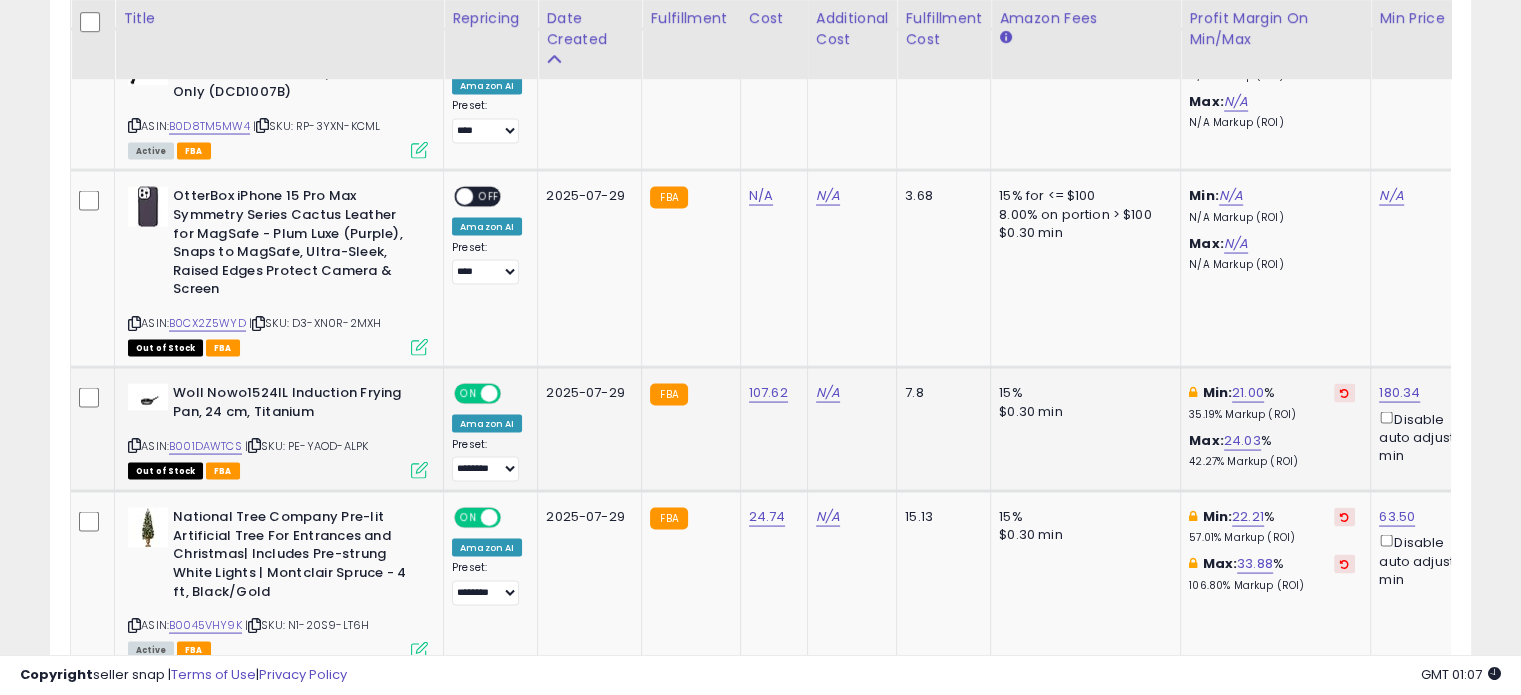 scroll, scrollTop: 3703, scrollLeft: 0, axis: vertical 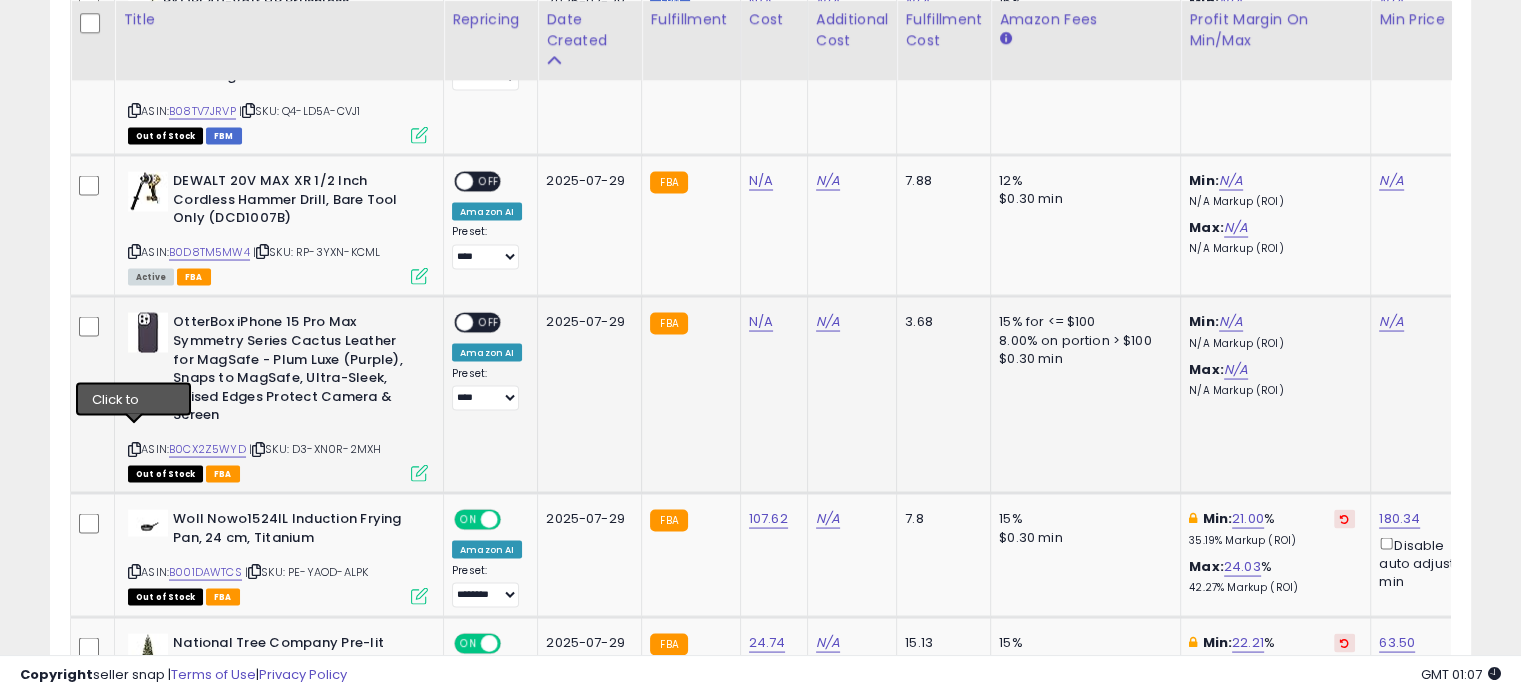 click at bounding box center (134, 448) 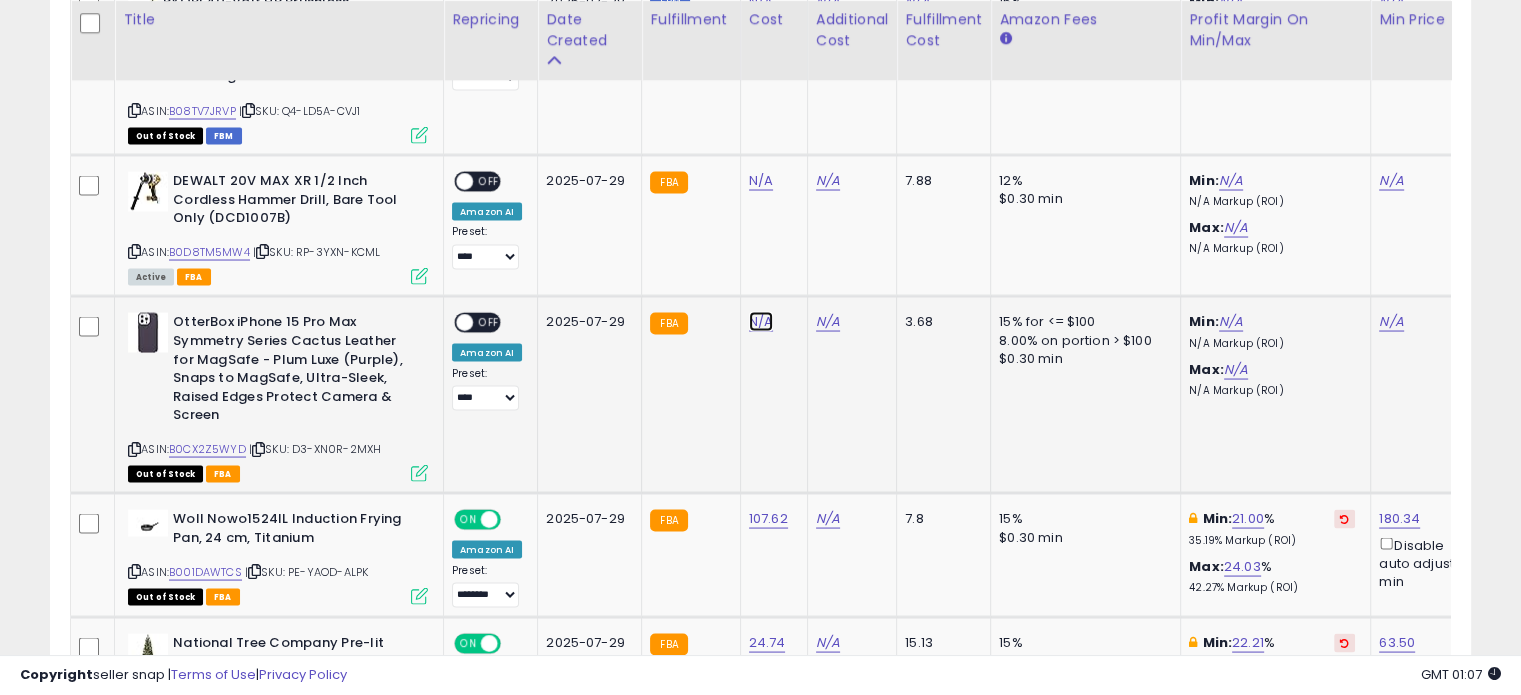 click on "N/A" at bounding box center [761, -2629] 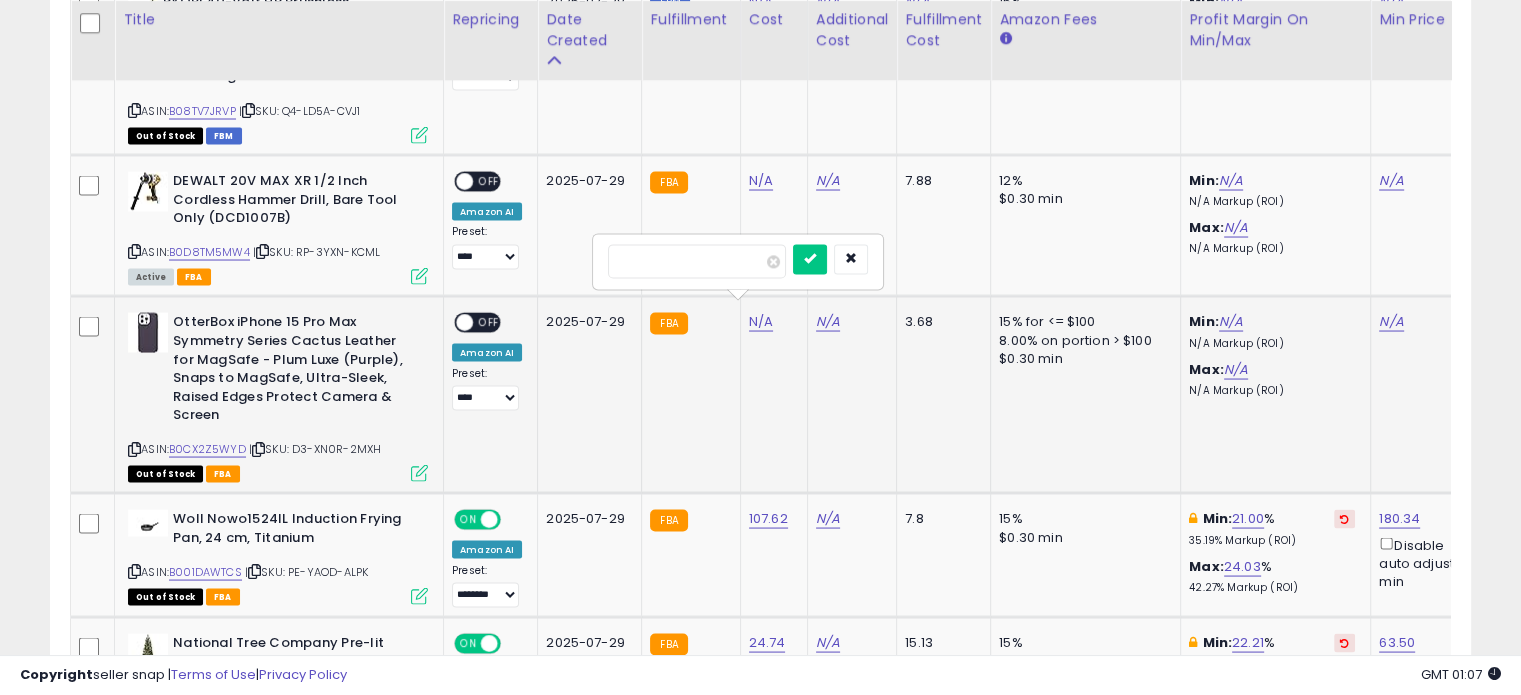 type on "*****" 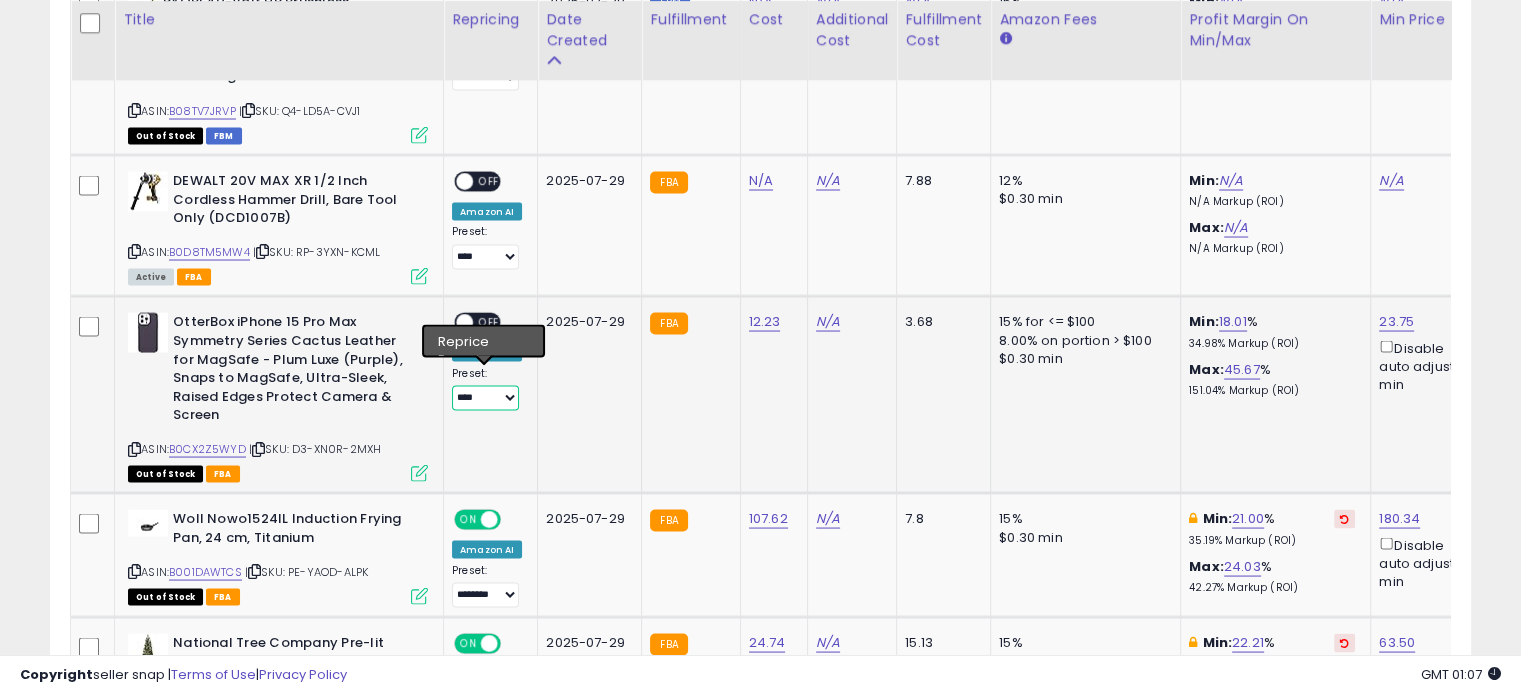click on "**********" at bounding box center [485, 397] 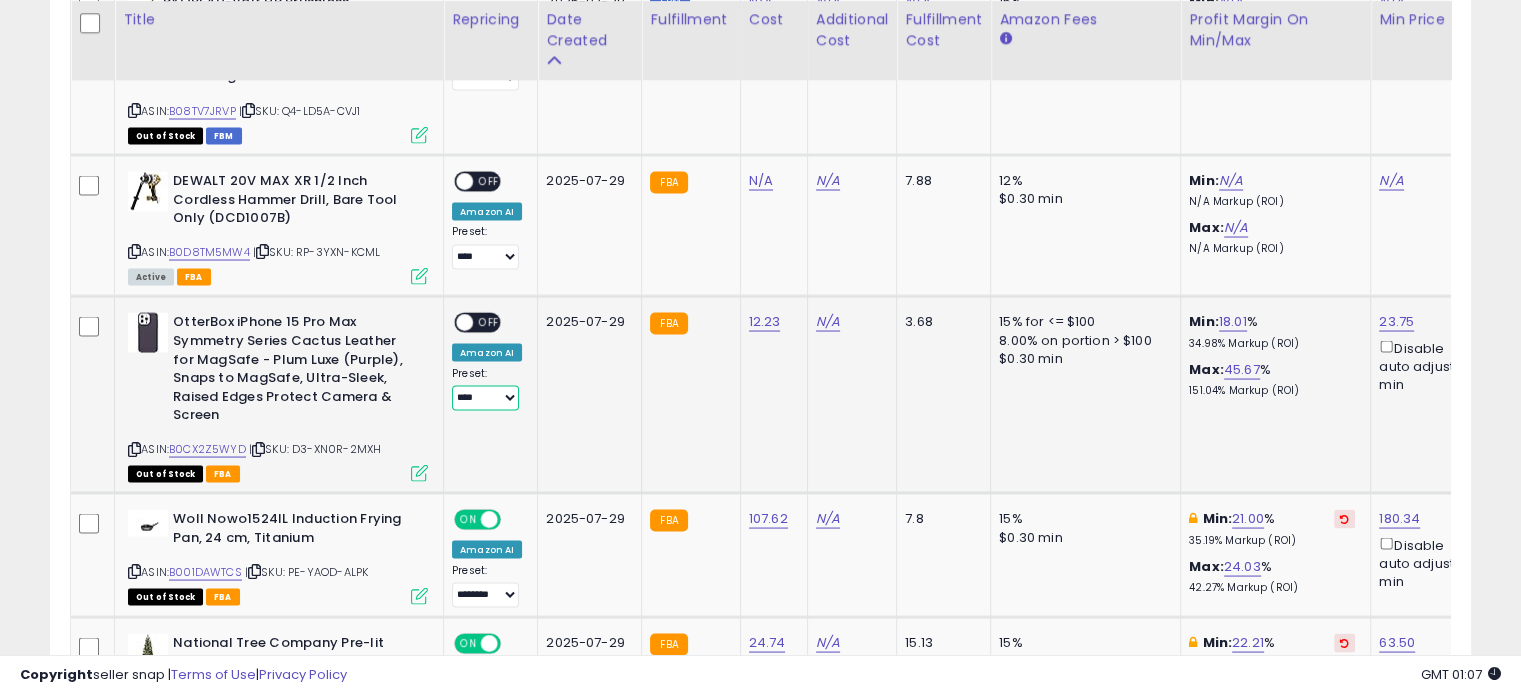 select on "********" 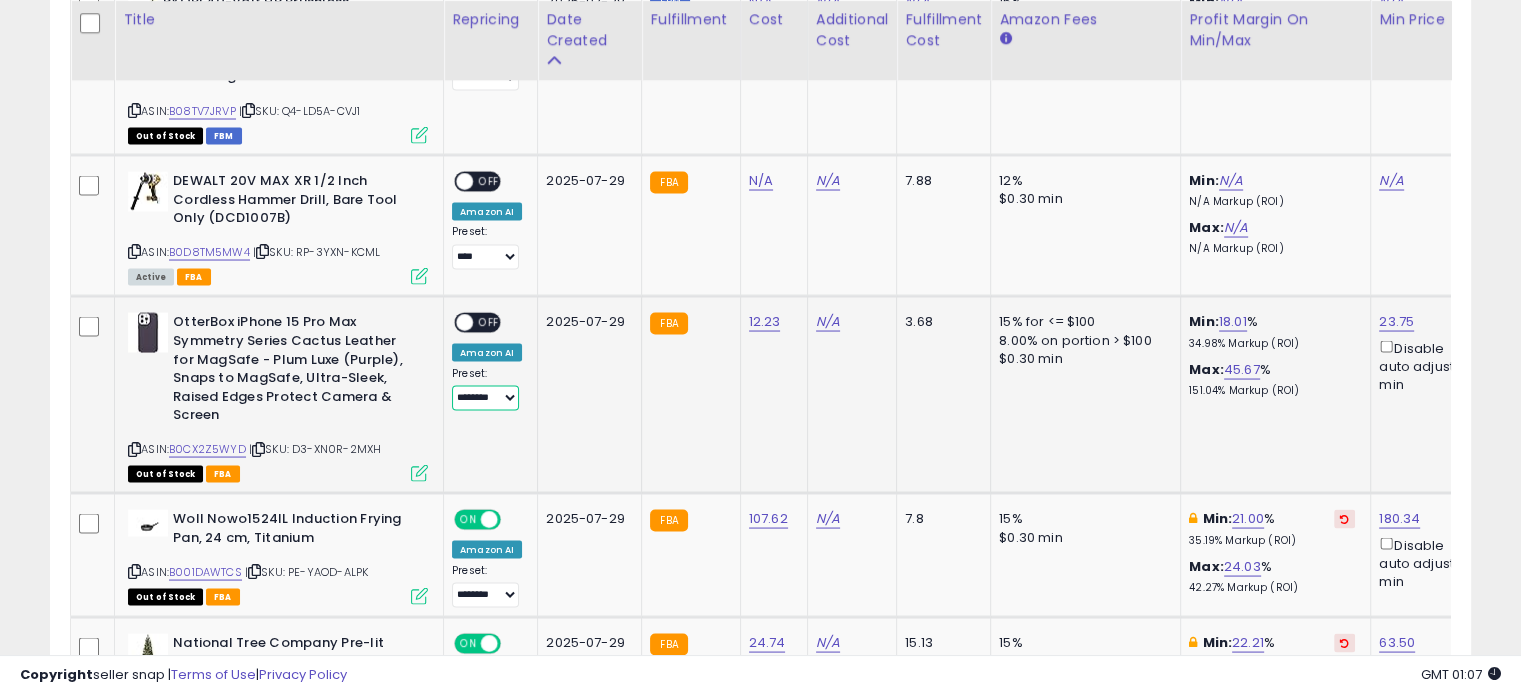 click on "**********" at bounding box center [485, 397] 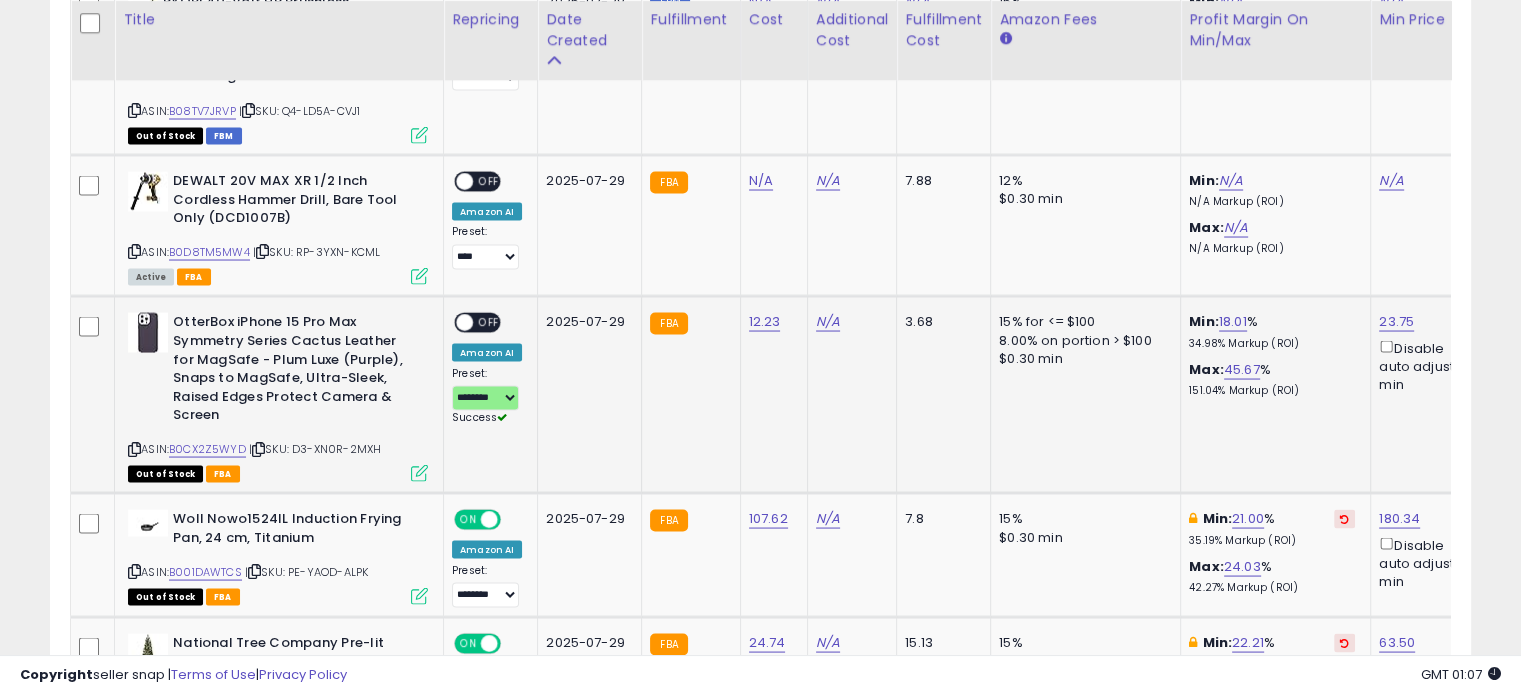 click on "OFF" at bounding box center [489, 322] 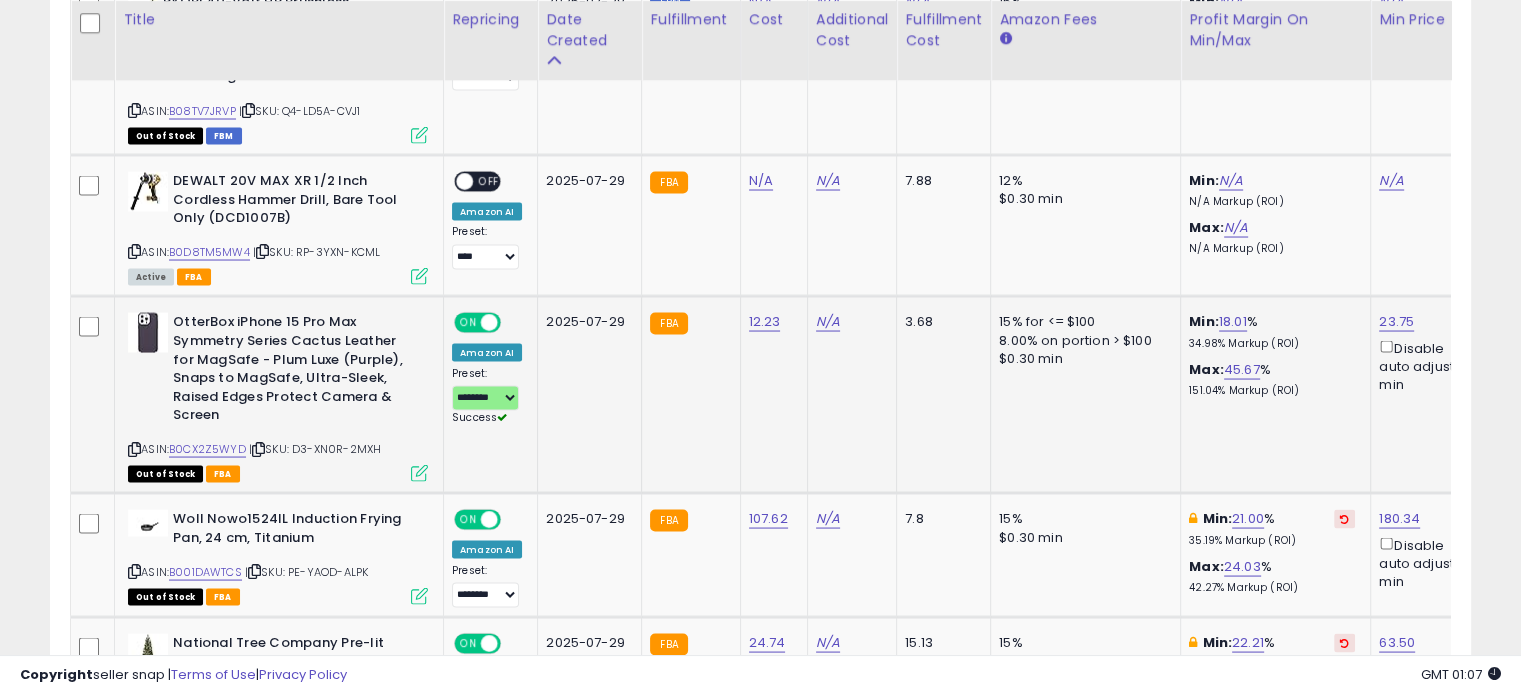 scroll, scrollTop: 0, scrollLeft: 328, axis: horizontal 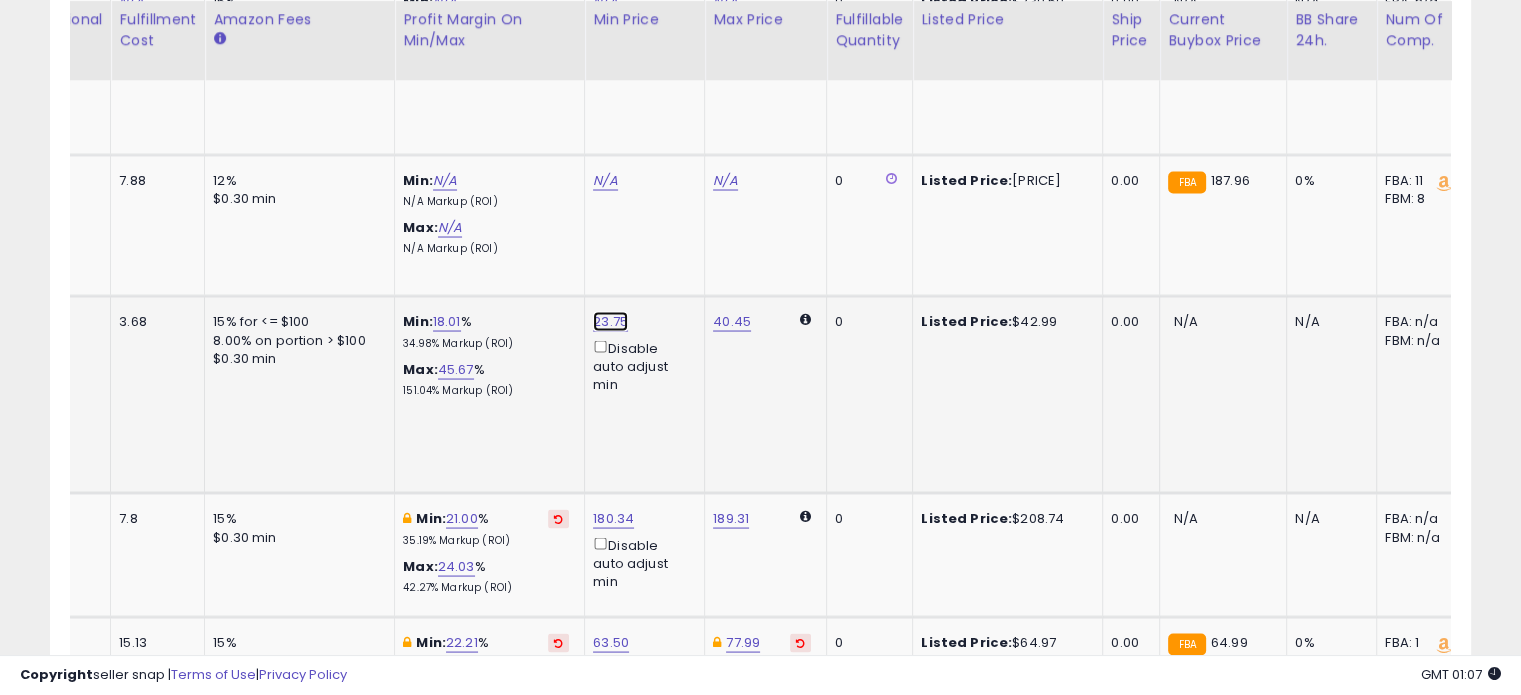 click on "23.75" at bounding box center [605, -2629] 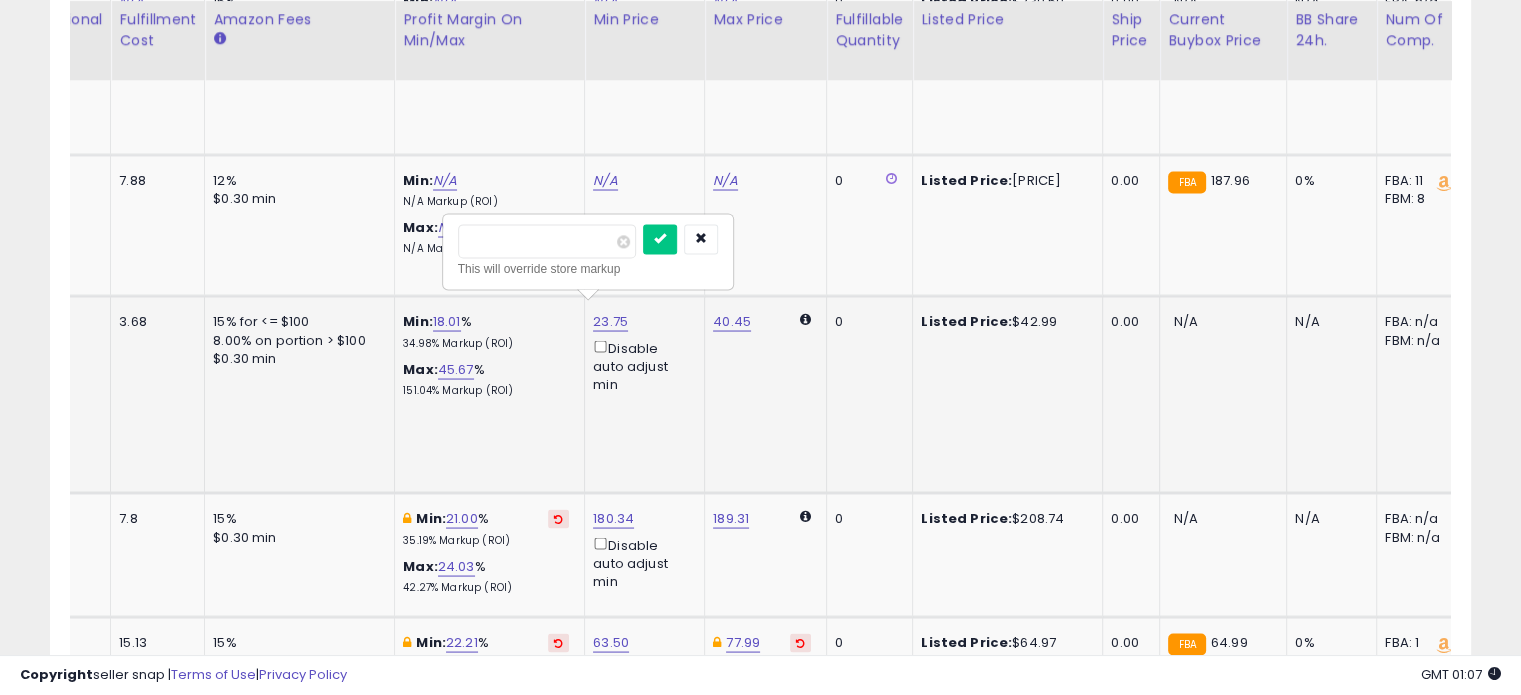 drag, startPoint x: 540, startPoint y: 239, endPoint x: 451, endPoint y: 234, distance: 89.140335 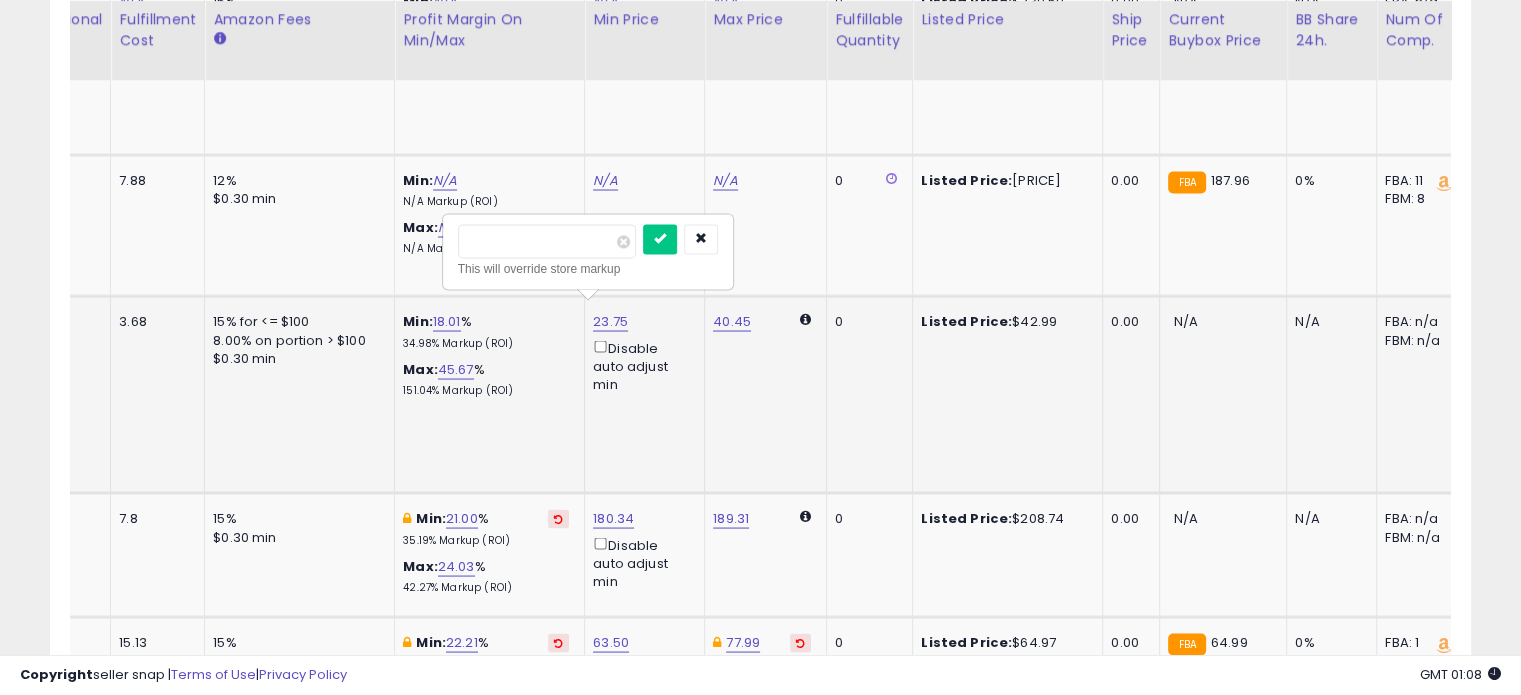 type on "**" 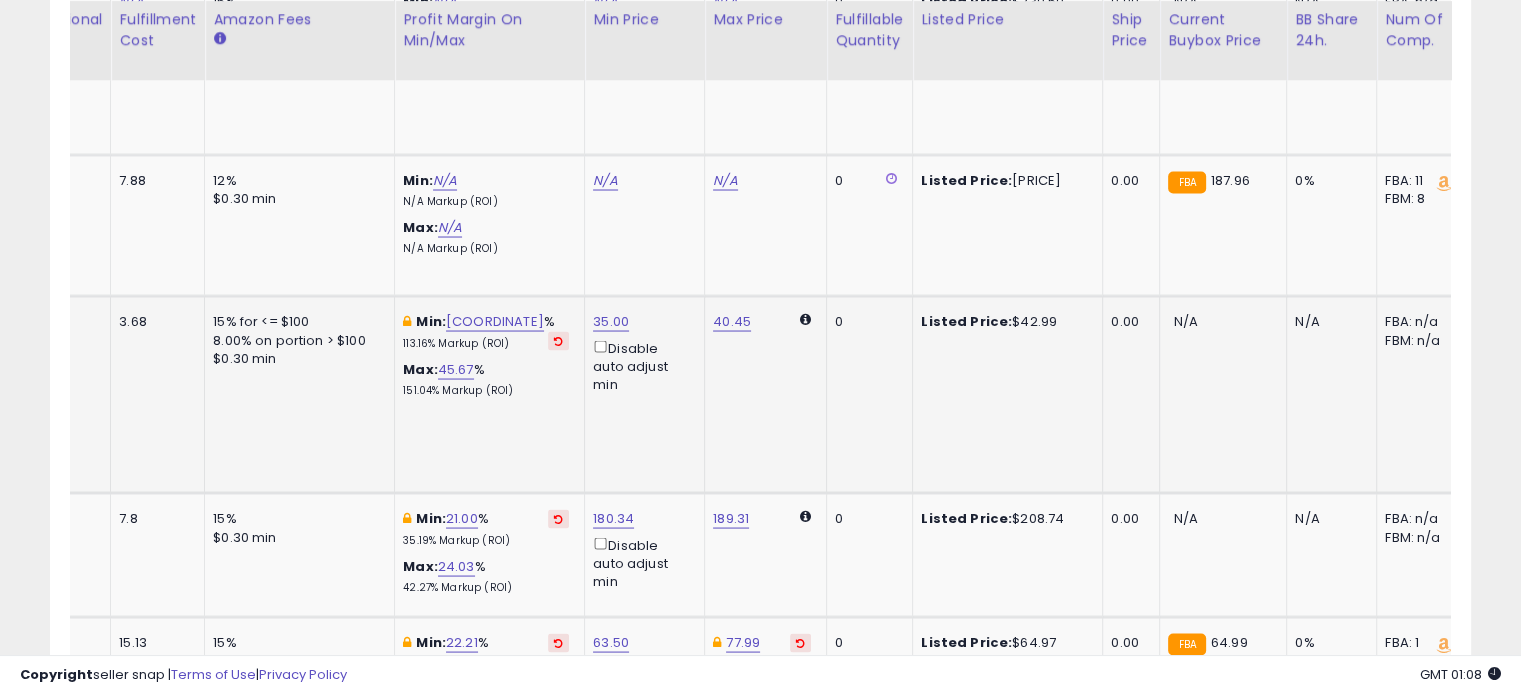 scroll, scrollTop: 0, scrollLeft: 246, axis: horizontal 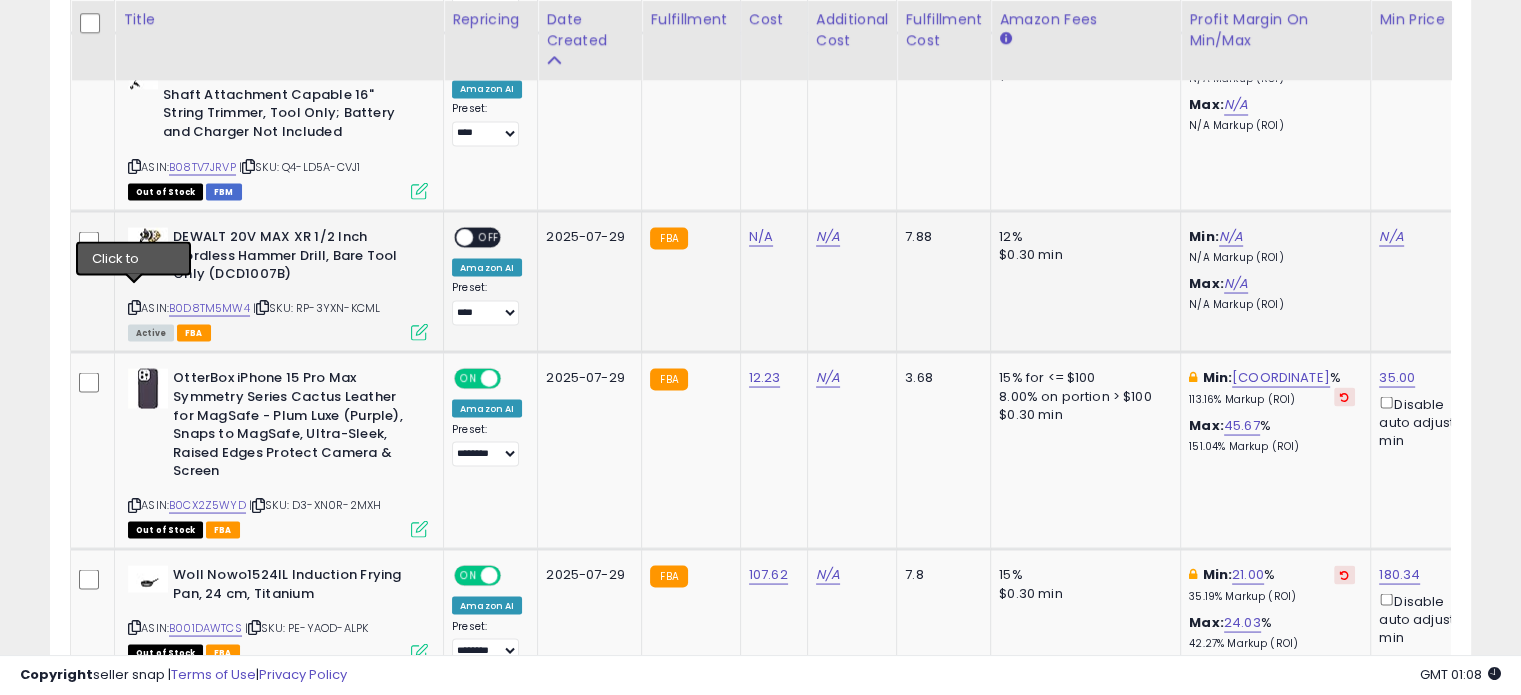 click at bounding box center (134, 306) 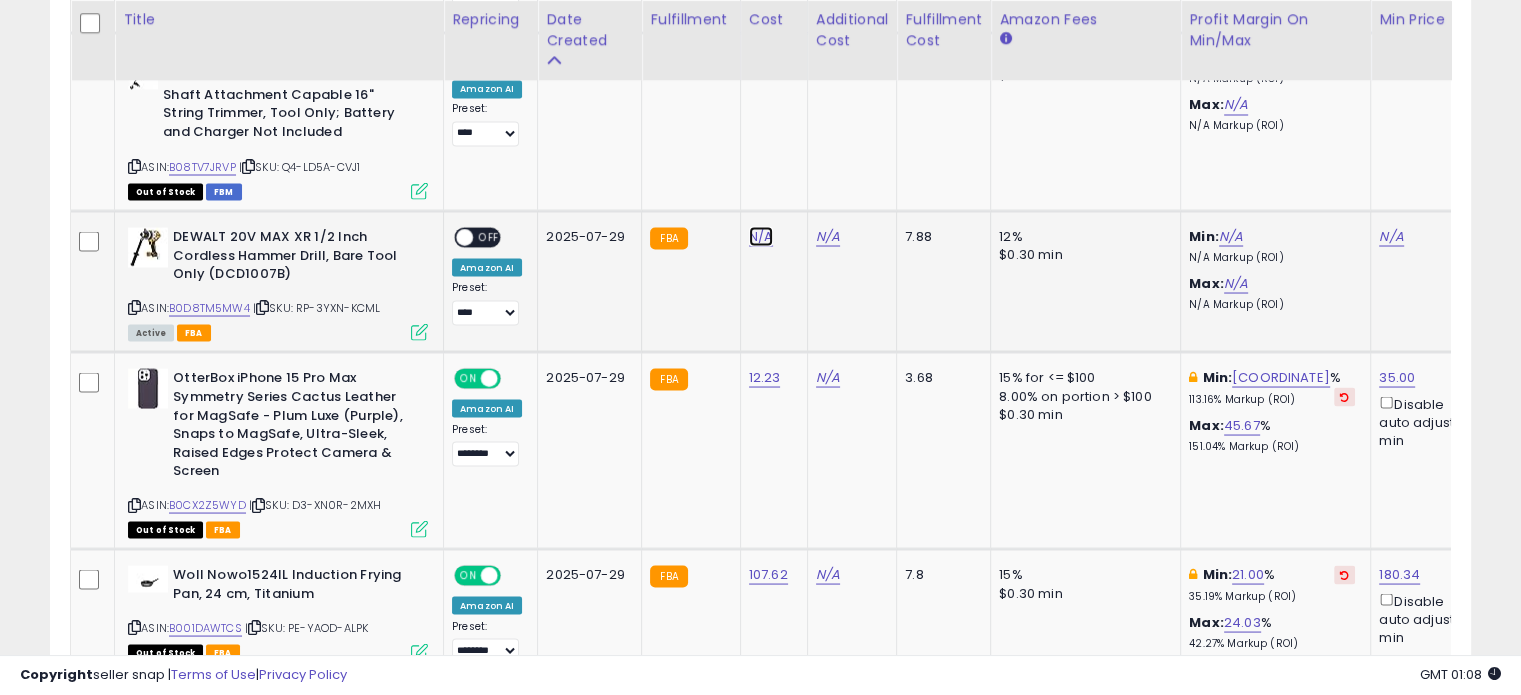 click on "N/A" at bounding box center (761, -2573) 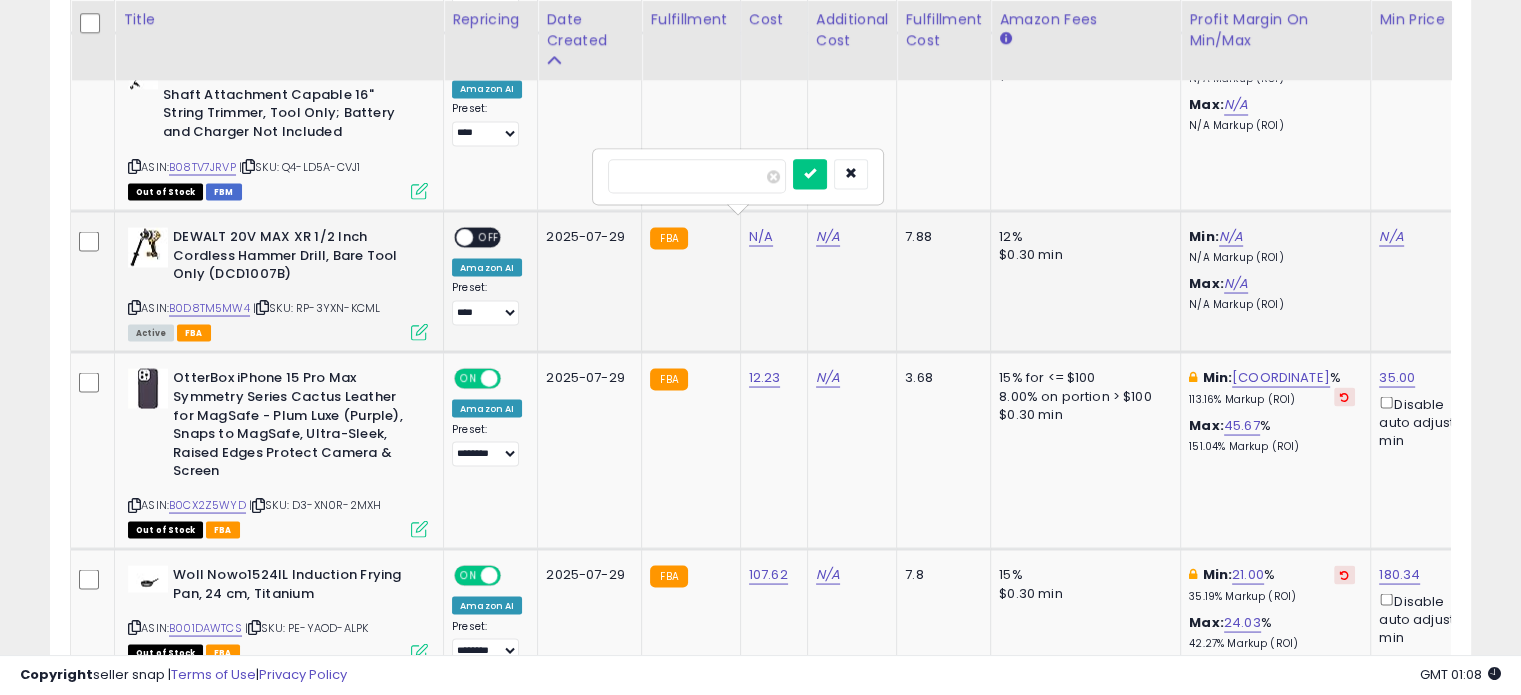 type on "*****" 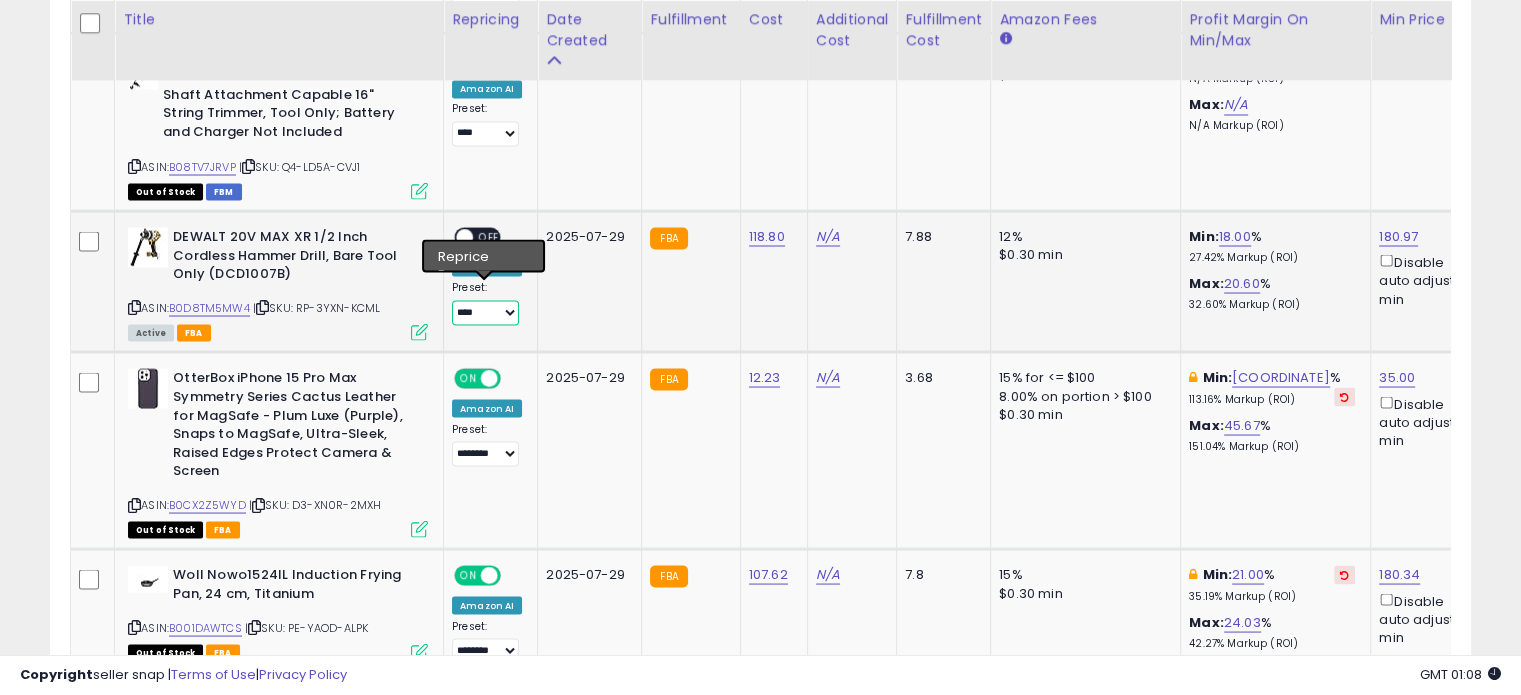 click on "**********" at bounding box center [485, 312] 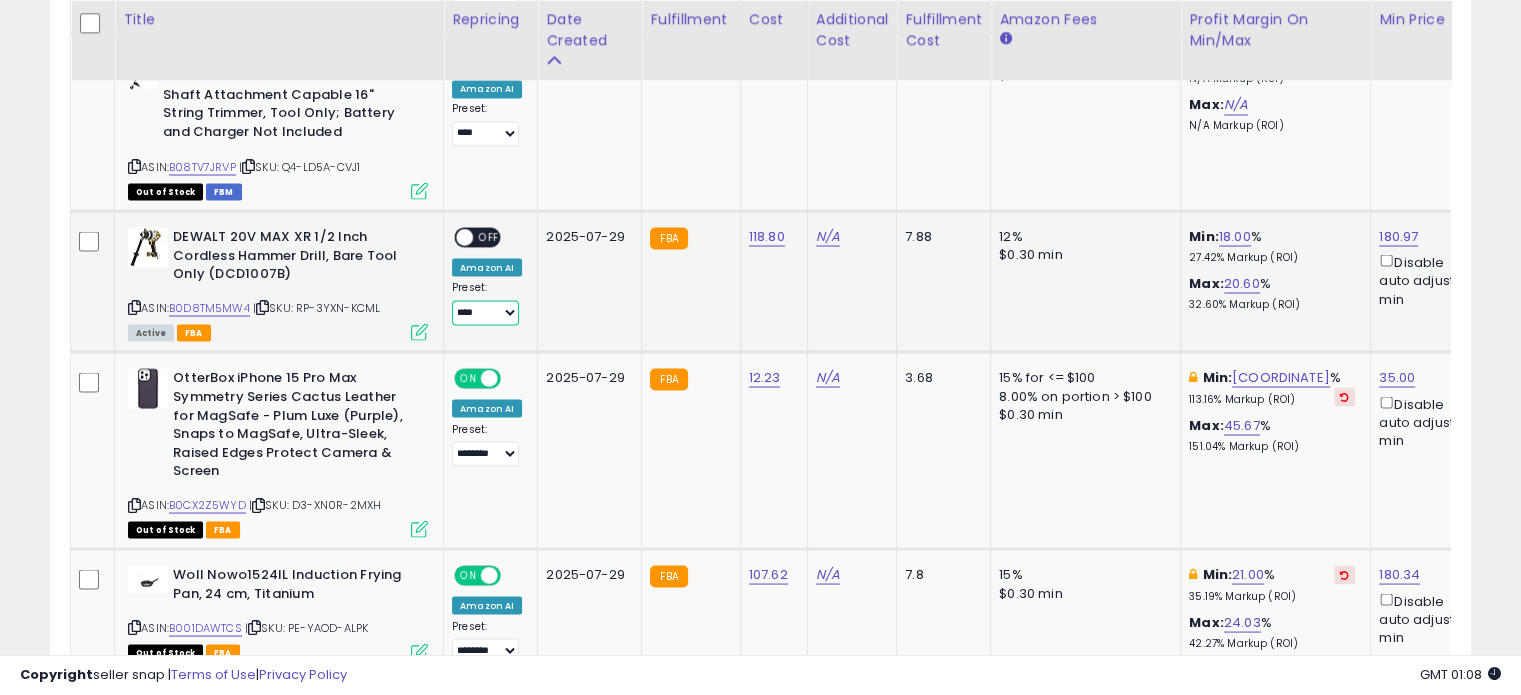select on "********" 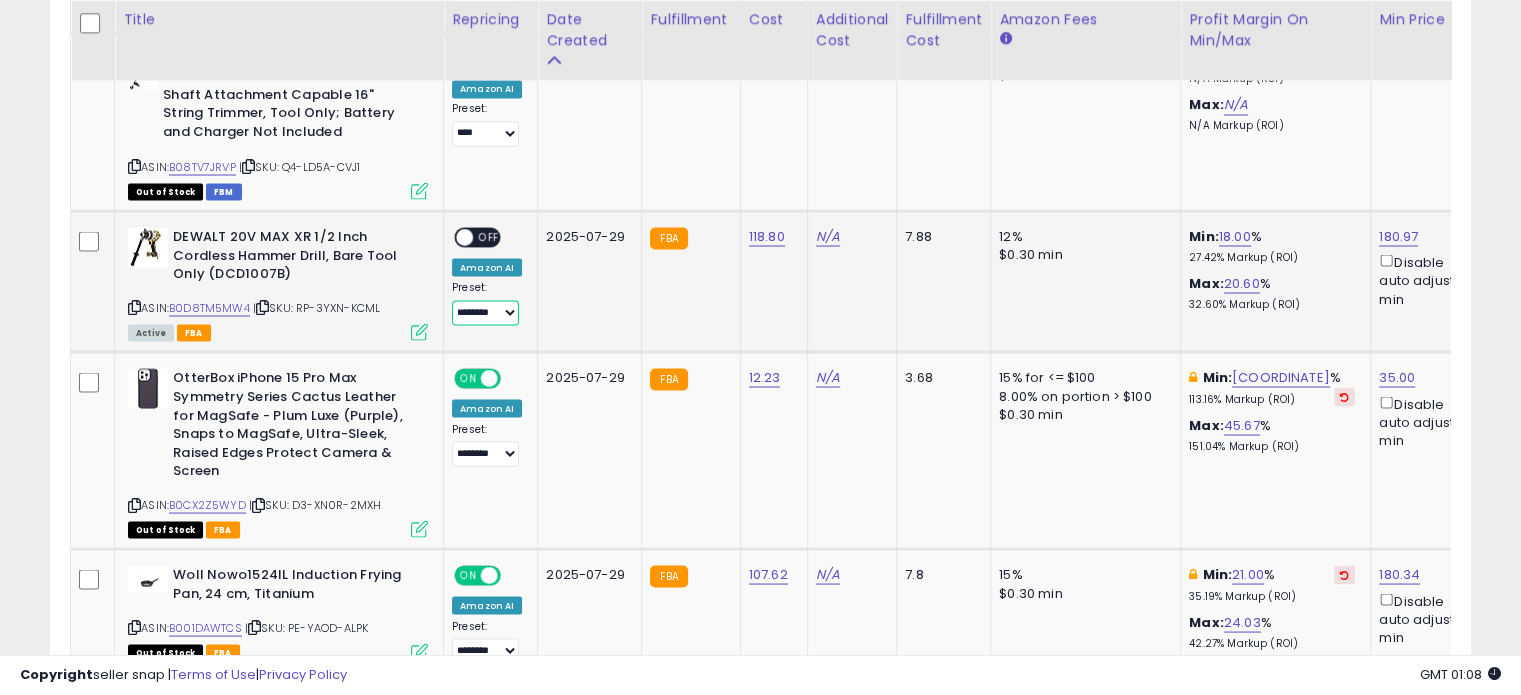 click on "**********" at bounding box center [485, 312] 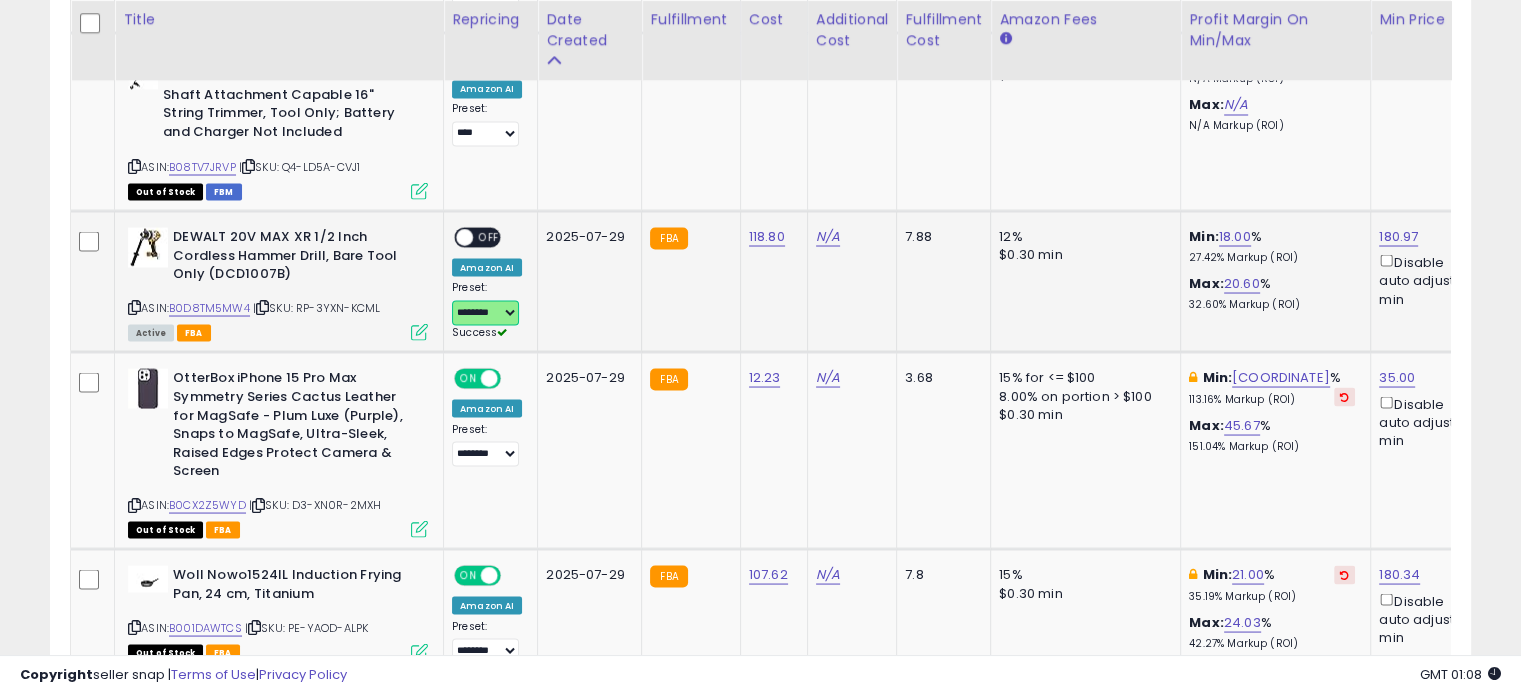 click at bounding box center [464, 237] 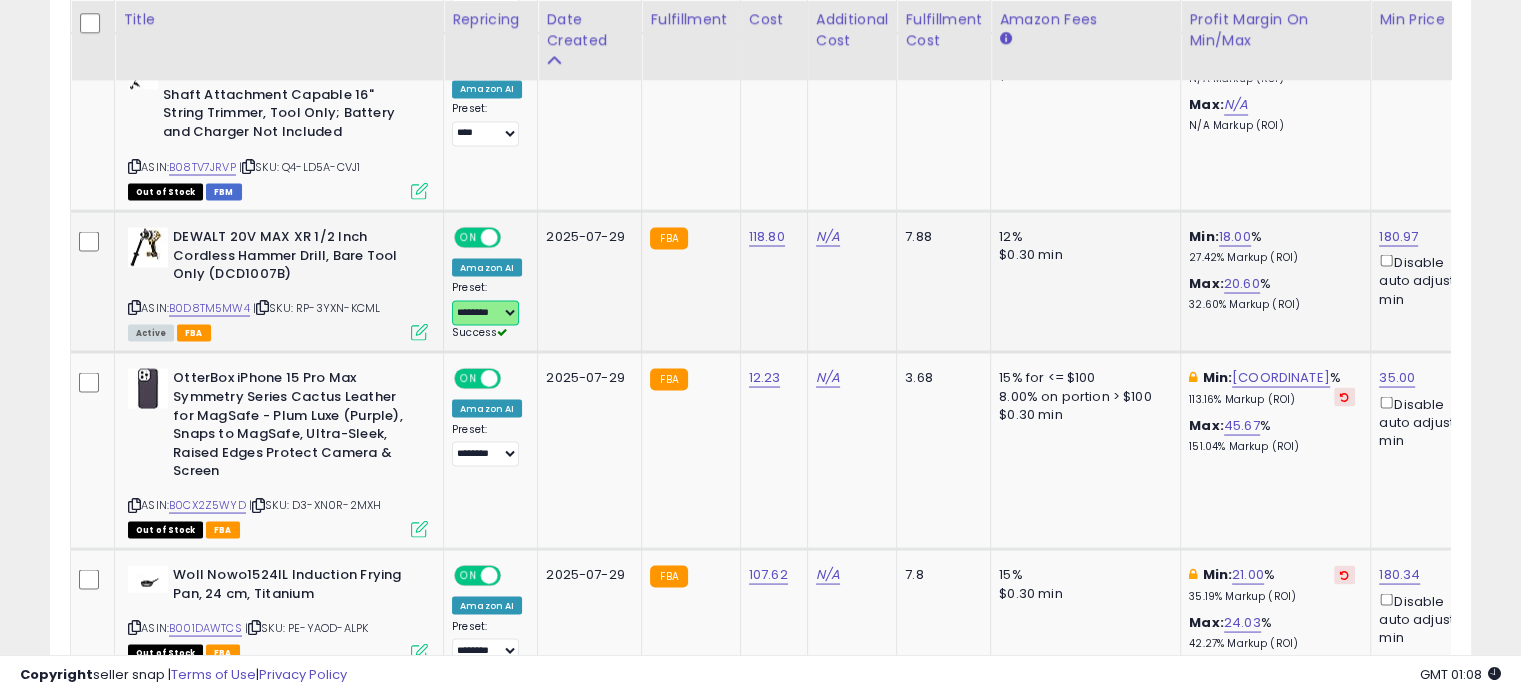 scroll, scrollTop: 0, scrollLeft: 222, axis: horizontal 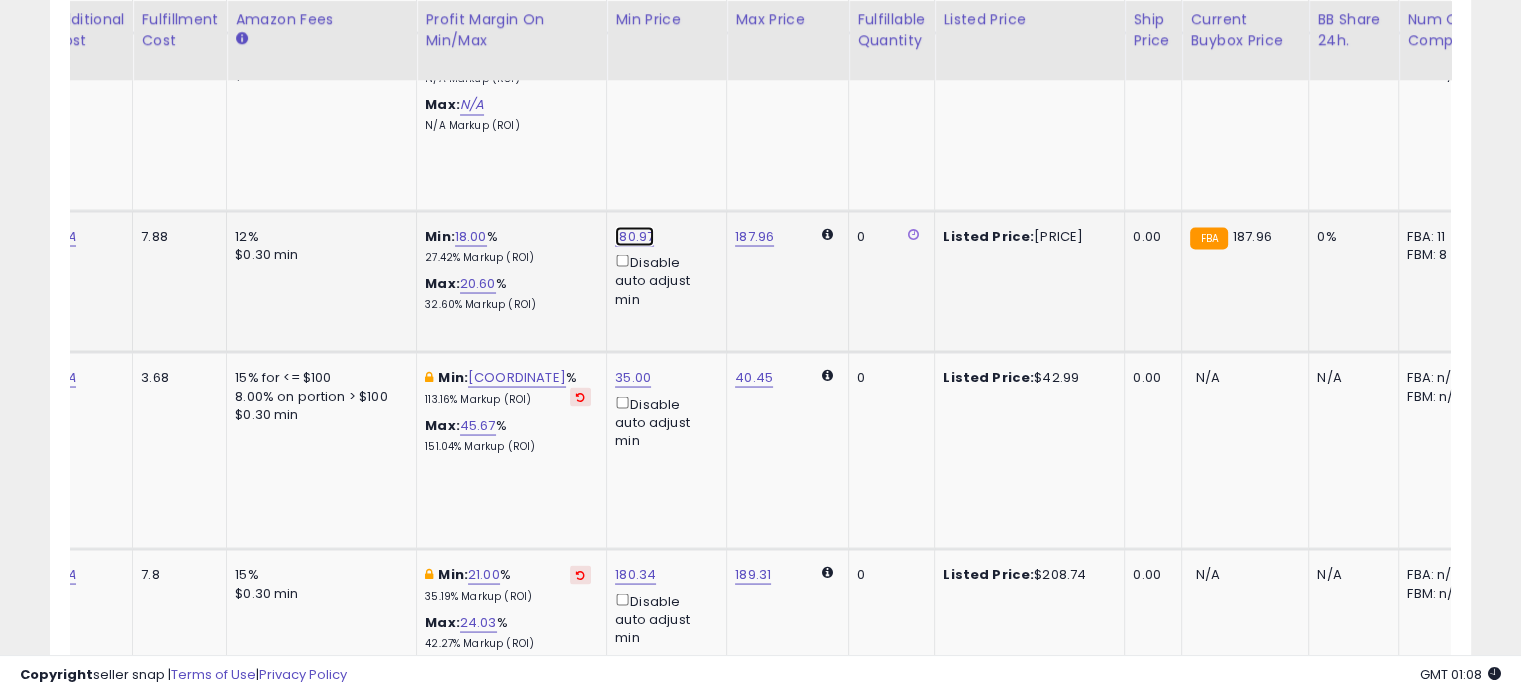 click on "180.97" at bounding box center [627, -2573] 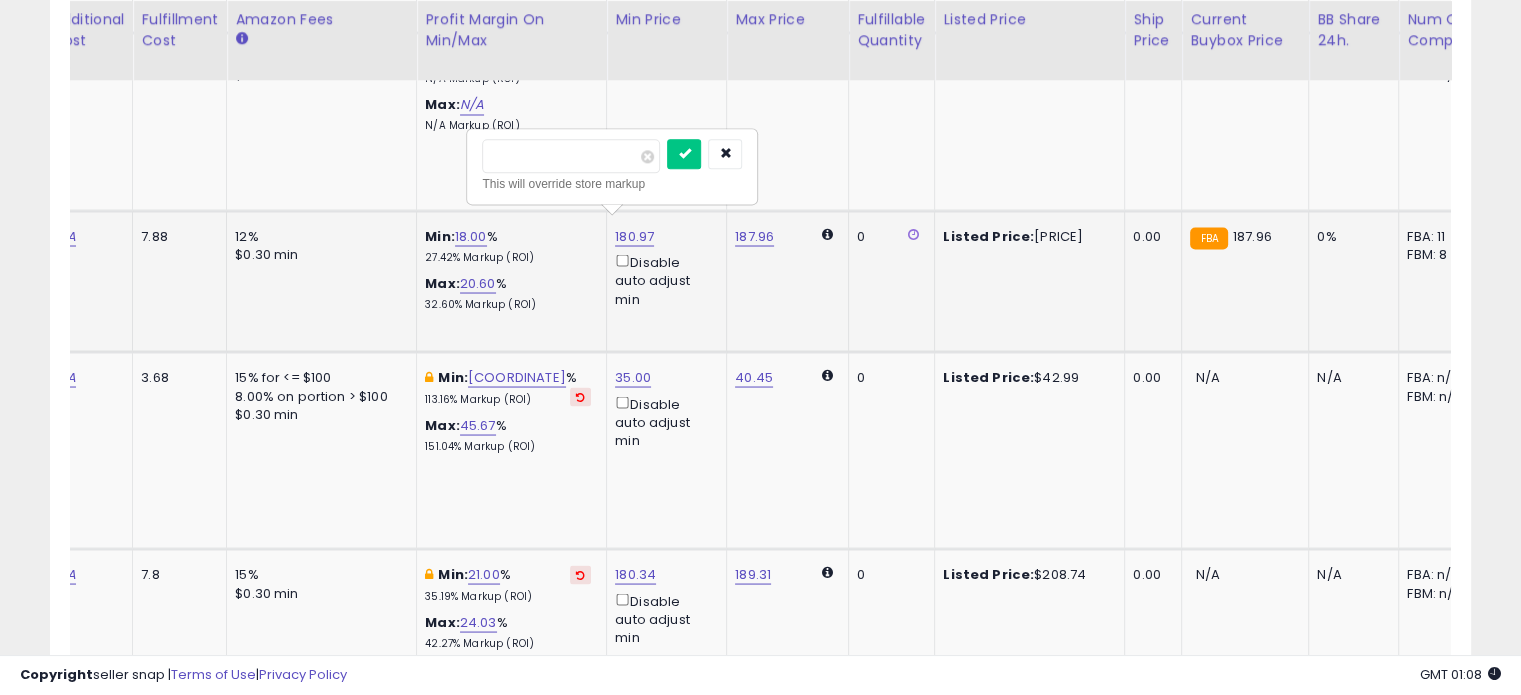 type on "***" 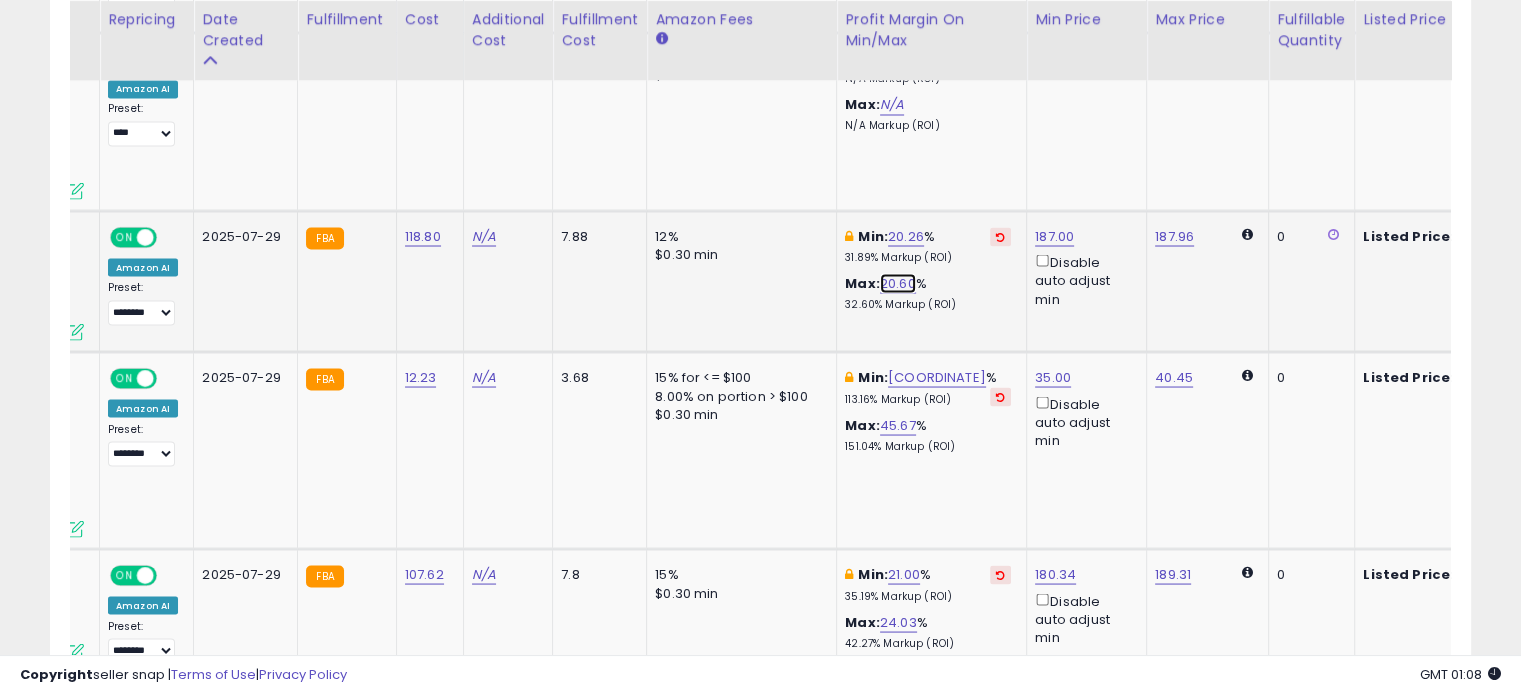 click on "20.60" at bounding box center [898, 283] 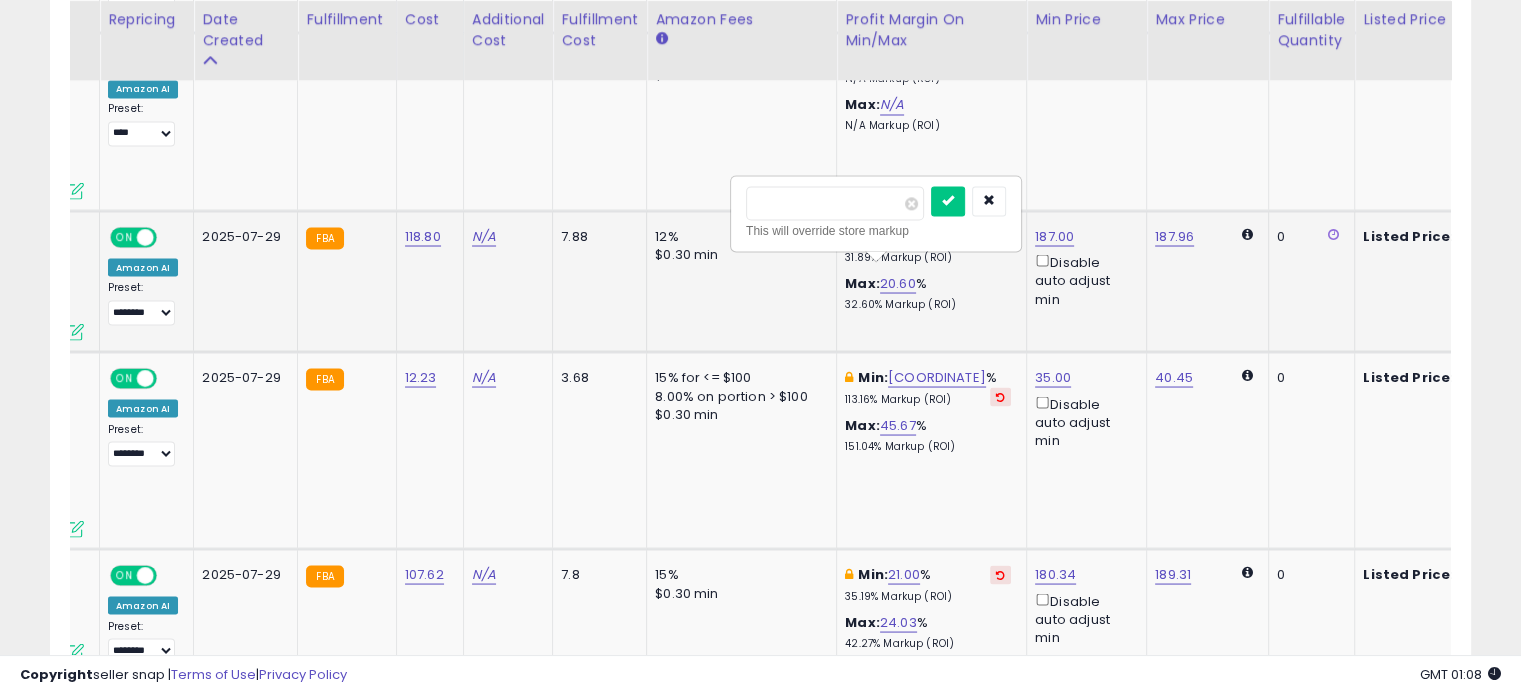 drag, startPoint x: 800, startPoint y: 202, endPoint x: 708, endPoint y: 201, distance: 92.00543 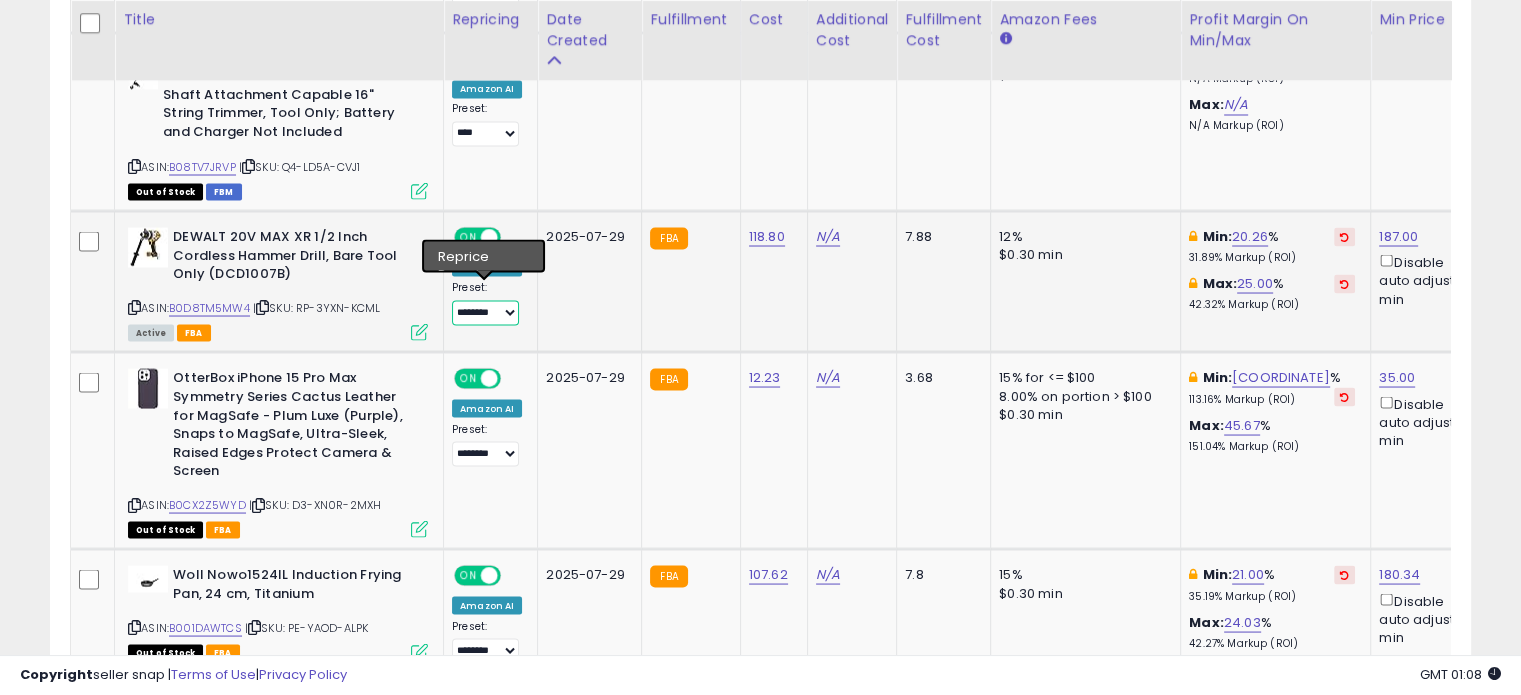 click on "**********" at bounding box center [485, 312] 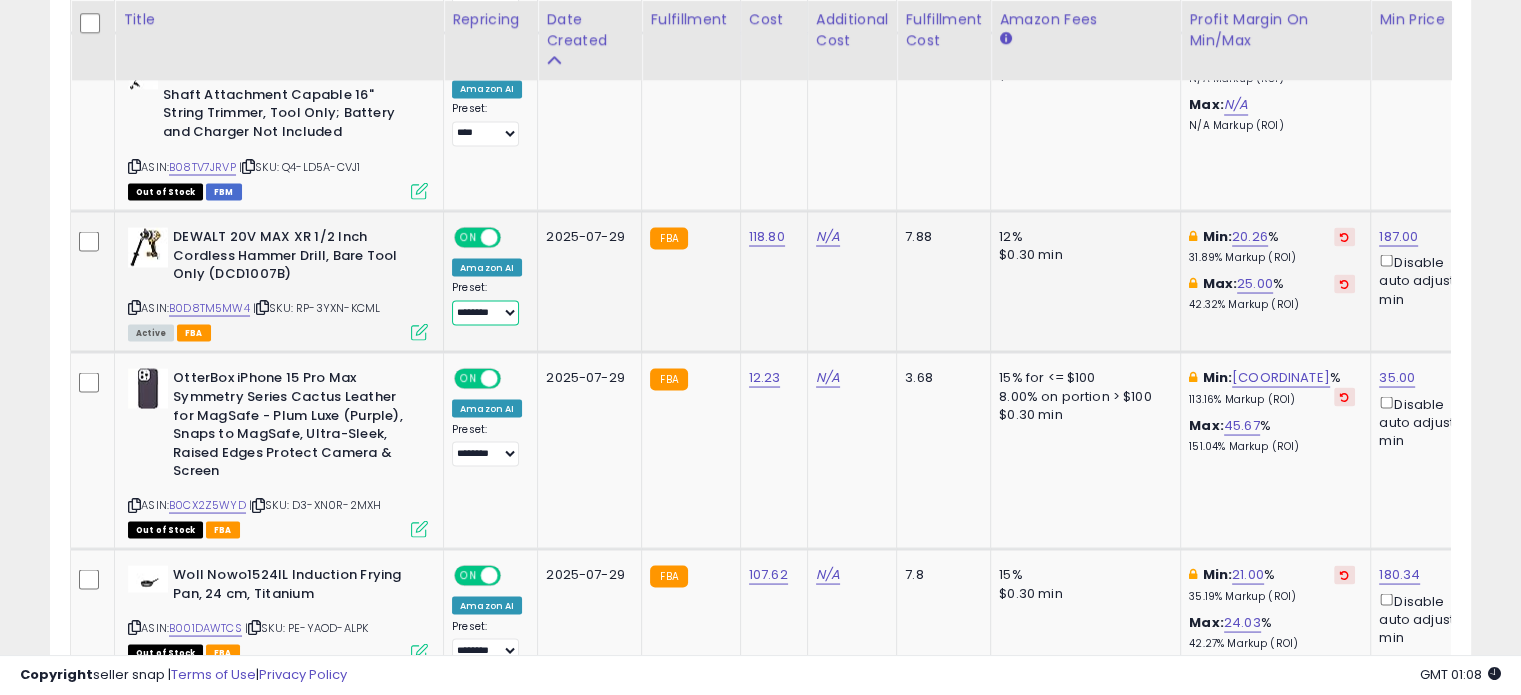 click on "**********" at bounding box center (485, 312) 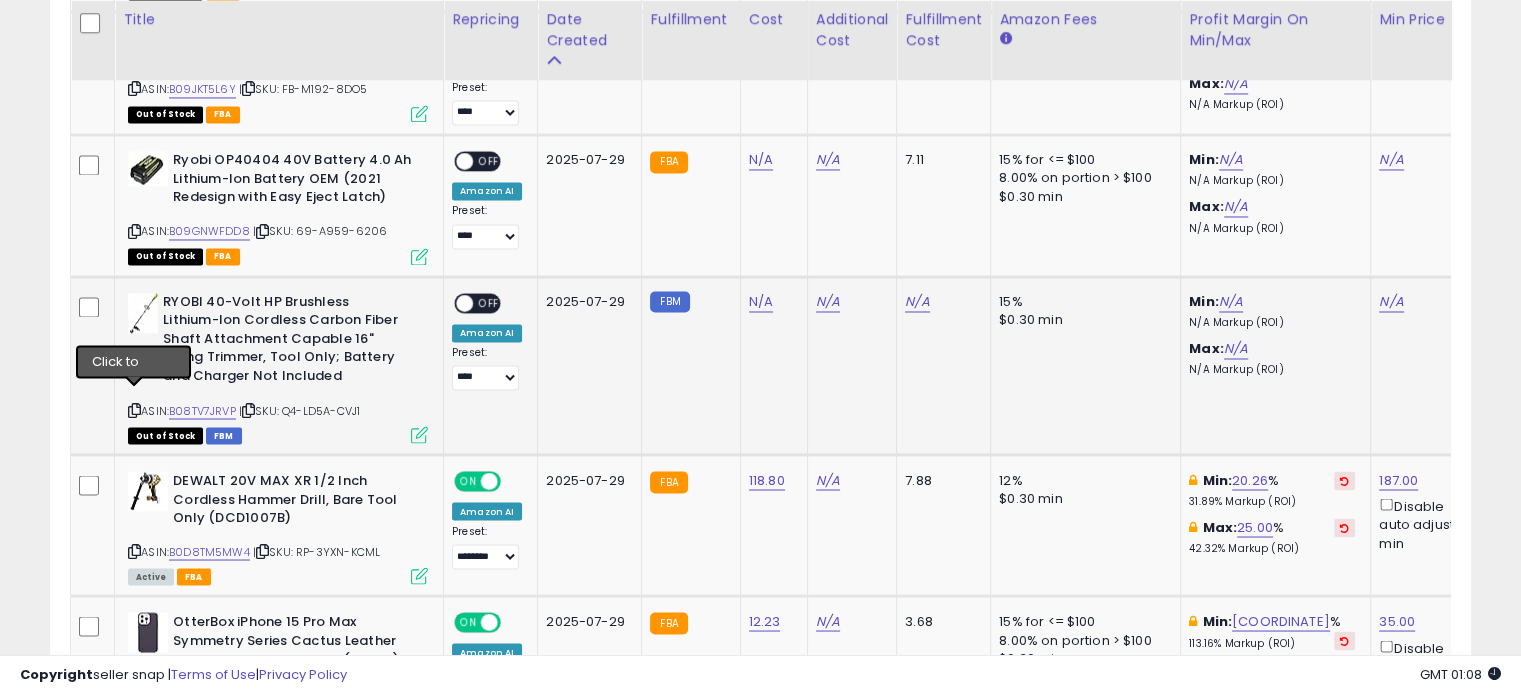 click at bounding box center [134, 409] 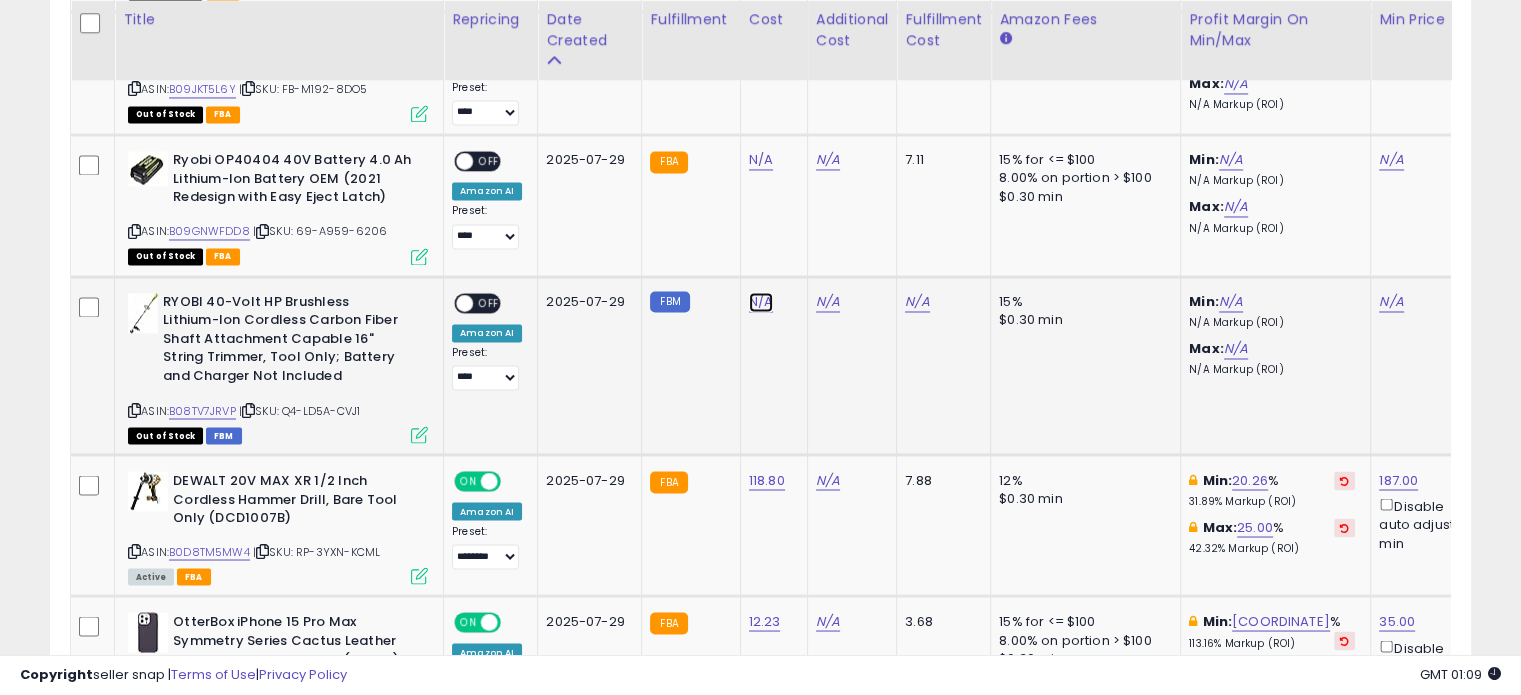 click on "N/A" at bounding box center [761, -2329] 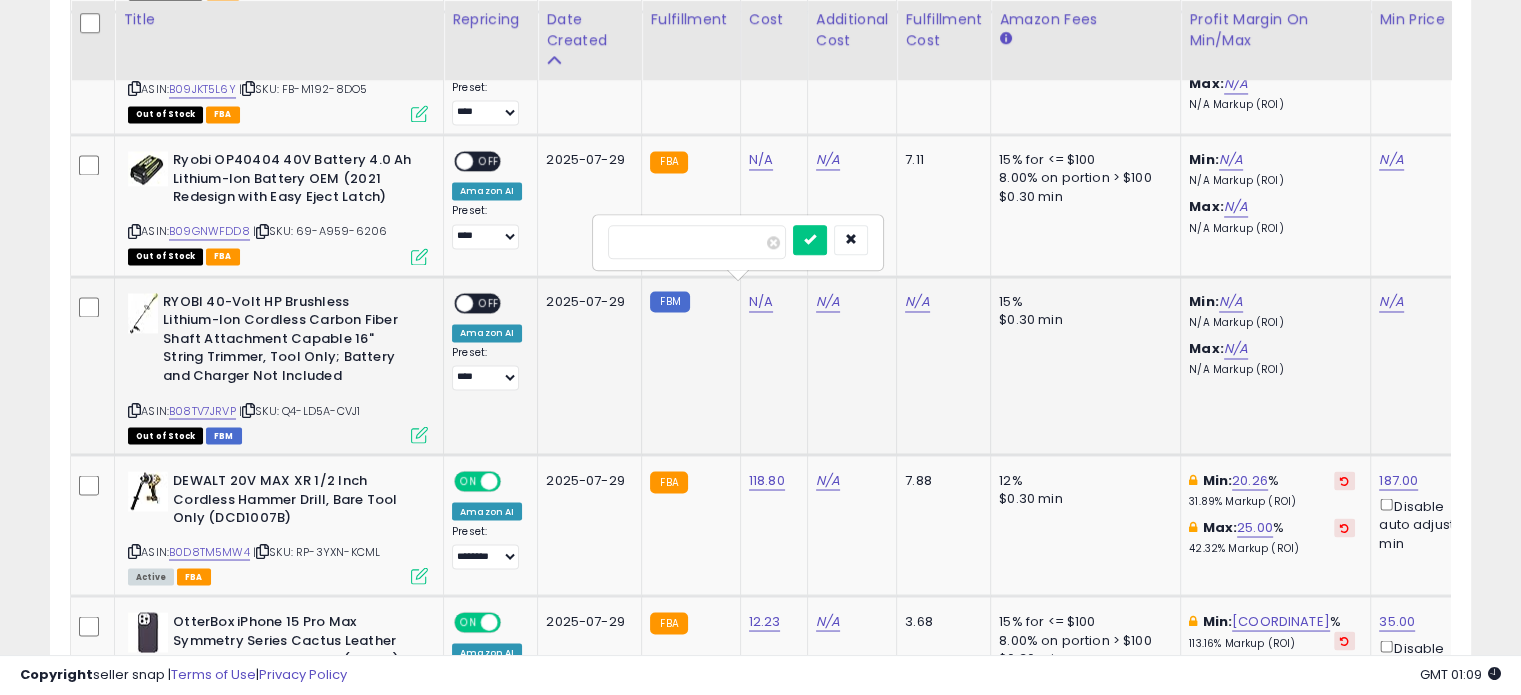 type on "***" 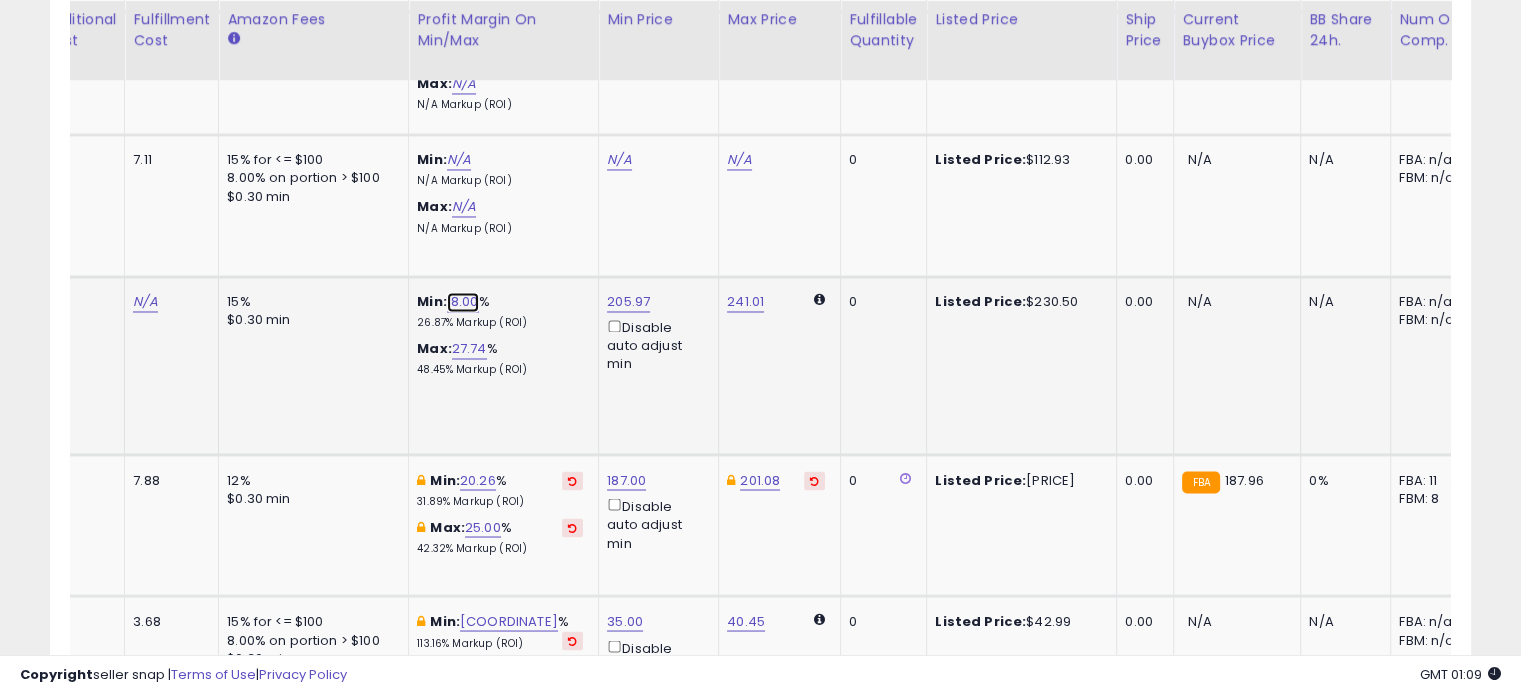 click on "18.00" at bounding box center [463, 302] 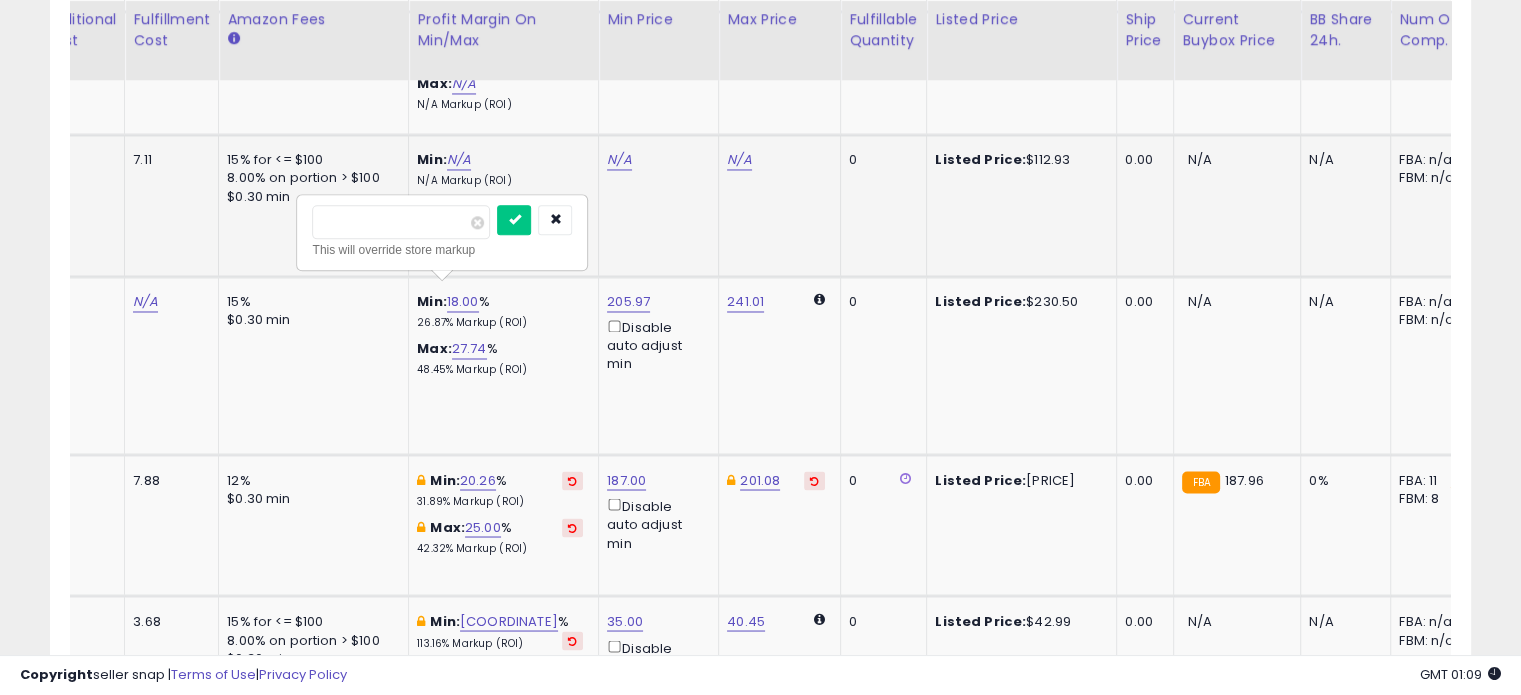 drag, startPoint x: 396, startPoint y: 231, endPoint x: 286, endPoint y: 233, distance: 110.01818 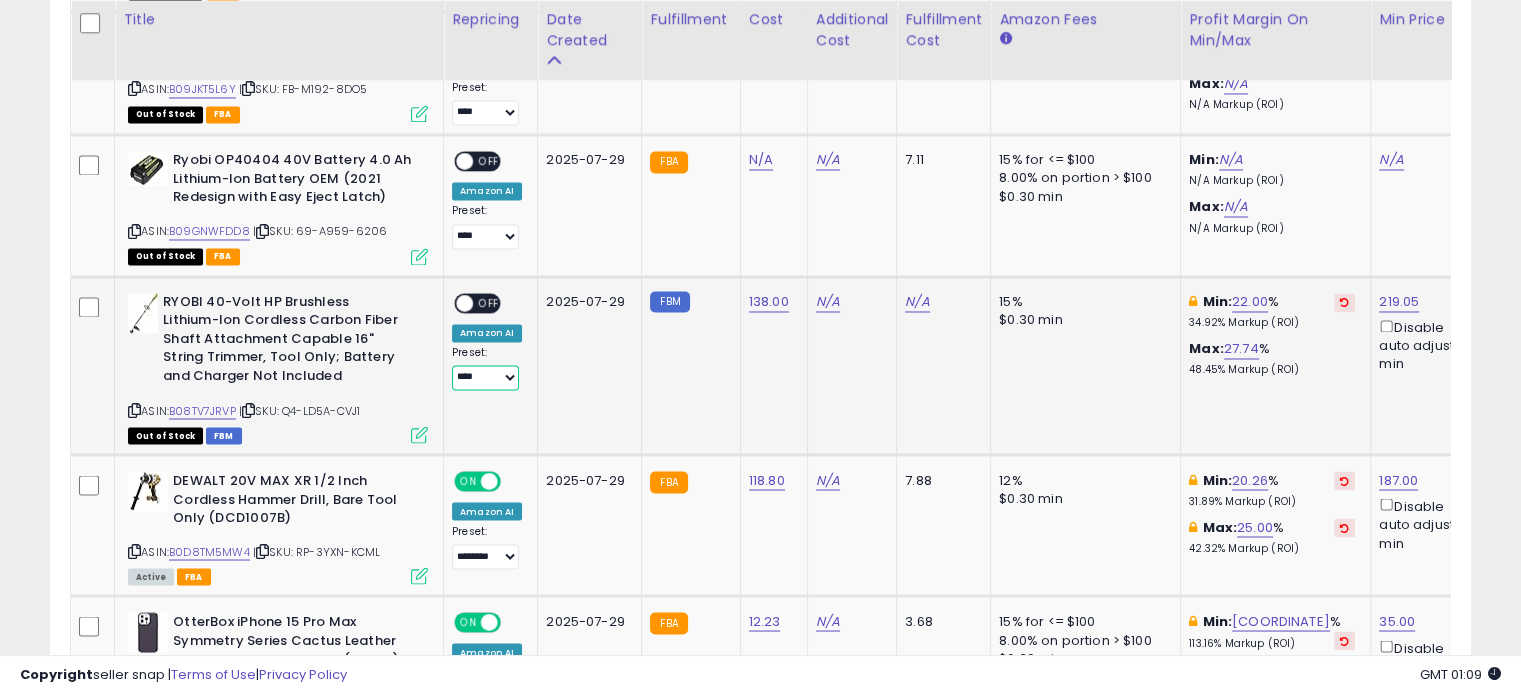 click on "**********" at bounding box center (485, 377) 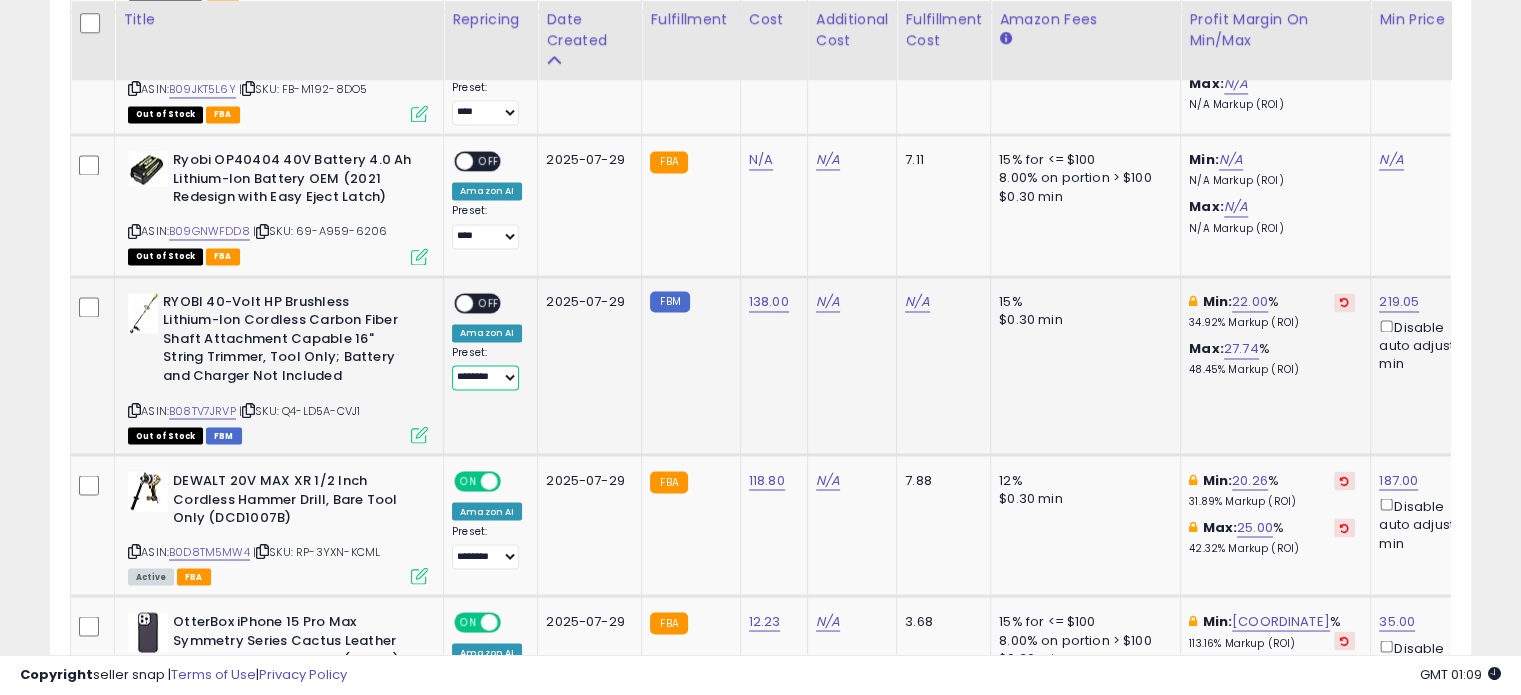 click on "**********" at bounding box center (485, 377) 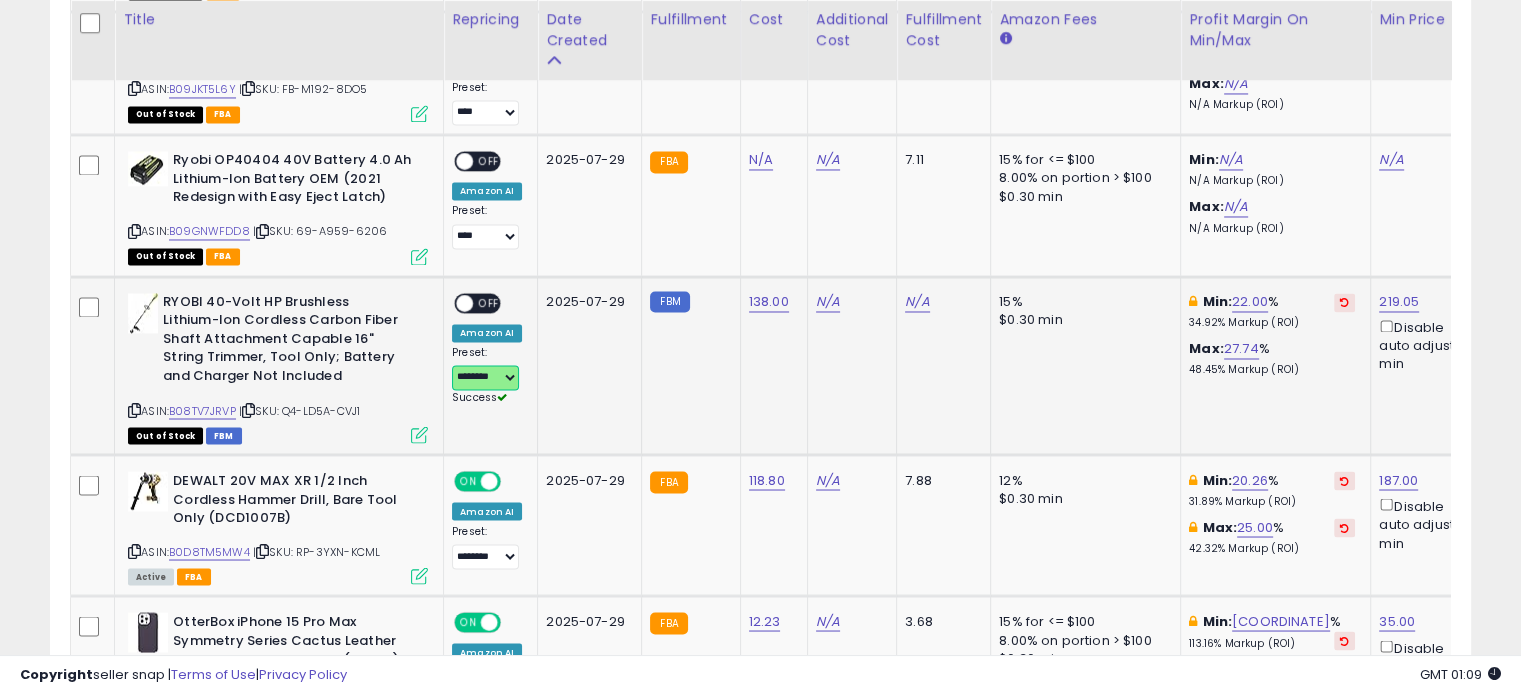 click at bounding box center [464, 302] 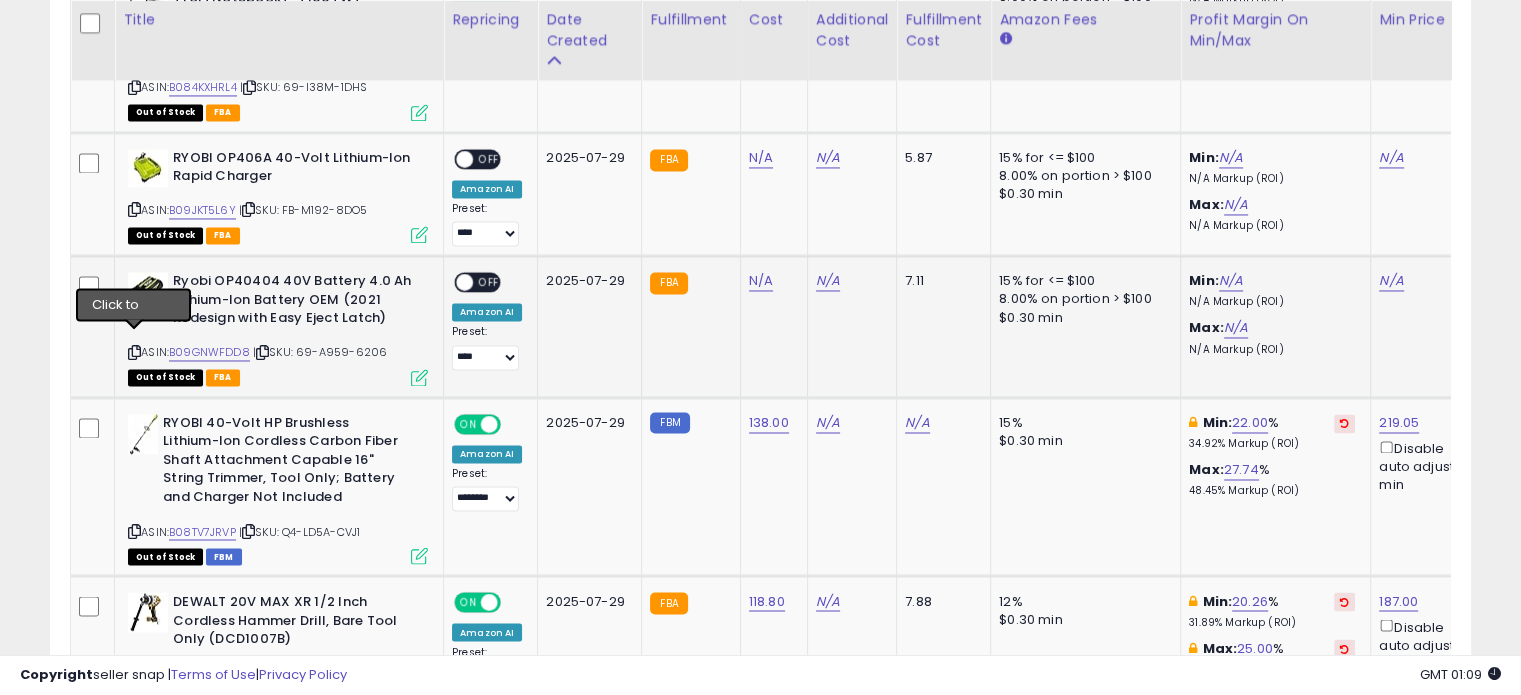 click at bounding box center (134, 352) 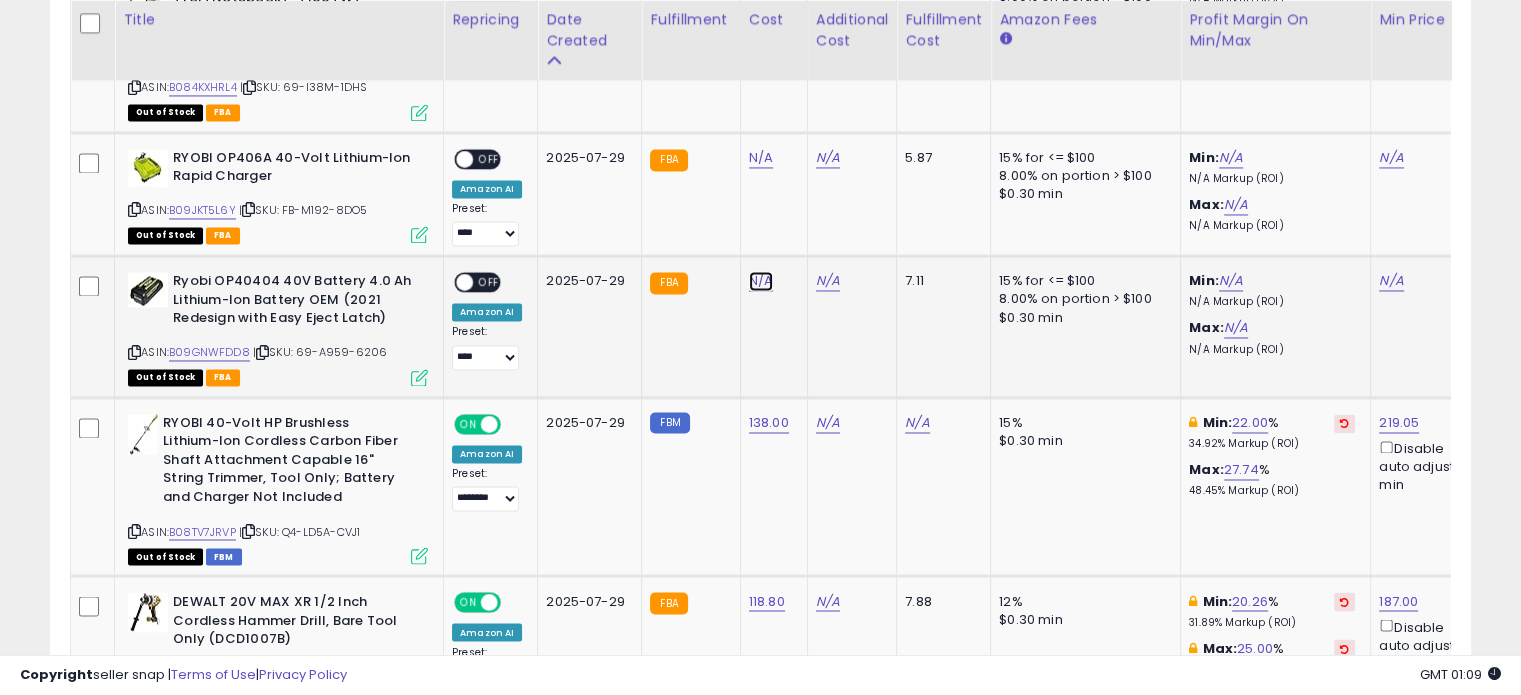 click on "N/A" at bounding box center [761, -2208] 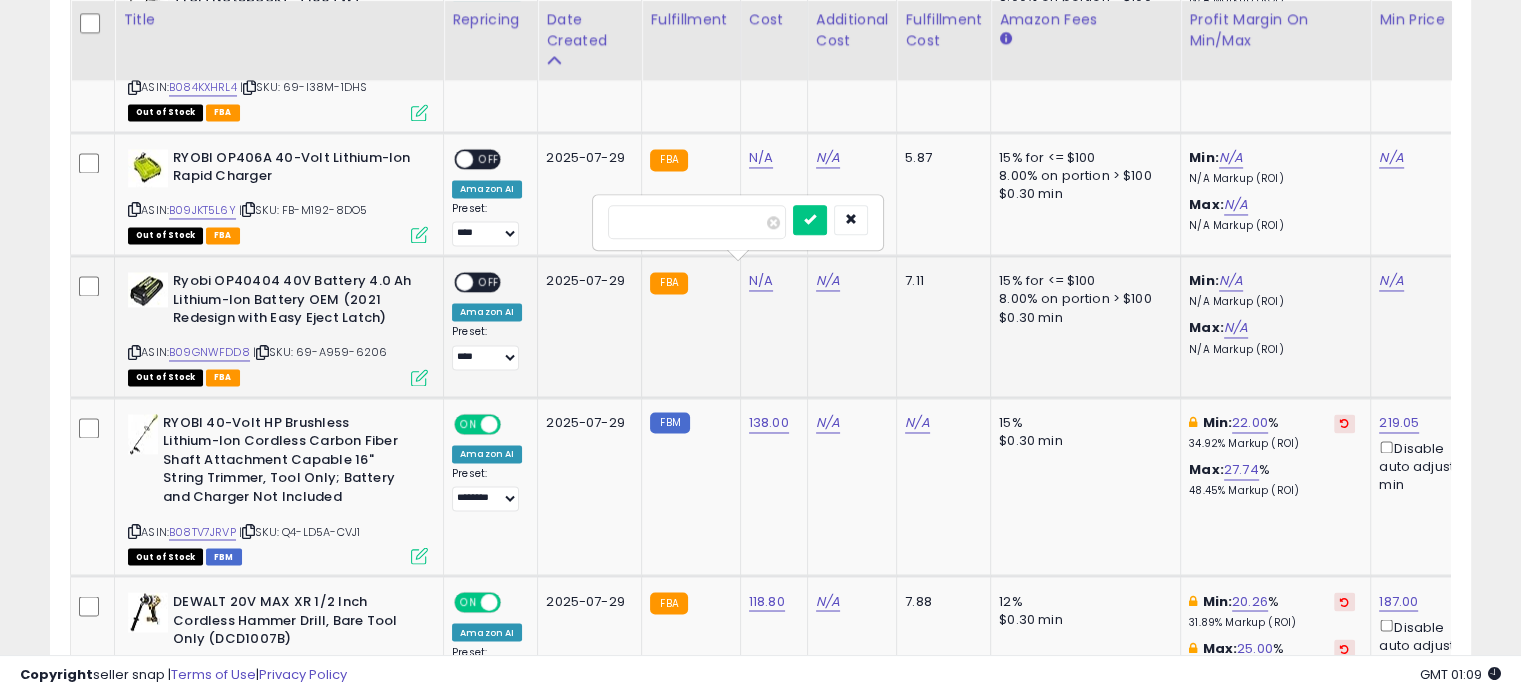 type on "*****" 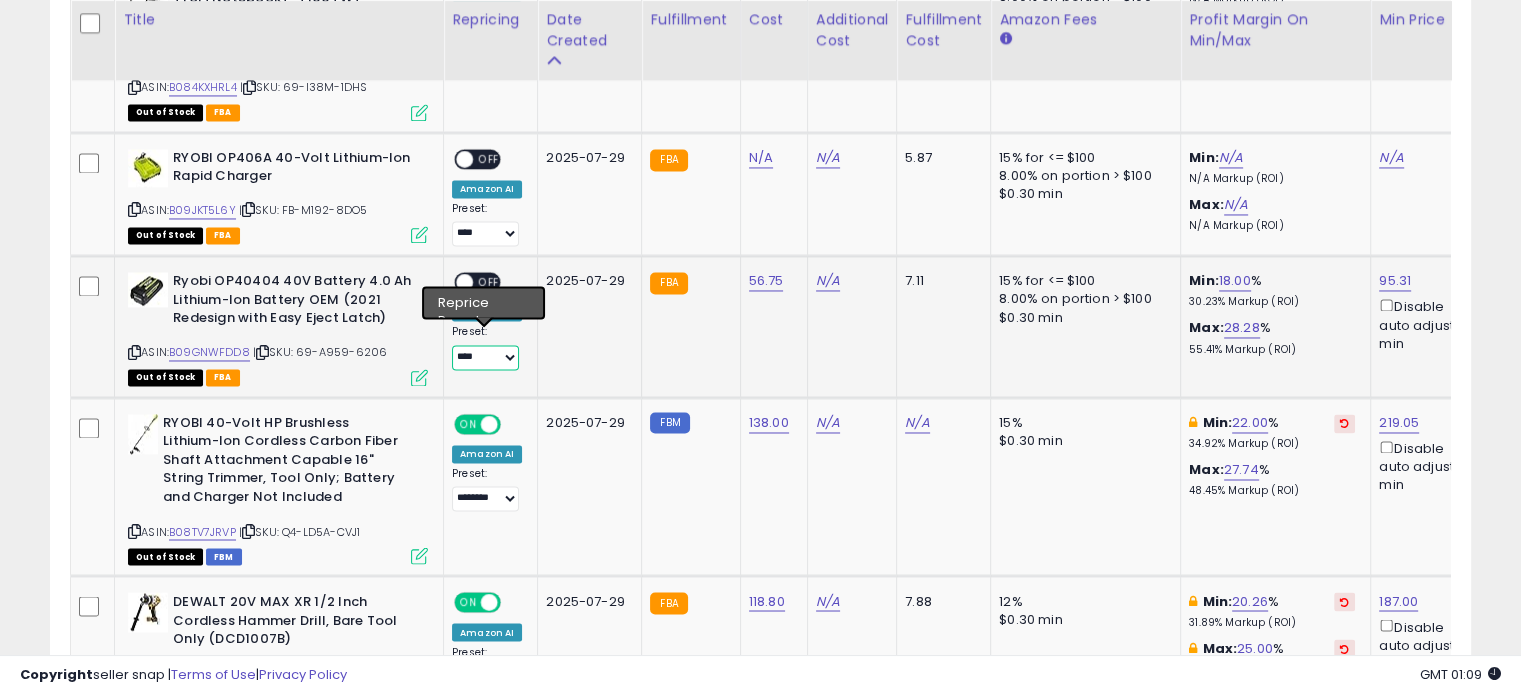click on "**********" at bounding box center (485, 357) 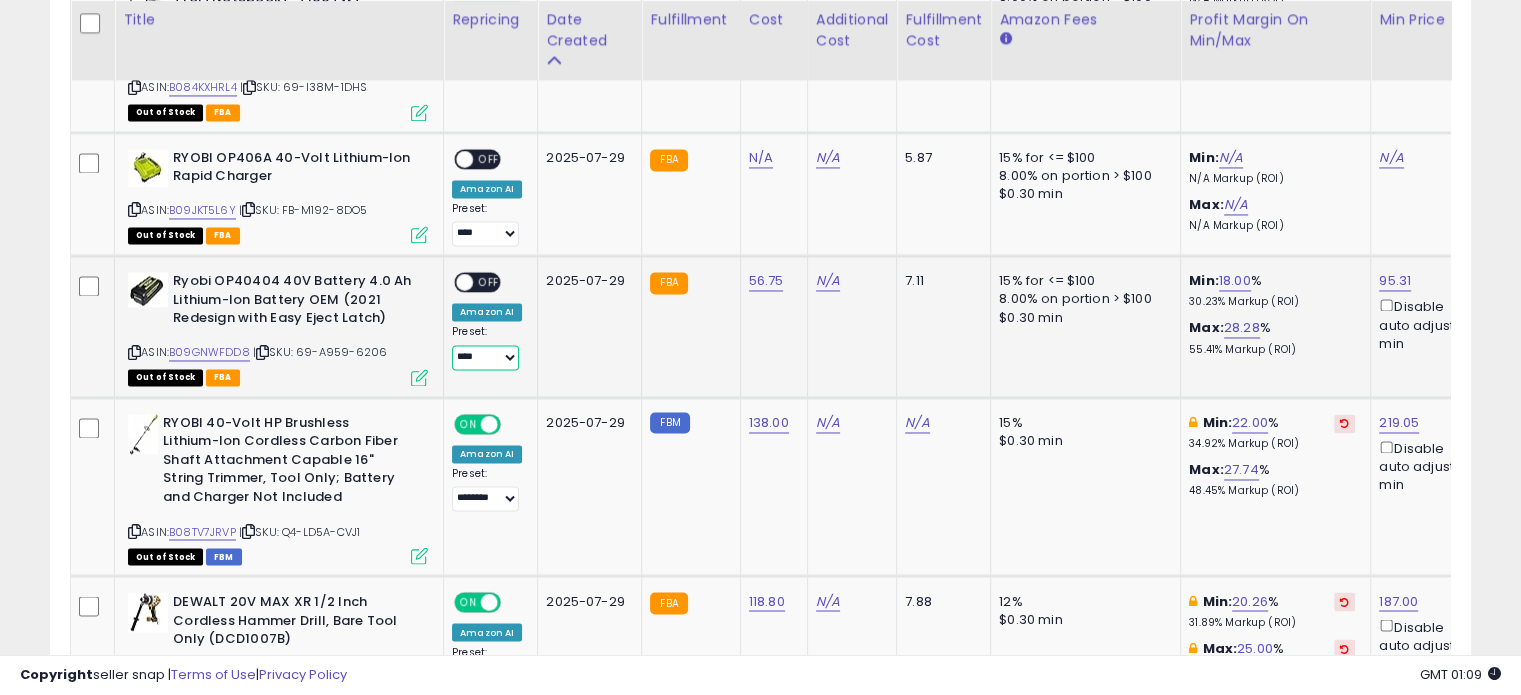 select on "********" 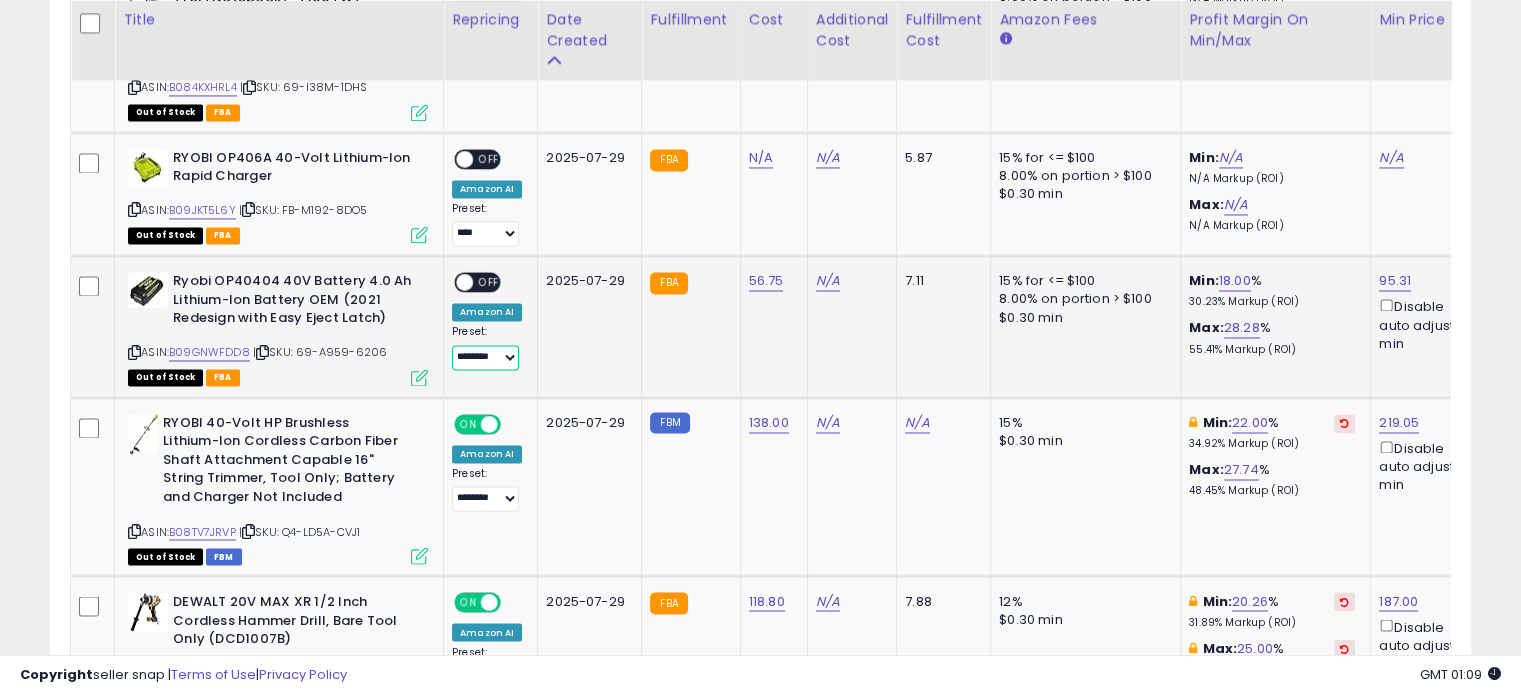 click on "**********" at bounding box center [485, 357] 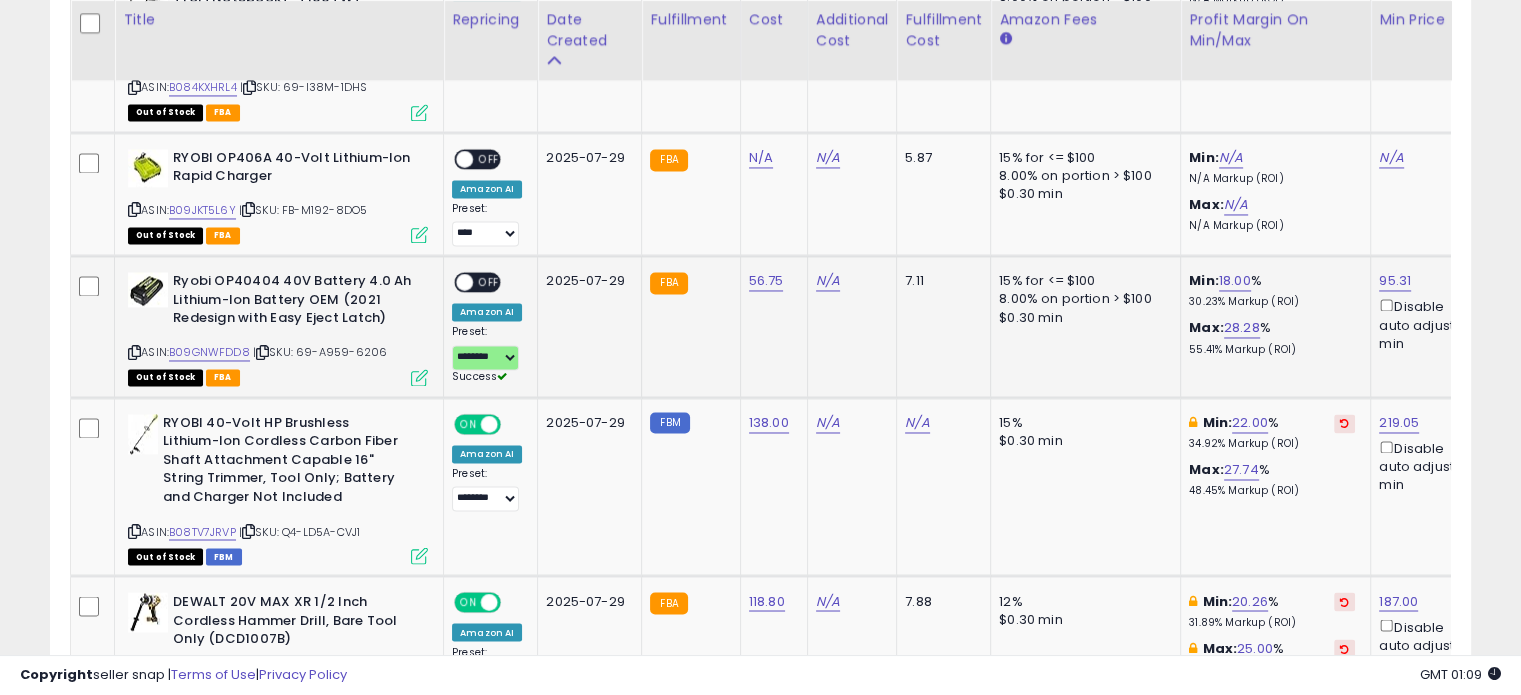click on "ON   OFF" at bounding box center [477, 282] 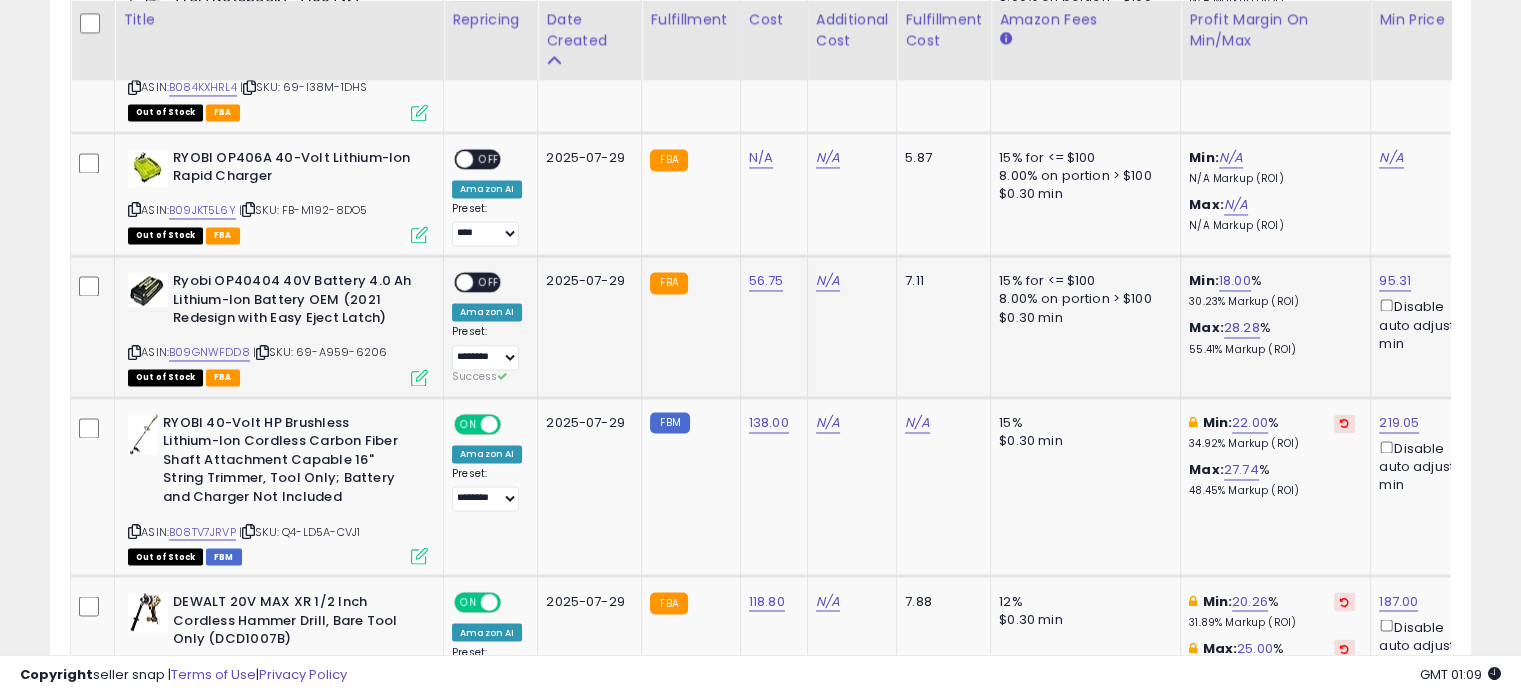 click on "OFF" at bounding box center (489, 282) 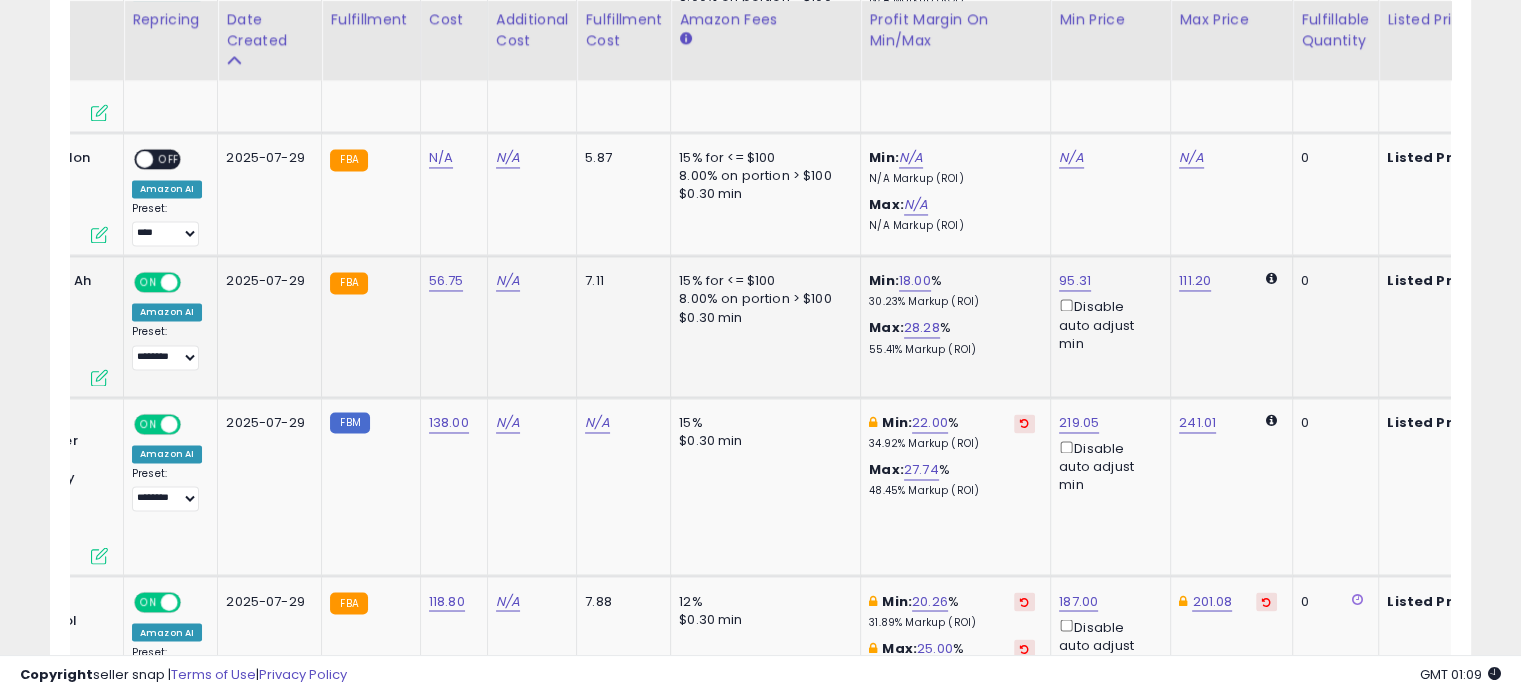 scroll, scrollTop: 0, scrollLeft: 320, axis: horizontal 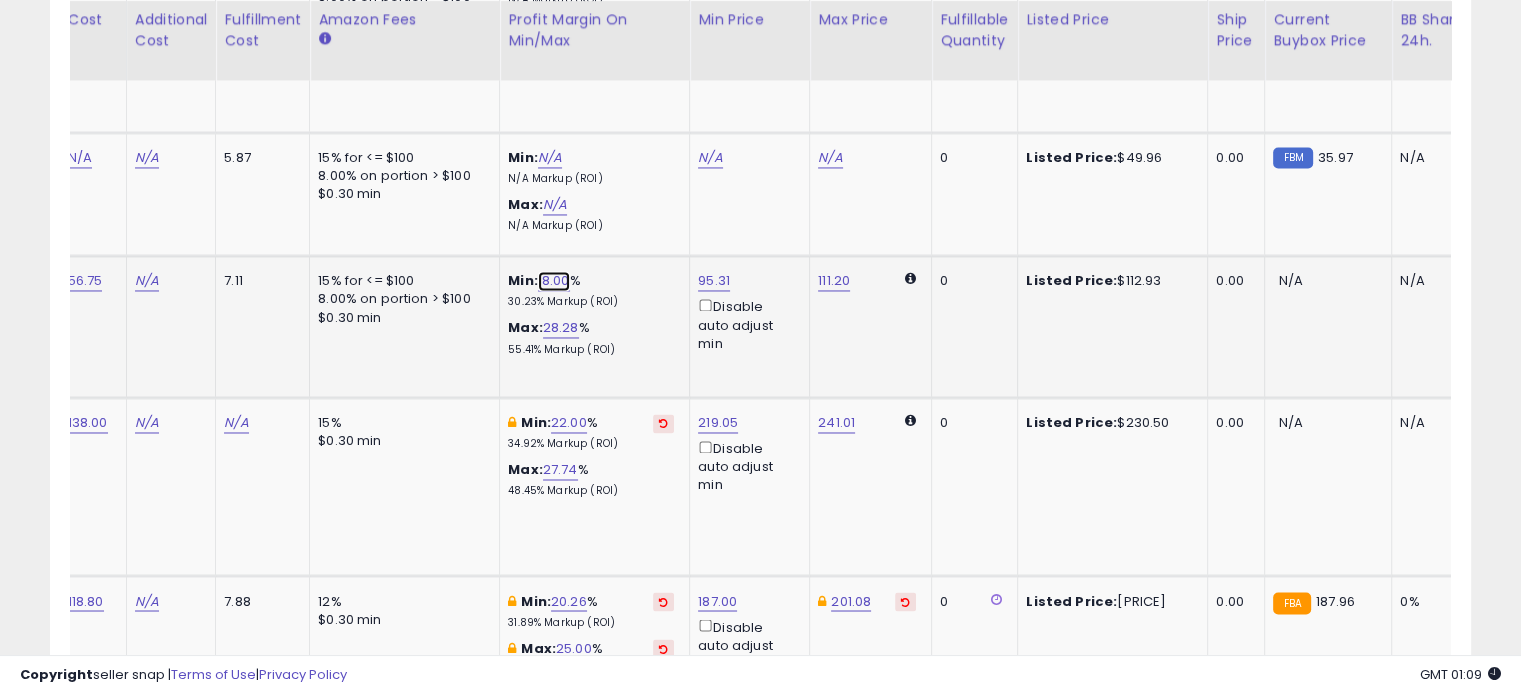 click on "18.00" at bounding box center (554, 281) 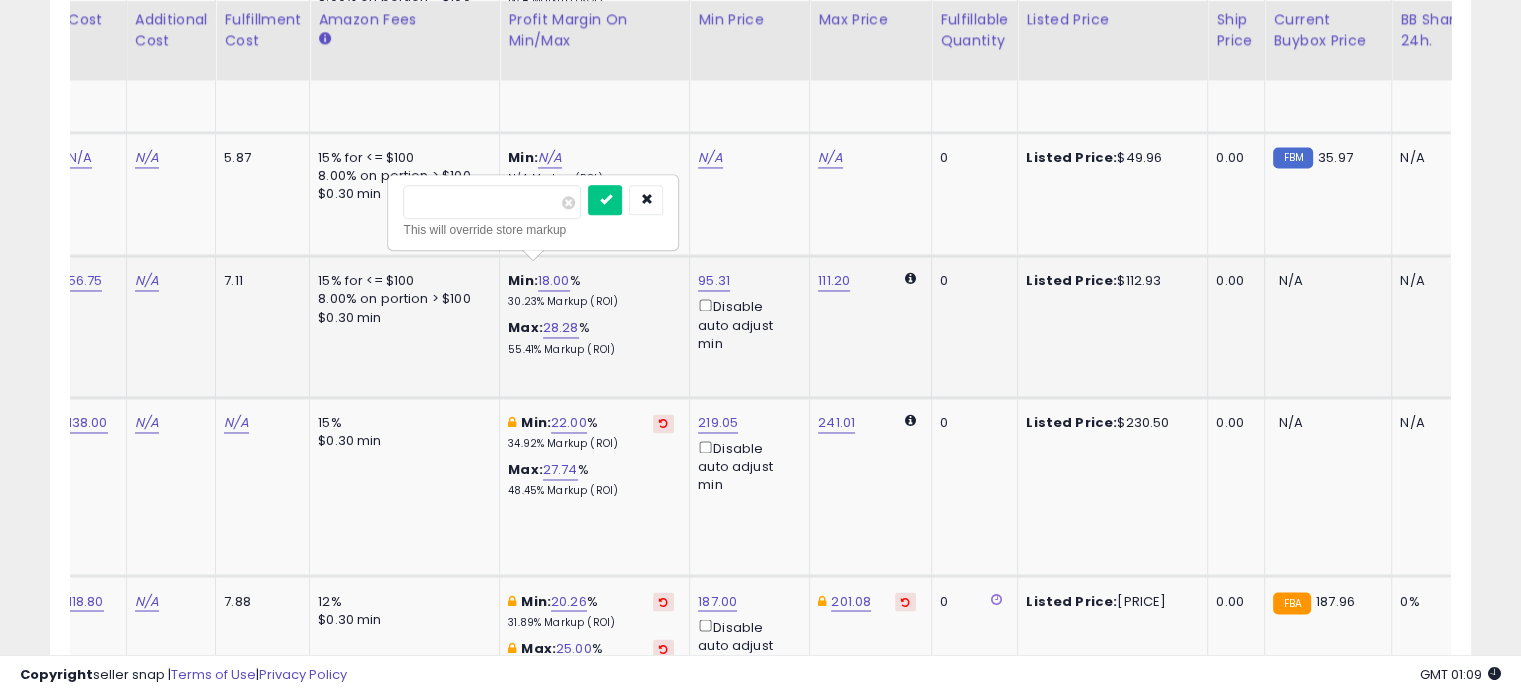 type on "**" 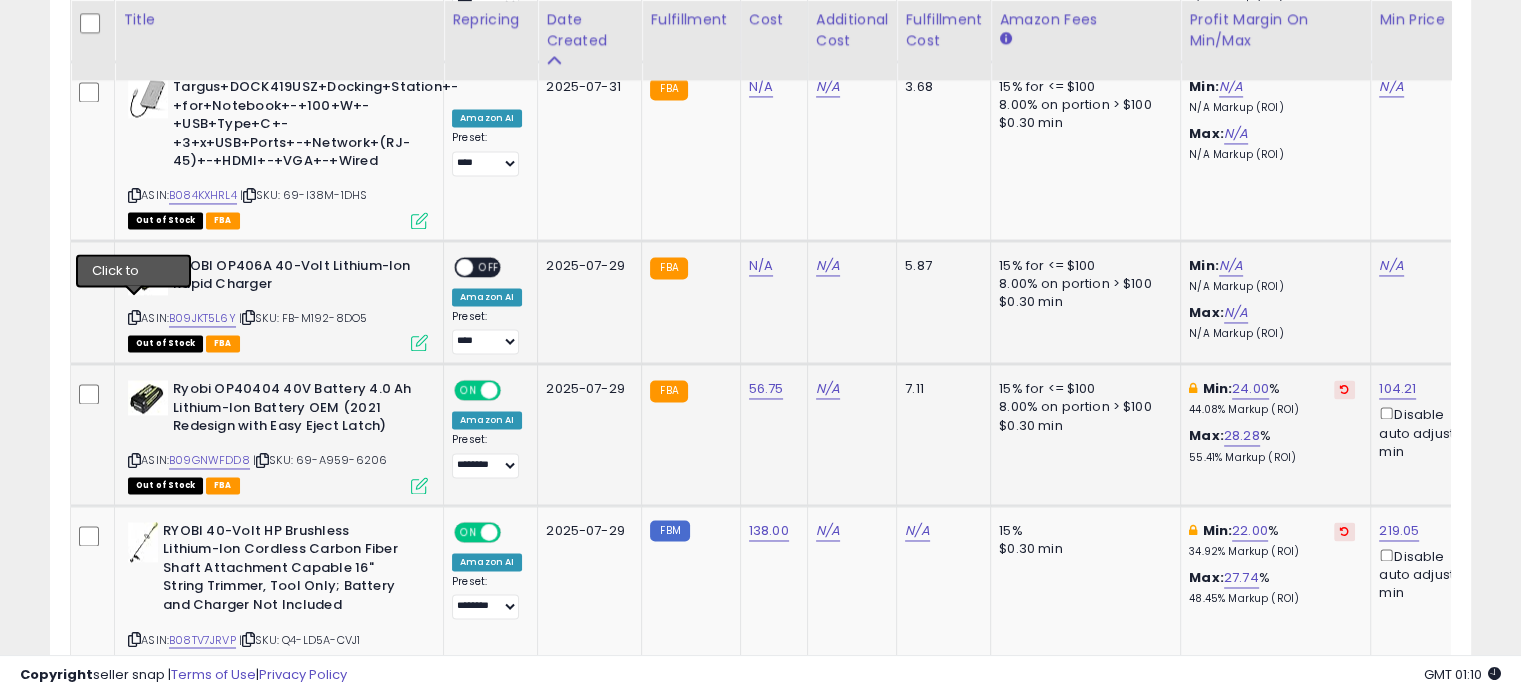 click at bounding box center (134, 317) 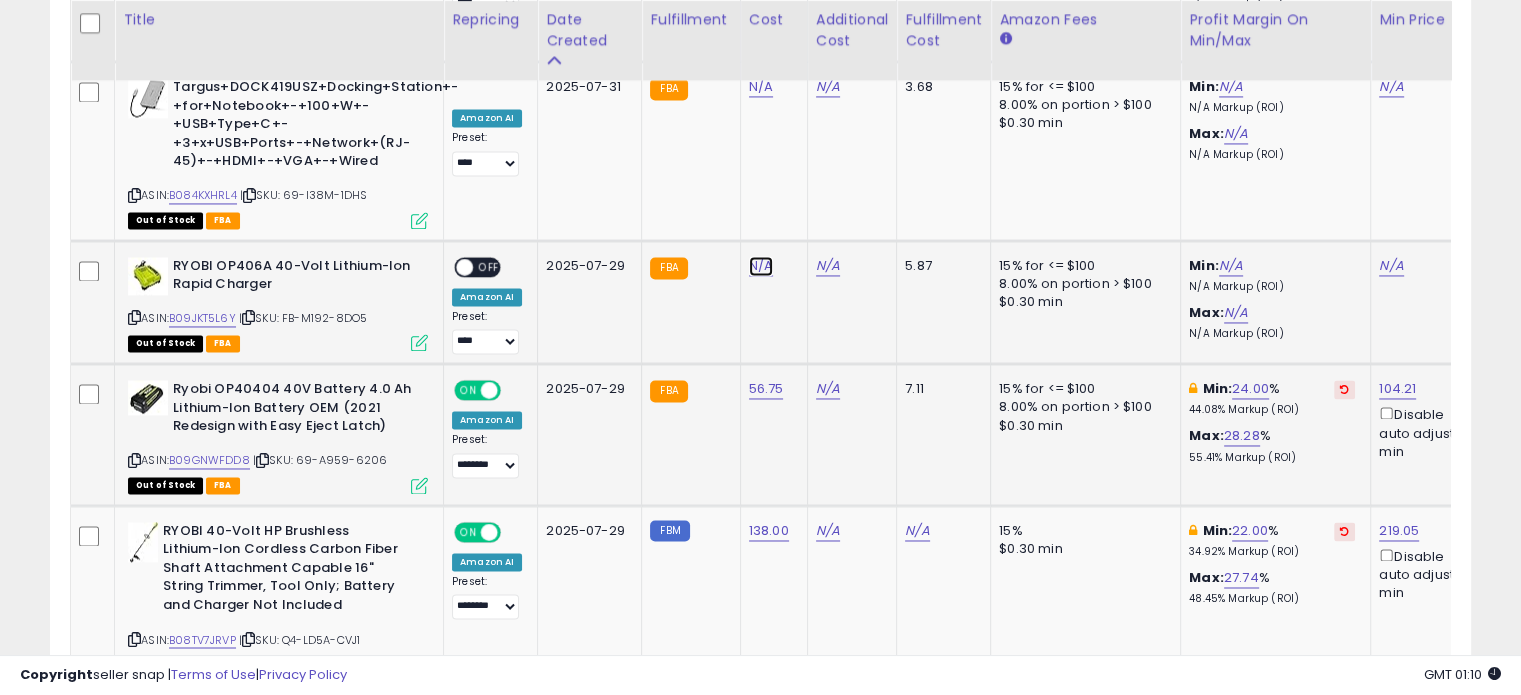 click on "N/A" at bounding box center (761, -2100) 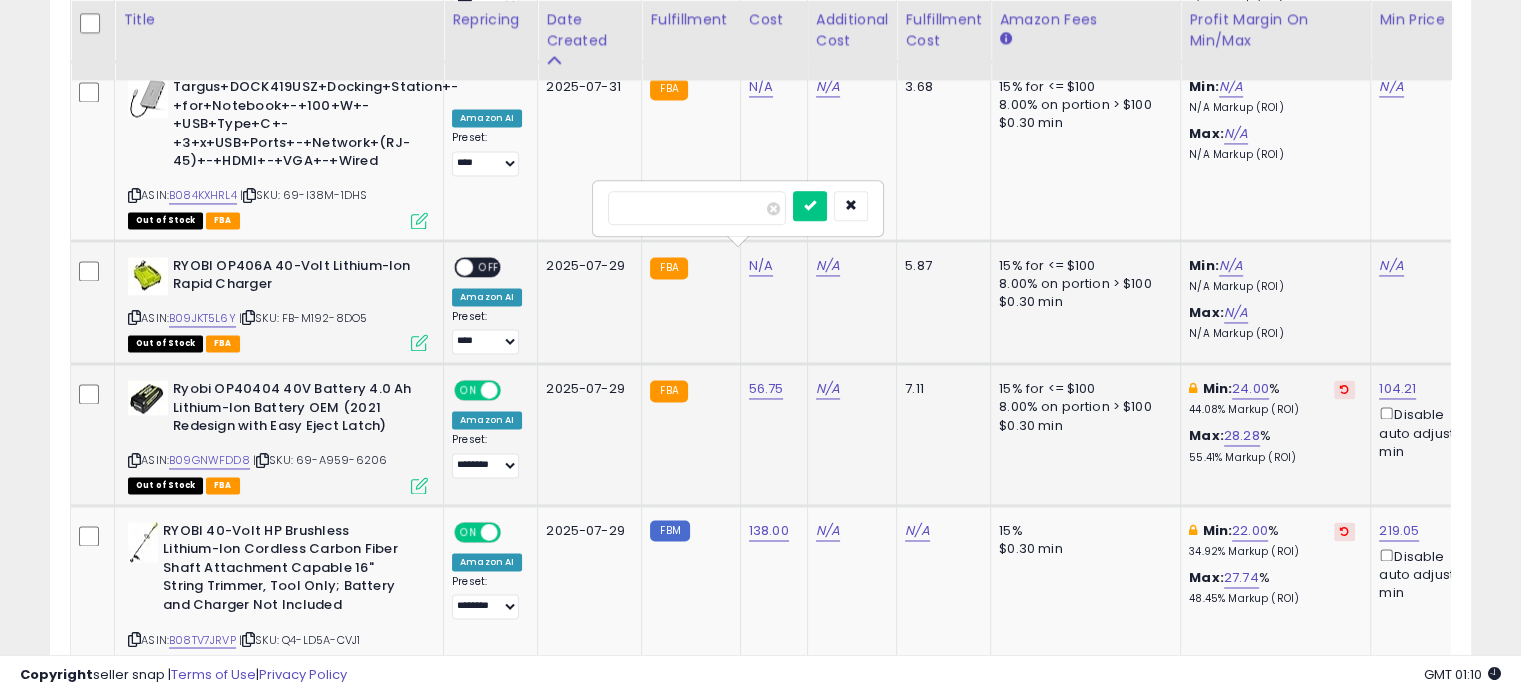 type on "****" 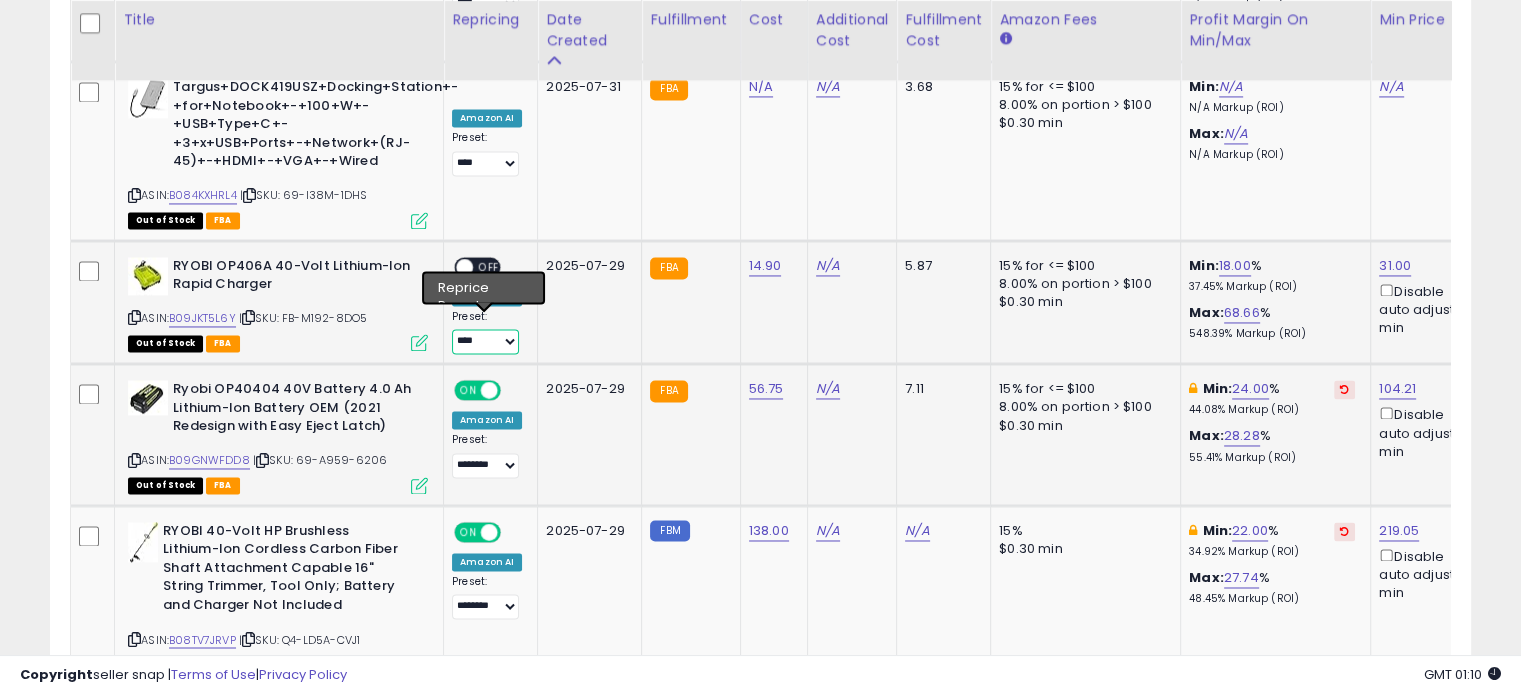 click on "**********" at bounding box center (485, 341) 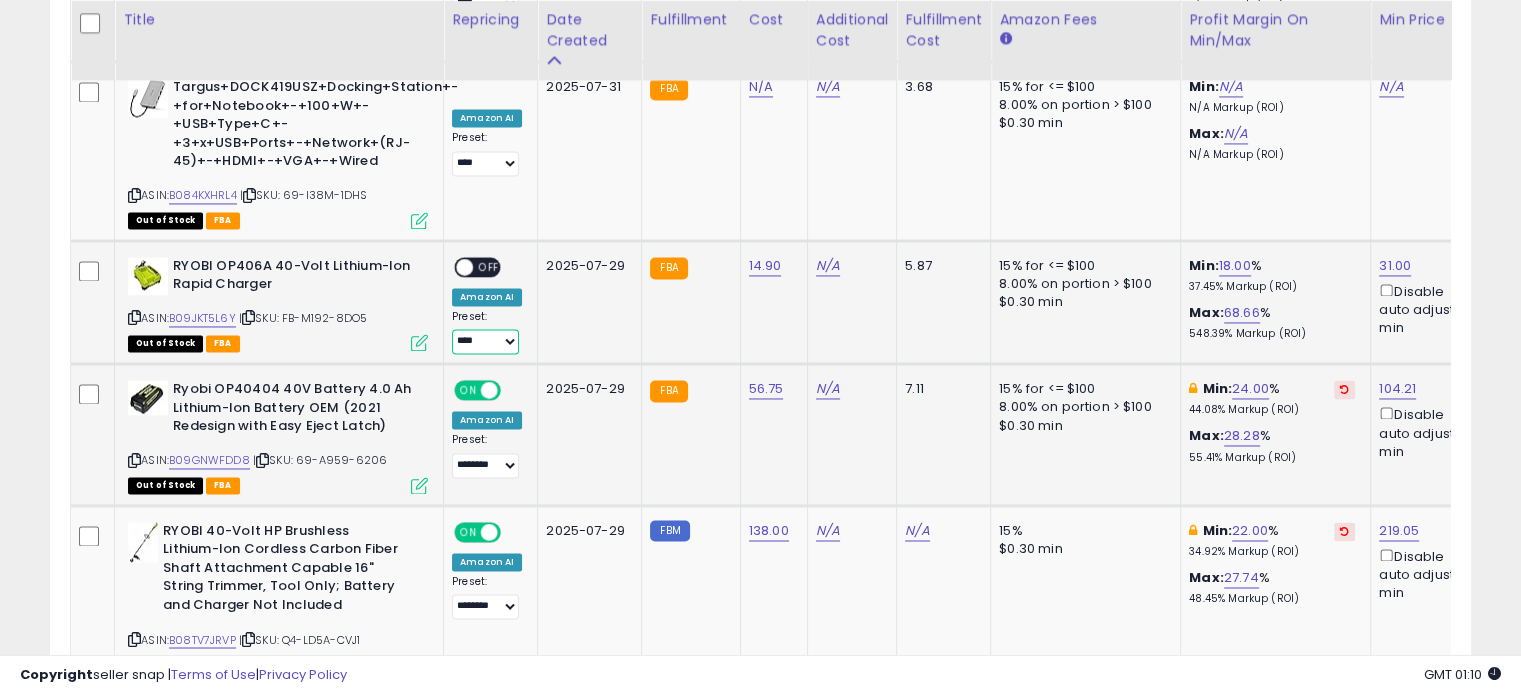 select on "********" 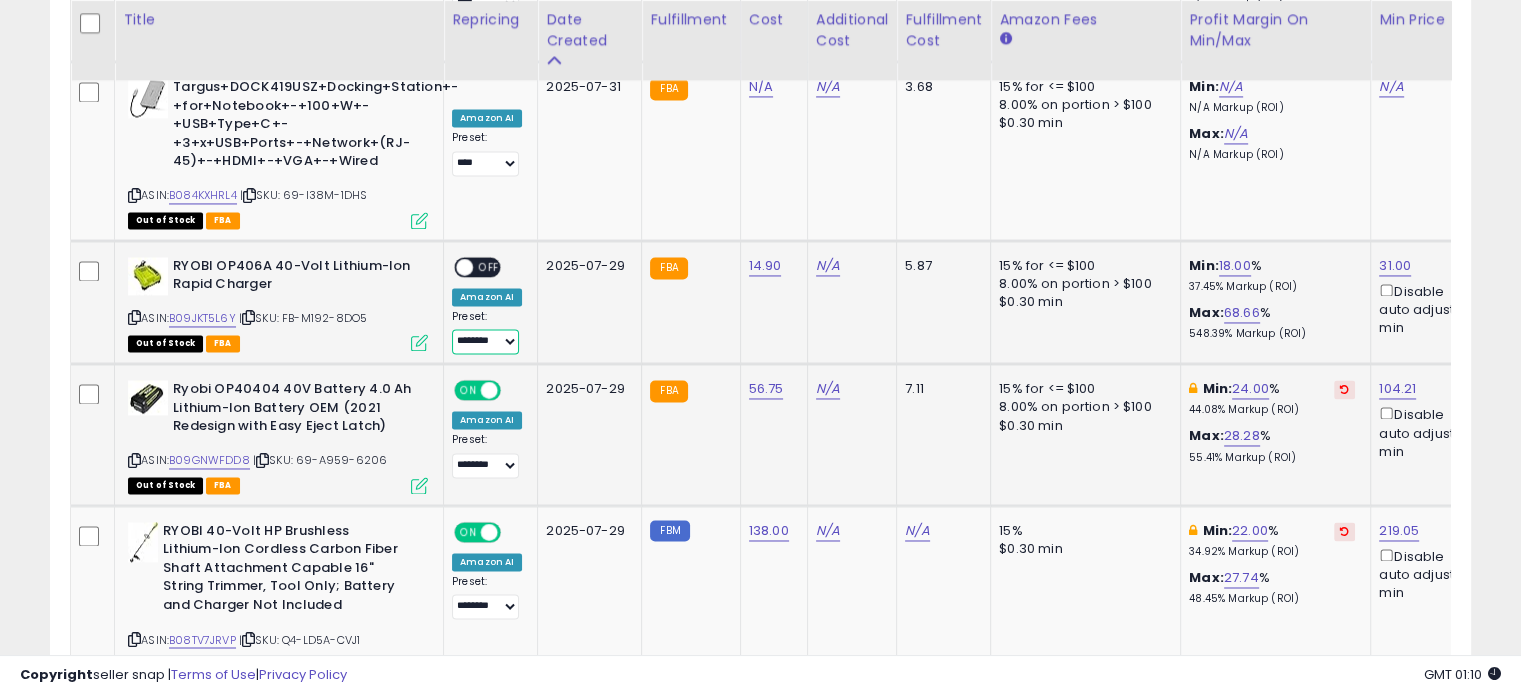 click on "**********" at bounding box center [485, 341] 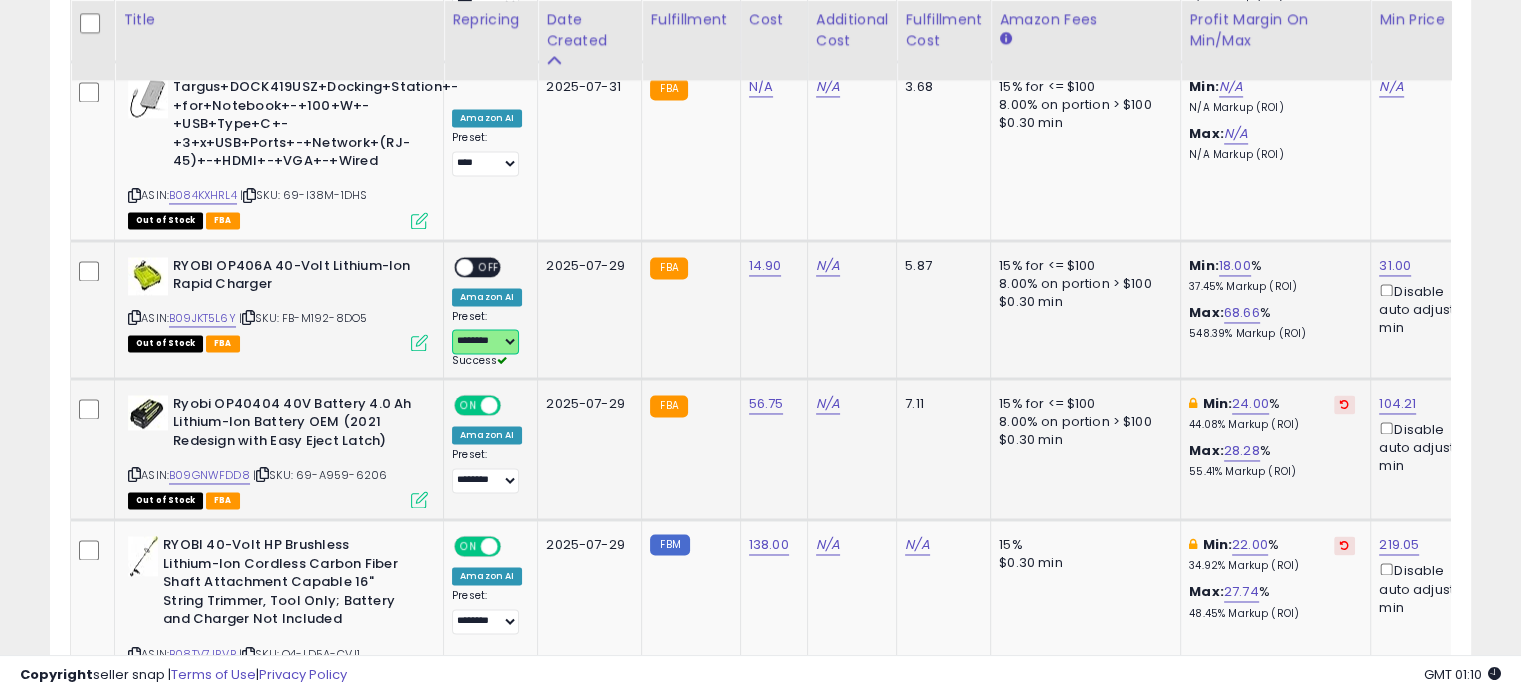 scroll, scrollTop: 0, scrollLeft: 224, axis: horizontal 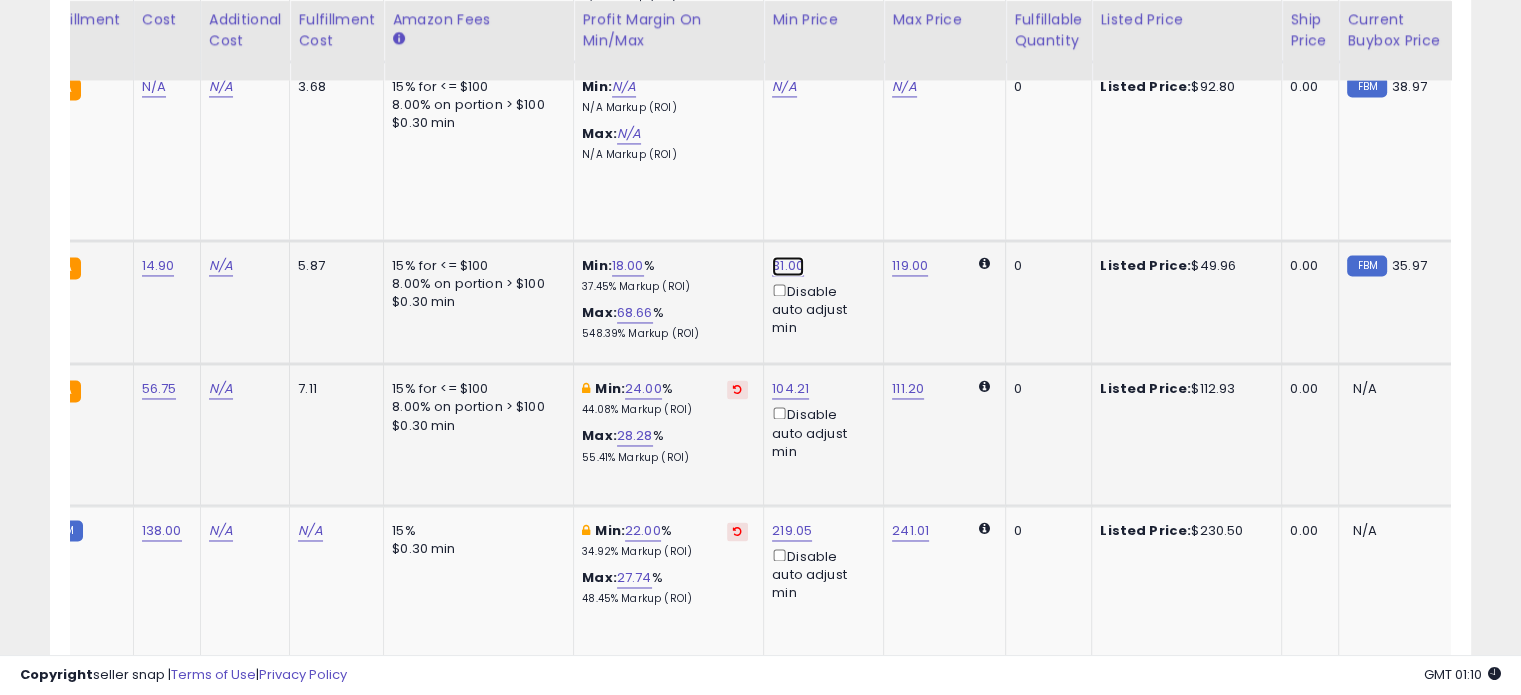 click on "31.00" at bounding box center (784, -2100) 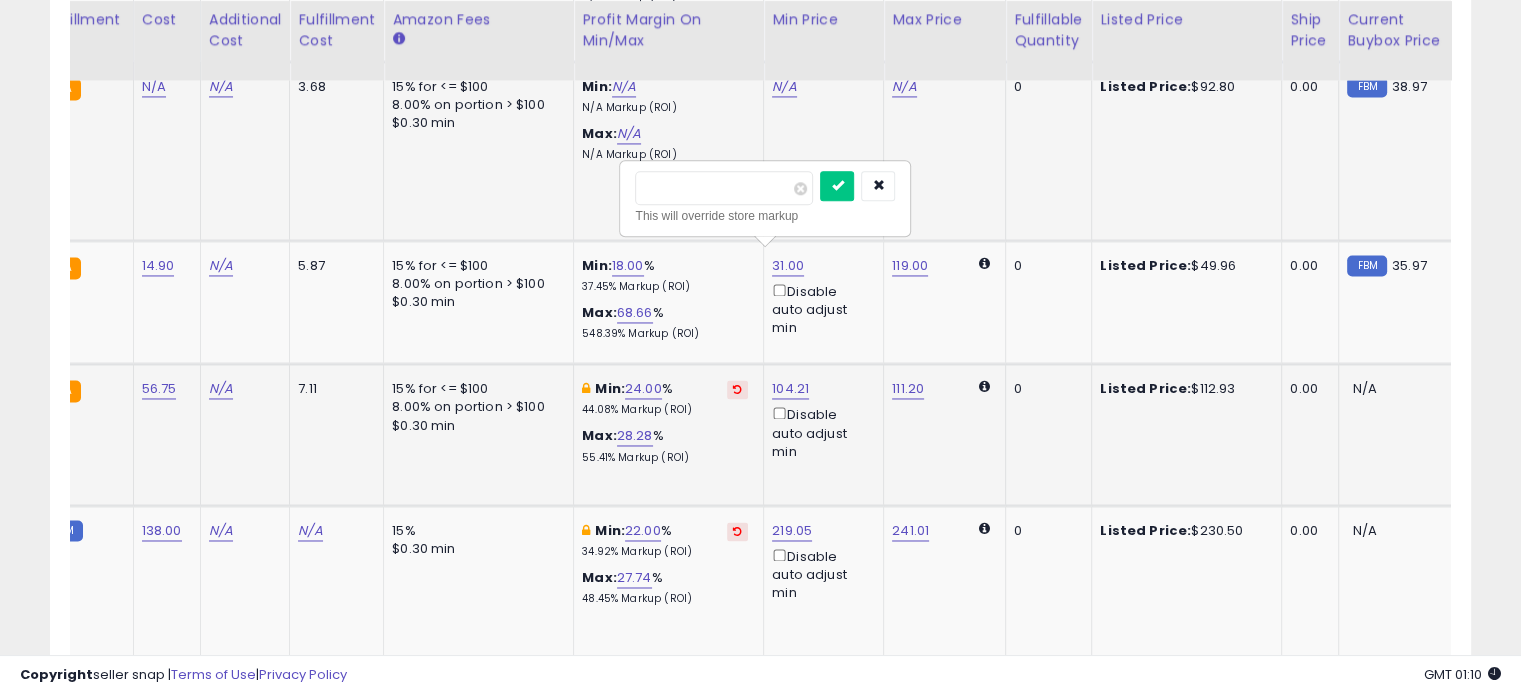 drag, startPoint x: 698, startPoint y: 181, endPoint x: 618, endPoint y: 175, distance: 80.224686 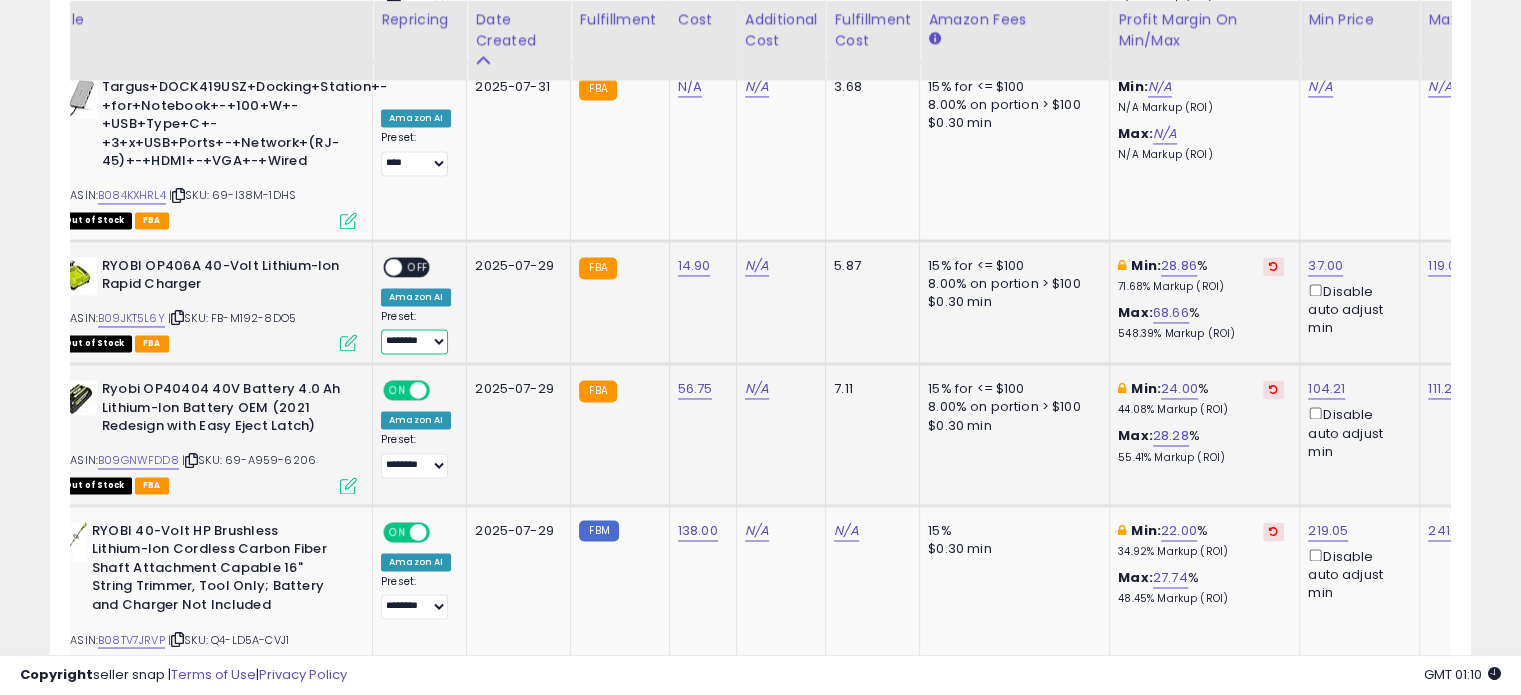 click on "**********" at bounding box center (414, 341) 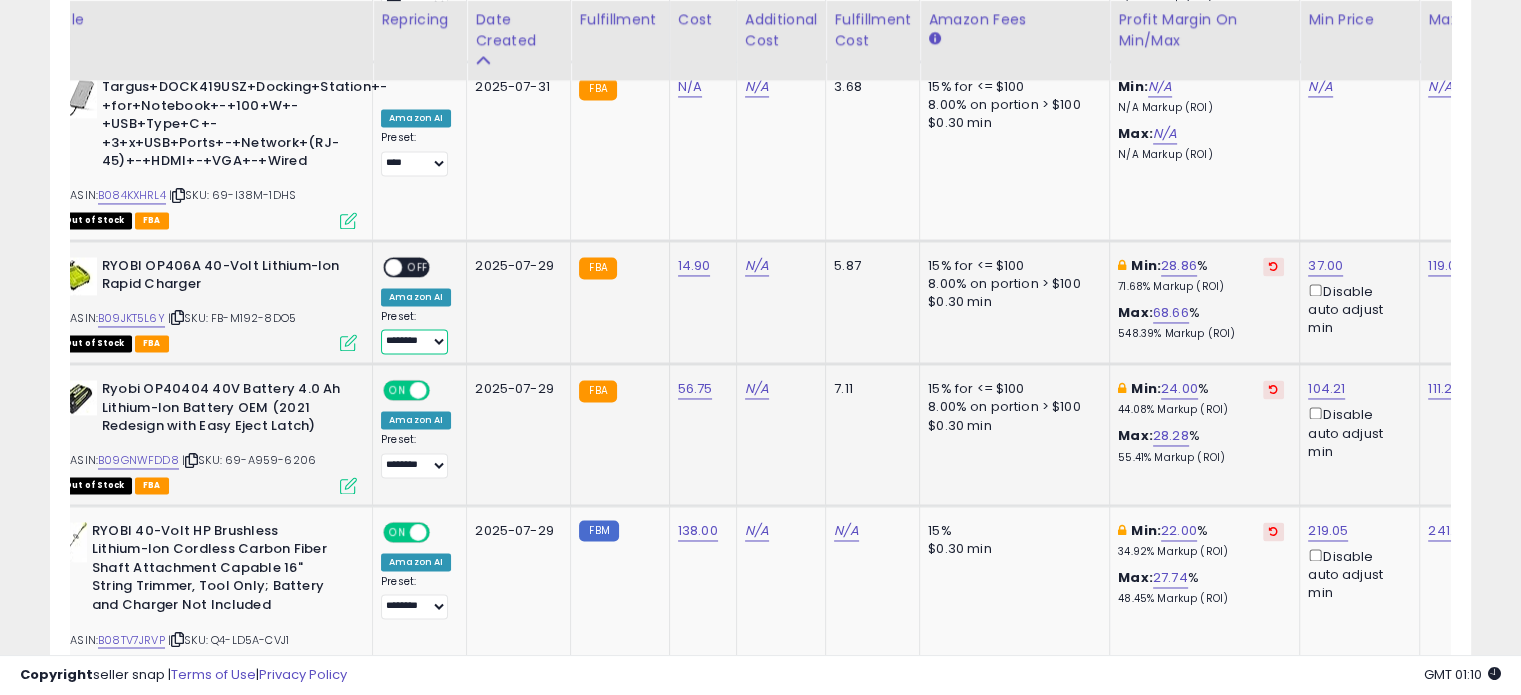 click on "**********" at bounding box center [414, 341] 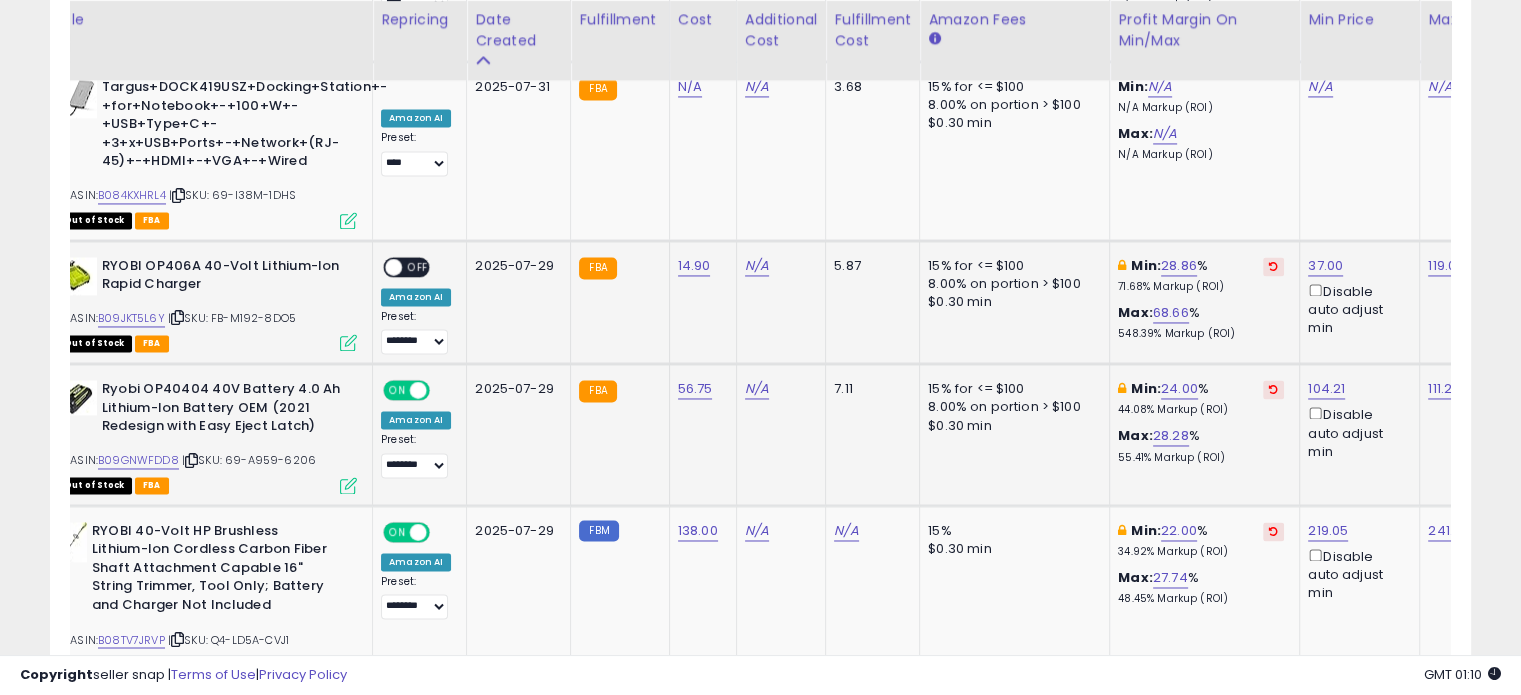 click on "OFF" at bounding box center (418, 266) 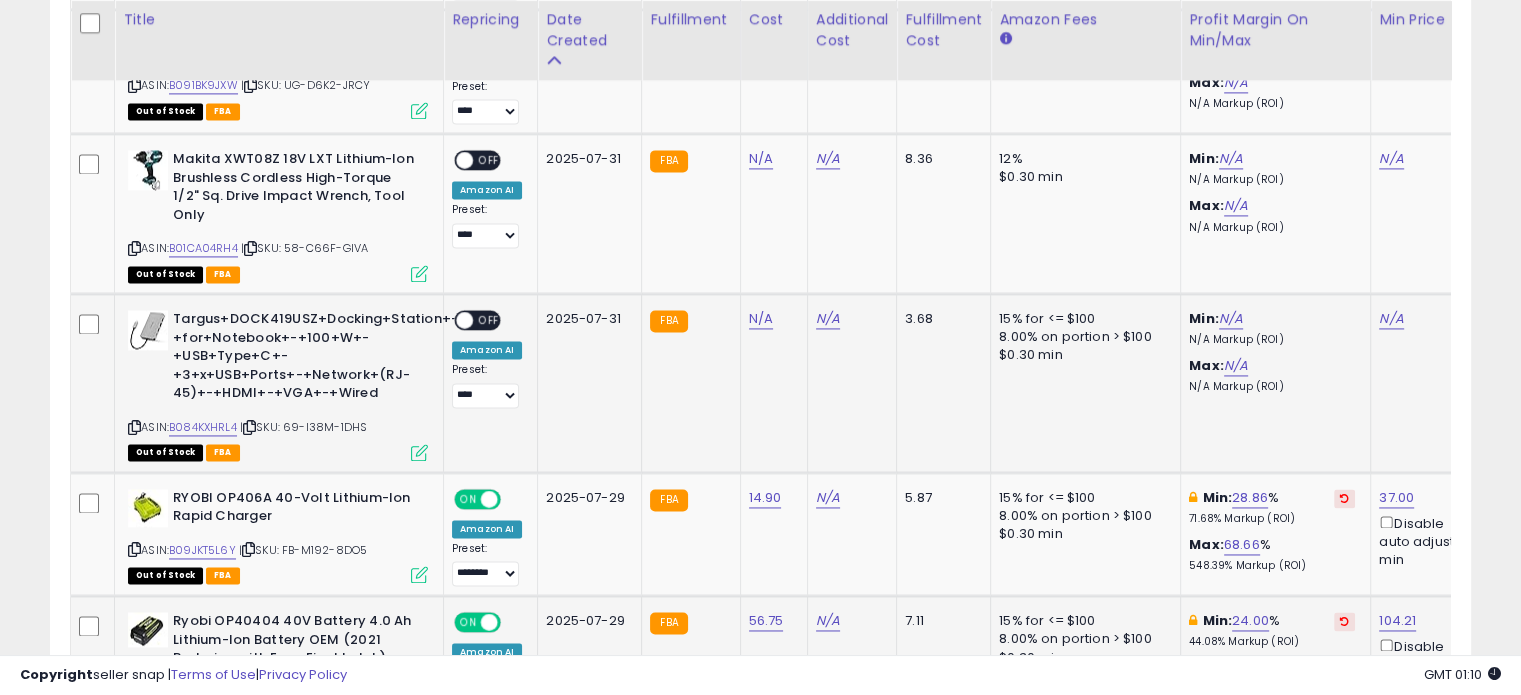 click at bounding box center [134, 427] 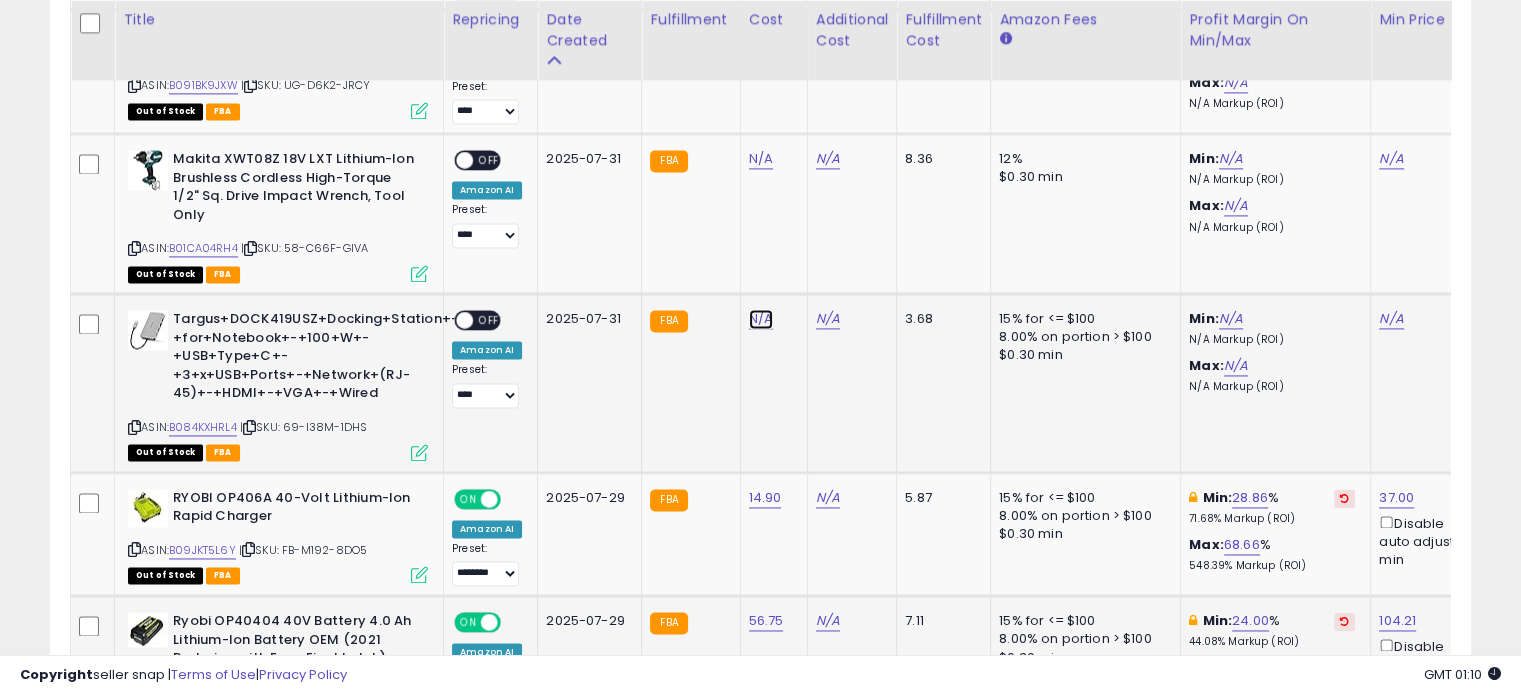 click on "N/A" at bounding box center (761, -1868) 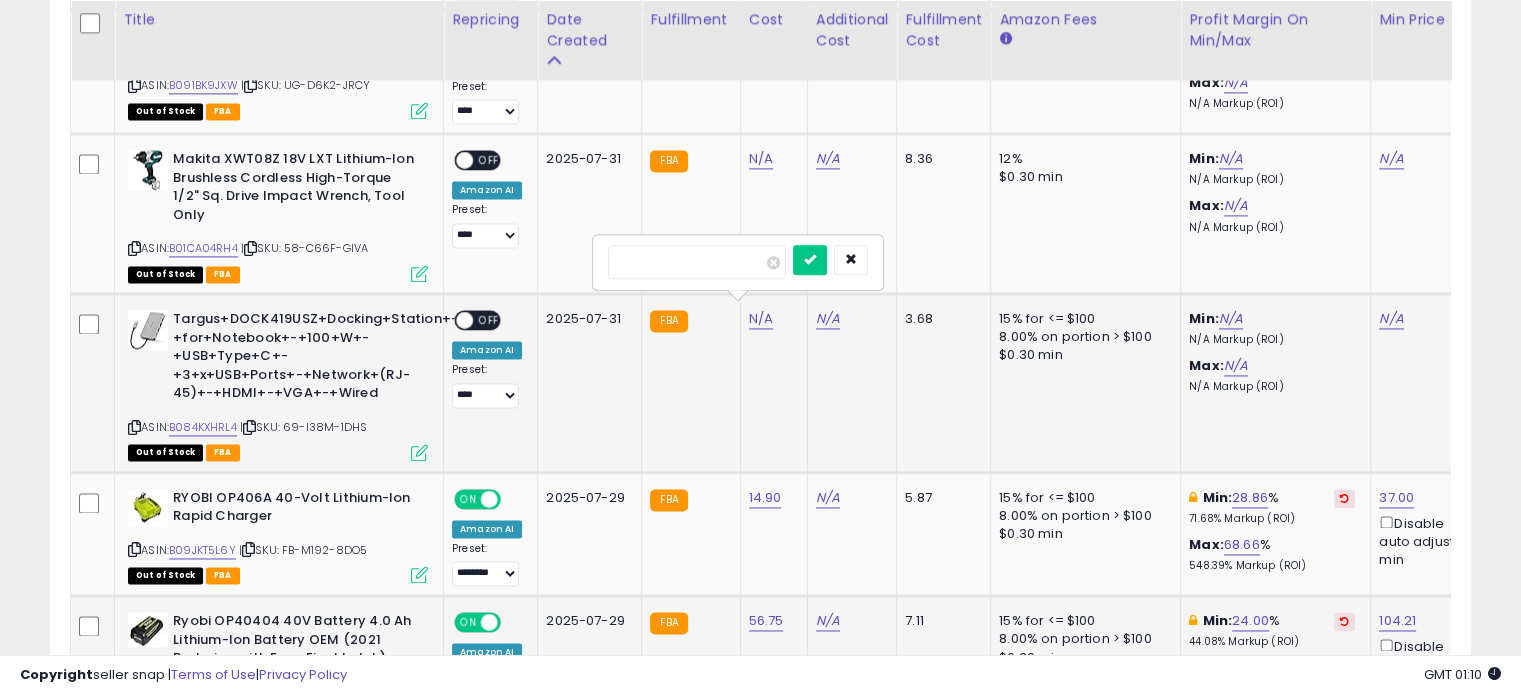 type on "*****" 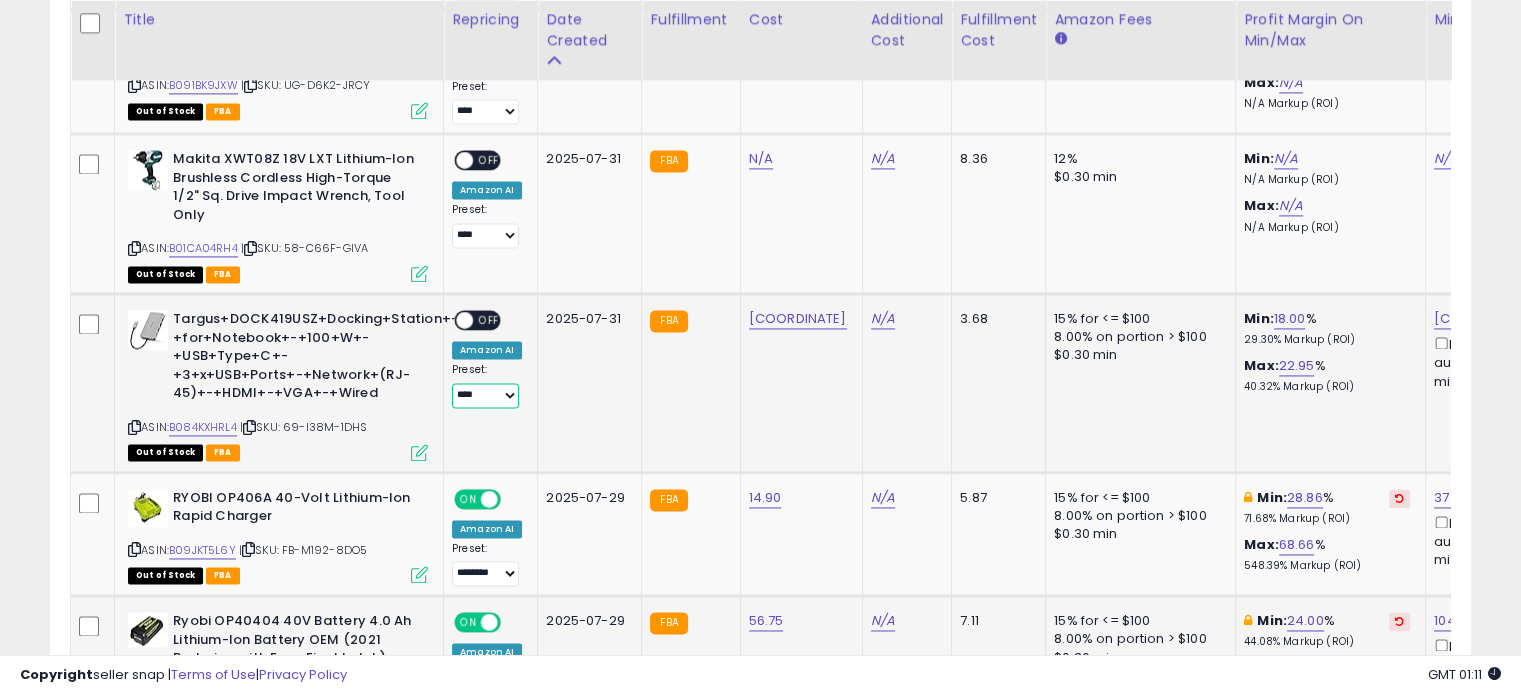 click on "**********" at bounding box center (485, 395) 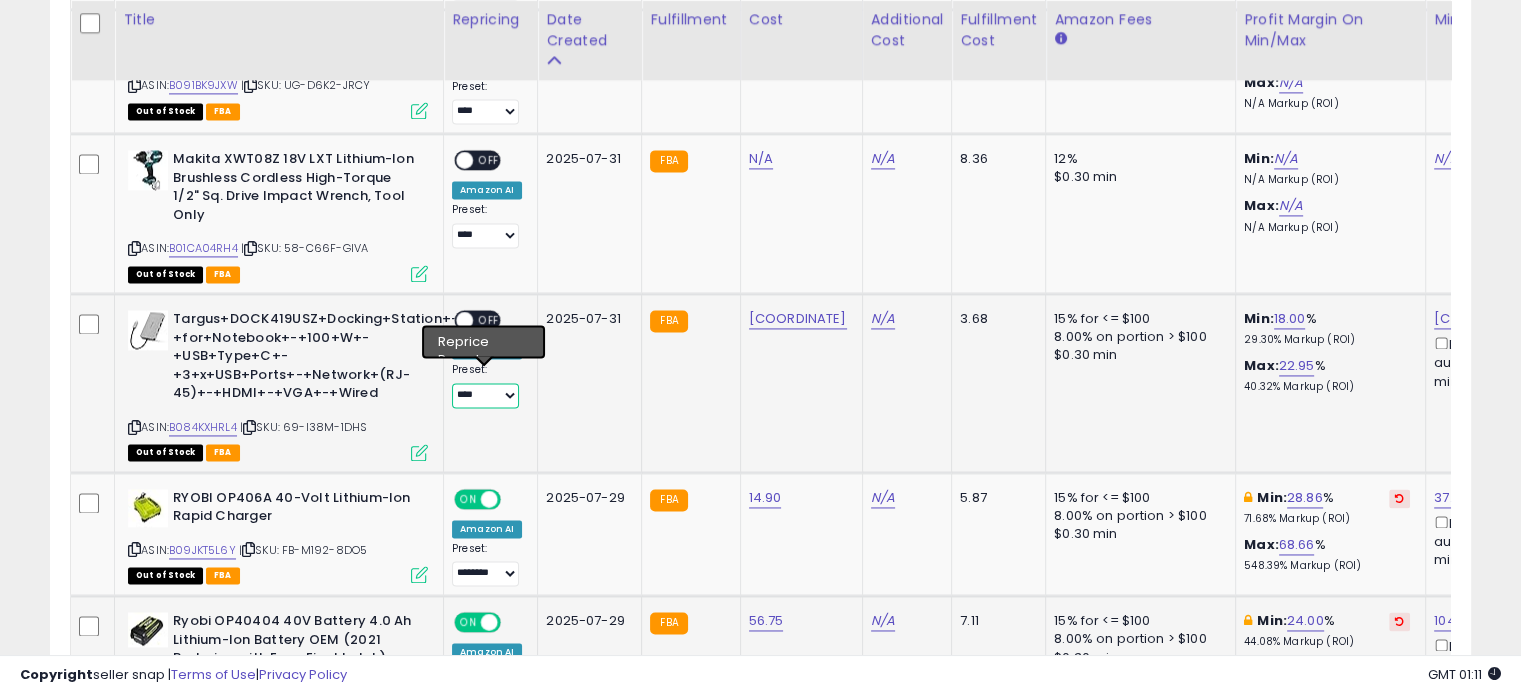select on "********" 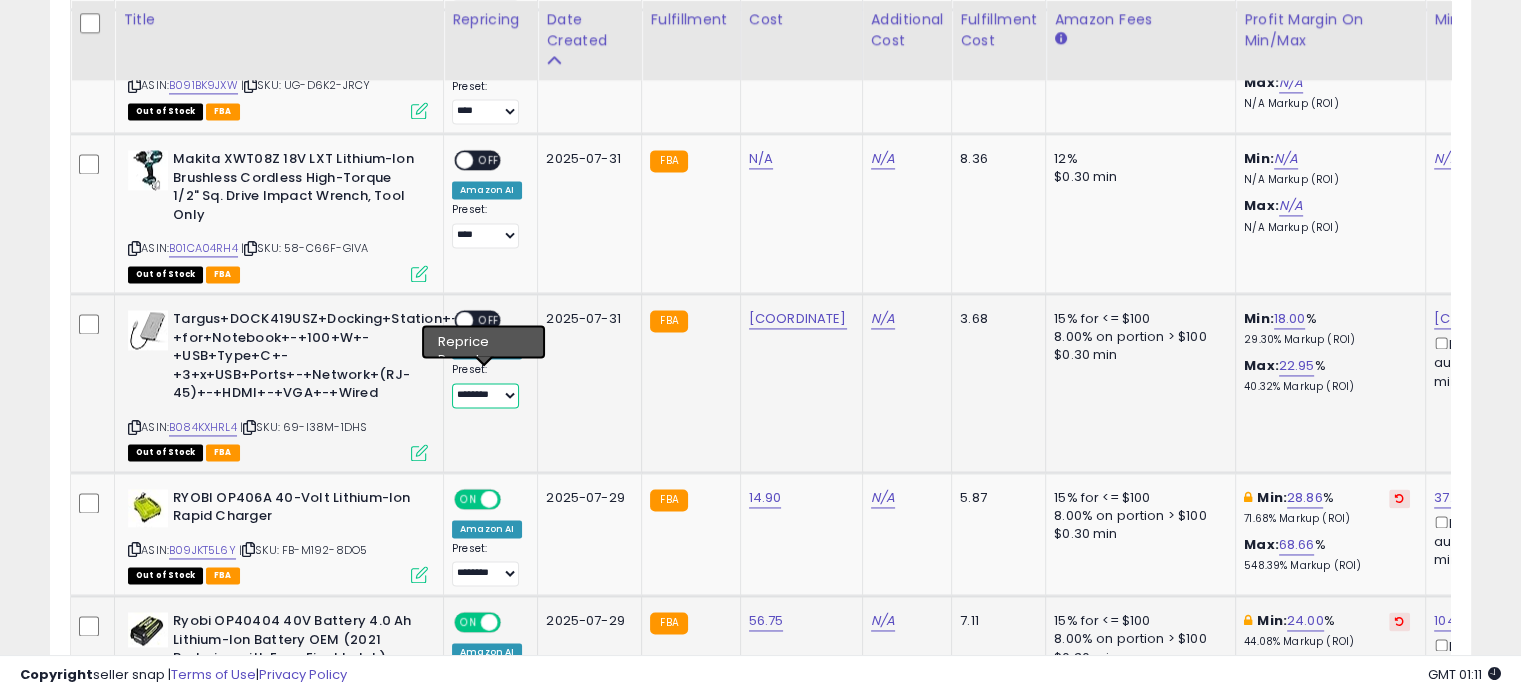 click on "**********" at bounding box center (485, 395) 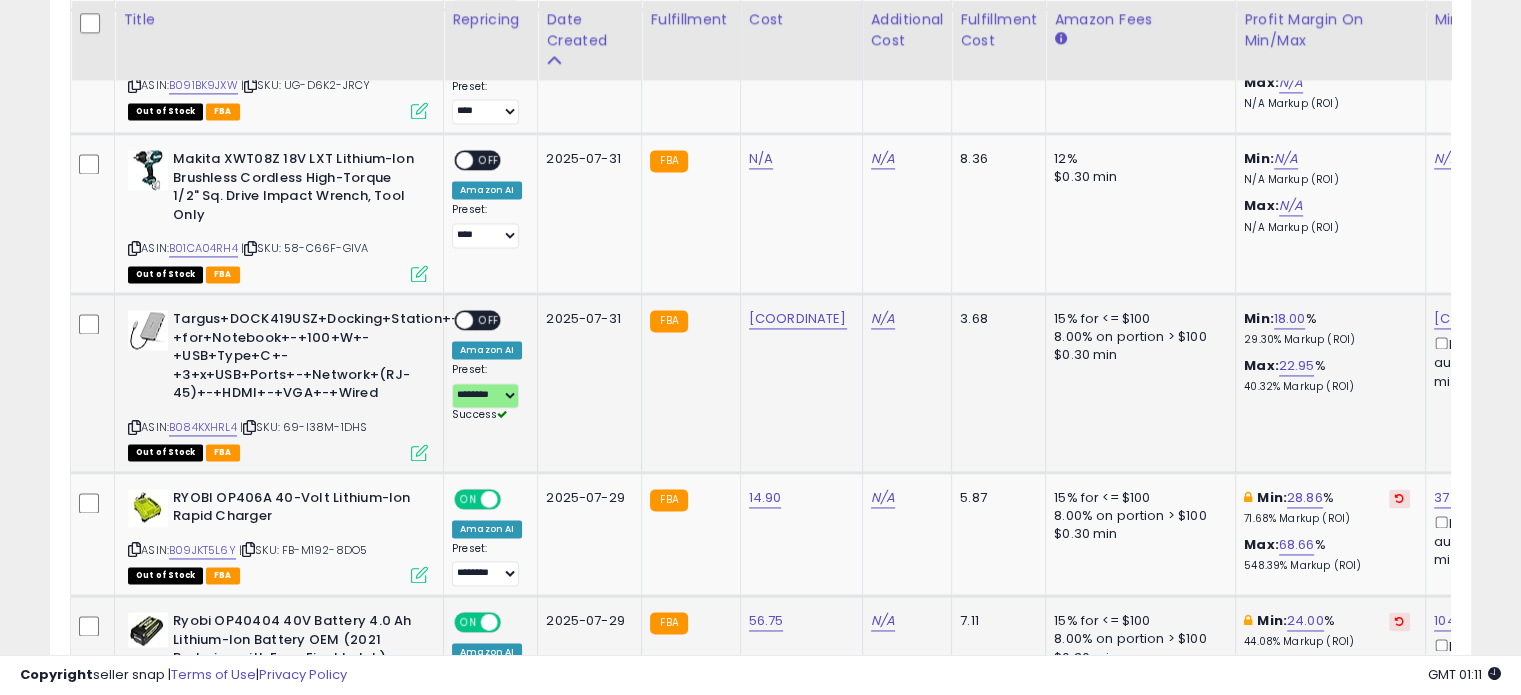 click on "OFF" at bounding box center (489, 320) 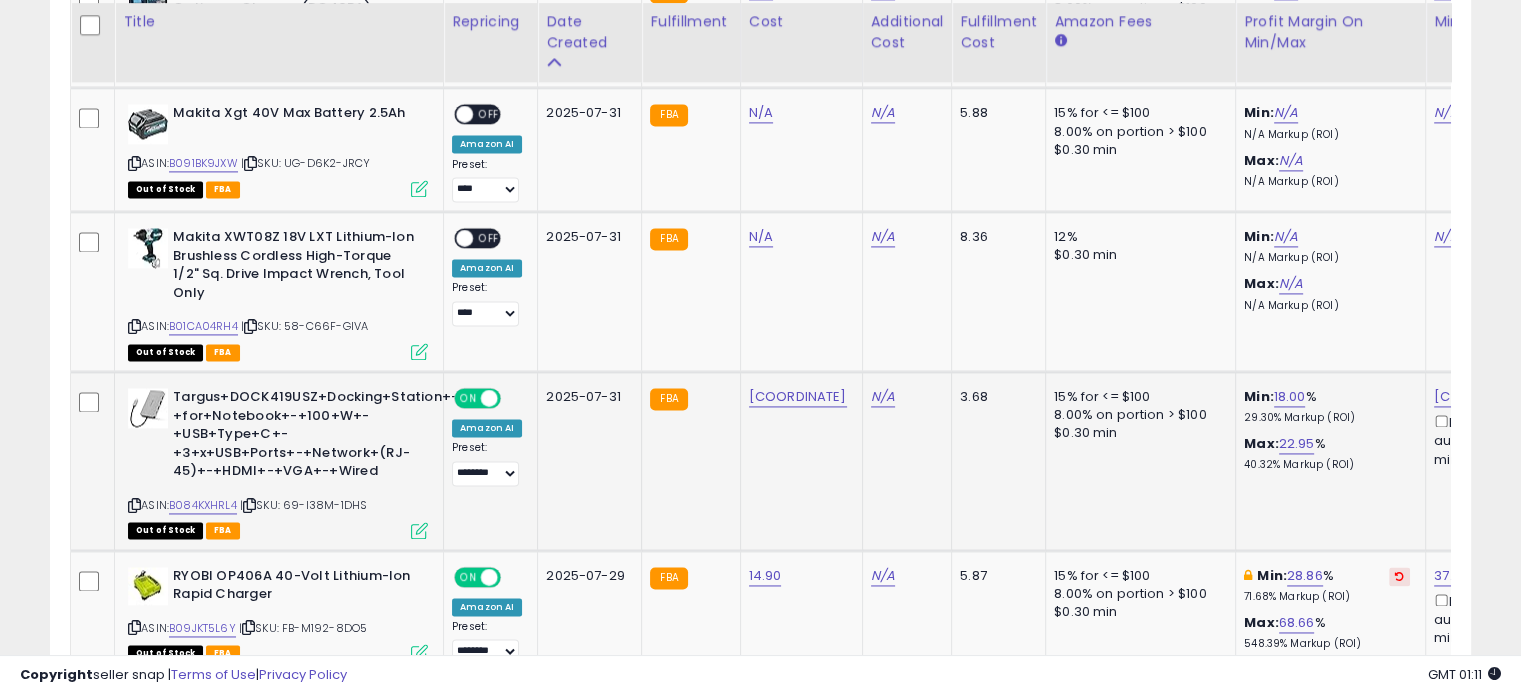 scroll, scrollTop: 2863, scrollLeft: 0, axis: vertical 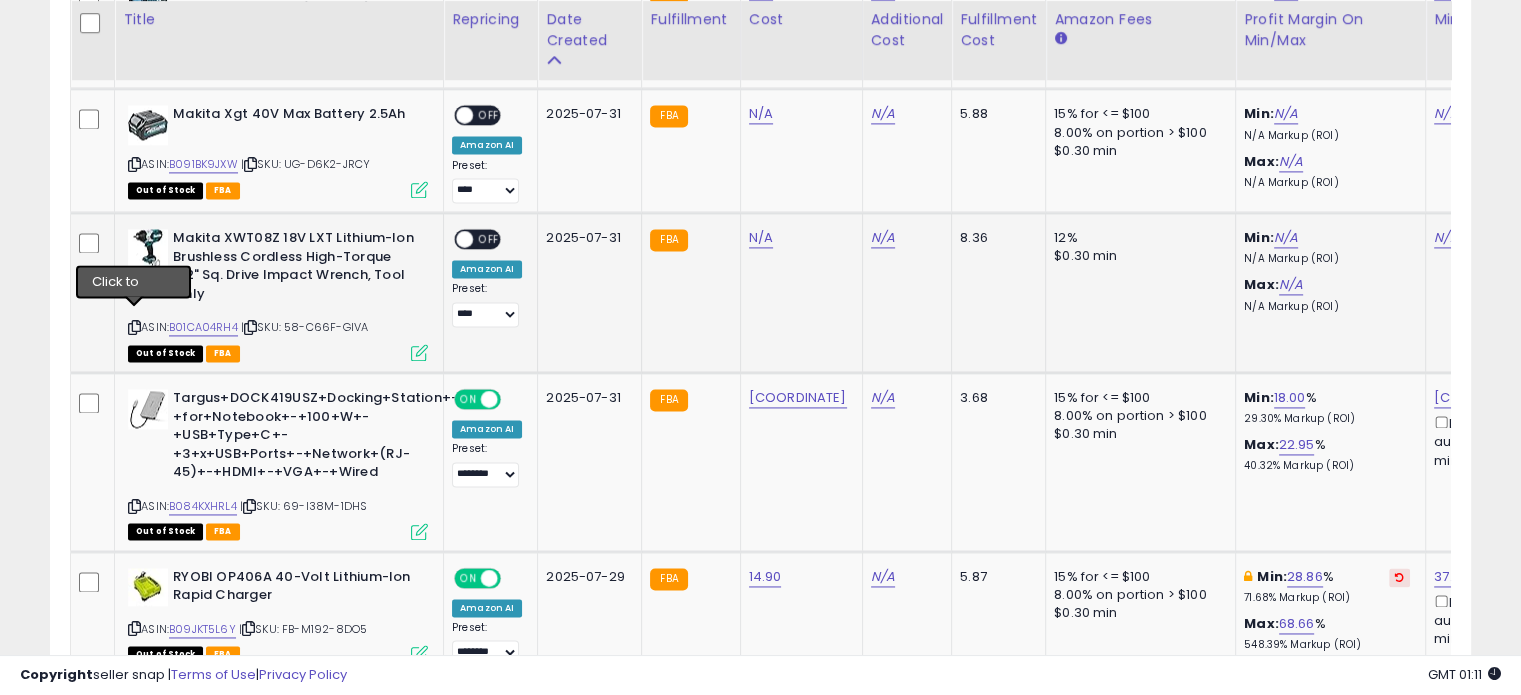 click at bounding box center [134, 327] 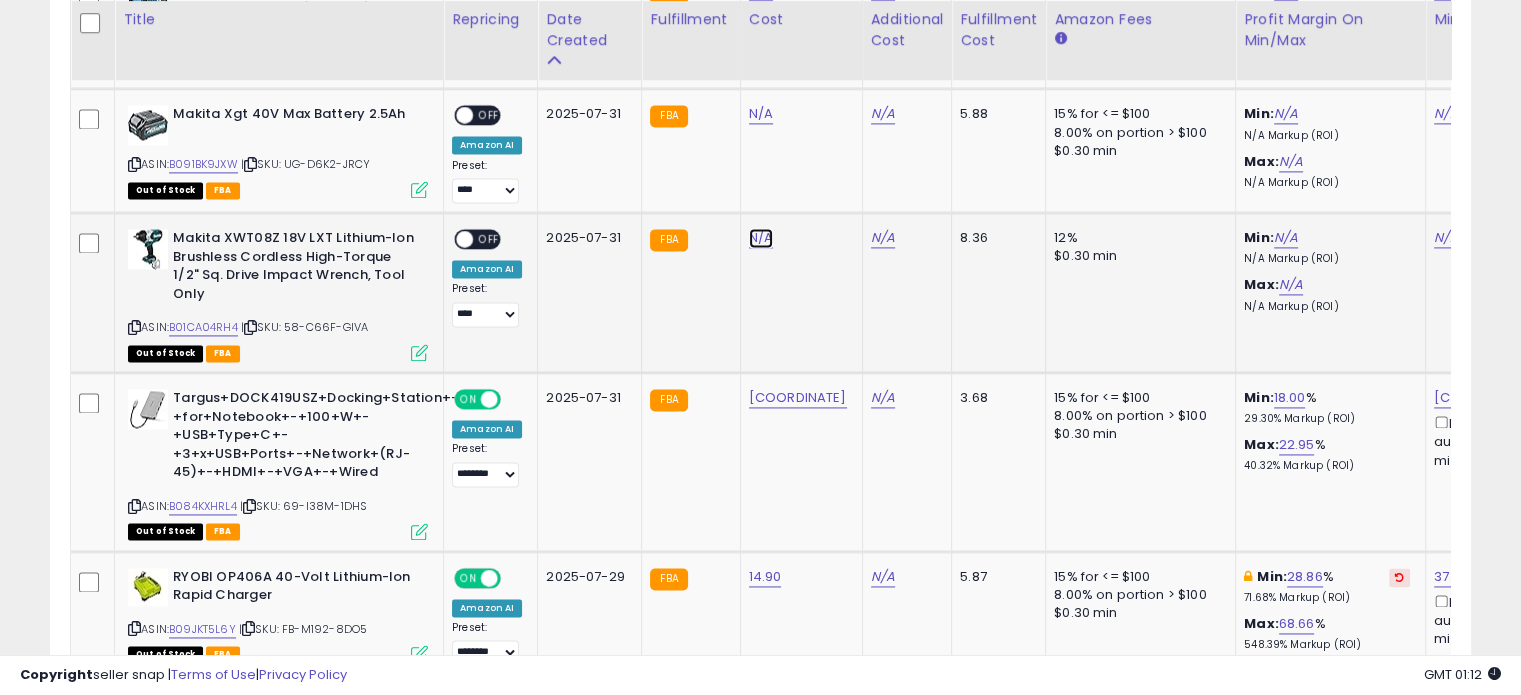 click on "N/A" at bounding box center [761, -1789] 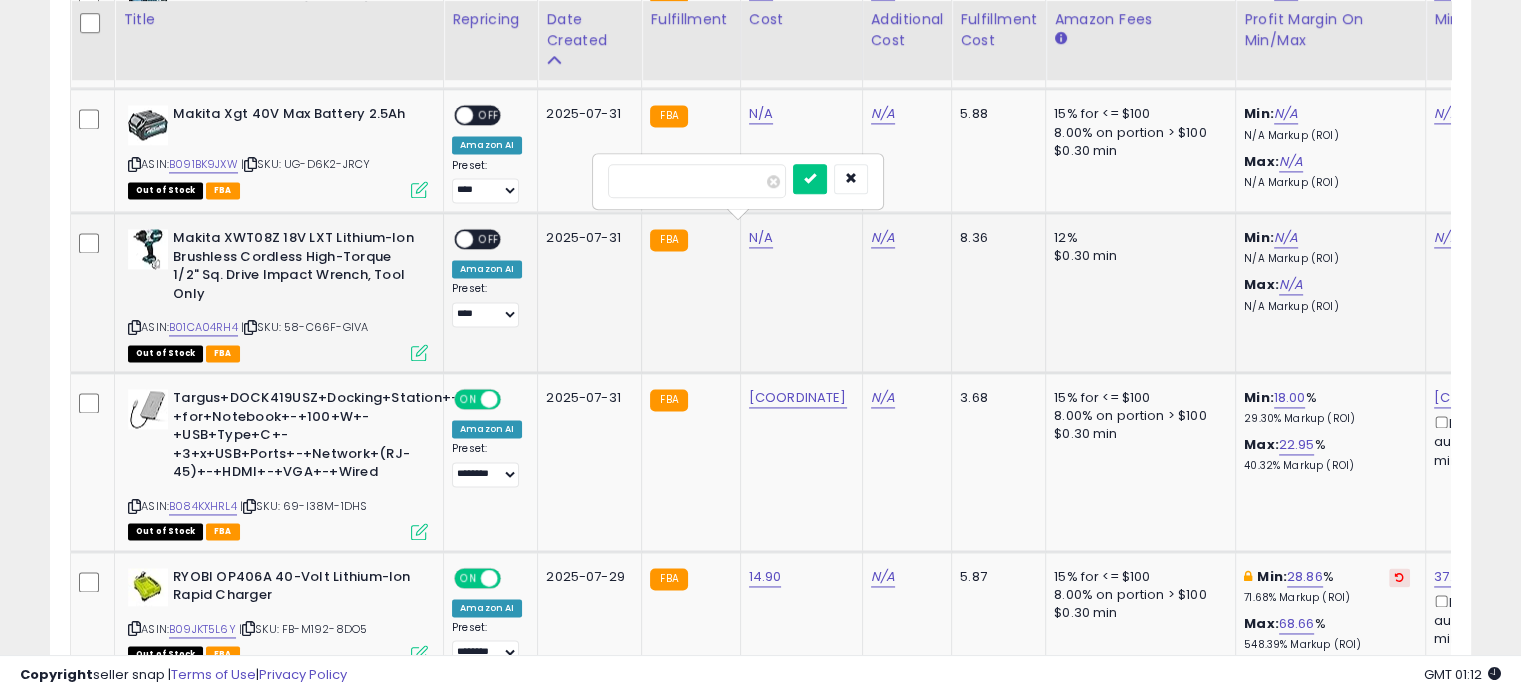 type on "******" 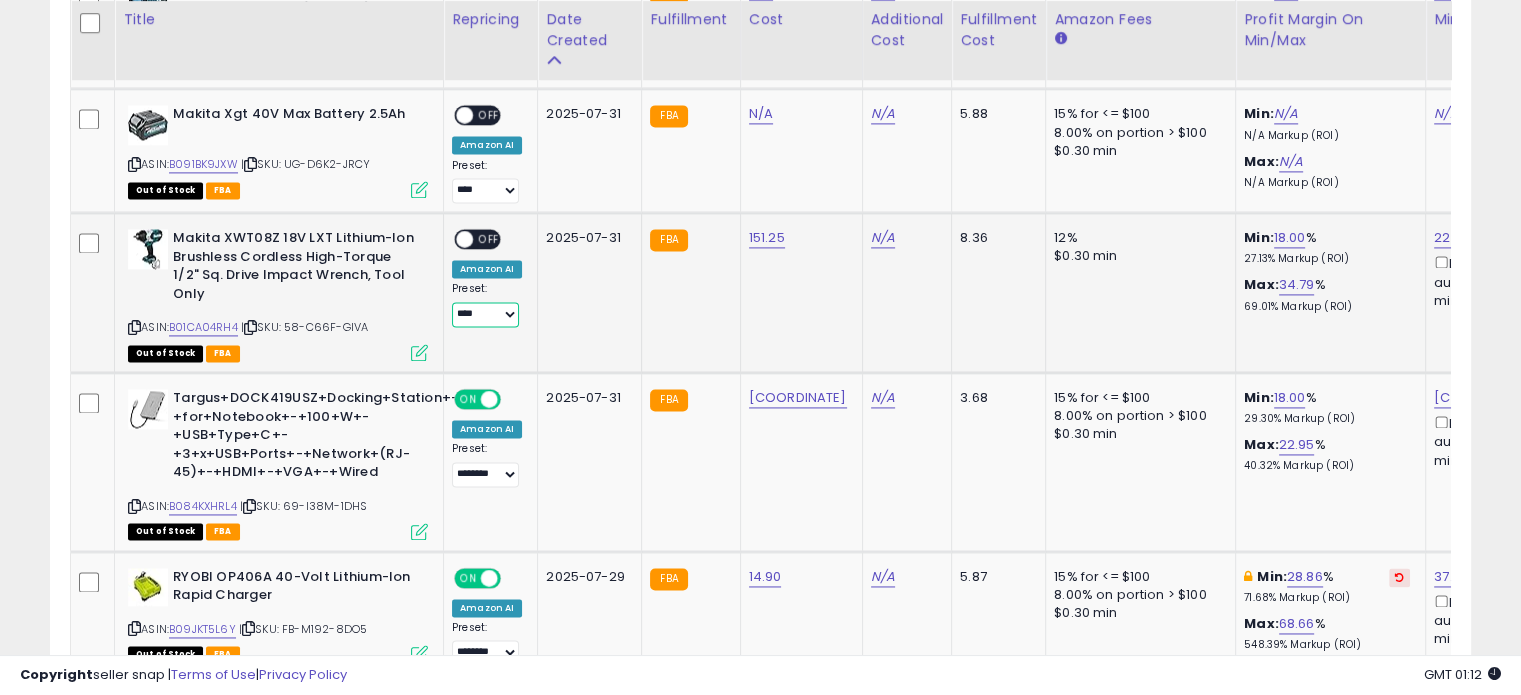 click on "**********" at bounding box center [485, 314] 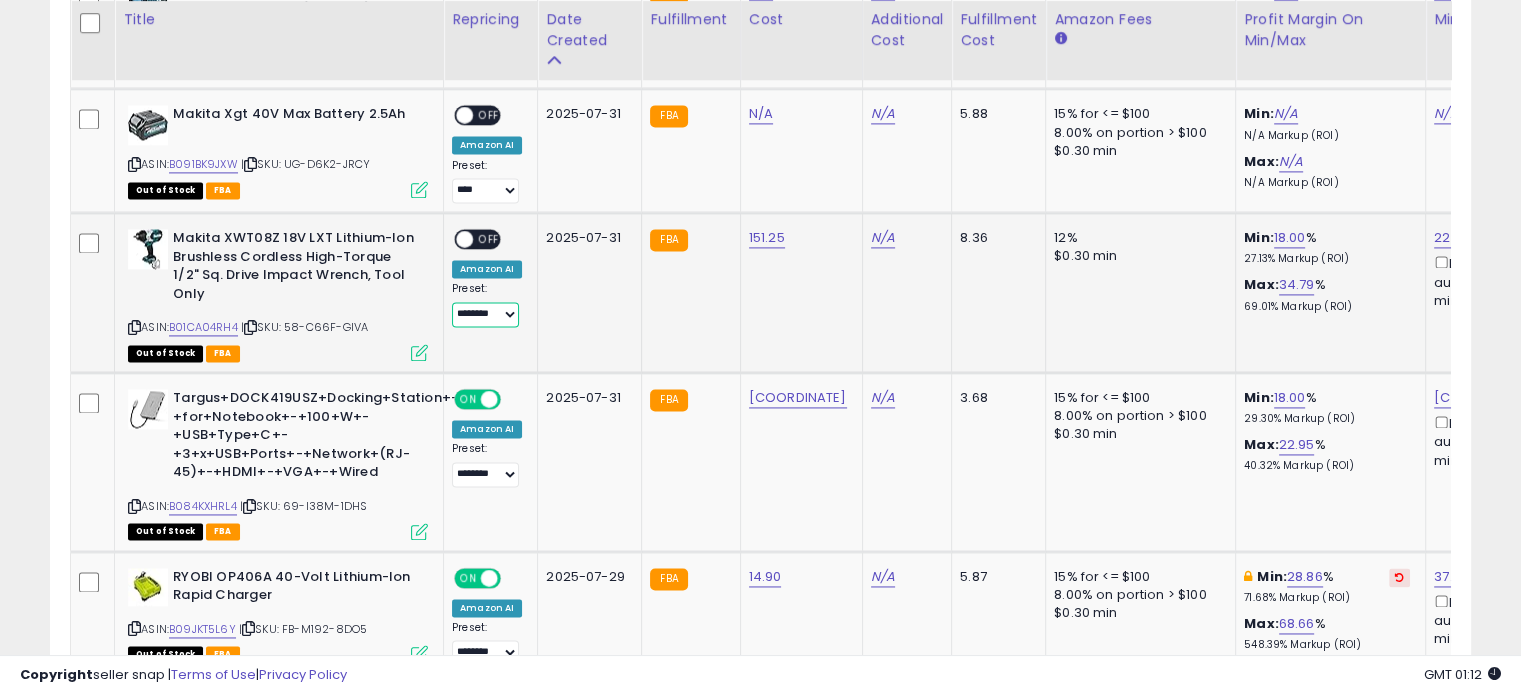 click on "**********" at bounding box center [485, 314] 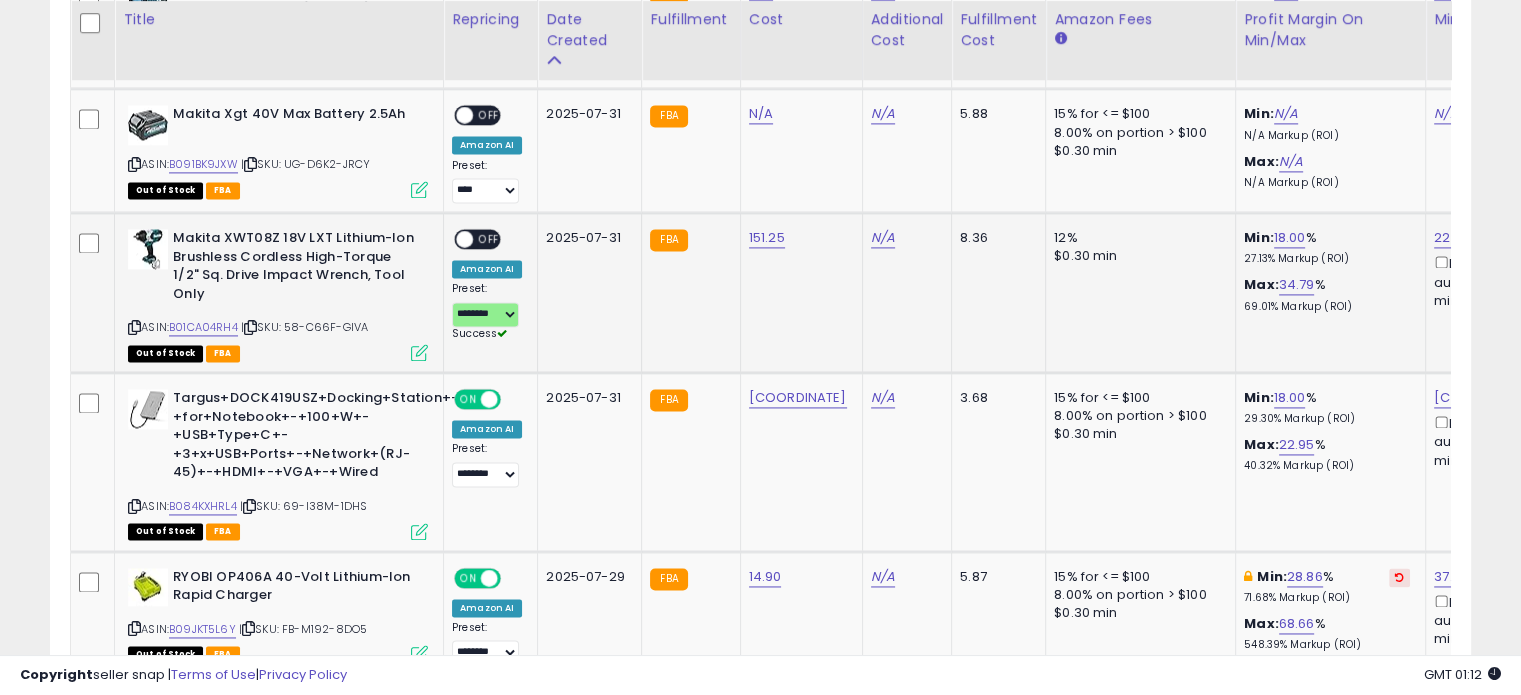 click on "OFF" at bounding box center [489, 239] 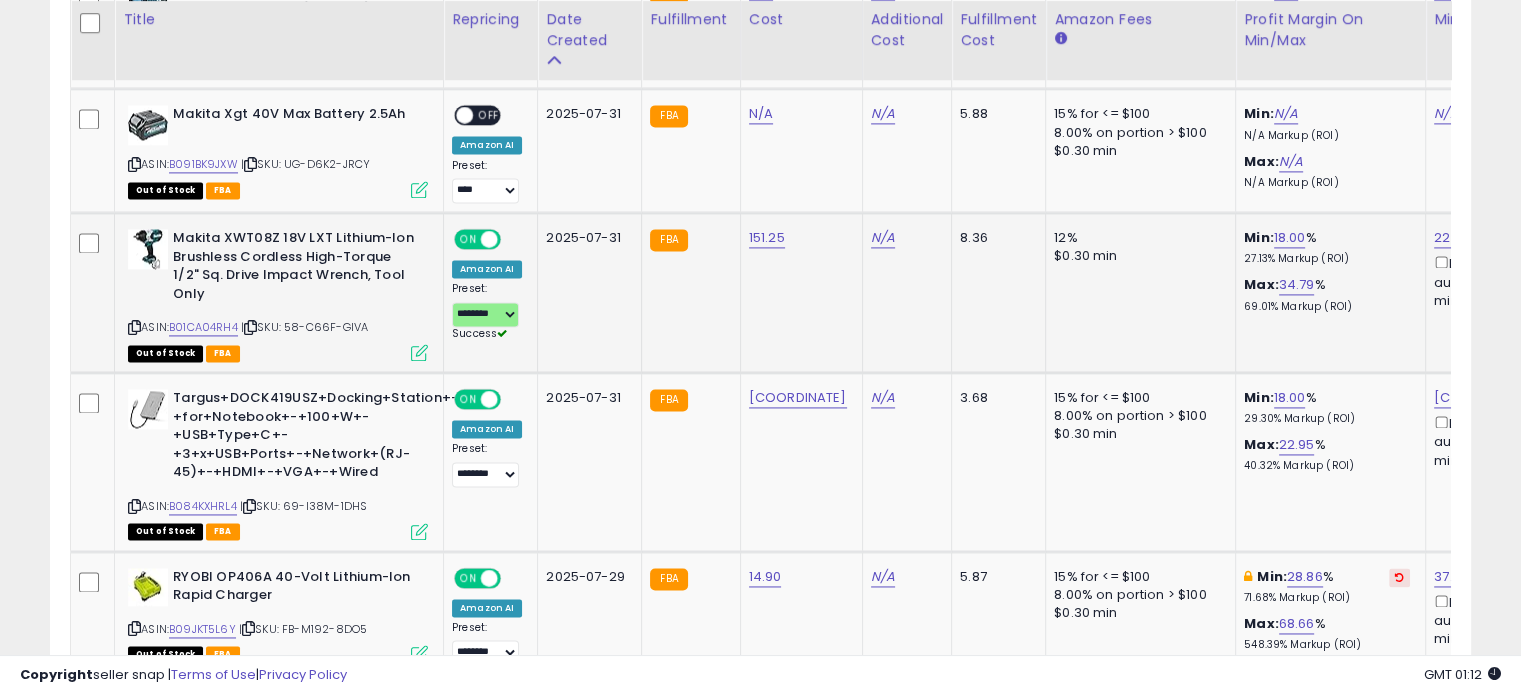 scroll, scrollTop: 0, scrollLeft: 332, axis: horizontal 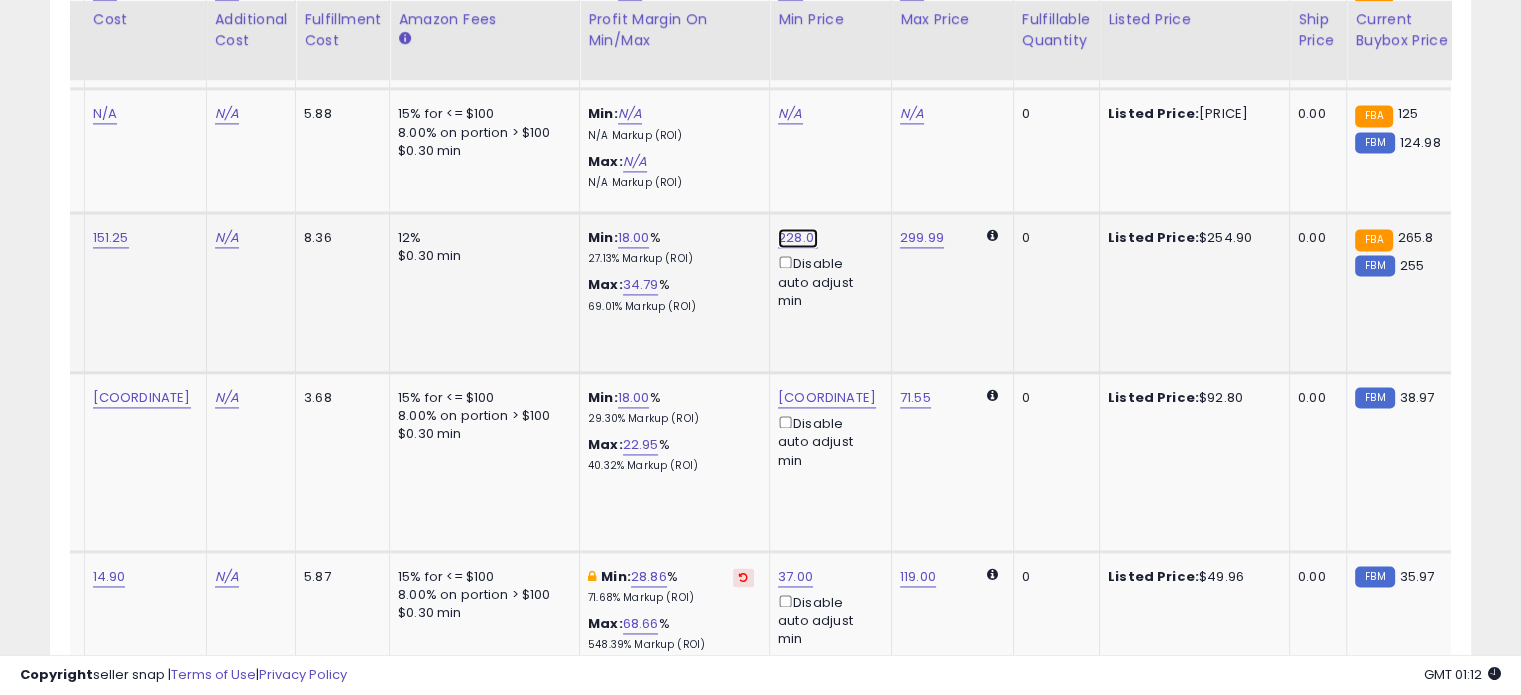click on "228.01" at bounding box center [790, -1789] 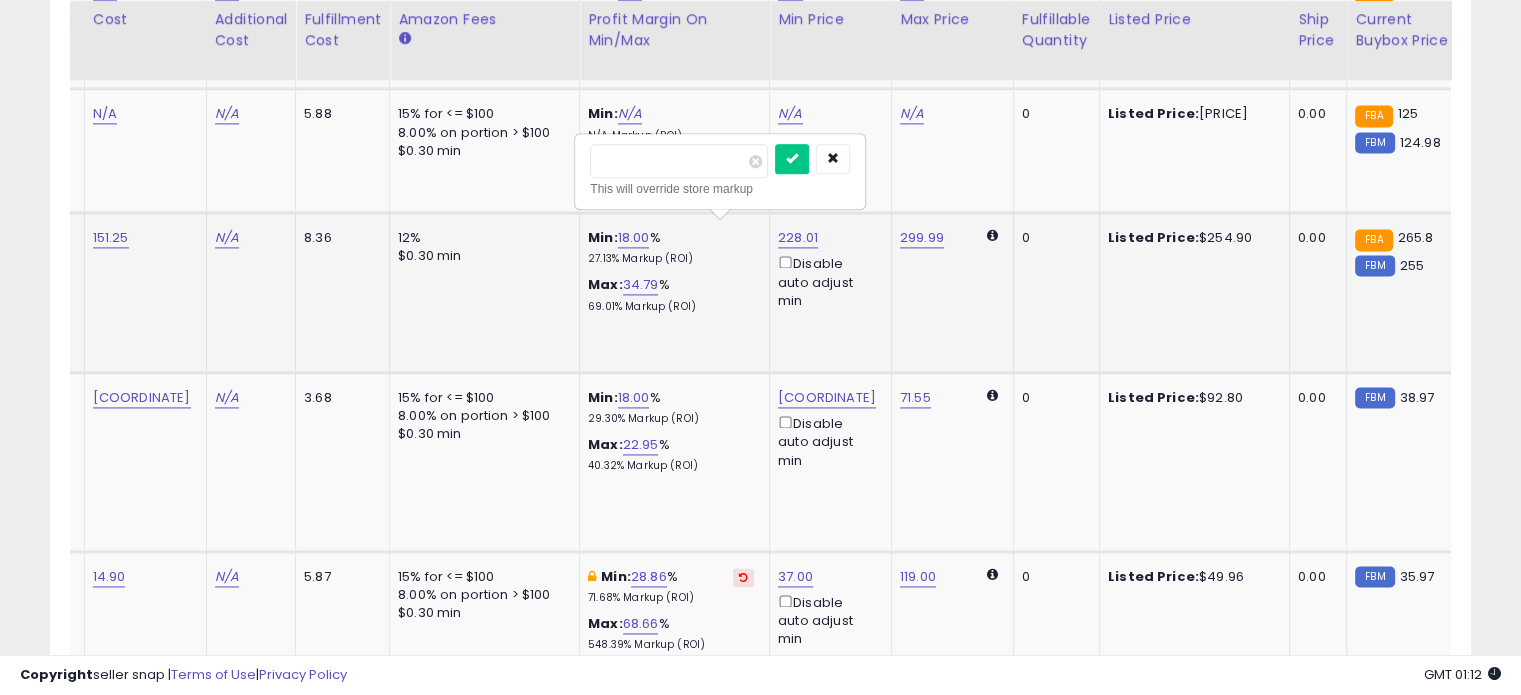 type on "***" 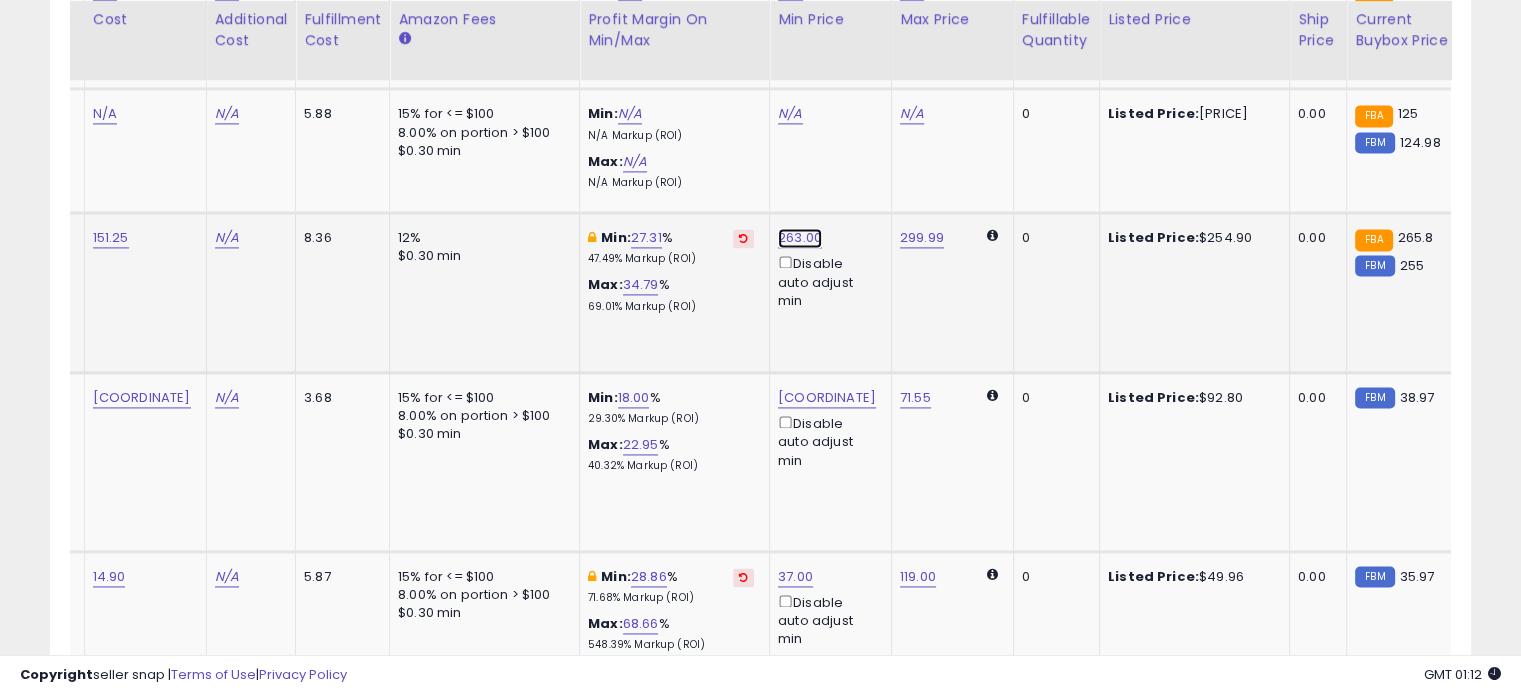 click on "263.00" at bounding box center [790, -1789] 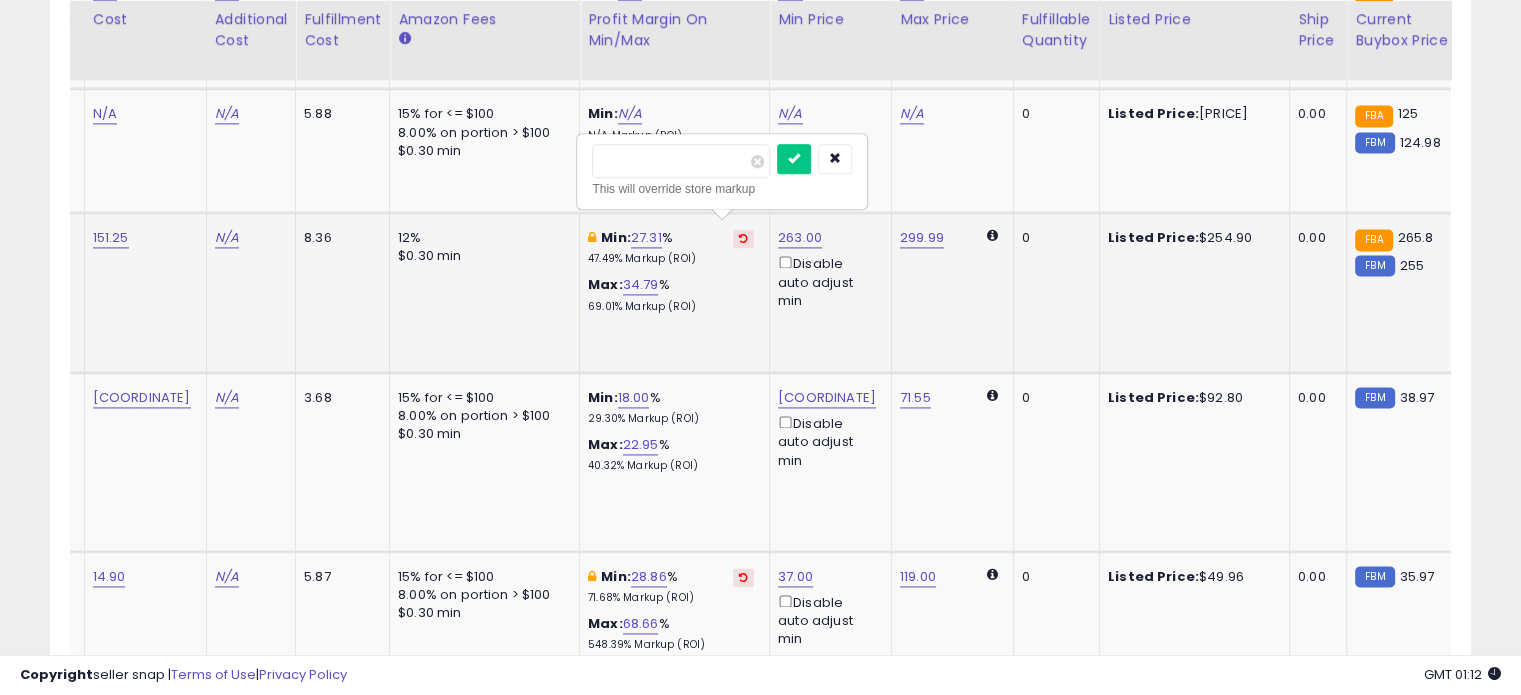 type on "***" 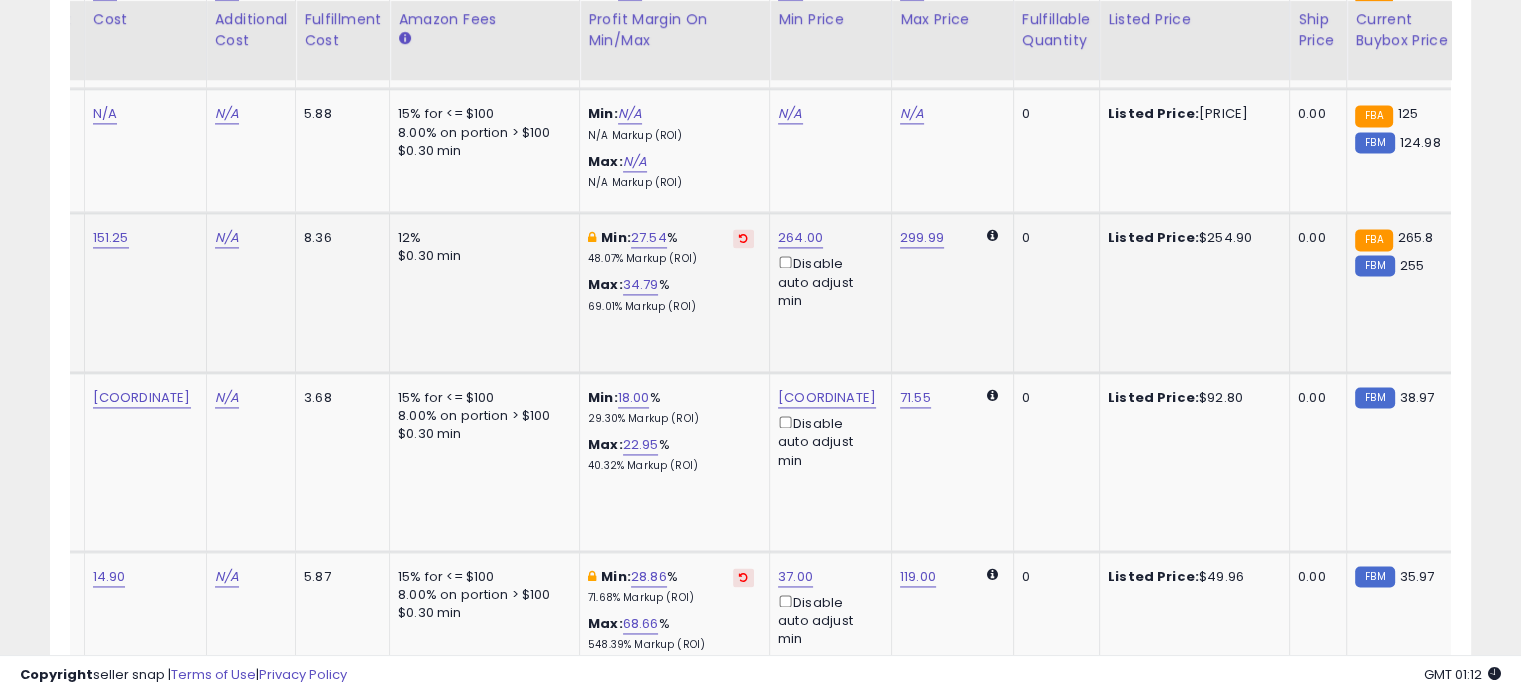 scroll, scrollTop: 0, scrollLeft: 138, axis: horizontal 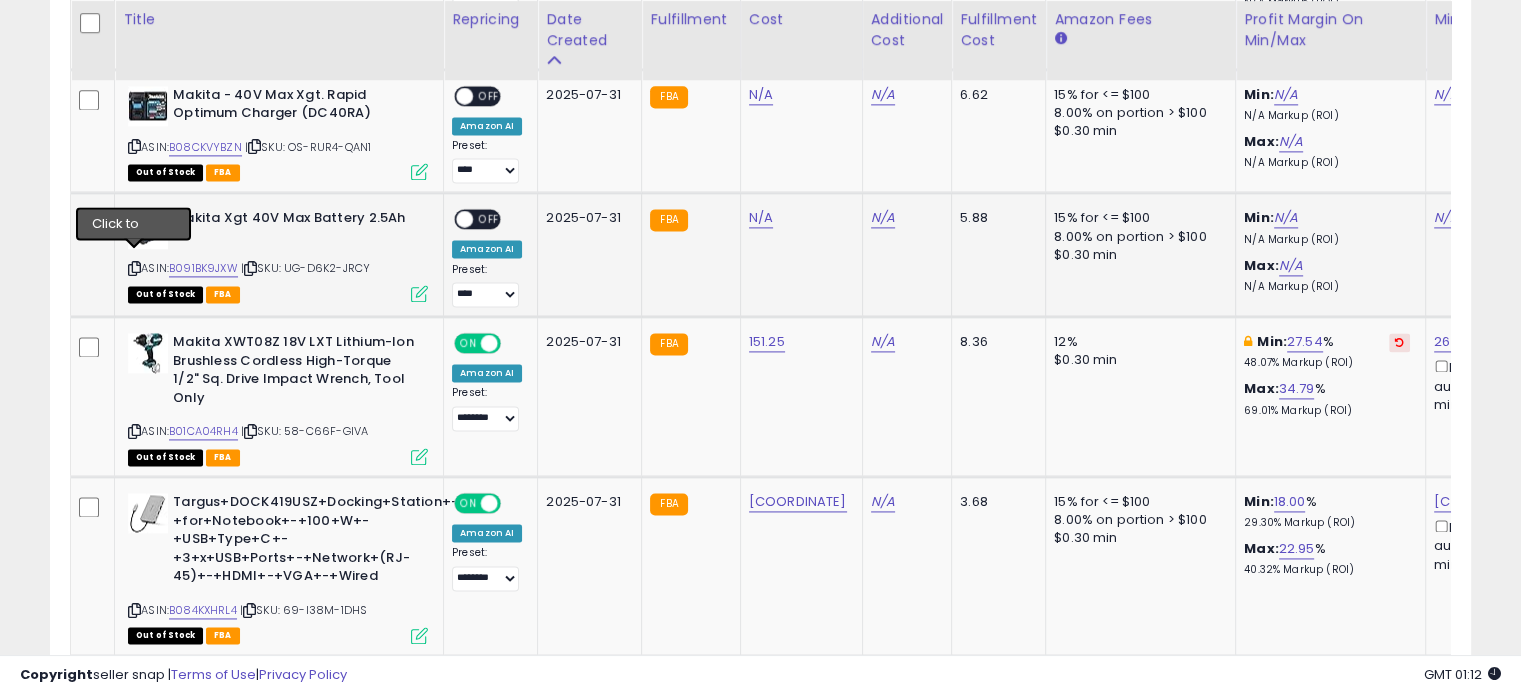 click at bounding box center [134, 268] 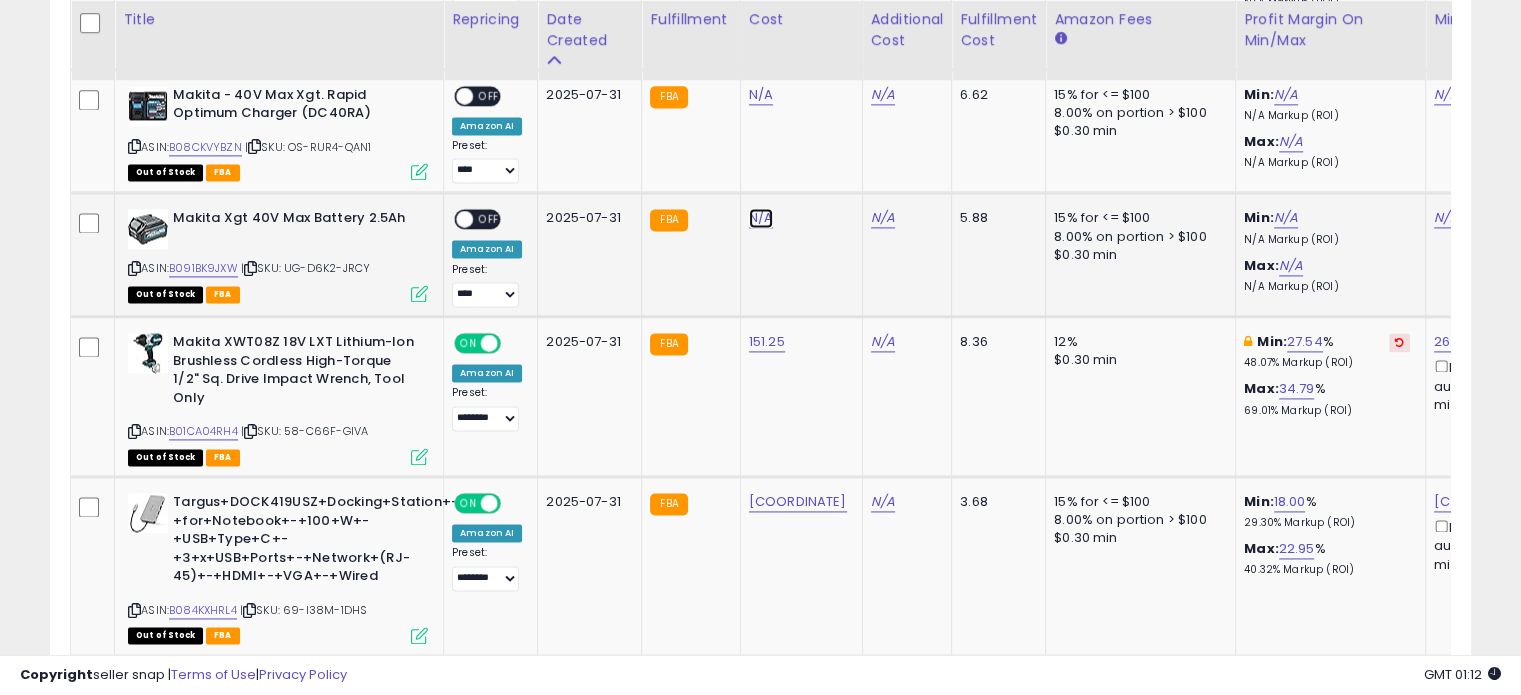 click on "N/A" at bounding box center [761, -1685] 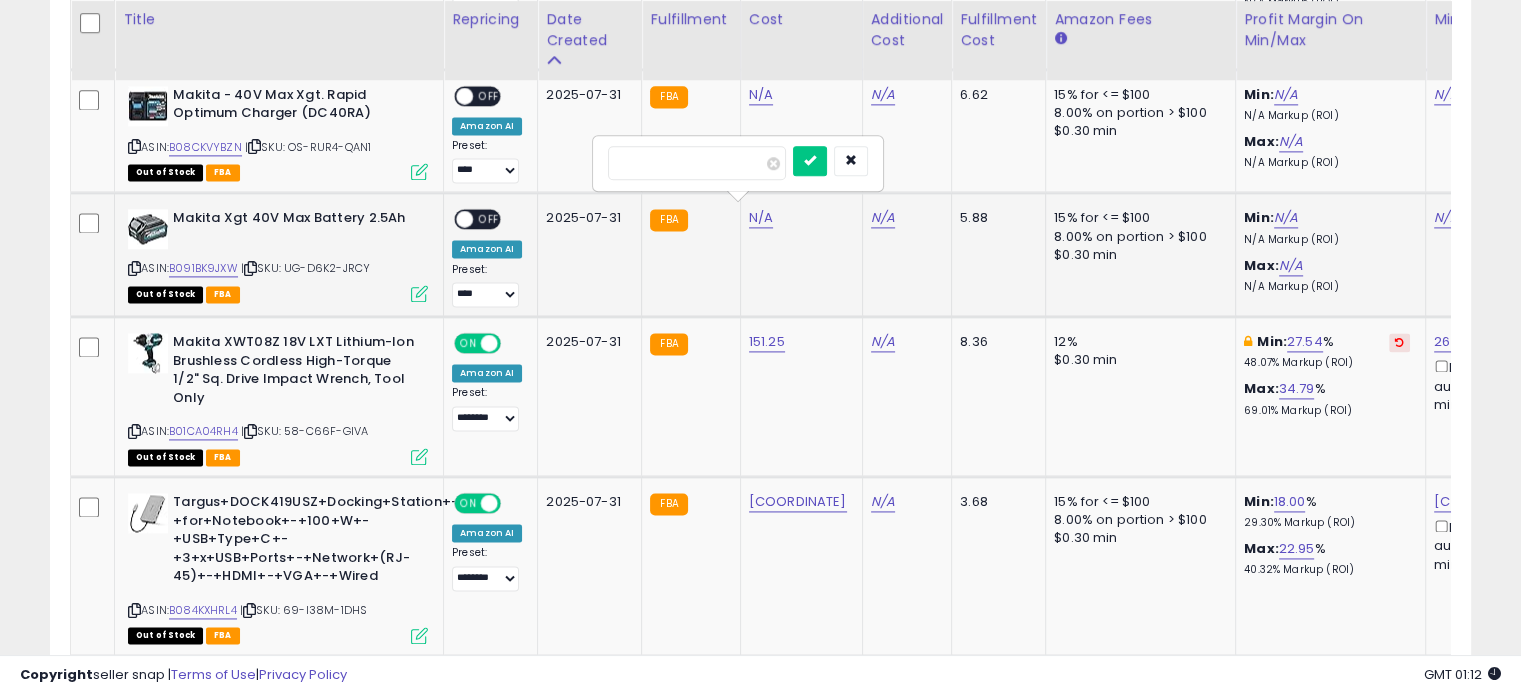 type on "*****" 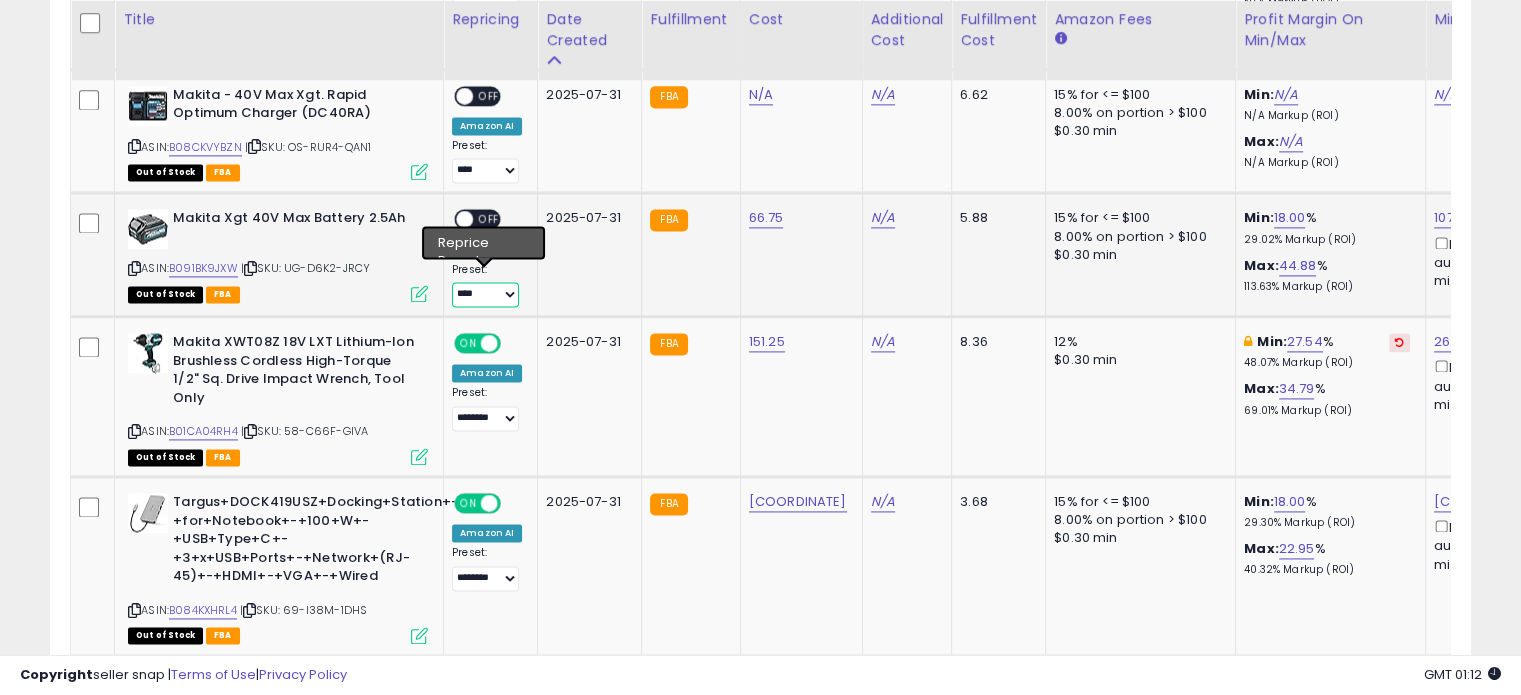 click on "**********" at bounding box center [485, 294] 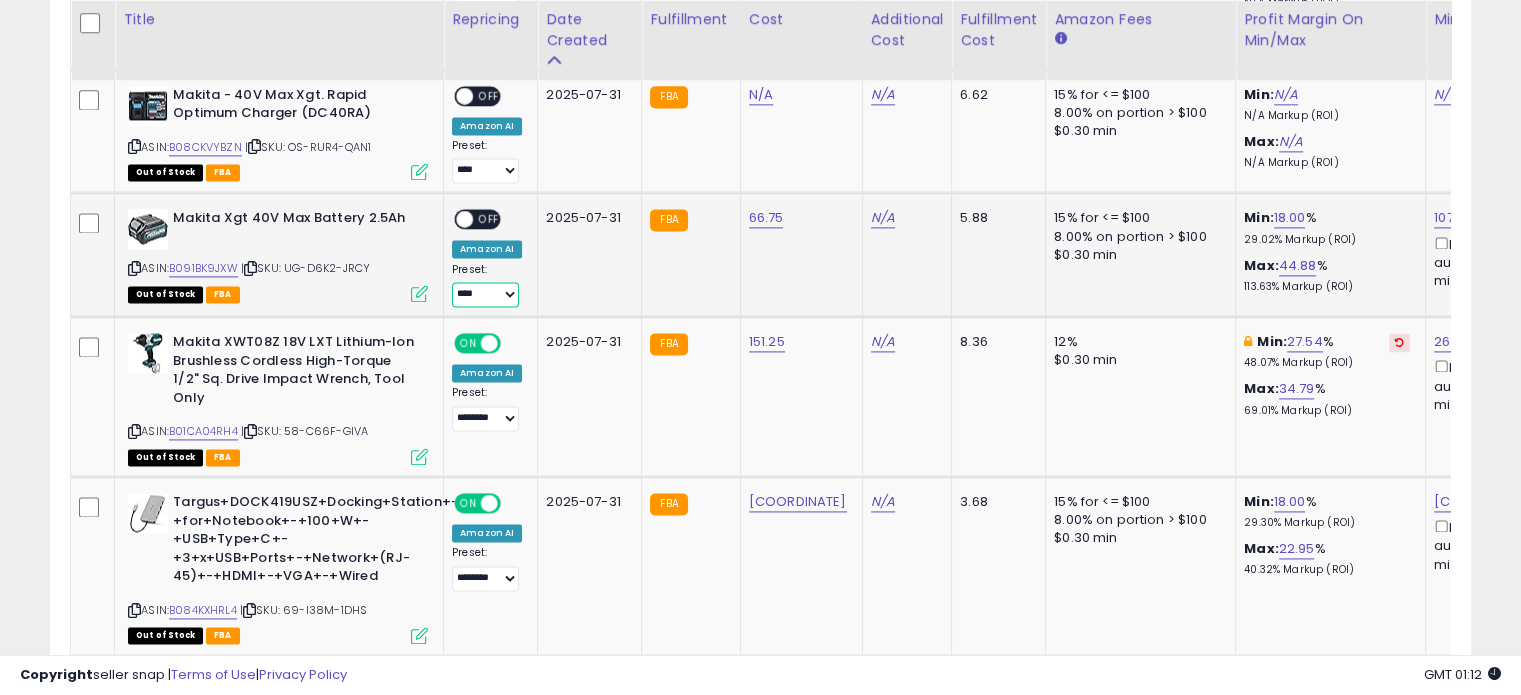 select on "********" 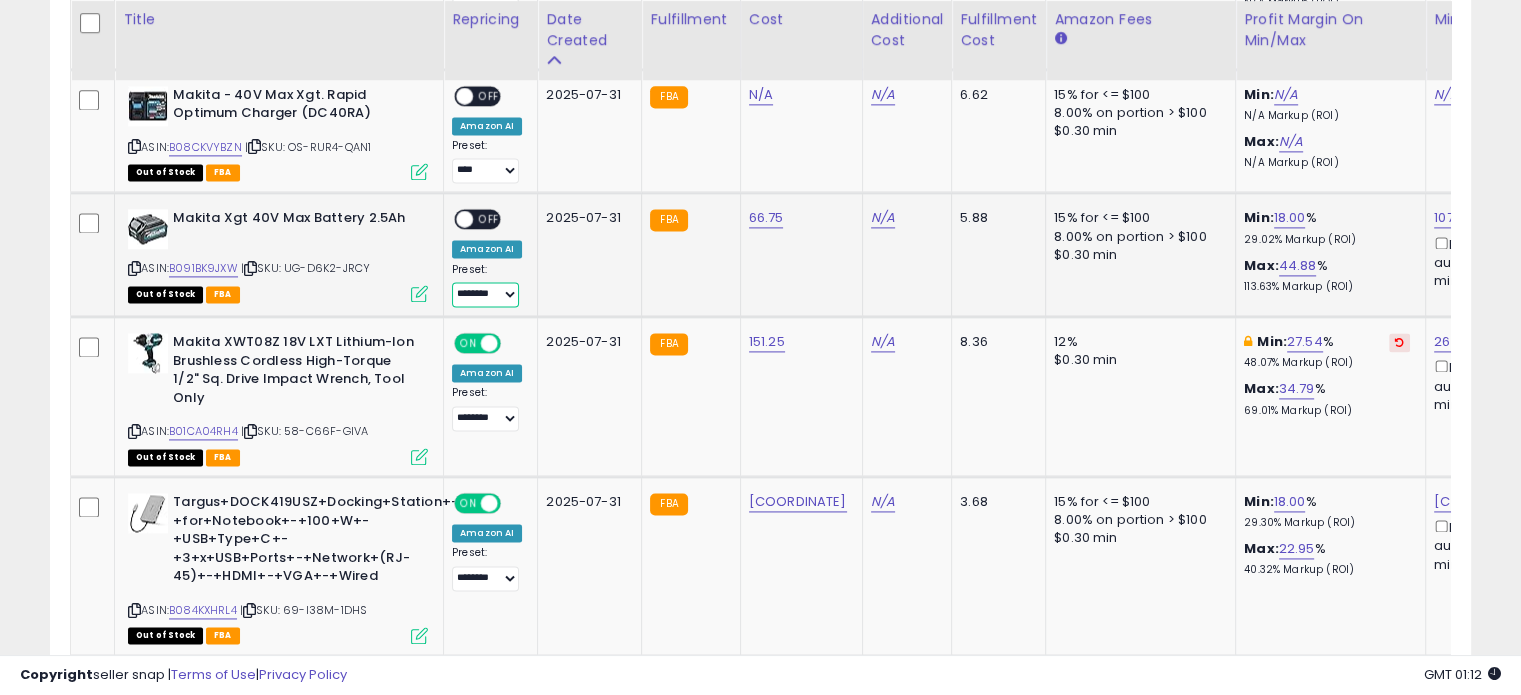 click on "**********" at bounding box center (485, 294) 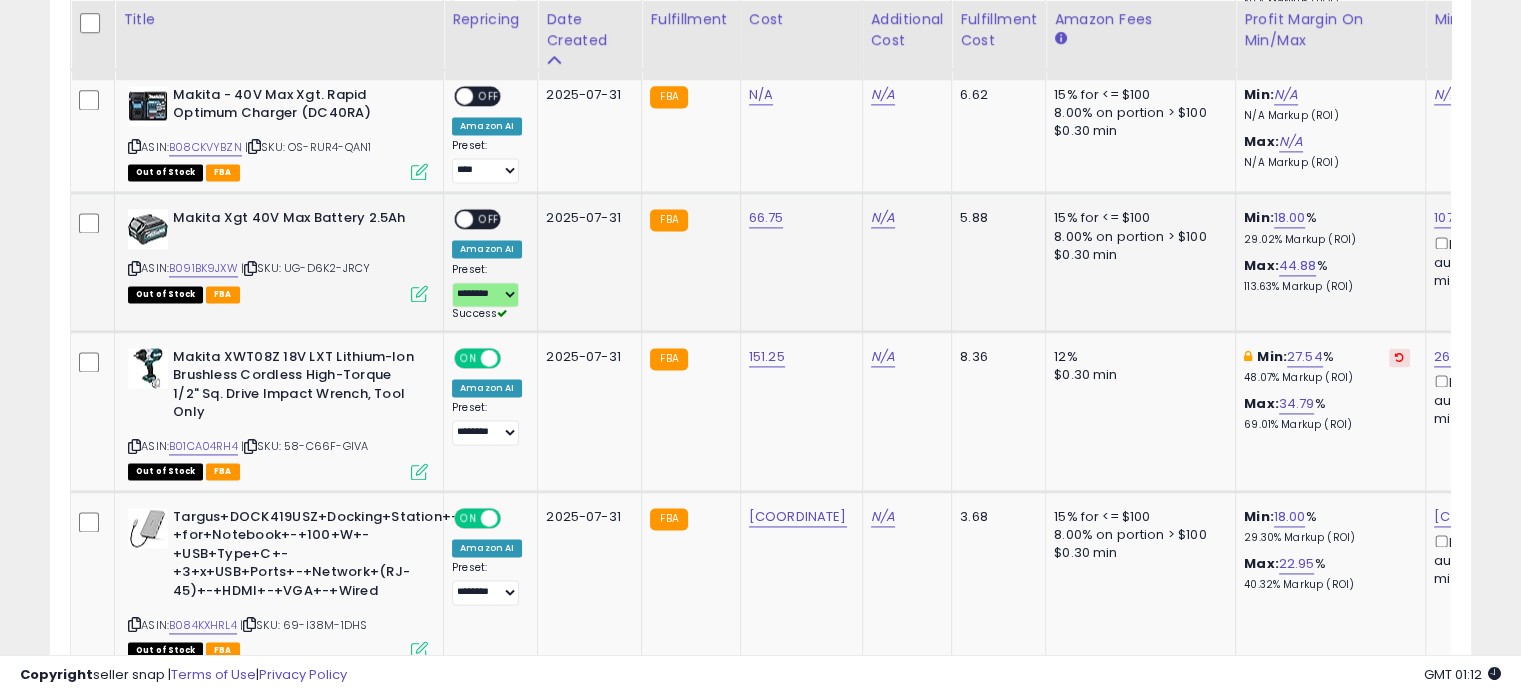 click on "OFF" at bounding box center (489, 219) 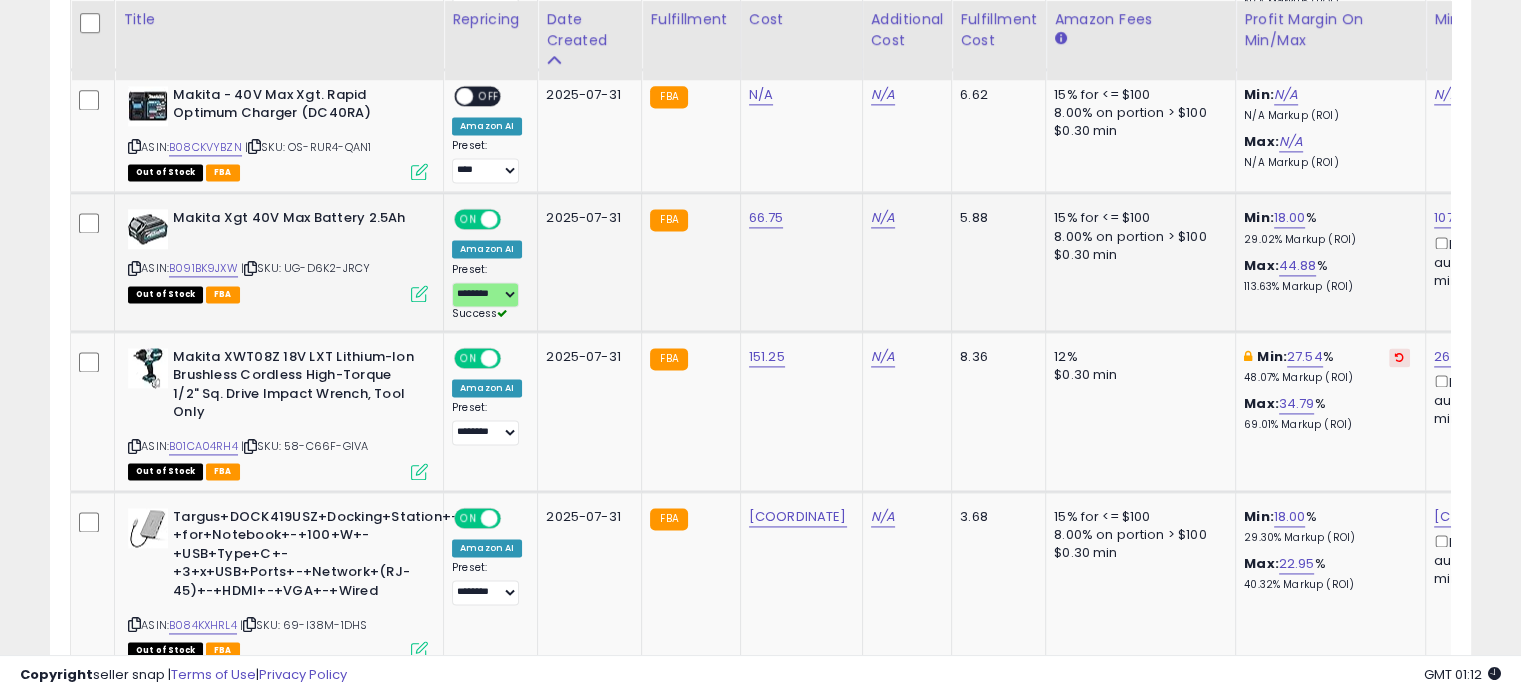 scroll, scrollTop: 0, scrollLeft: 180, axis: horizontal 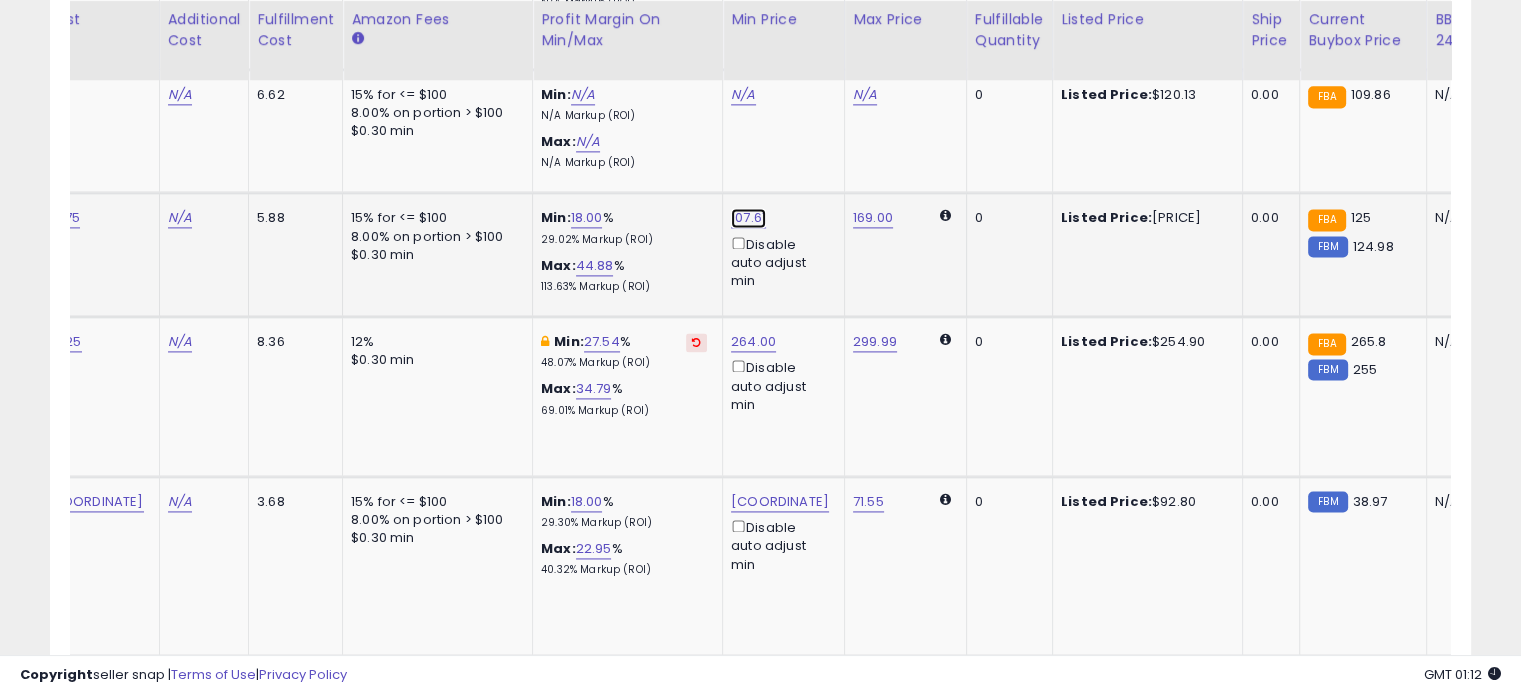 click on "107.61" at bounding box center (743, -1685) 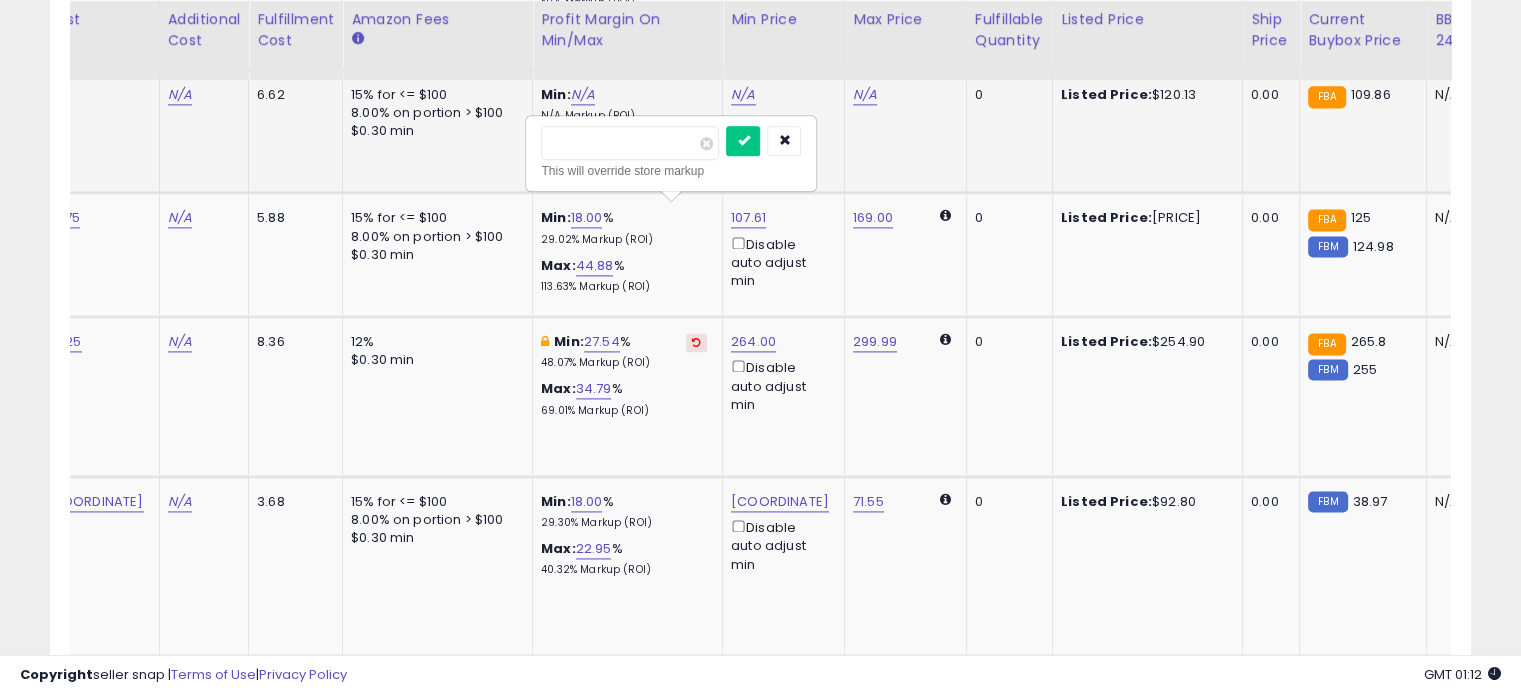 drag, startPoint x: 622, startPoint y: 131, endPoint x: 515, endPoint y: 138, distance: 107.22873 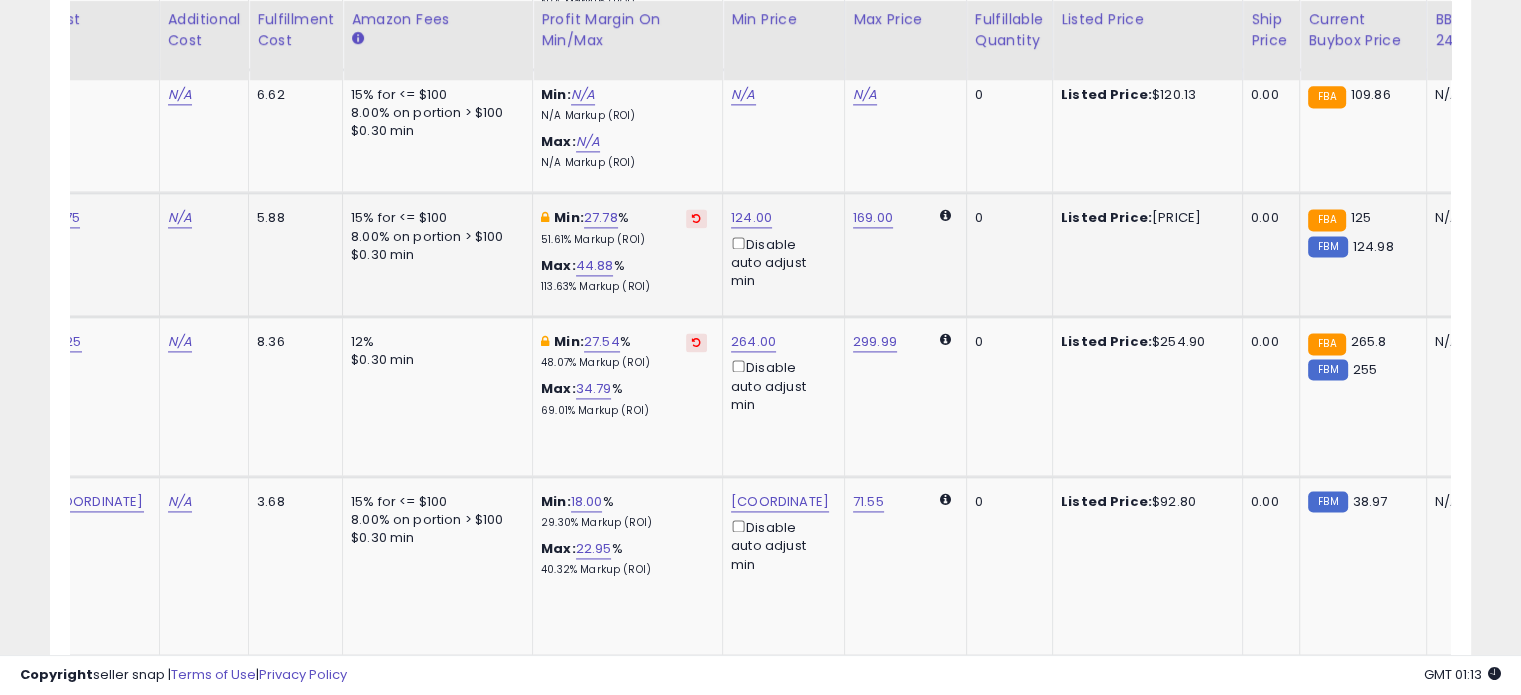 scroll, scrollTop: 0, scrollLeft: 103, axis: horizontal 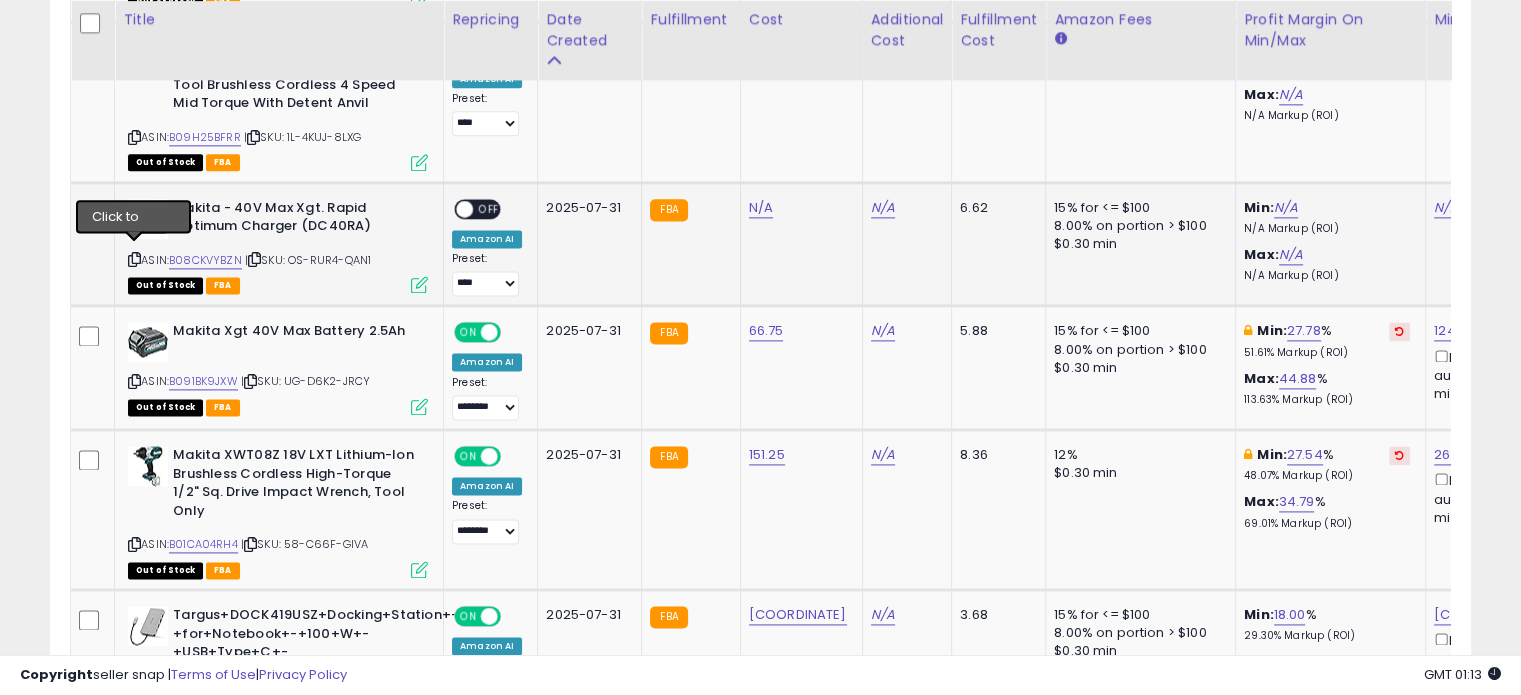click at bounding box center [134, 259] 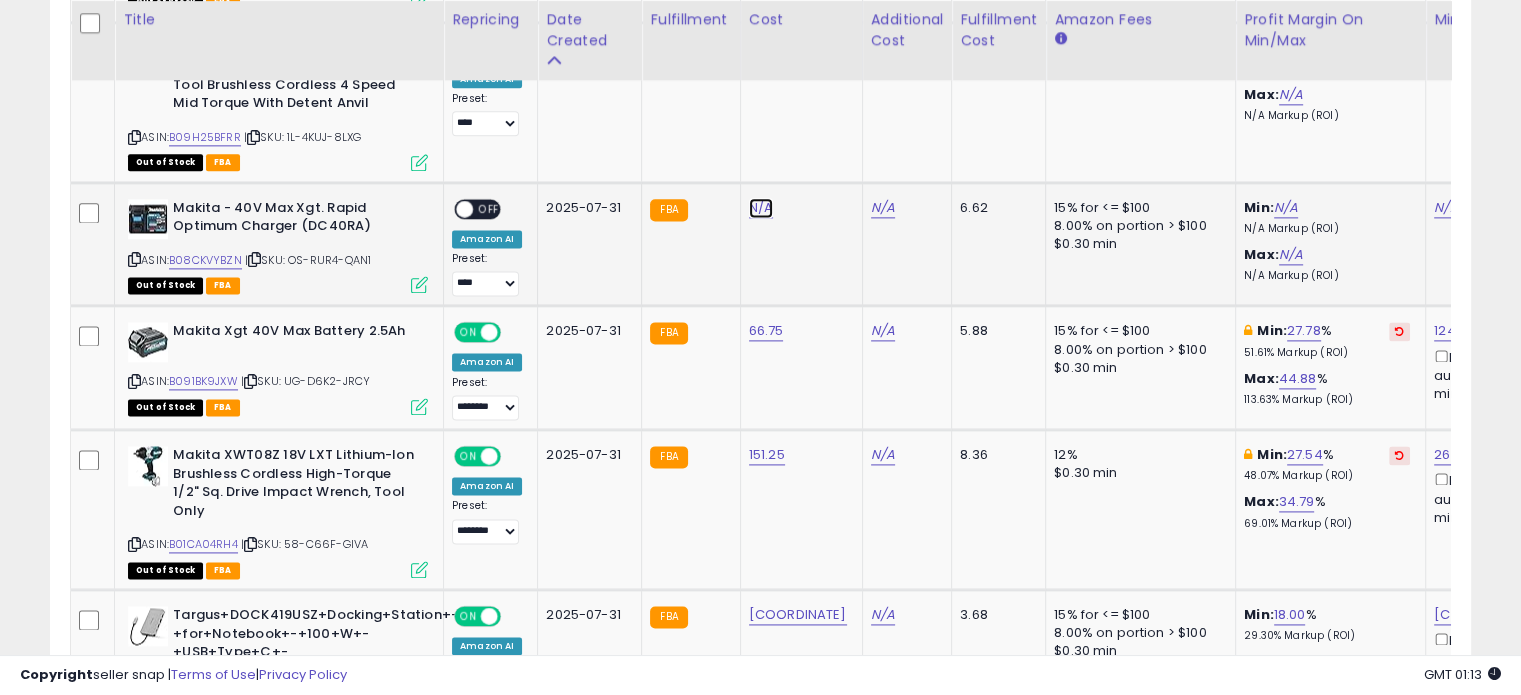 click on "N/A" at bounding box center (761, -1572) 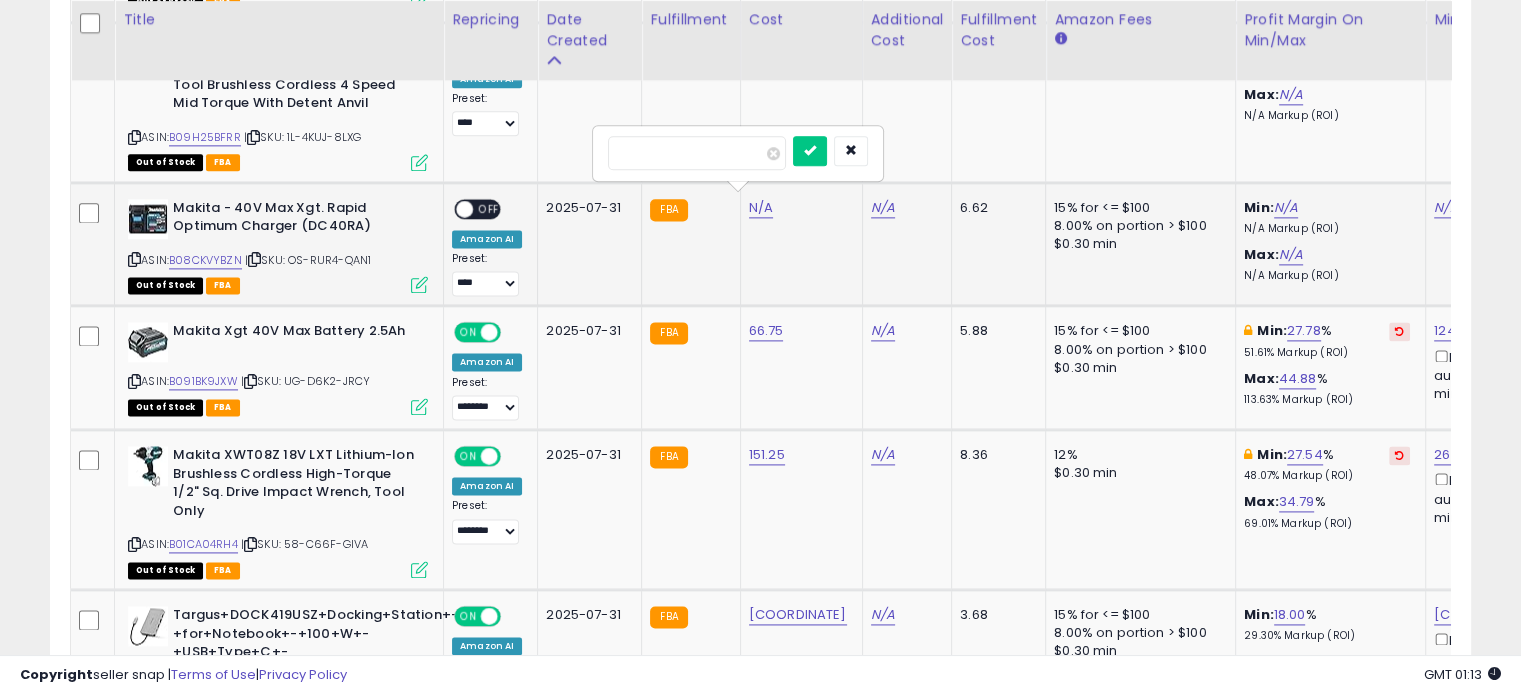type on "*****" 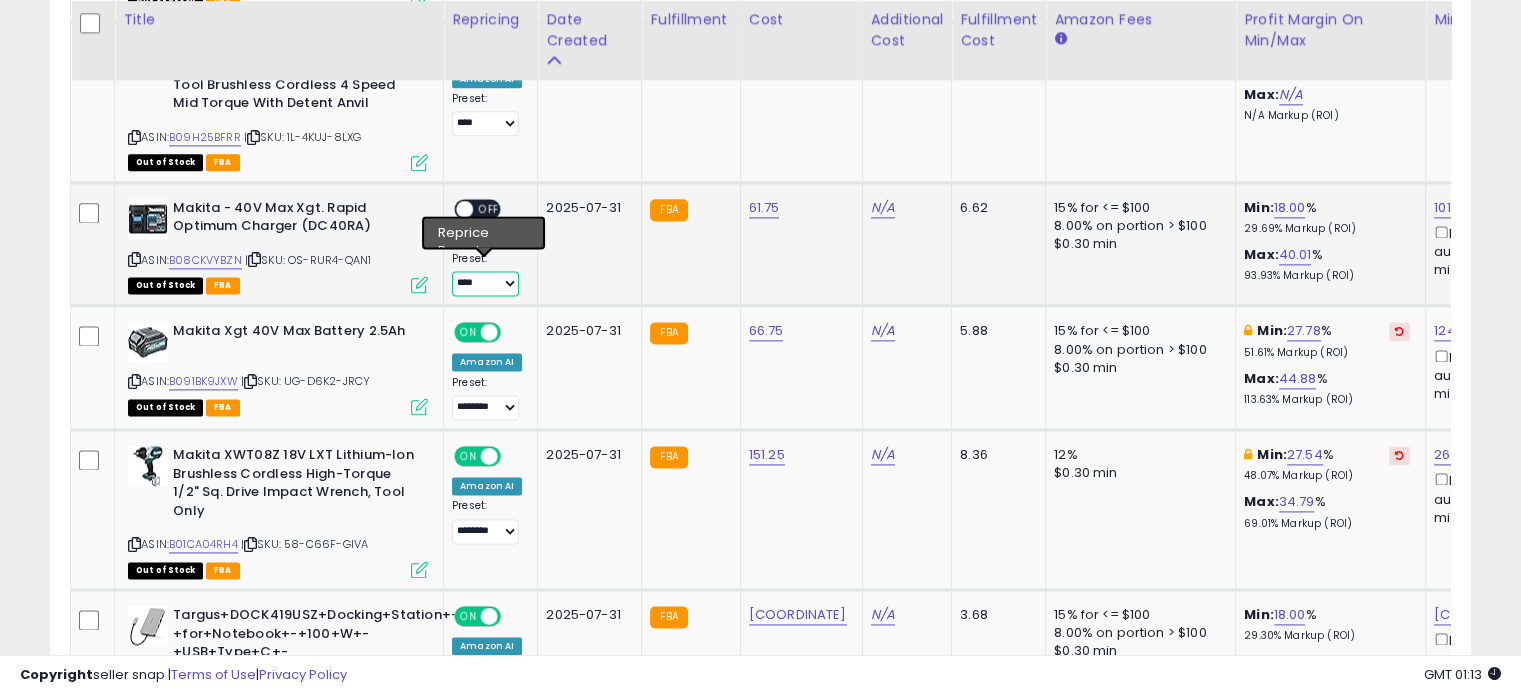 click on "**********" at bounding box center [485, 283] 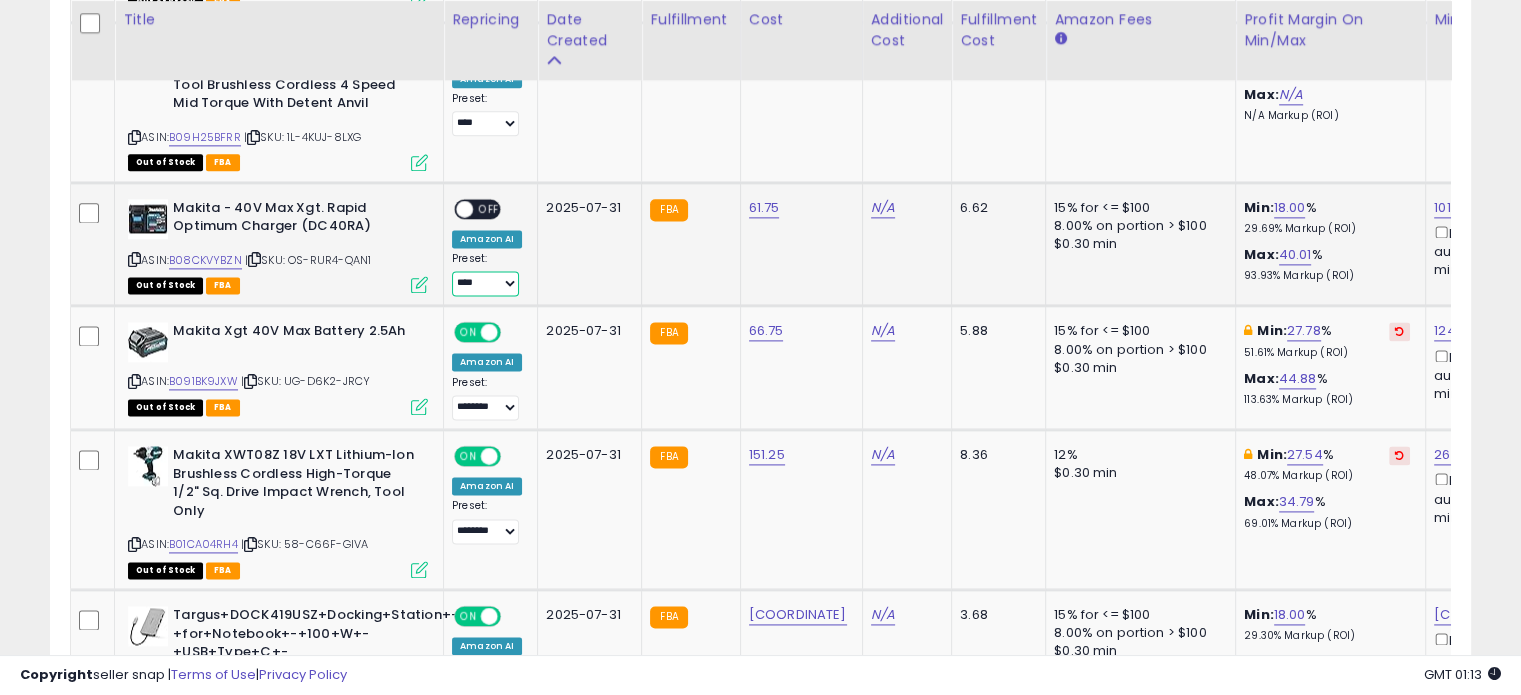 select on "********" 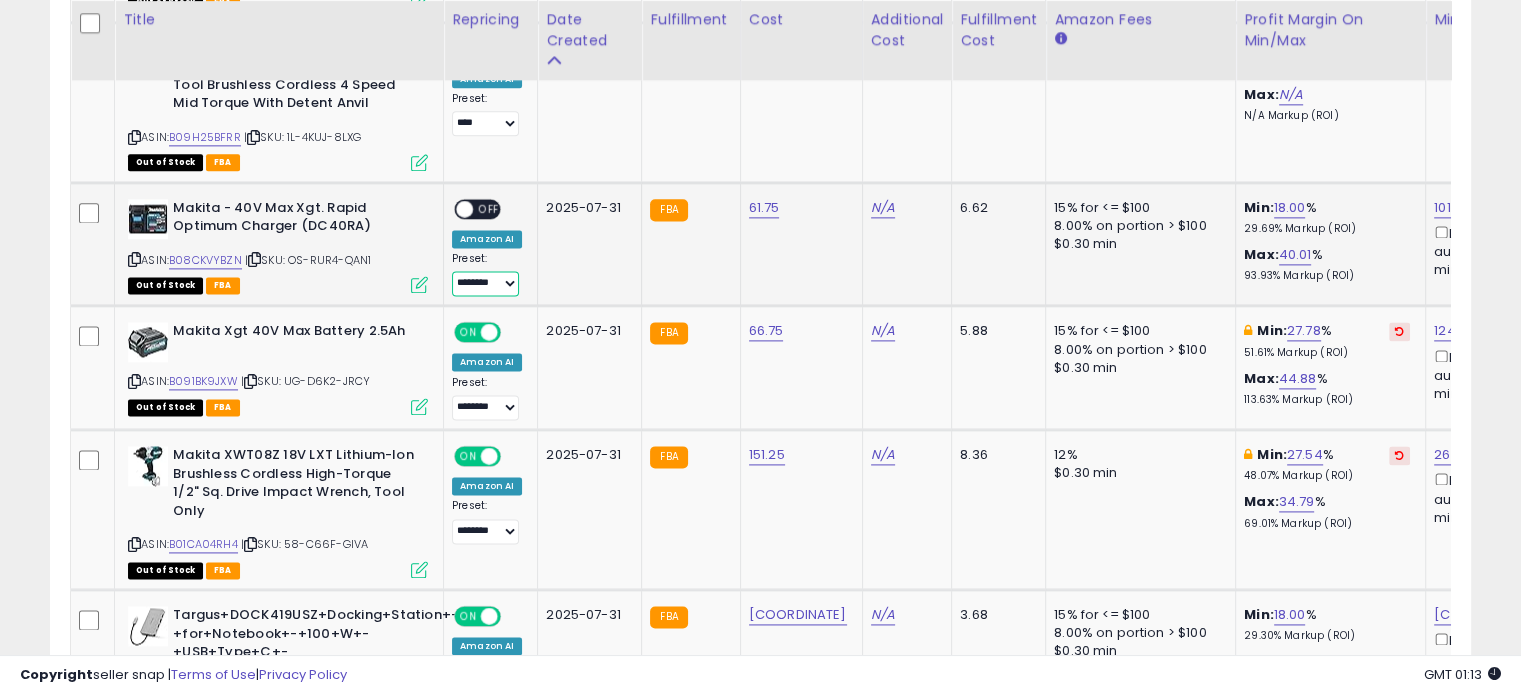 click on "**********" at bounding box center (485, 283) 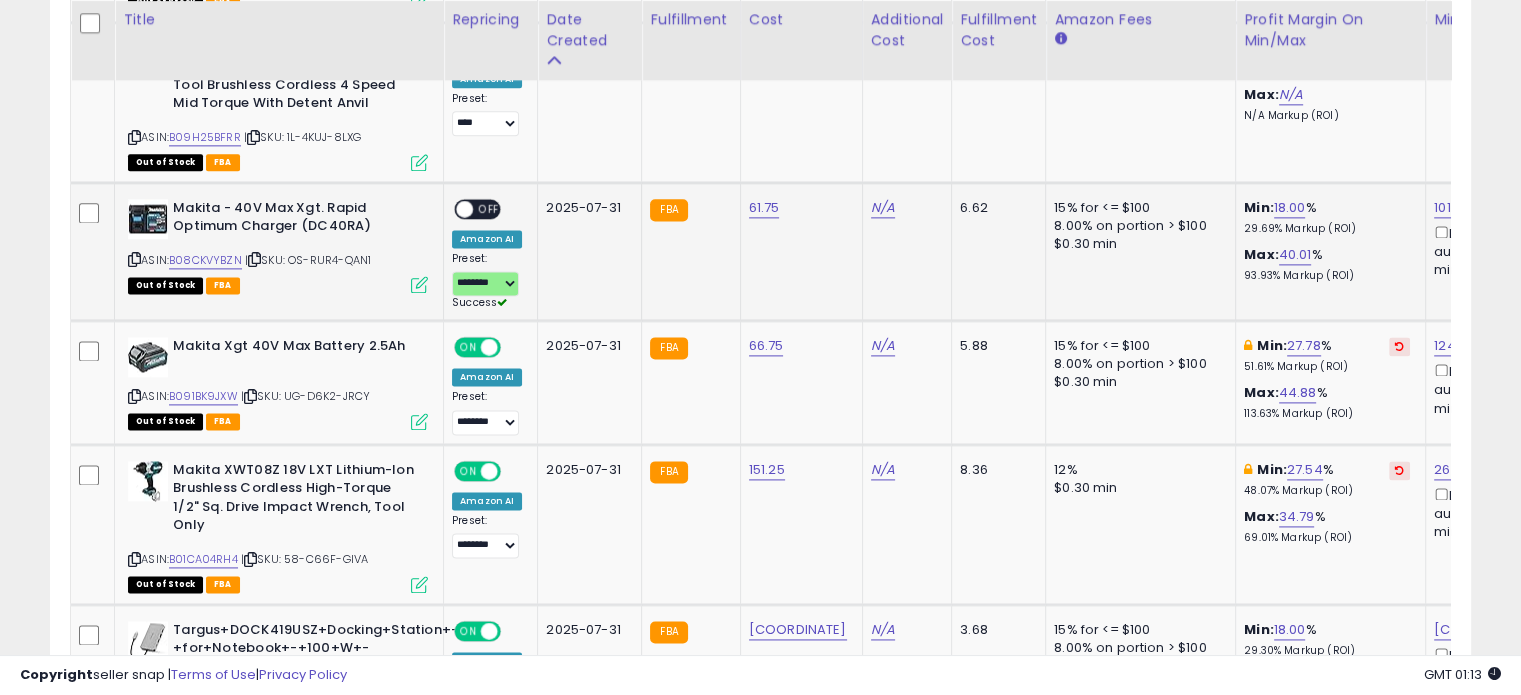 click on "OFF" at bounding box center (489, 208) 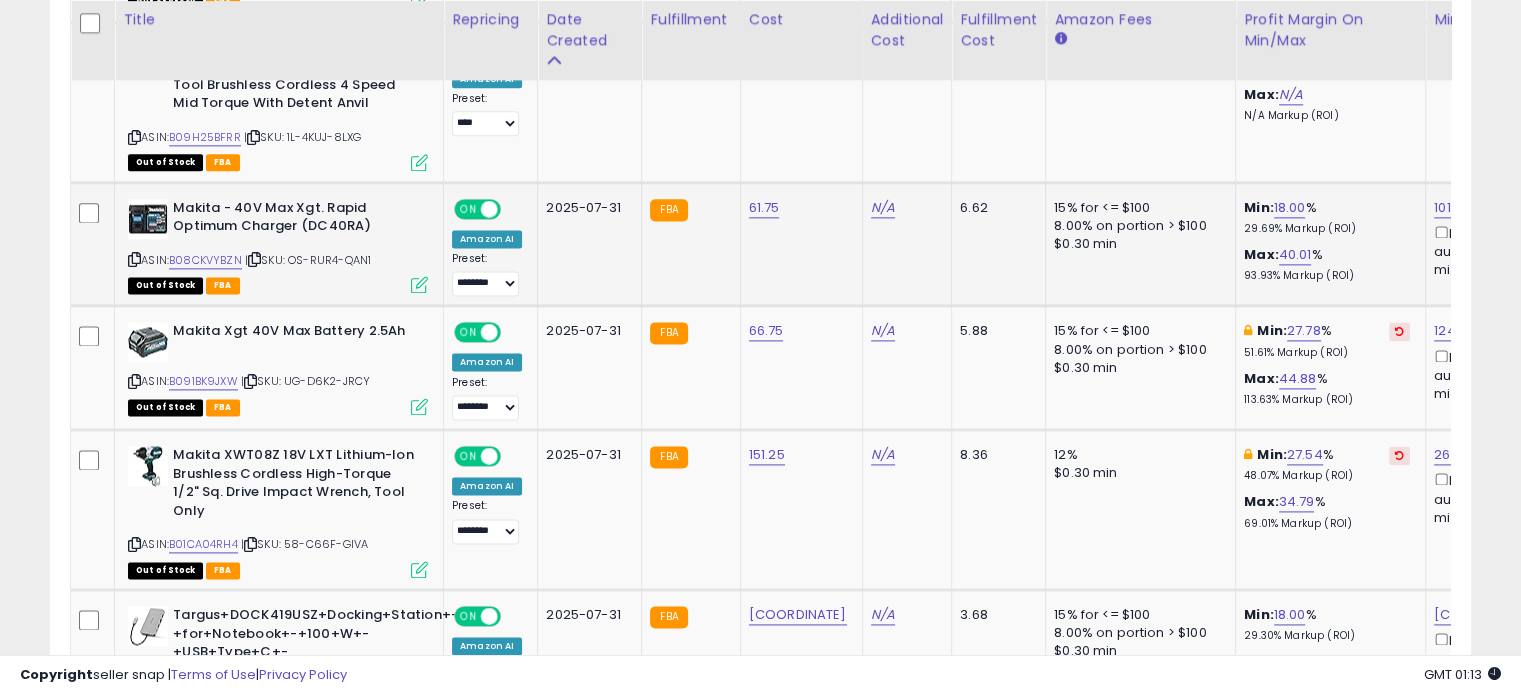 scroll, scrollTop: 0, scrollLeft: 328, axis: horizontal 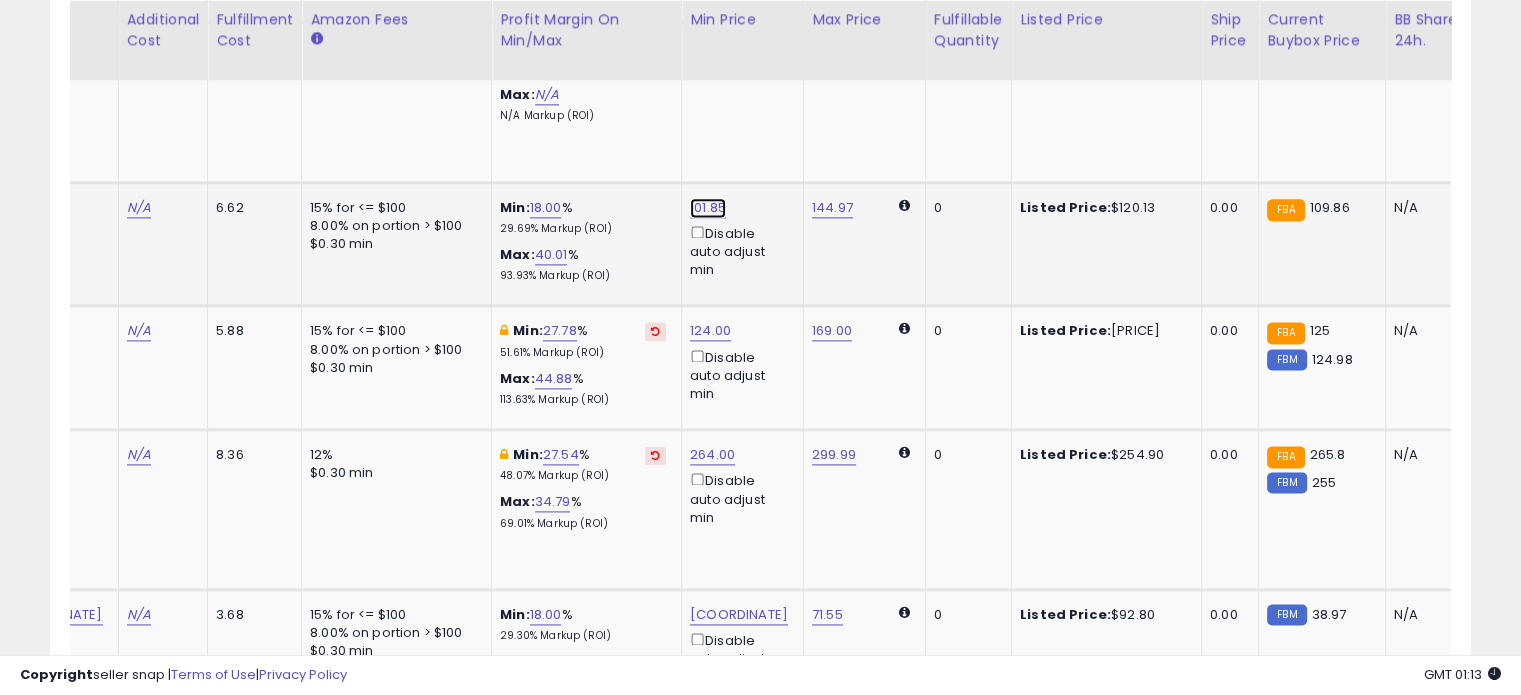 click on "101.85" at bounding box center (702, -1572) 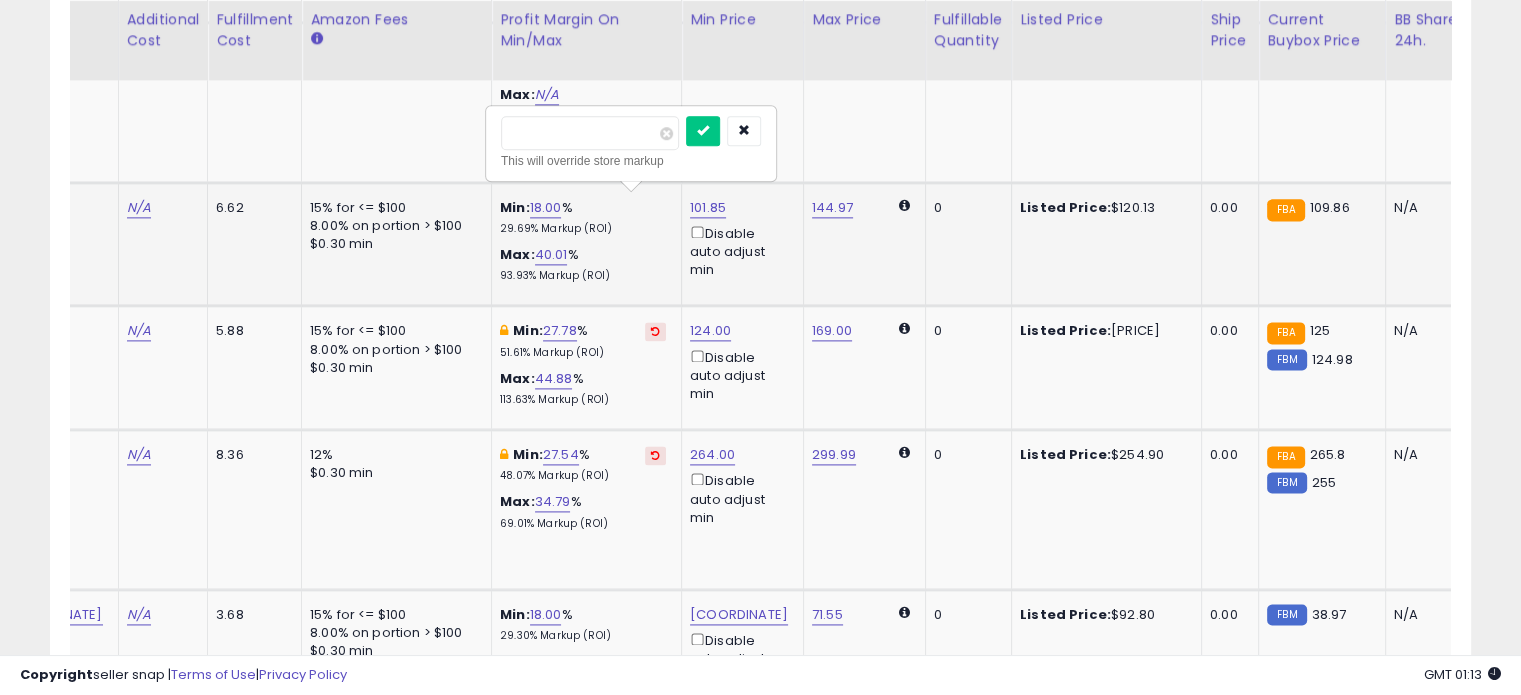 type on "***" 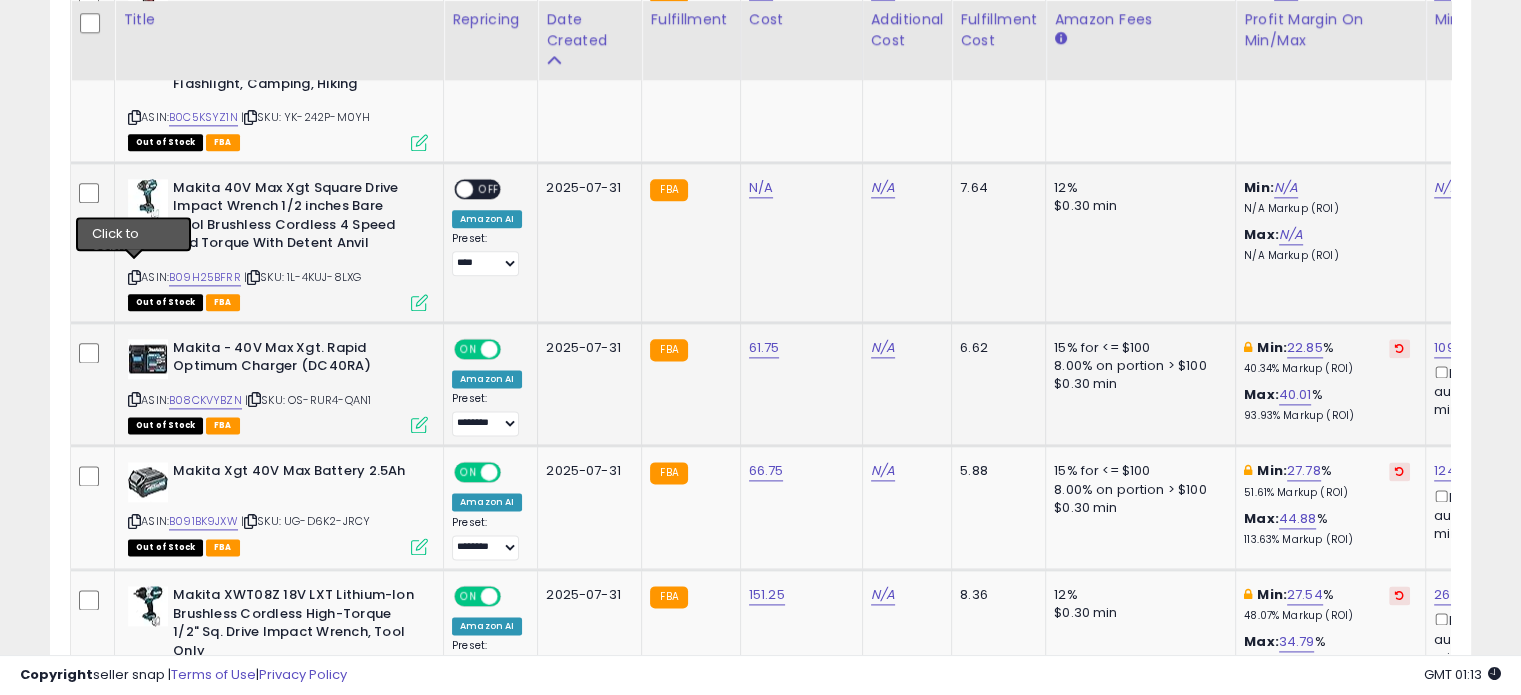 click at bounding box center (134, 277) 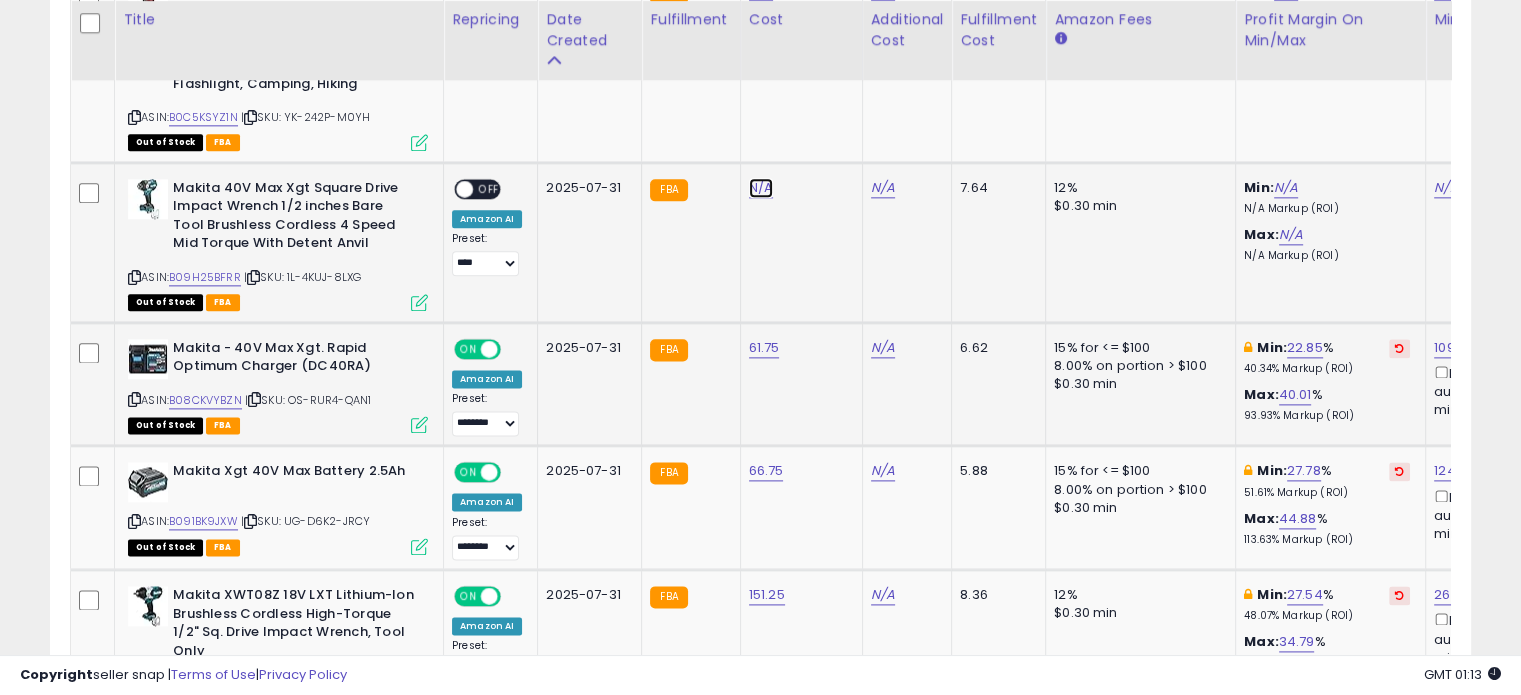 click on "N/A" at bounding box center [761, -1432] 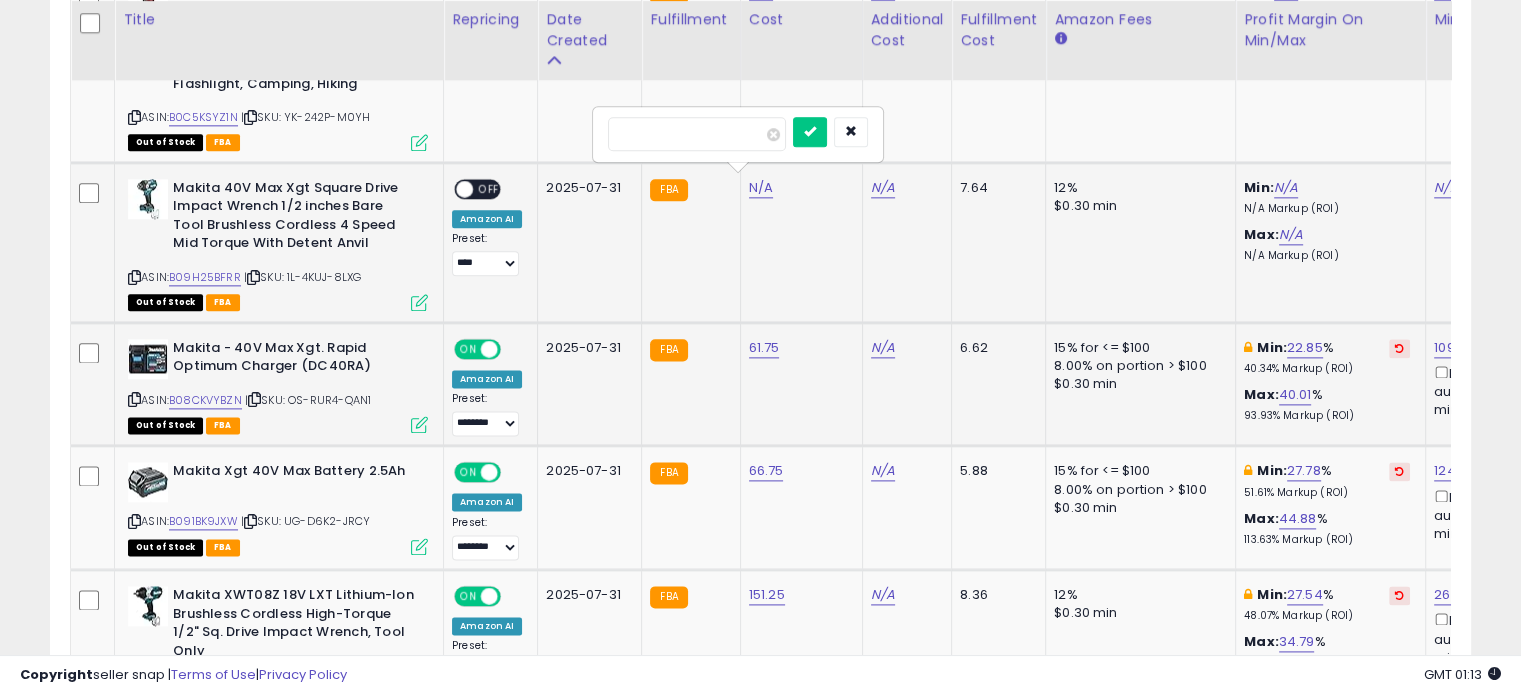 type on "******" 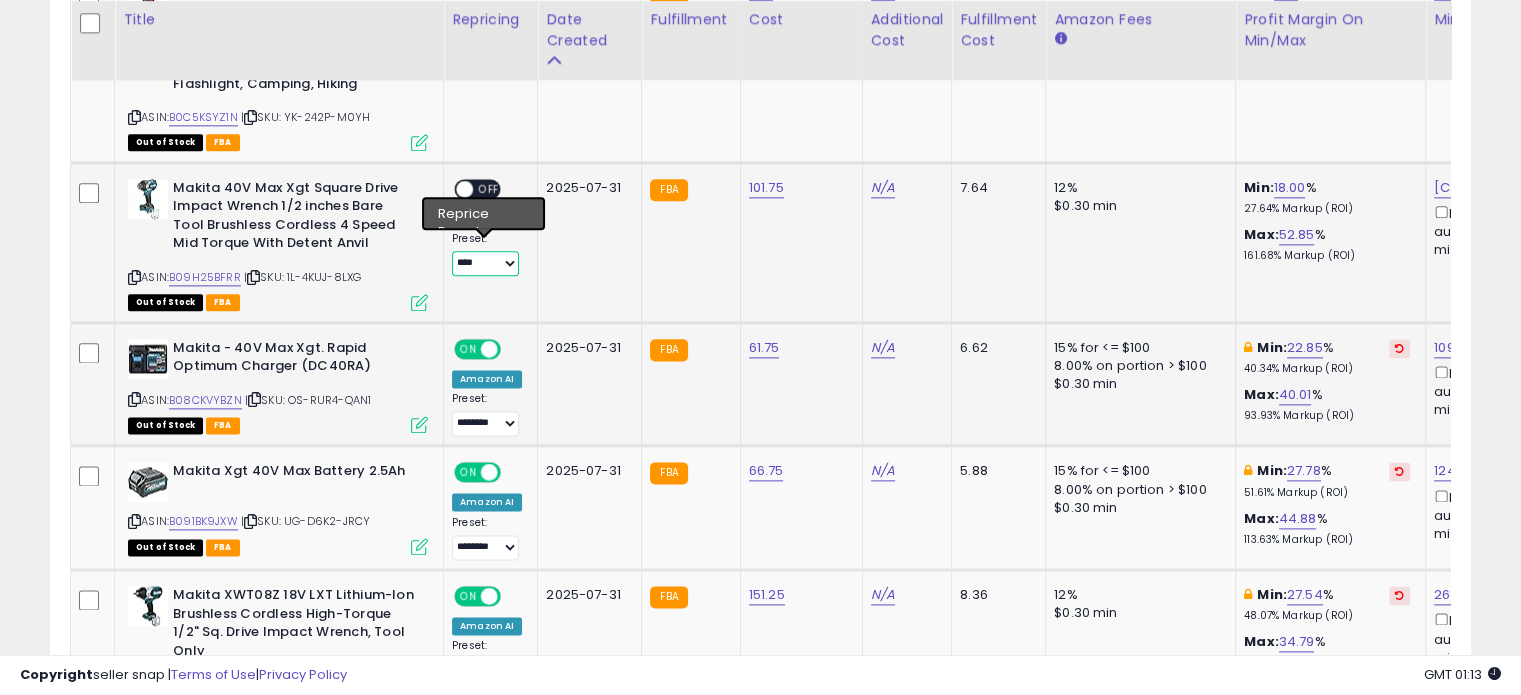 click on "**********" at bounding box center [485, 263] 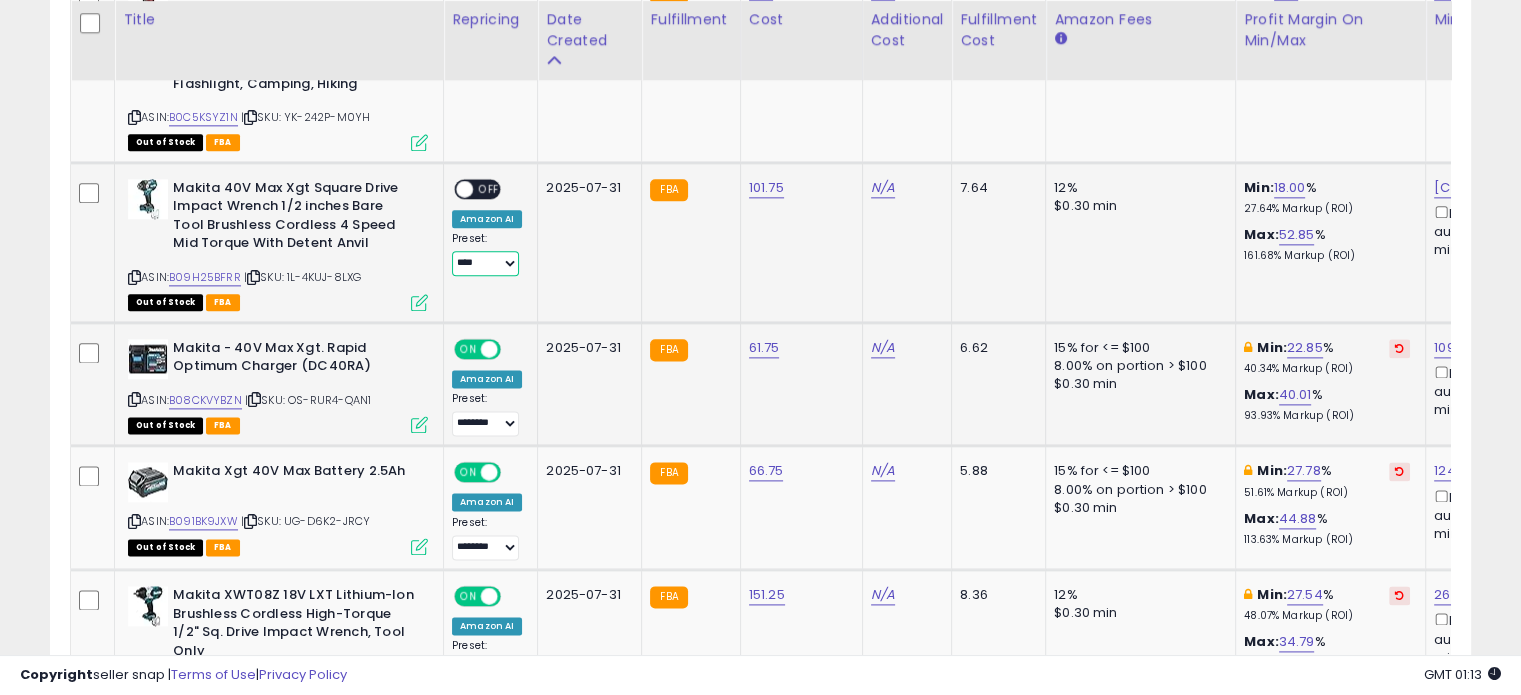 select on "********" 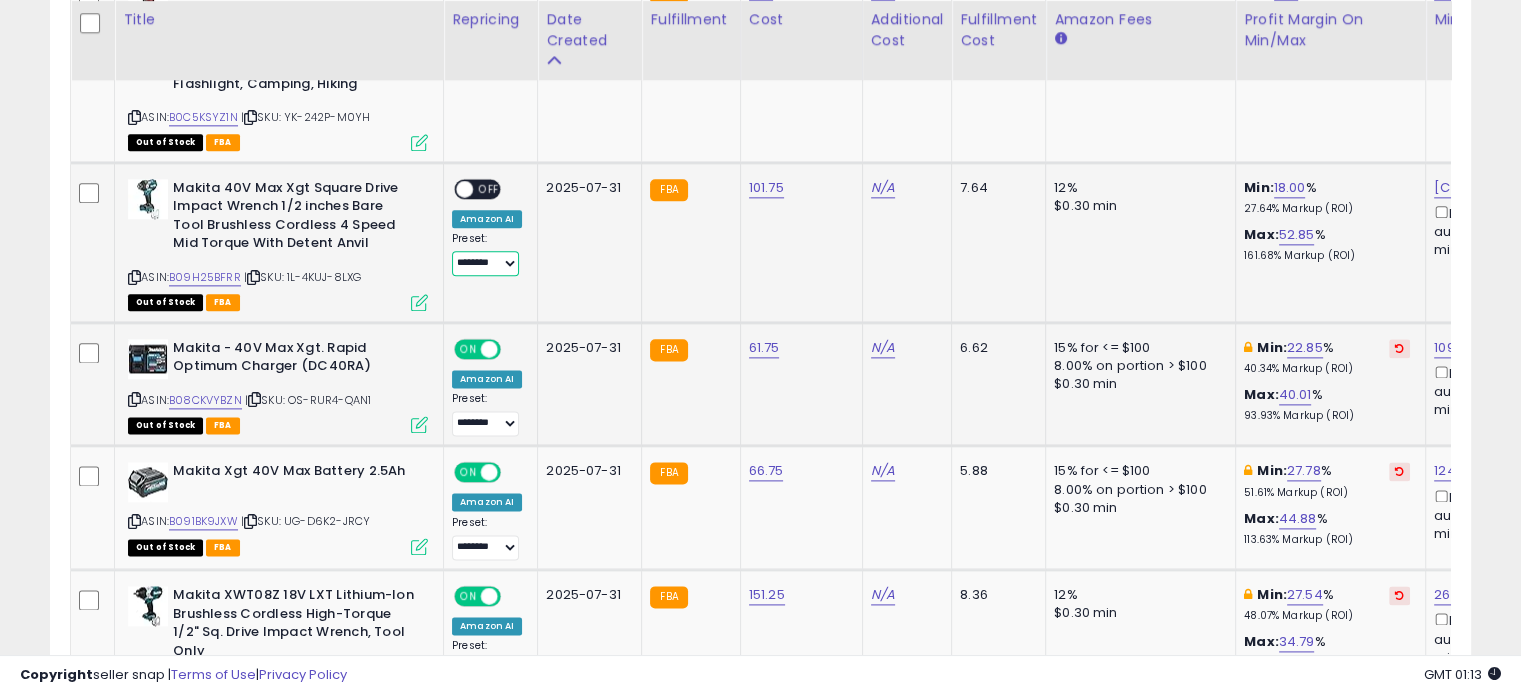 click on "**********" at bounding box center [485, 263] 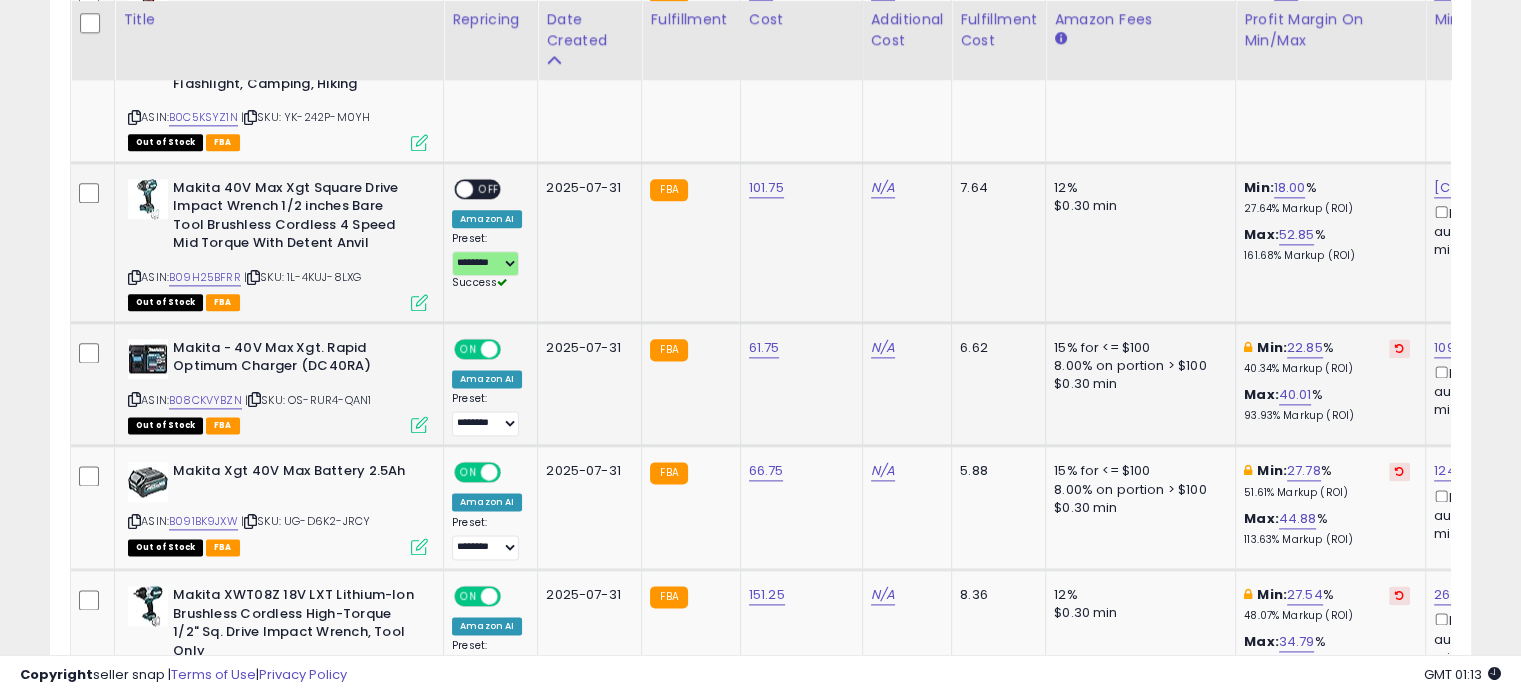click on "OFF" at bounding box center [489, 188] 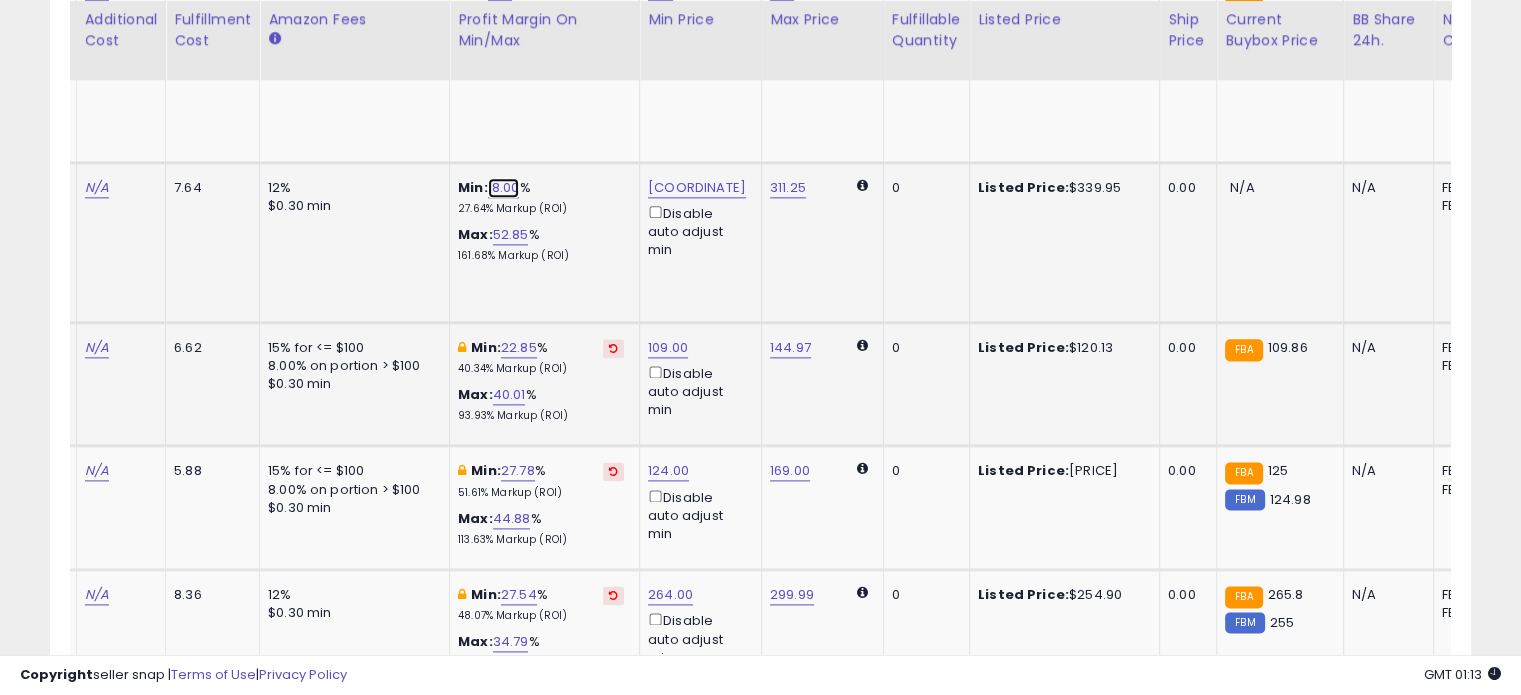 click on "18.00" at bounding box center [504, 188] 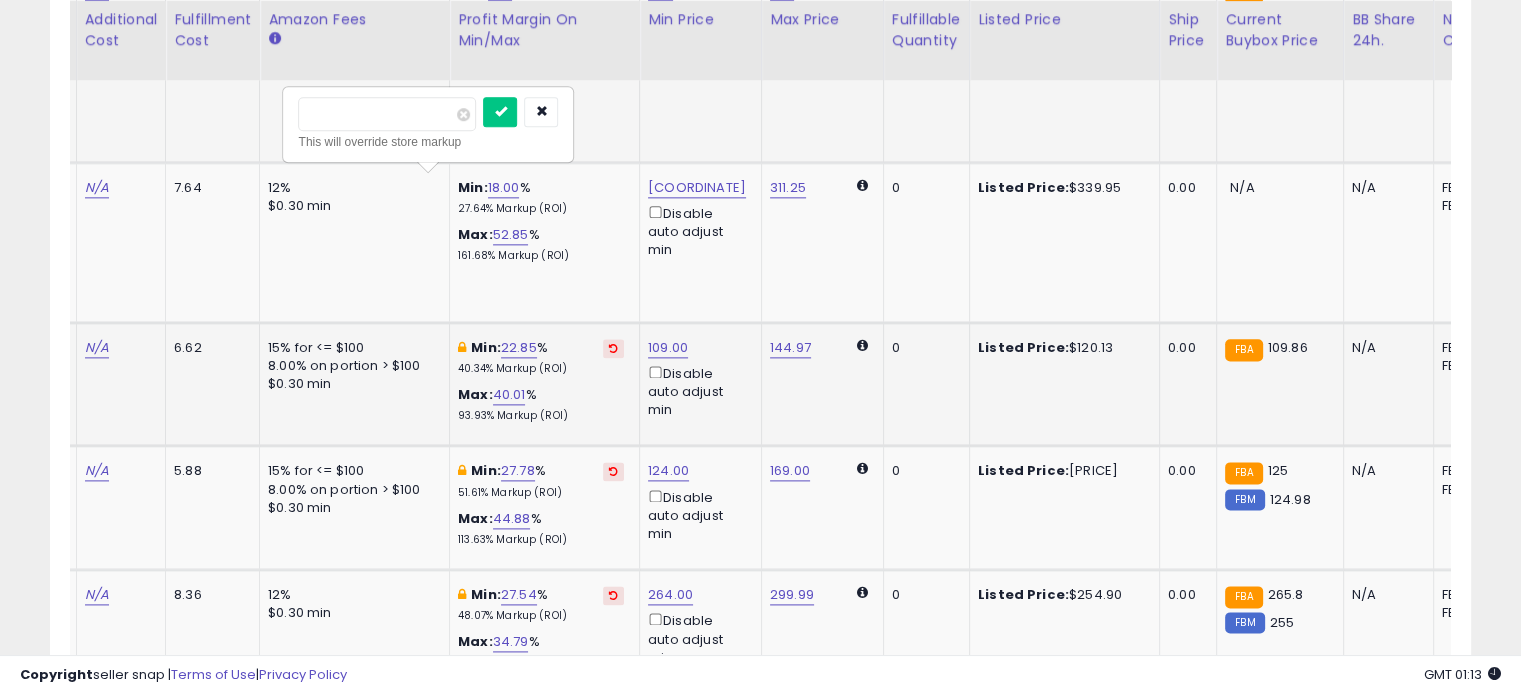 drag, startPoint x: 387, startPoint y: 113, endPoint x: 260, endPoint y: 115, distance: 127.01575 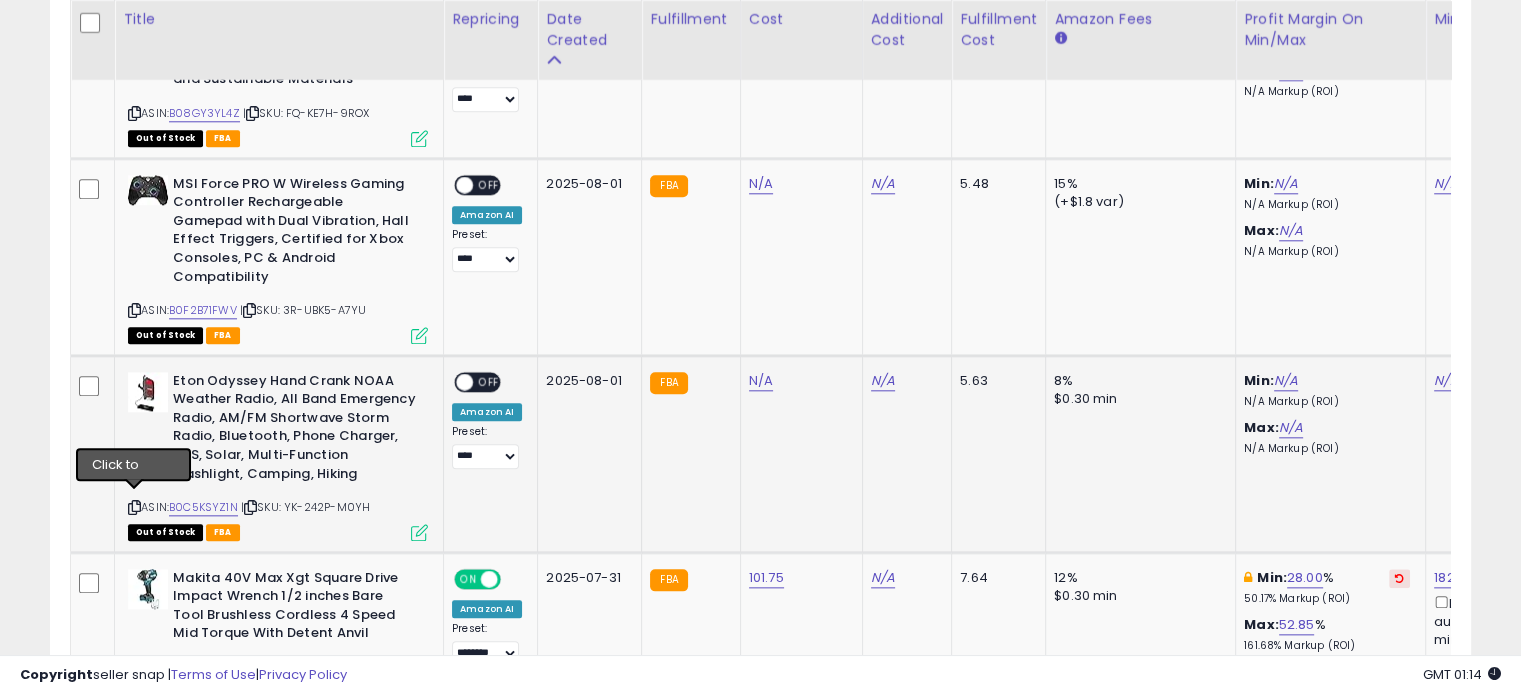 click at bounding box center (134, 507) 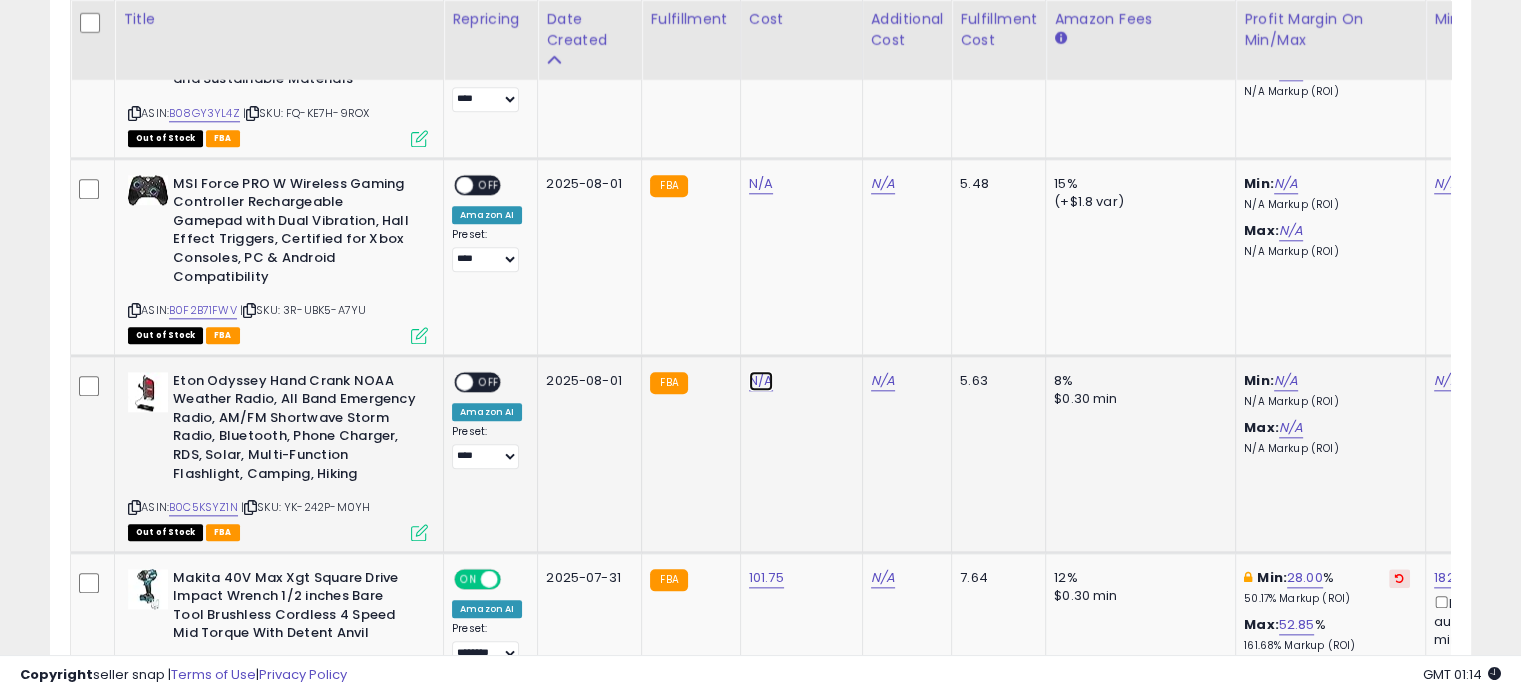 click on "N/A" at bounding box center (761, -1042) 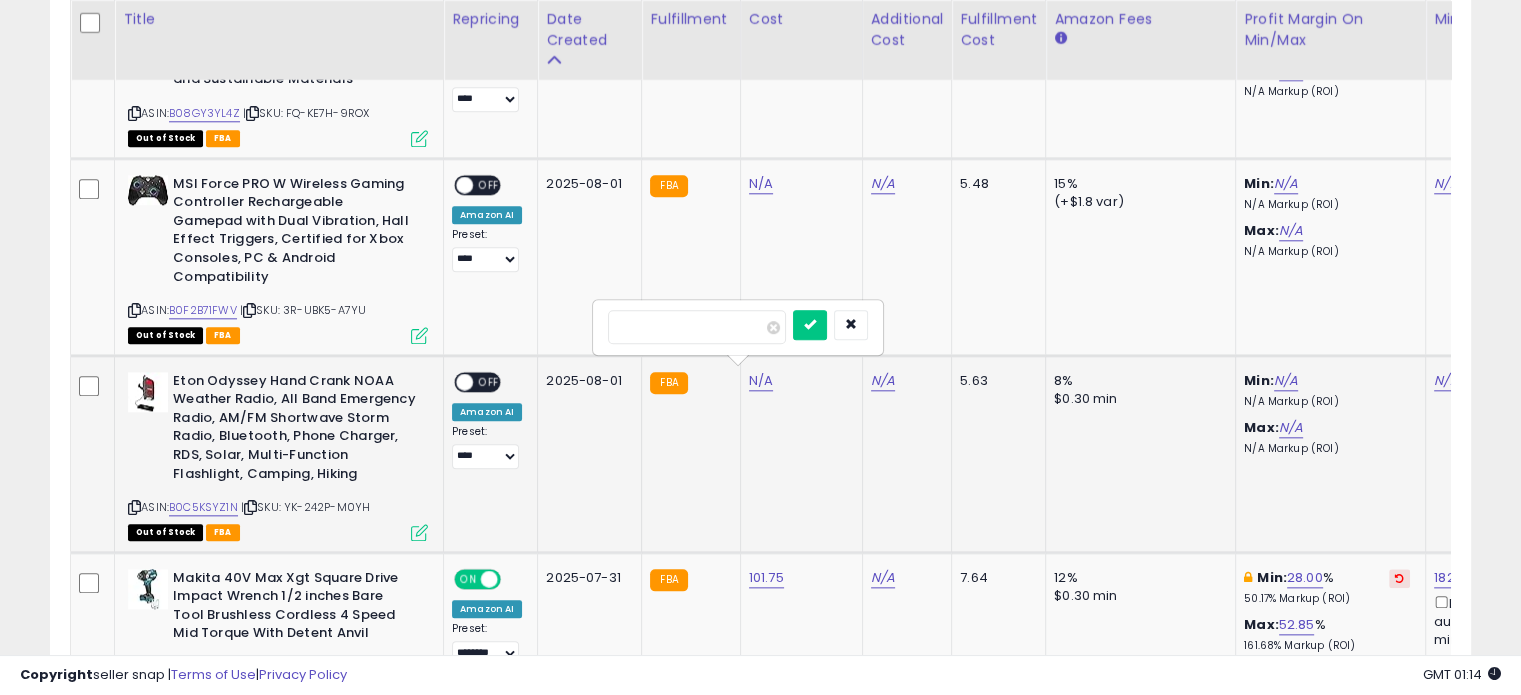 type on "*****" 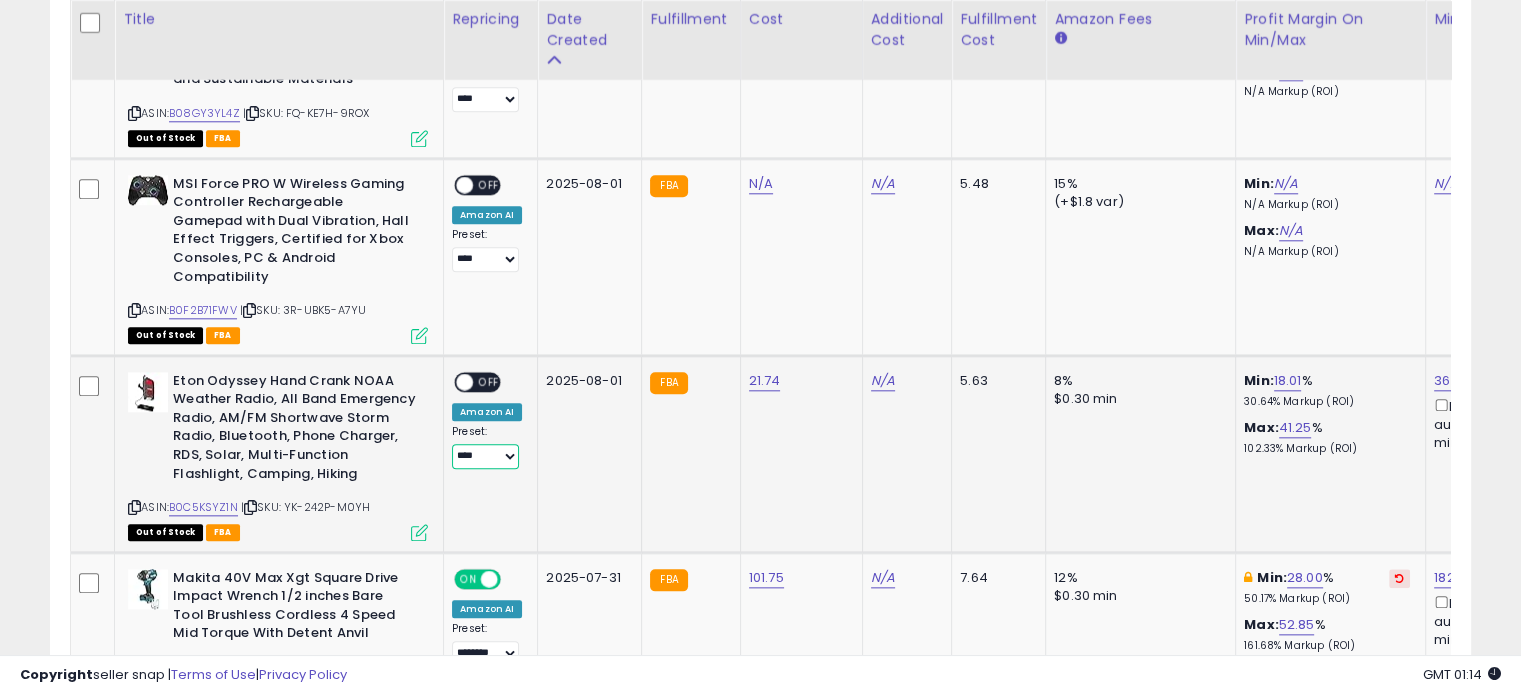 click on "**********" at bounding box center (485, 456) 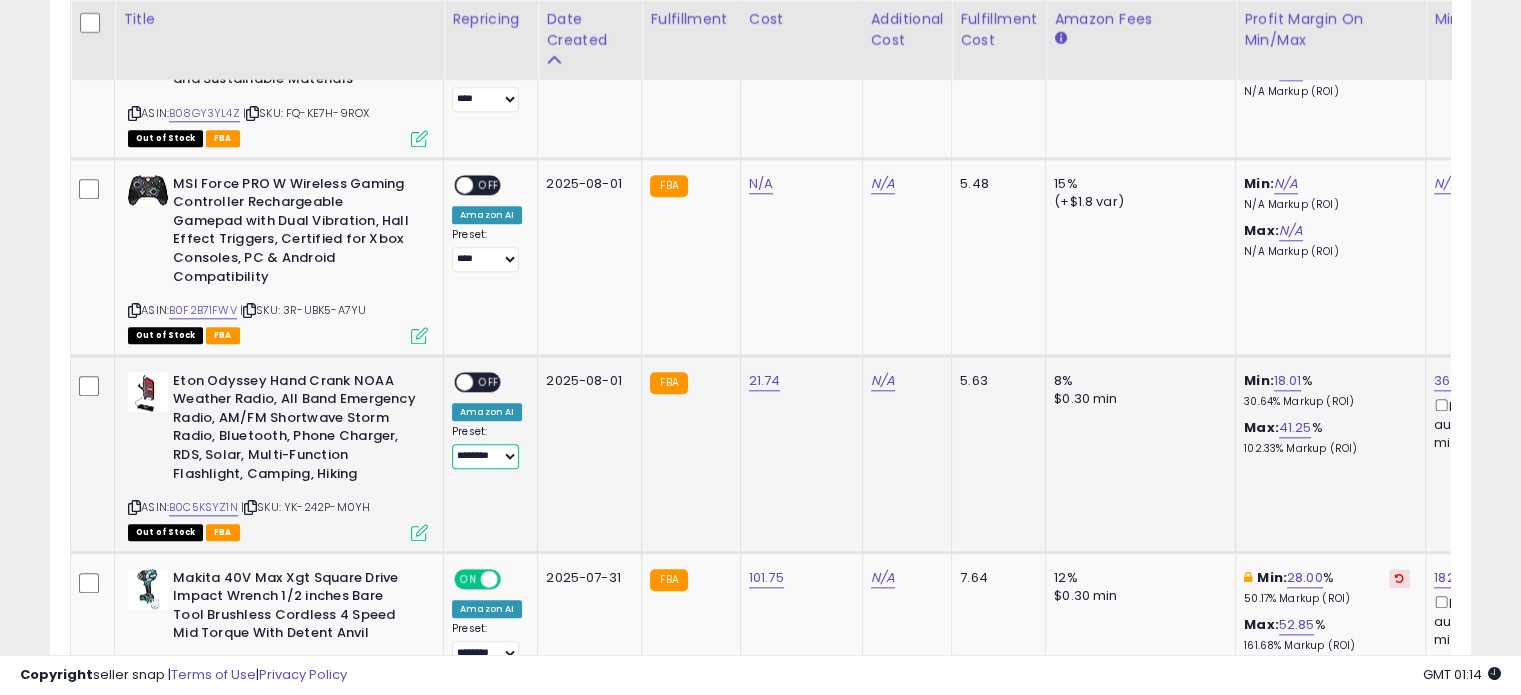 click on "**********" at bounding box center [485, 456] 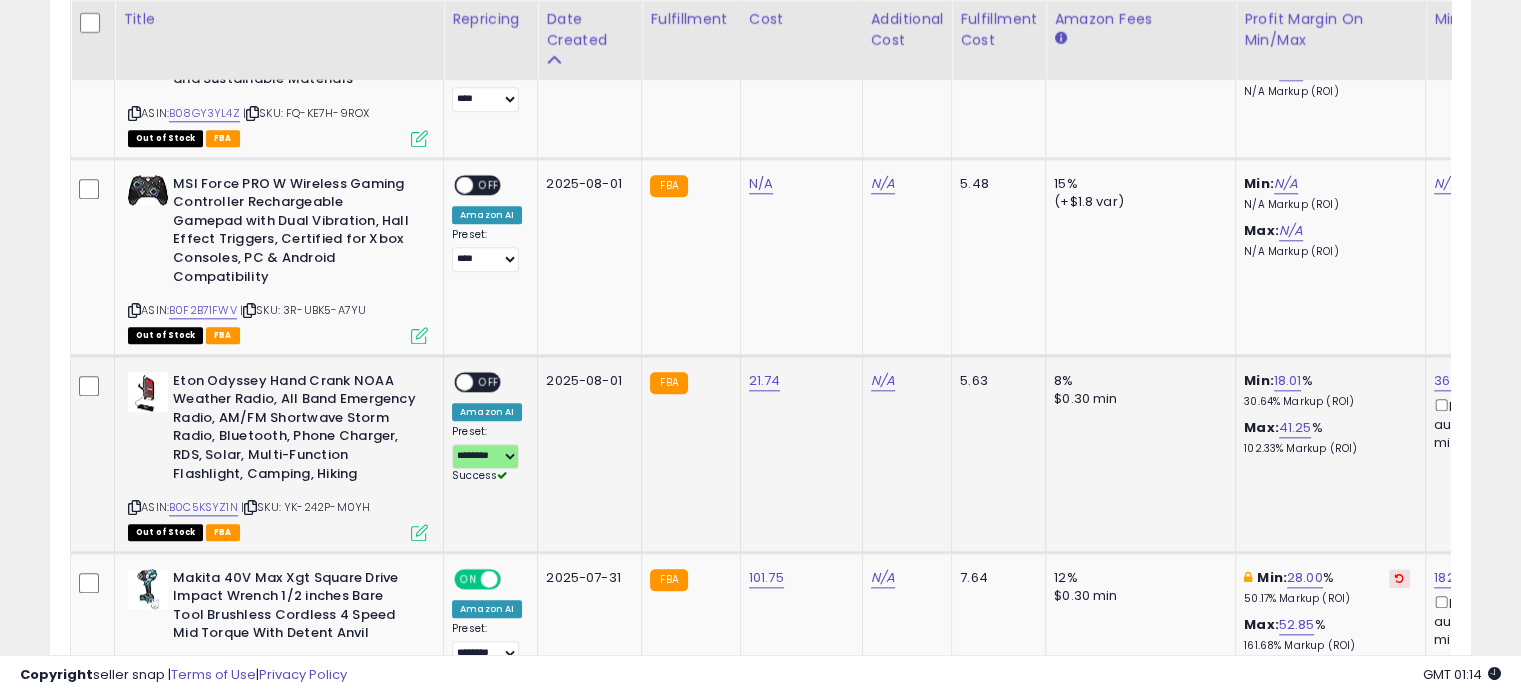 click on "OFF" at bounding box center (489, 381) 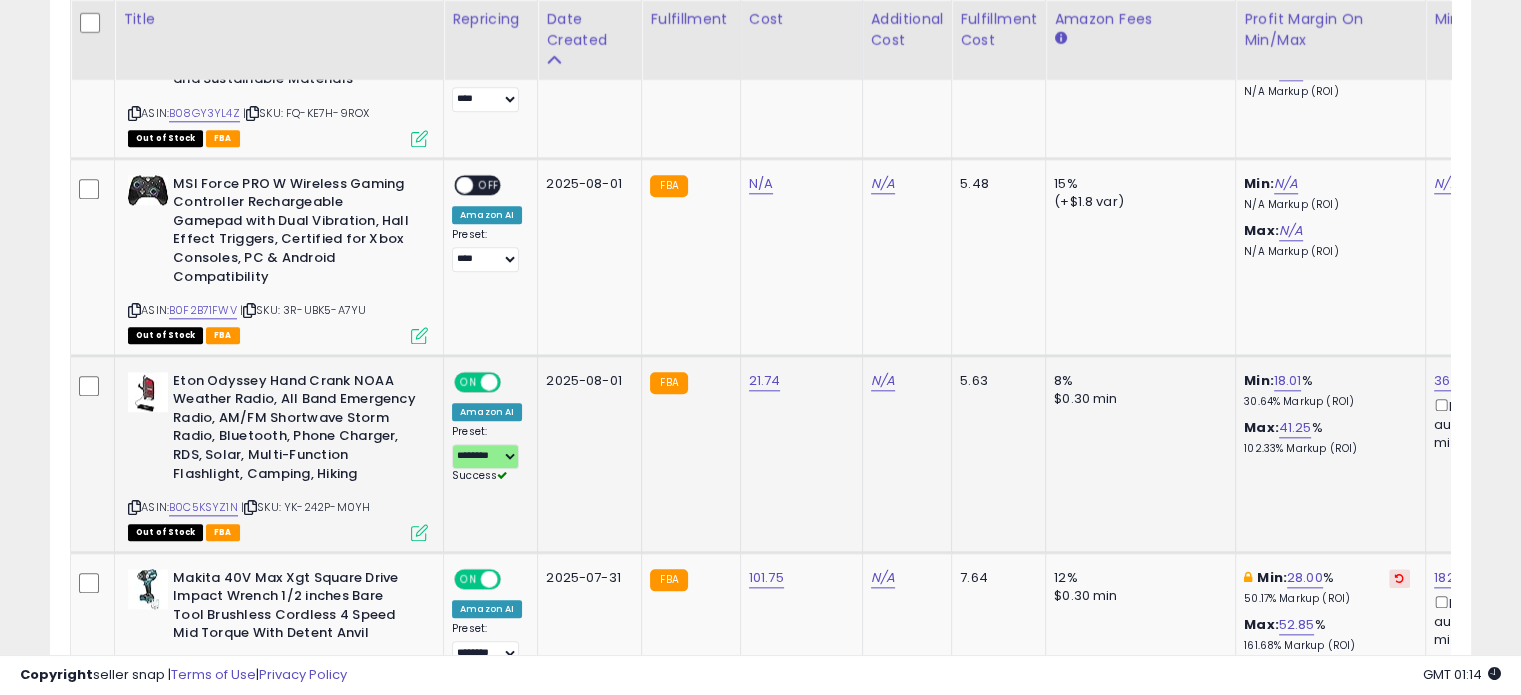 scroll, scrollTop: 0, scrollLeft: 364, axis: horizontal 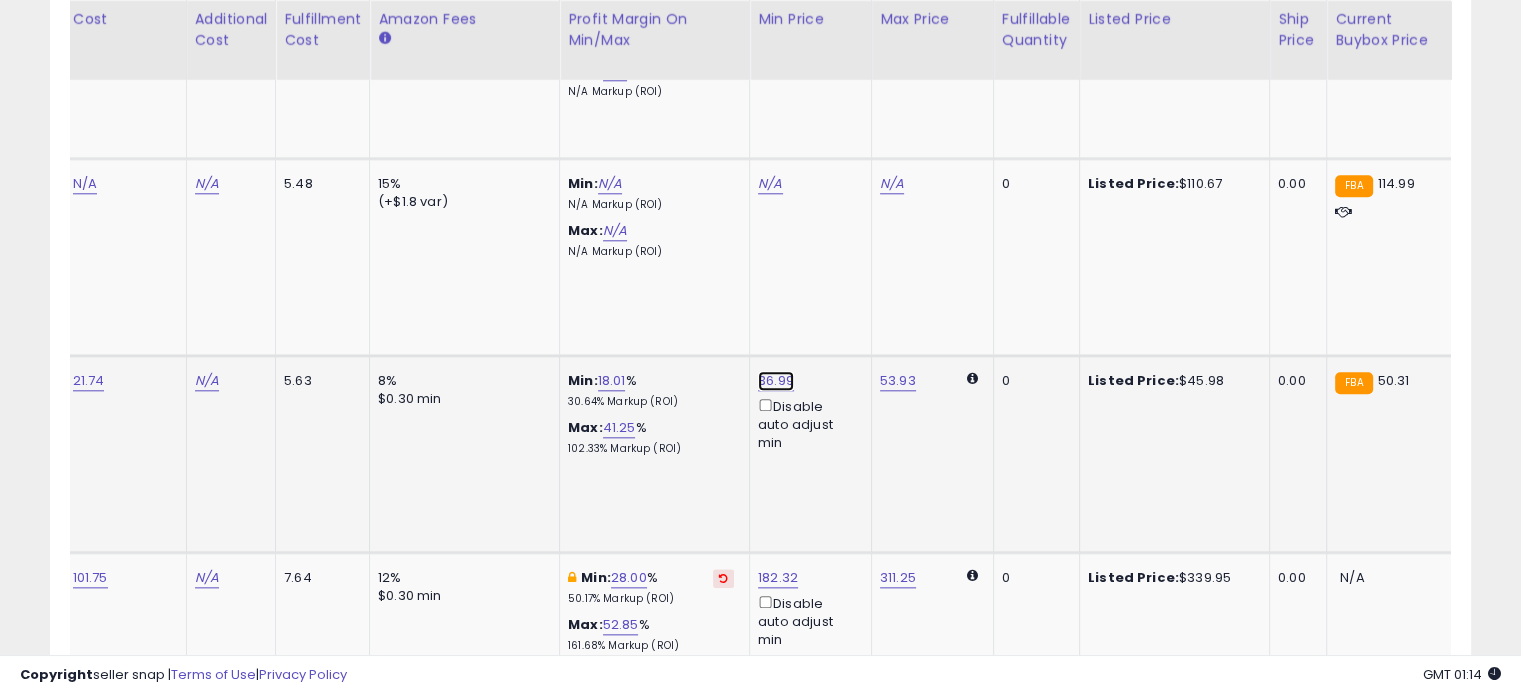 click on "36.99" at bounding box center [770, -1042] 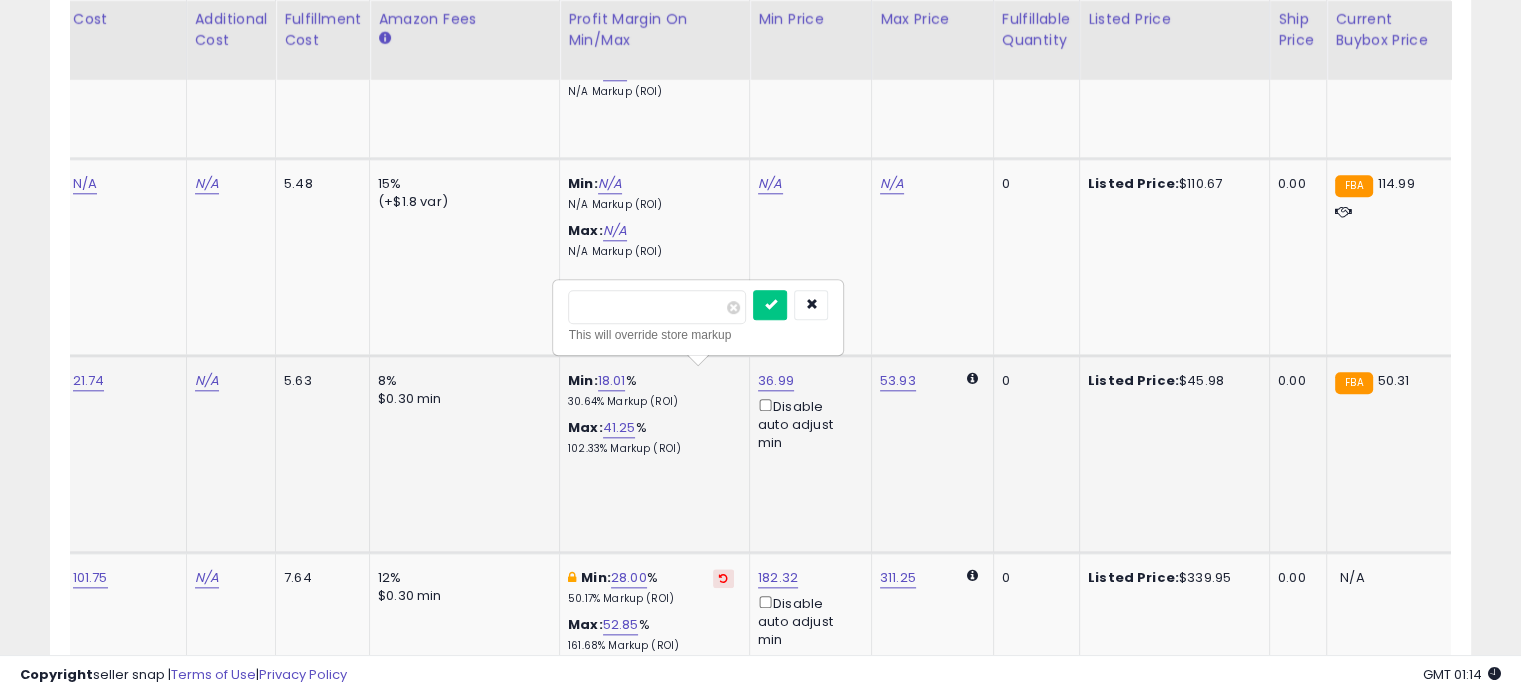 drag, startPoint x: 634, startPoint y: 299, endPoint x: 560, endPoint y: 299, distance: 74 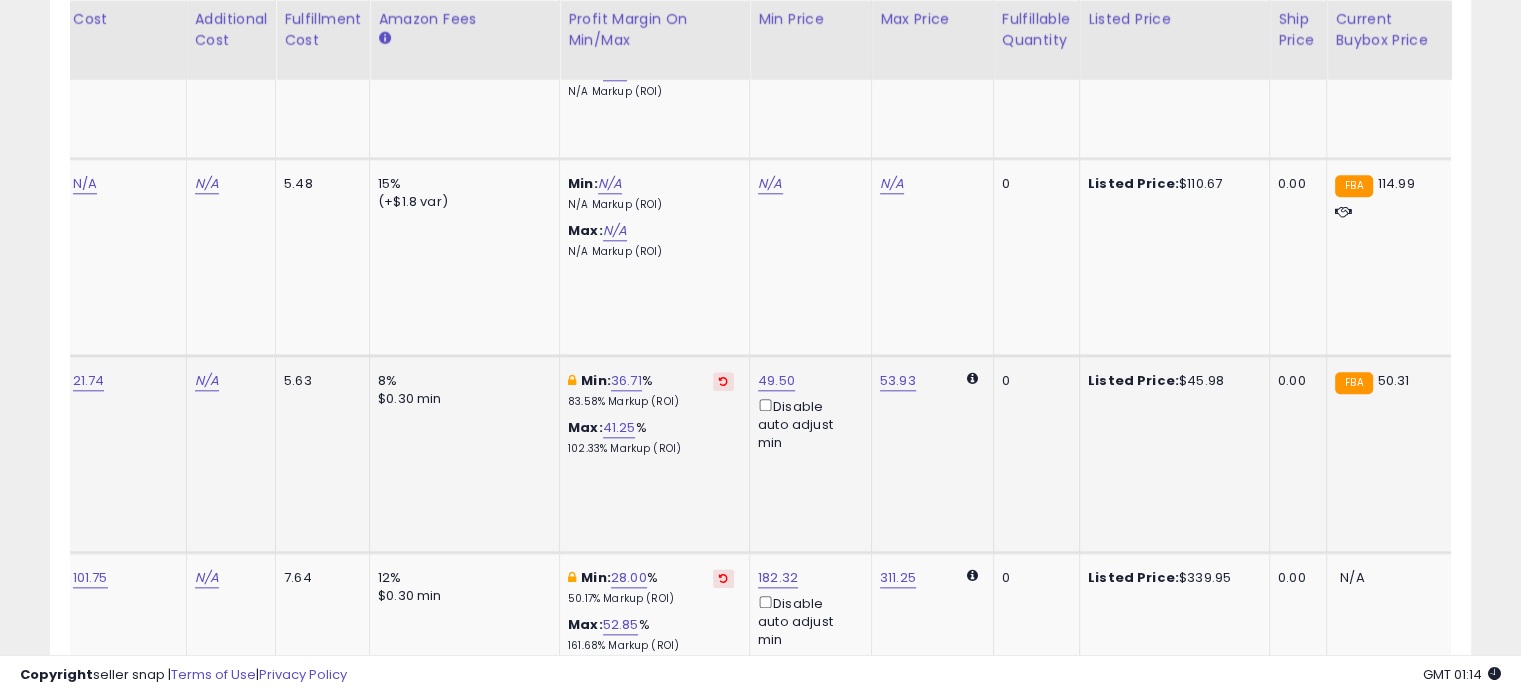 scroll, scrollTop: 0, scrollLeft: 0, axis: both 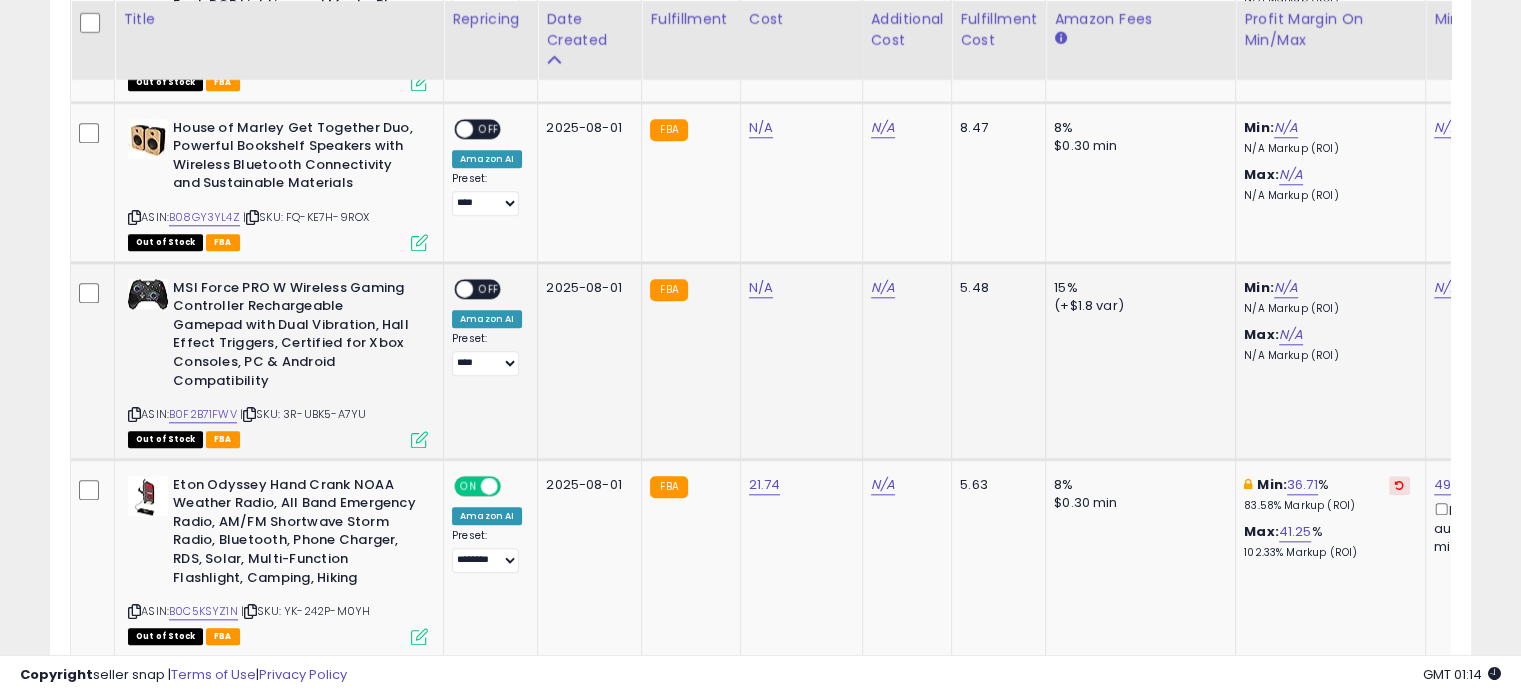 click at bounding box center (134, 414) 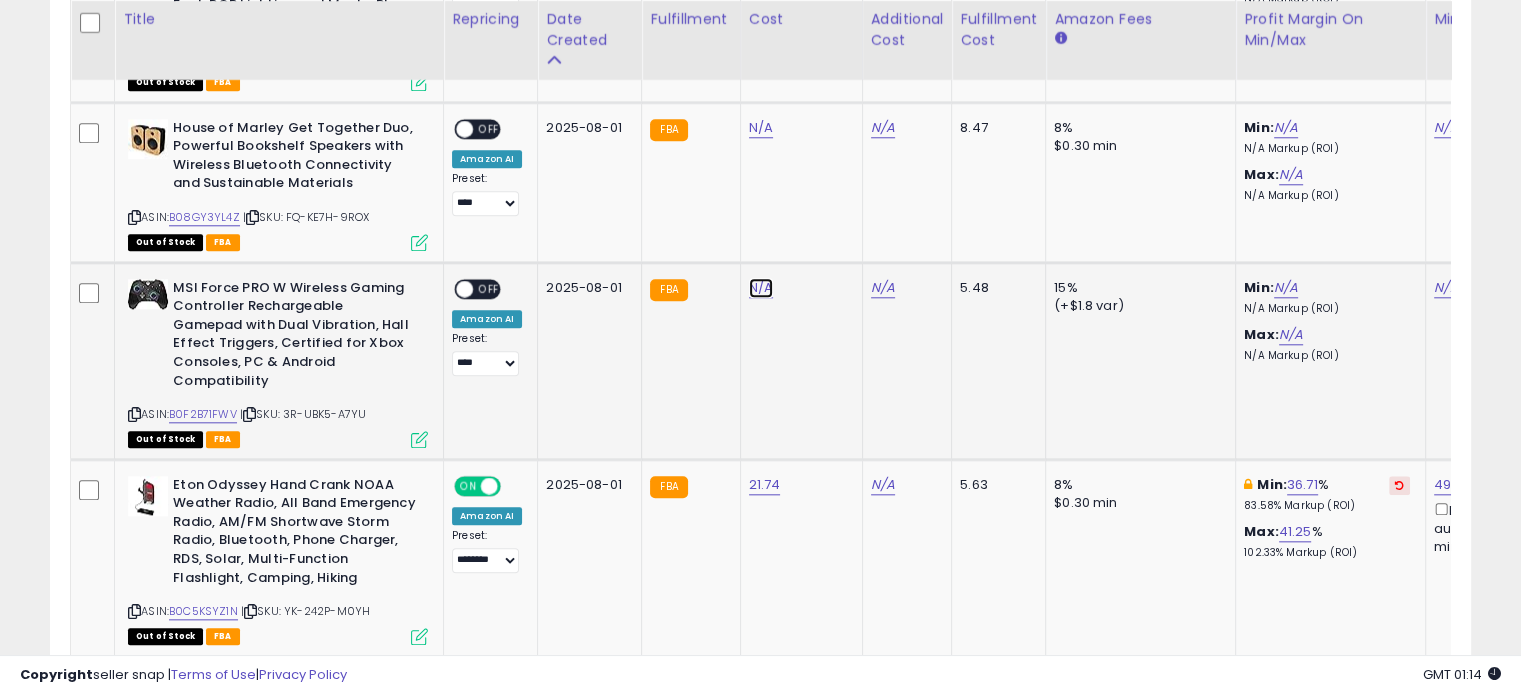 click on "N/A" at bounding box center (761, -938) 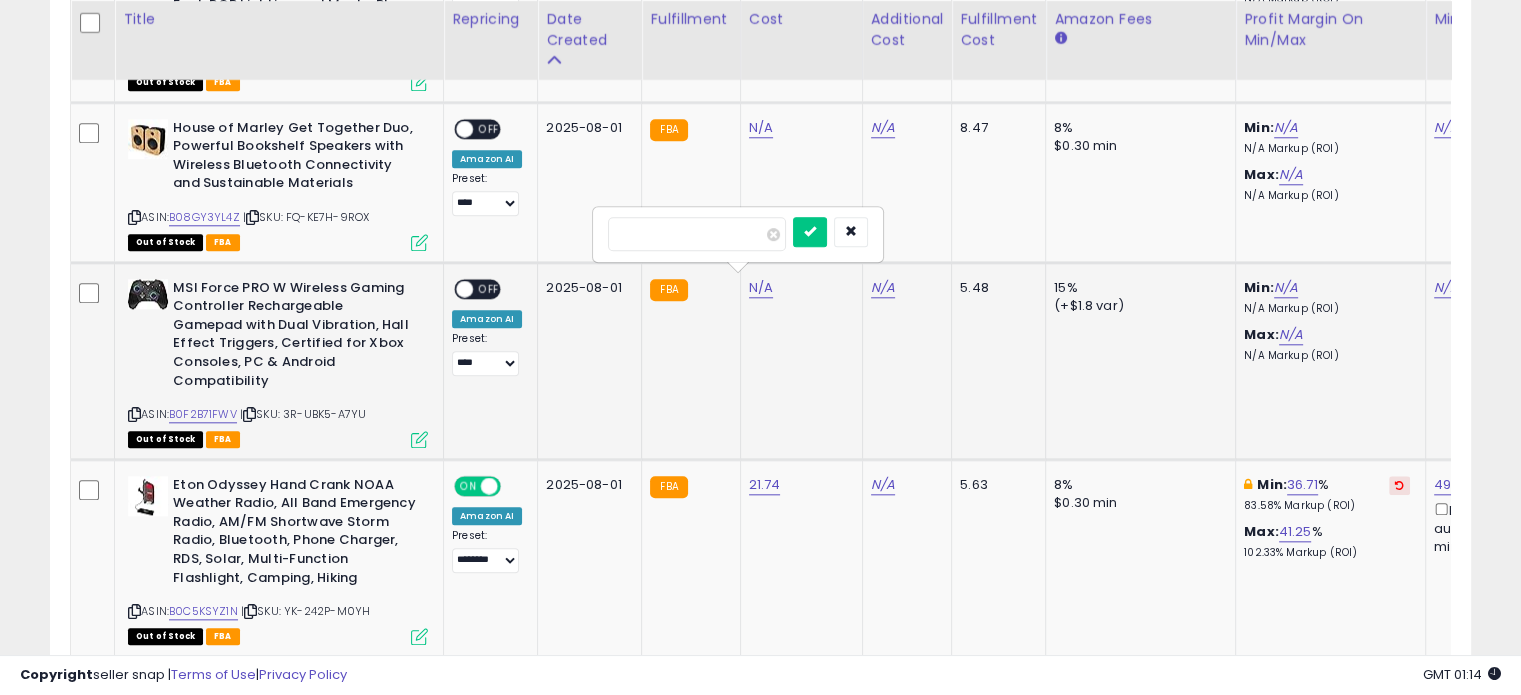 type on "*****" 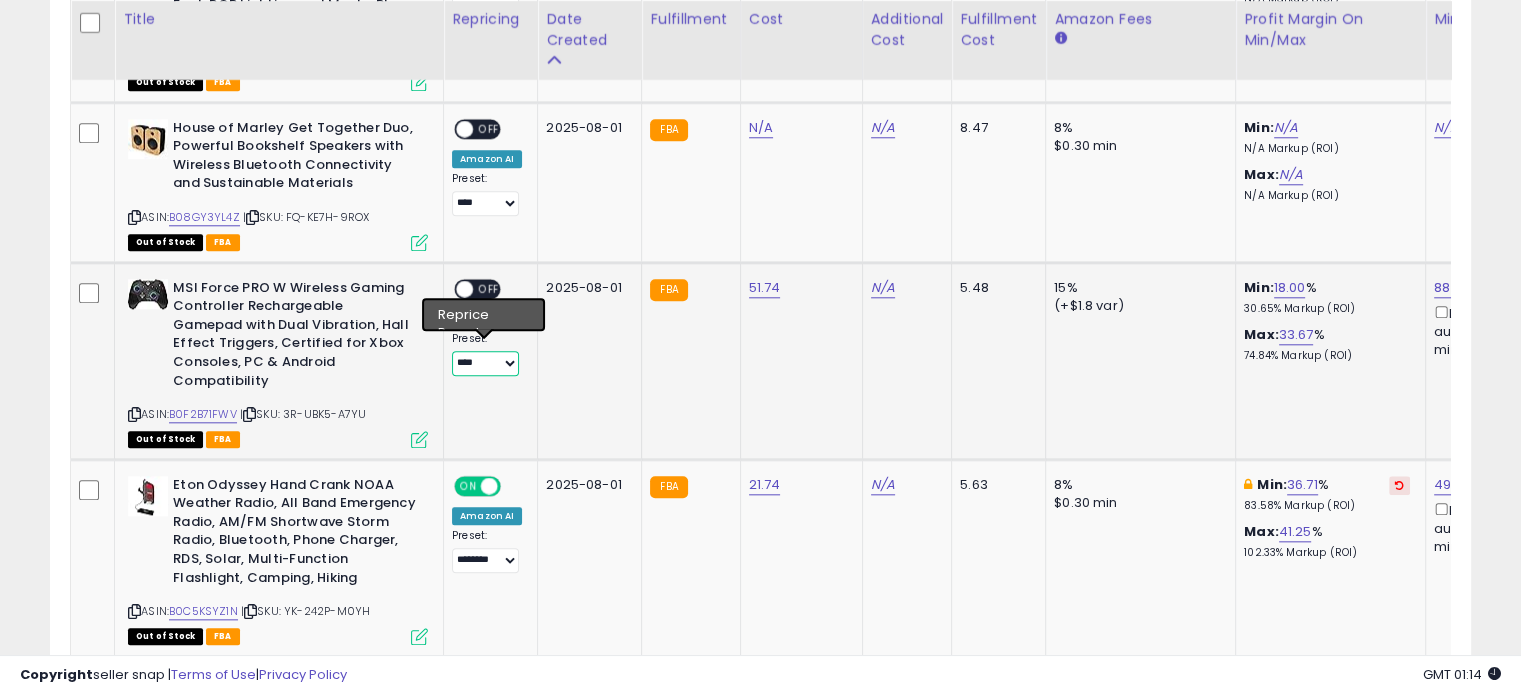 click on "**********" at bounding box center [485, 363] 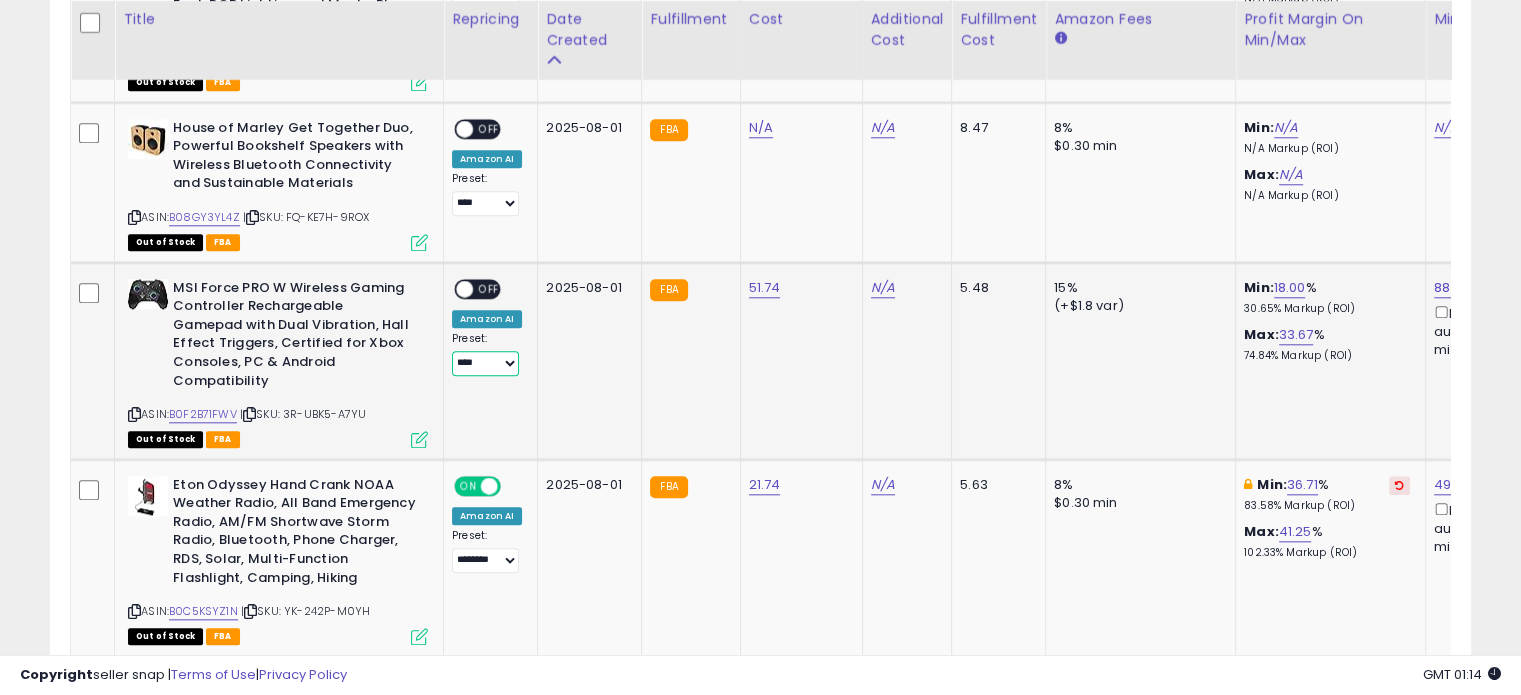 select on "********" 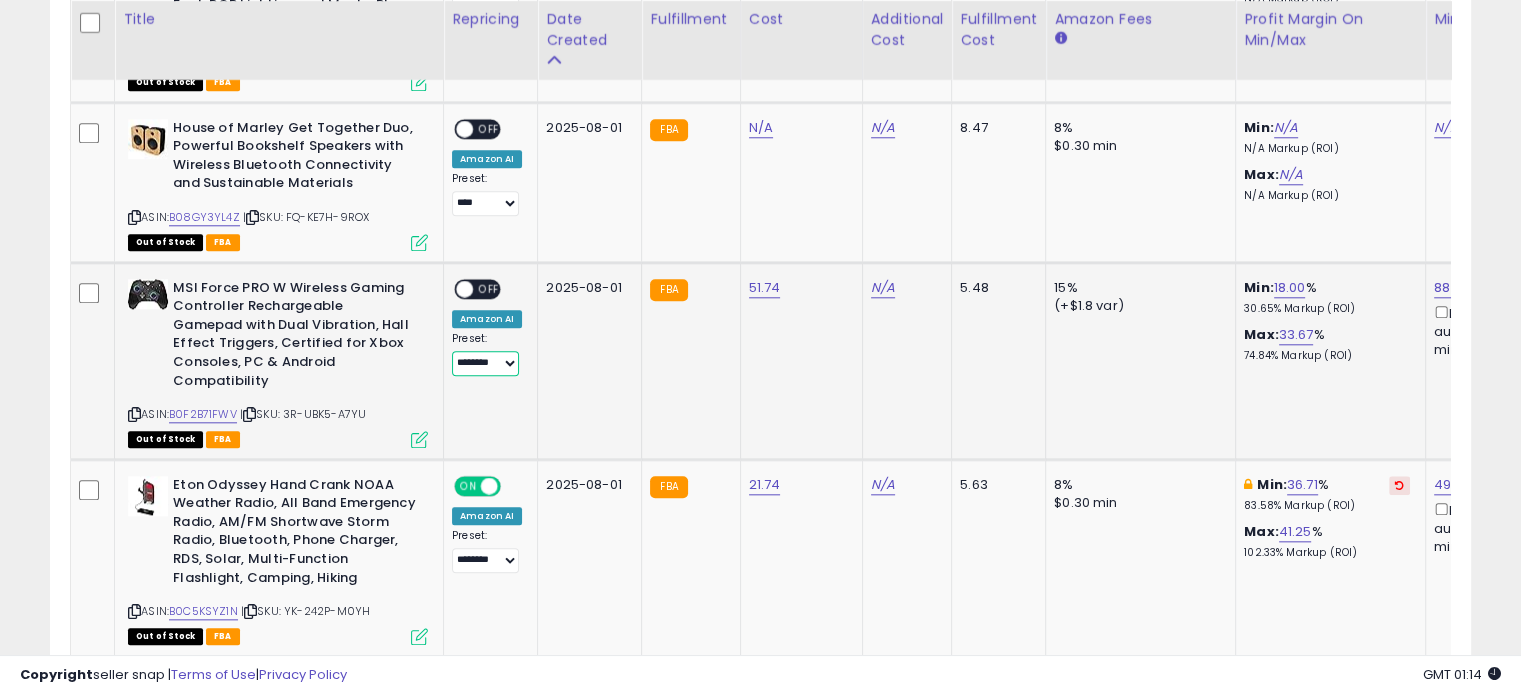 click on "**********" at bounding box center (485, 363) 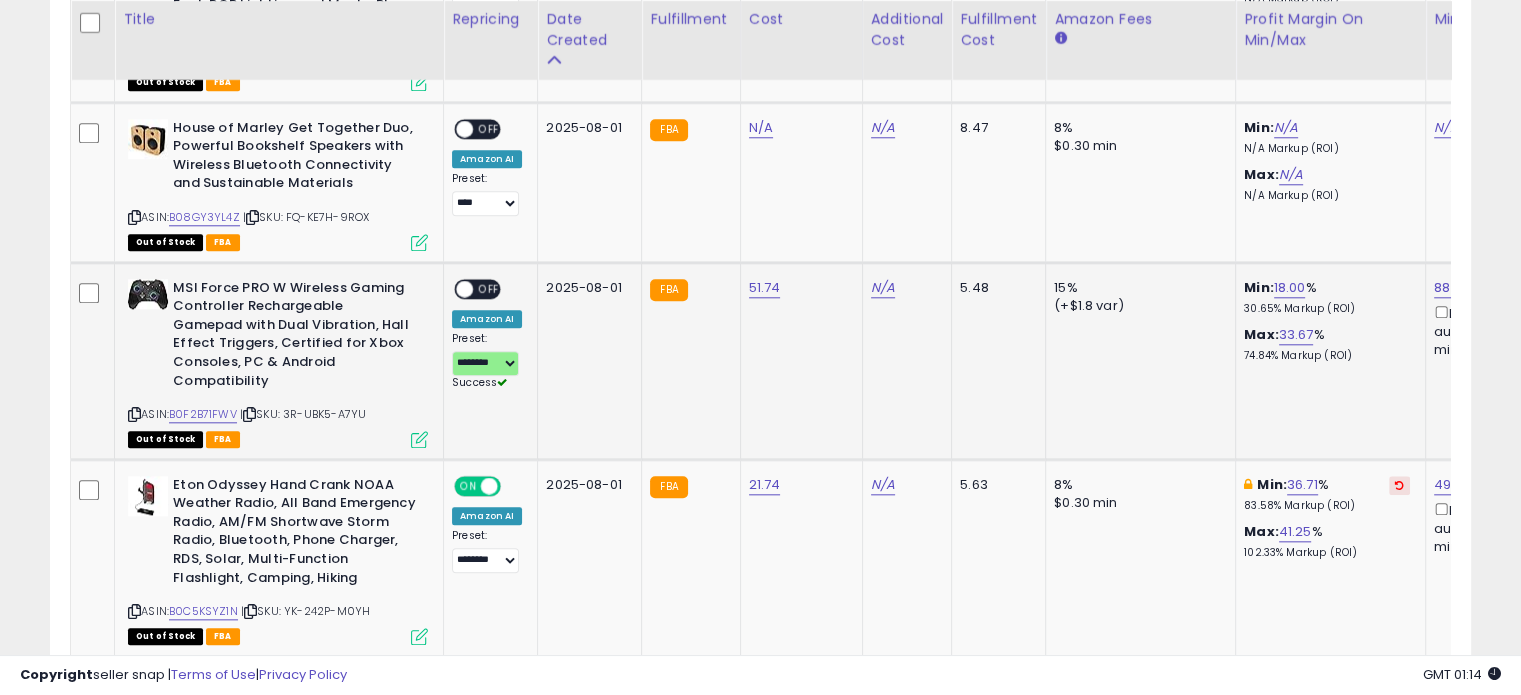 click on "ON   OFF" at bounding box center (455, 288) 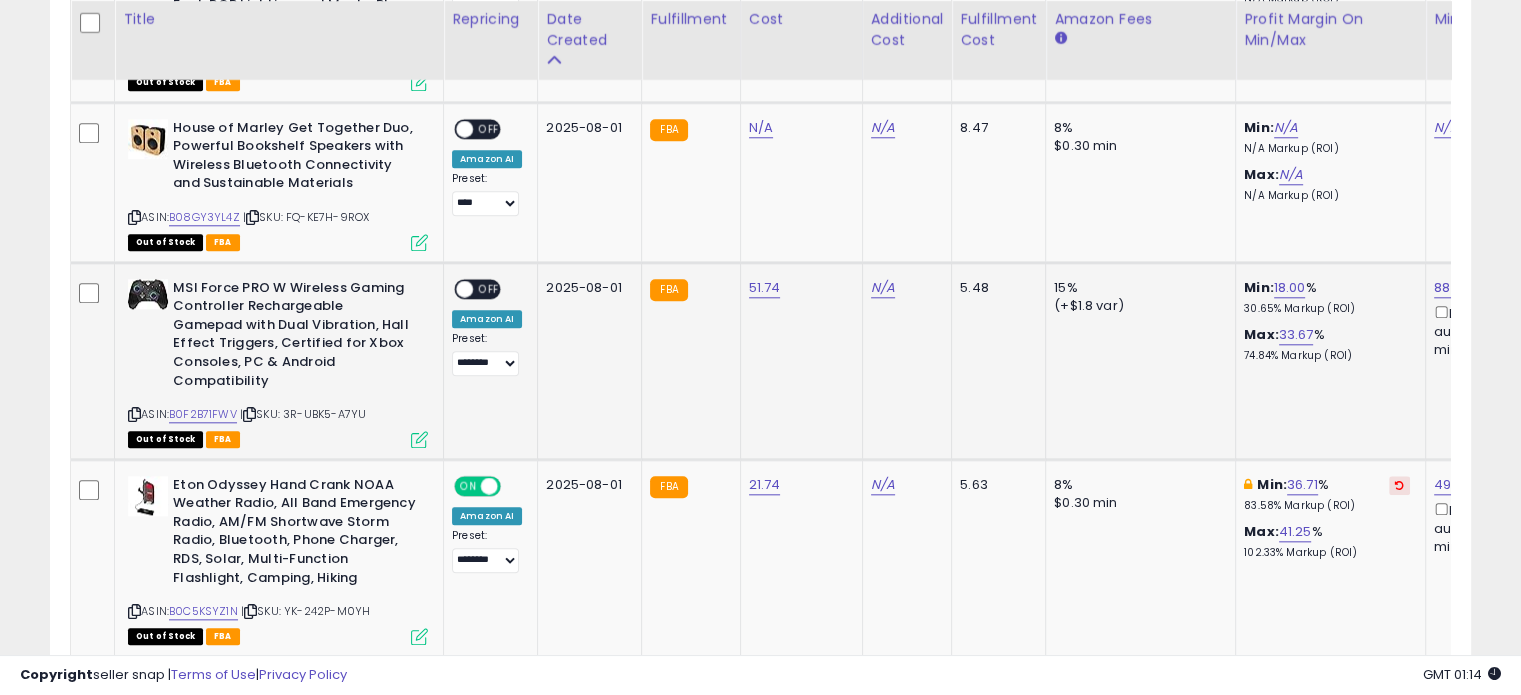 click on "OFF" at bounding box center [489, 288] 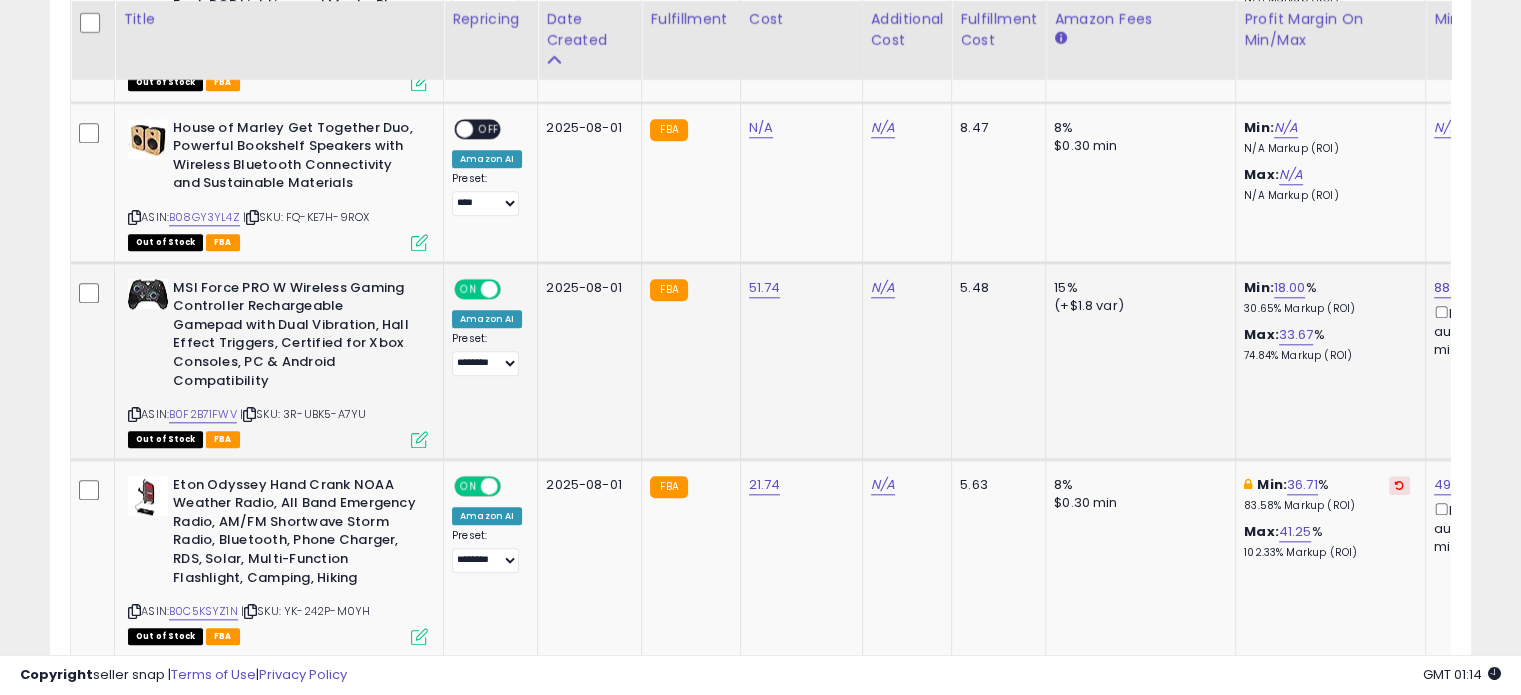 scroll, scrollTop: 0, scrollLeft: 296, axis: horizontal 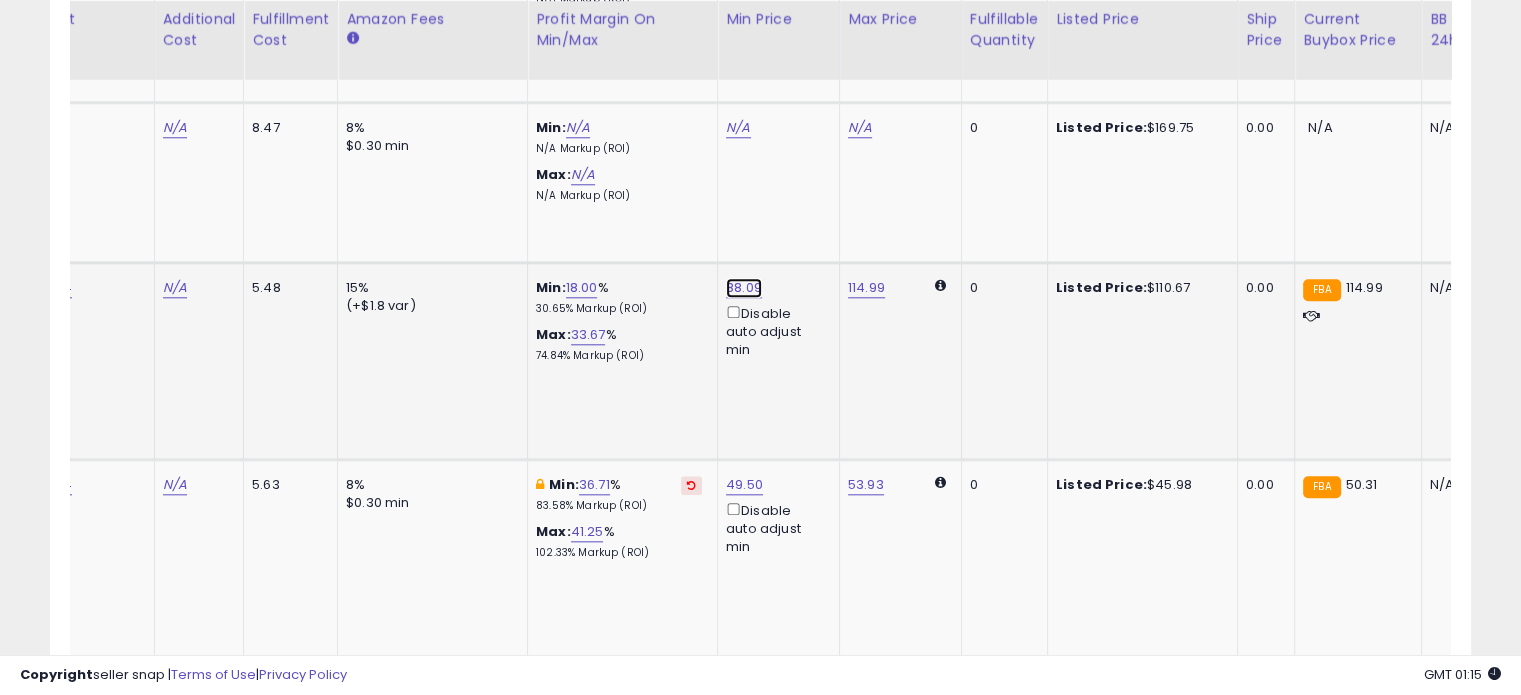 click on "88.09" at bounding box center (738, -938) 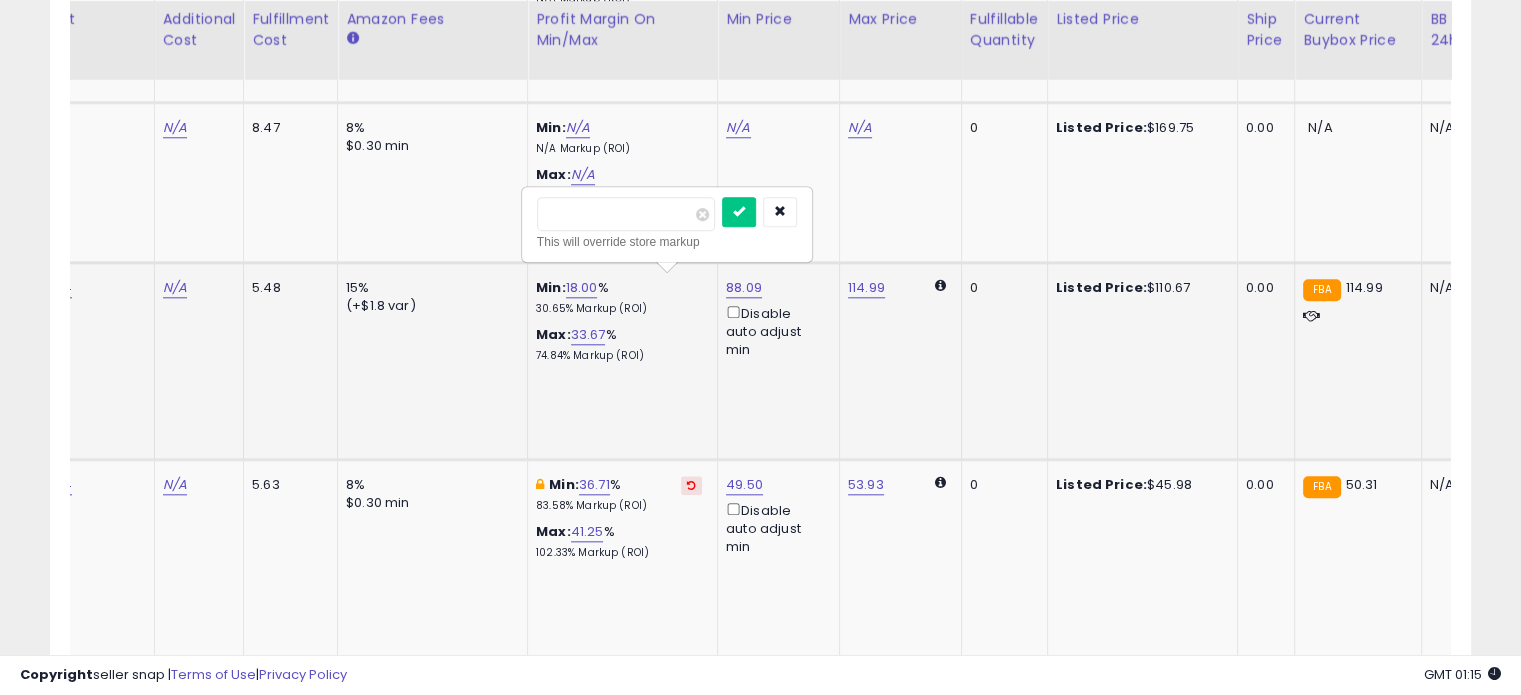 type on "***" 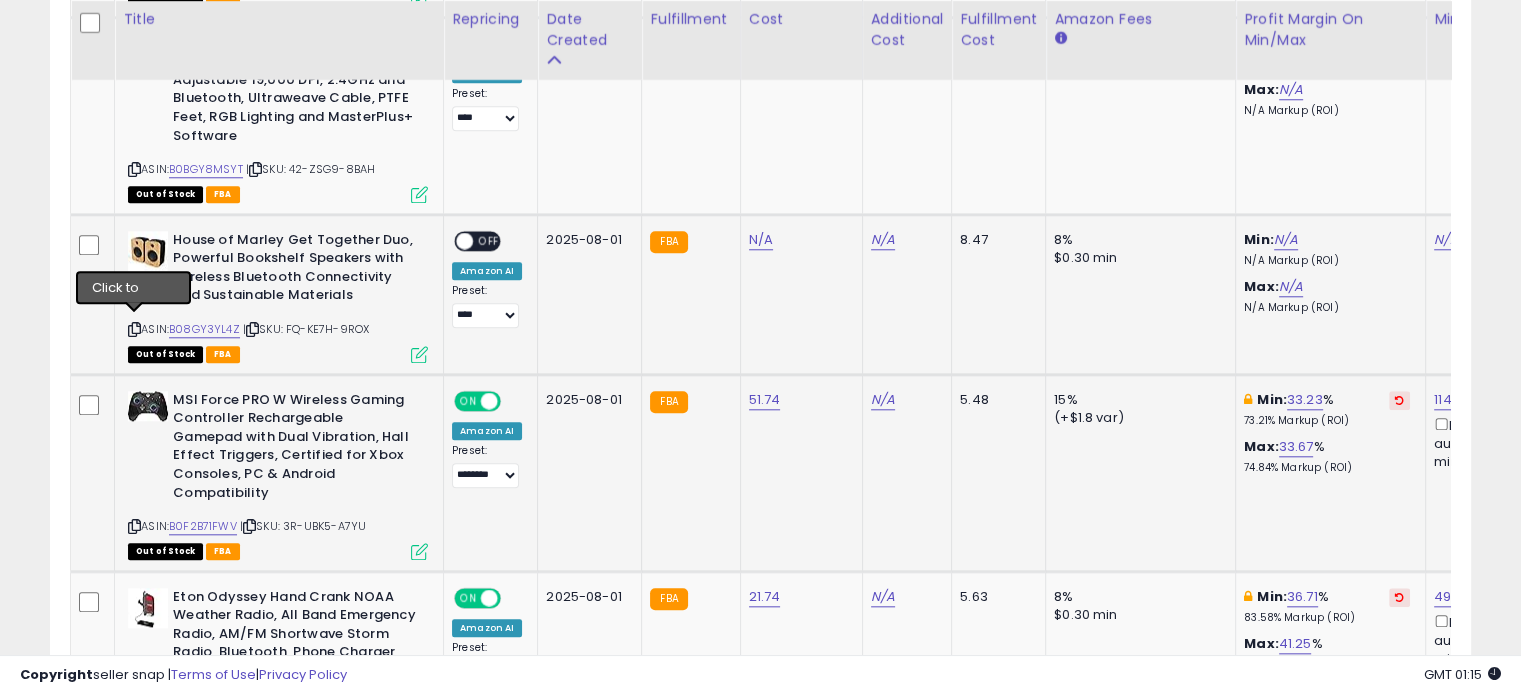 click at bounding box center (134, 329) 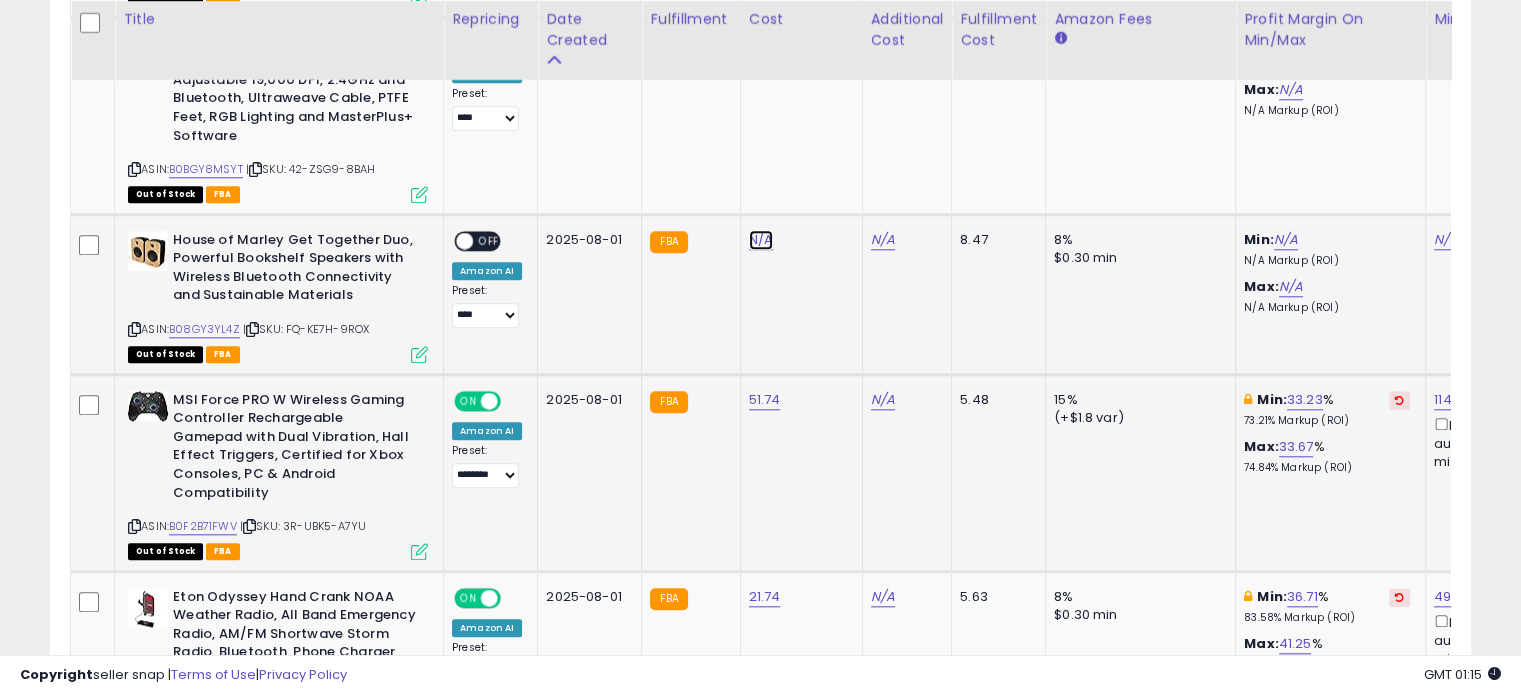 click on "N/A" at bounding box center [761, -826] 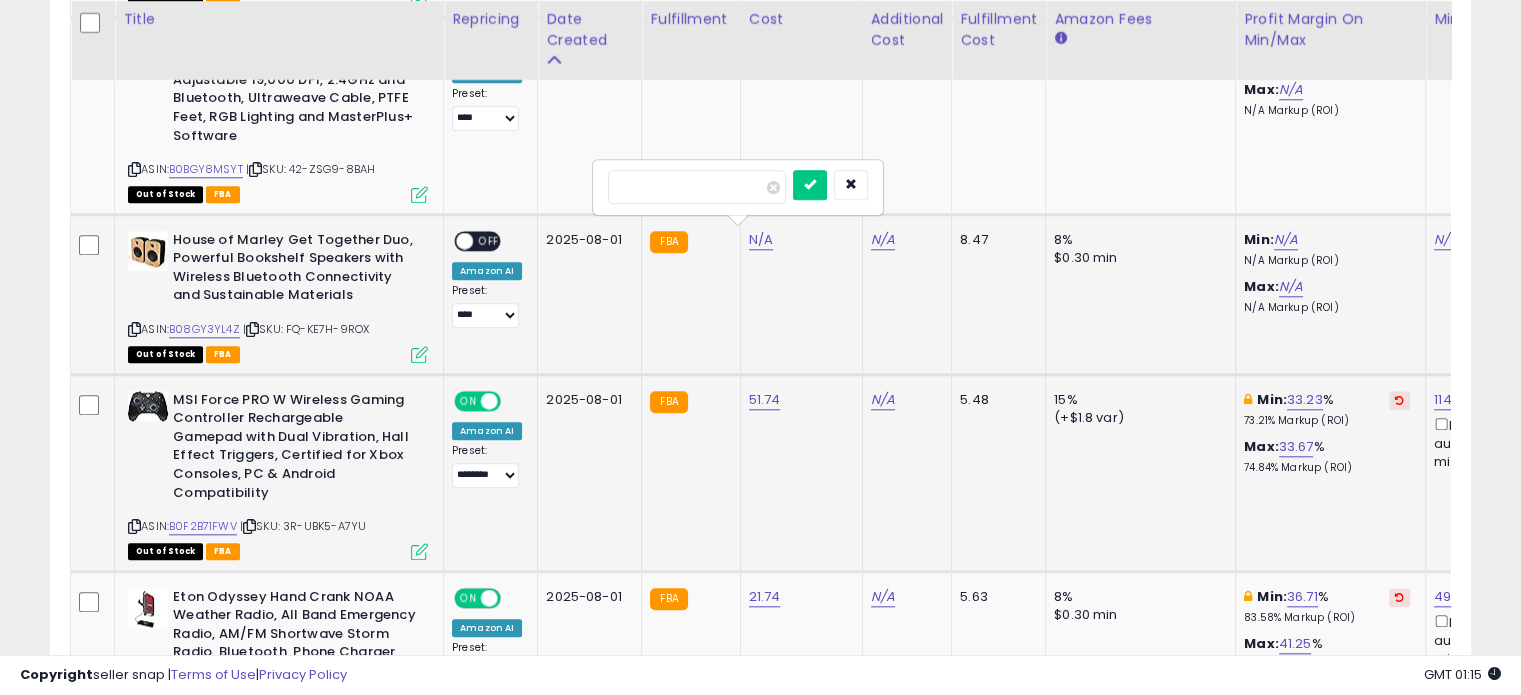 type on "******" 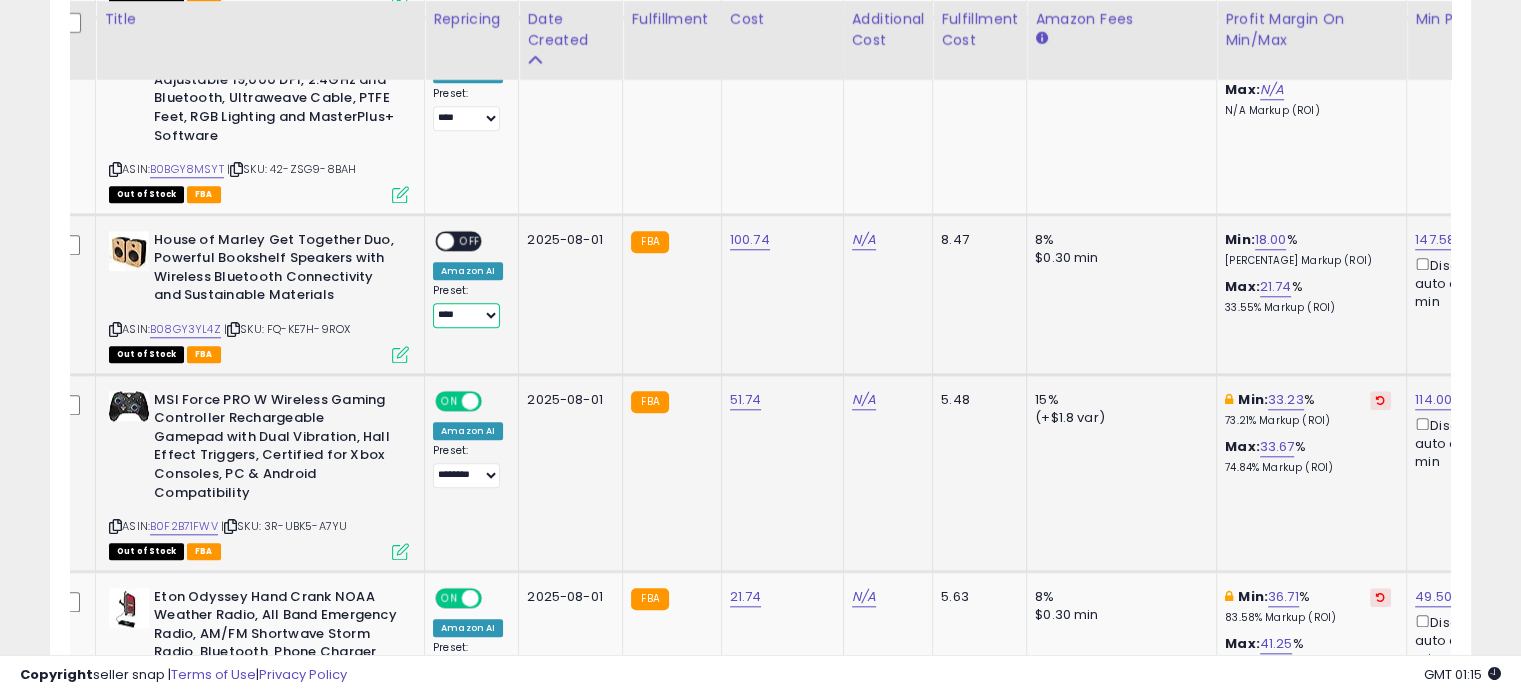 click on "**********" at bounding box center (466, 315) 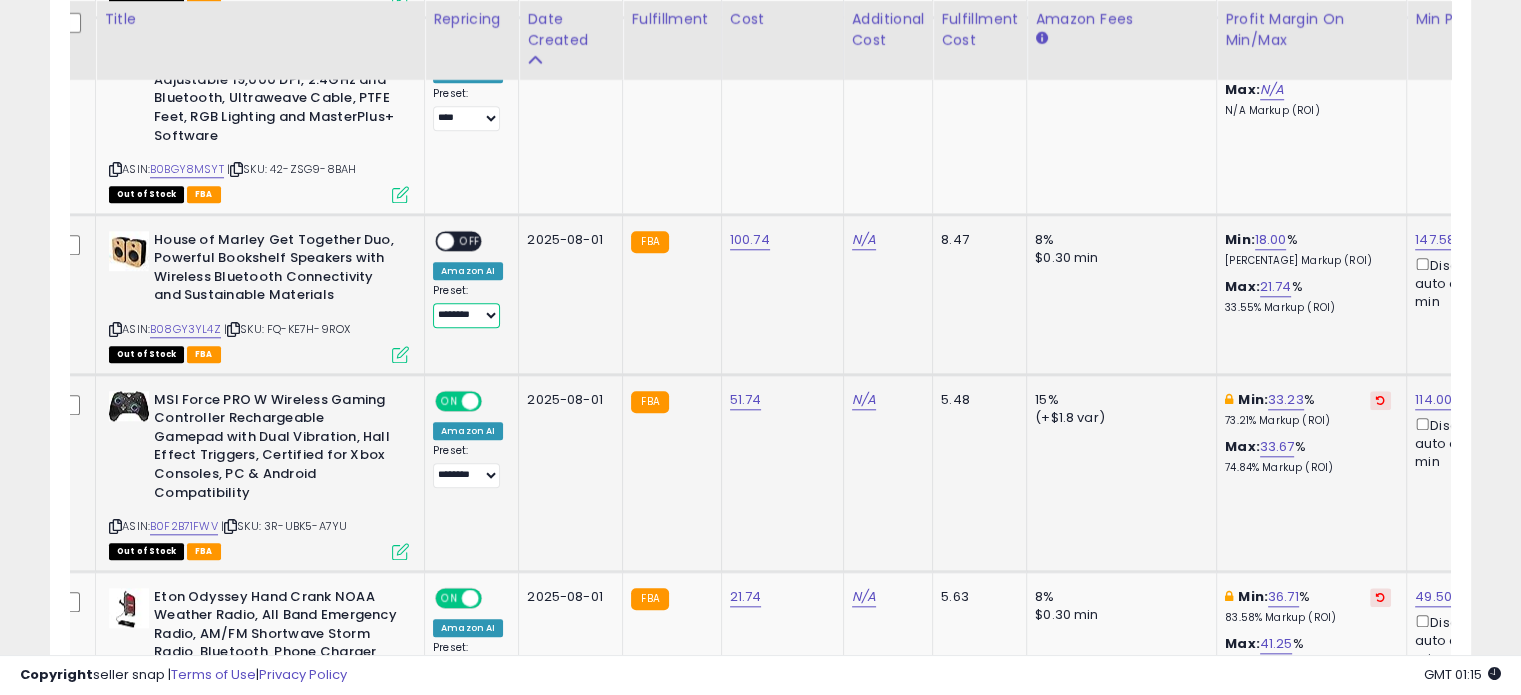 click on "**********" at bounding box center [466, 315] 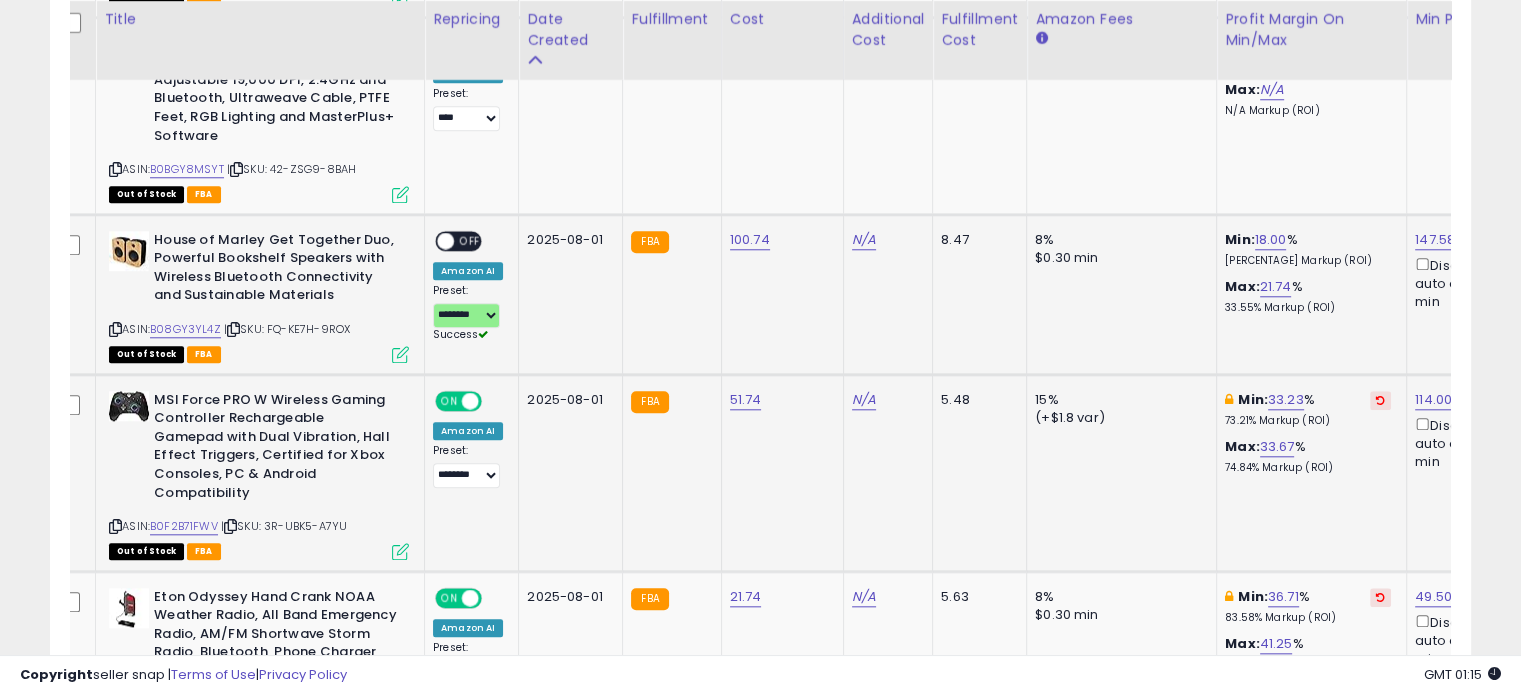 click on "OFF" at bounding box center [470, 240] 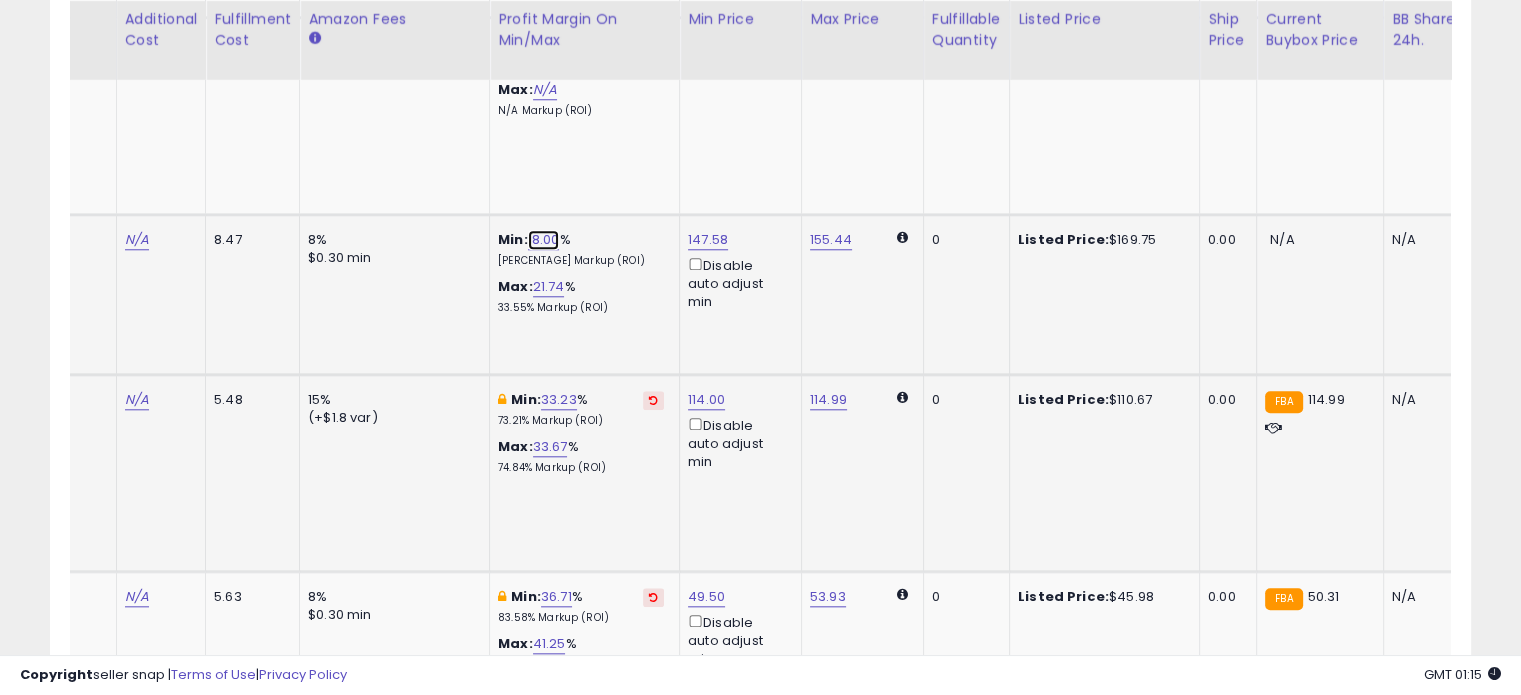 click on "18.00" at bounding box center (544, 240) 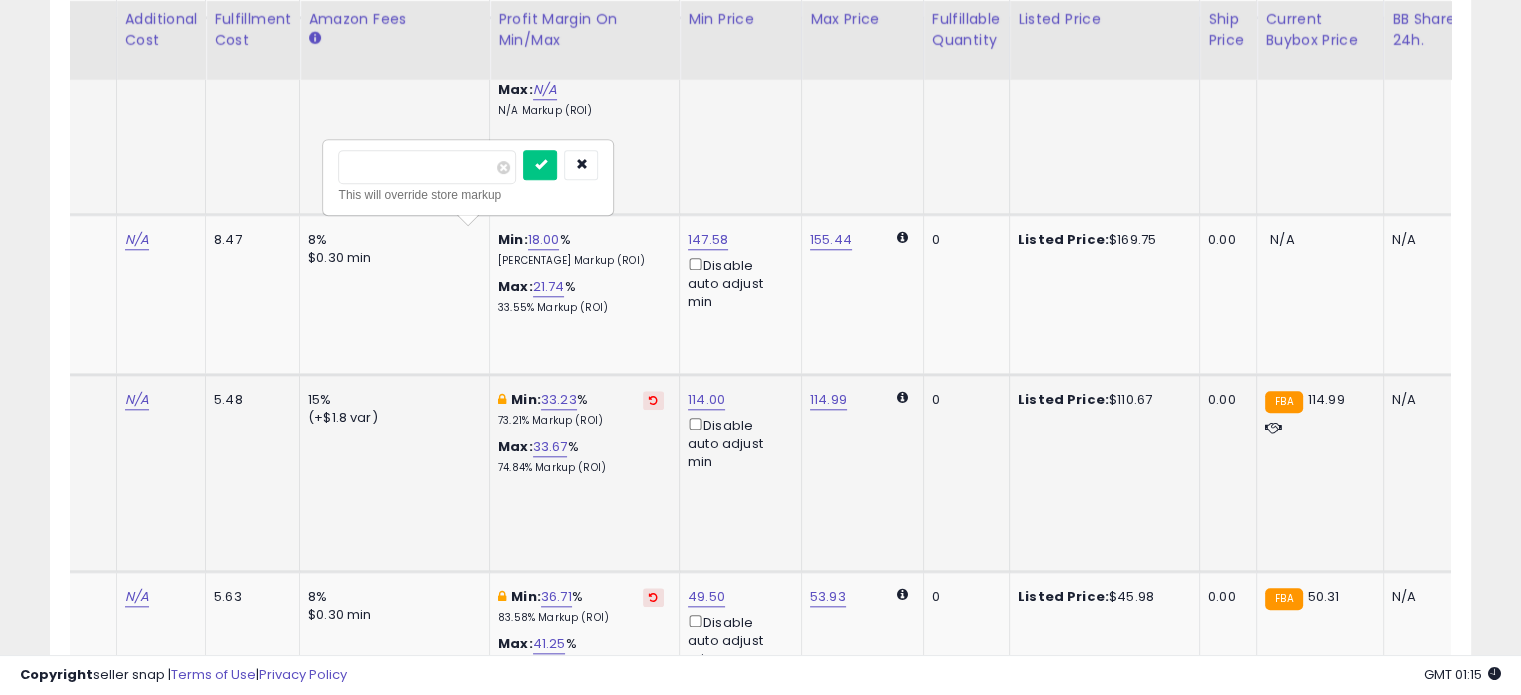 drag, startPoint x: 427, startPoint y: 162, endPoint x: 317, endPoint y: 176, distance: 110.88733 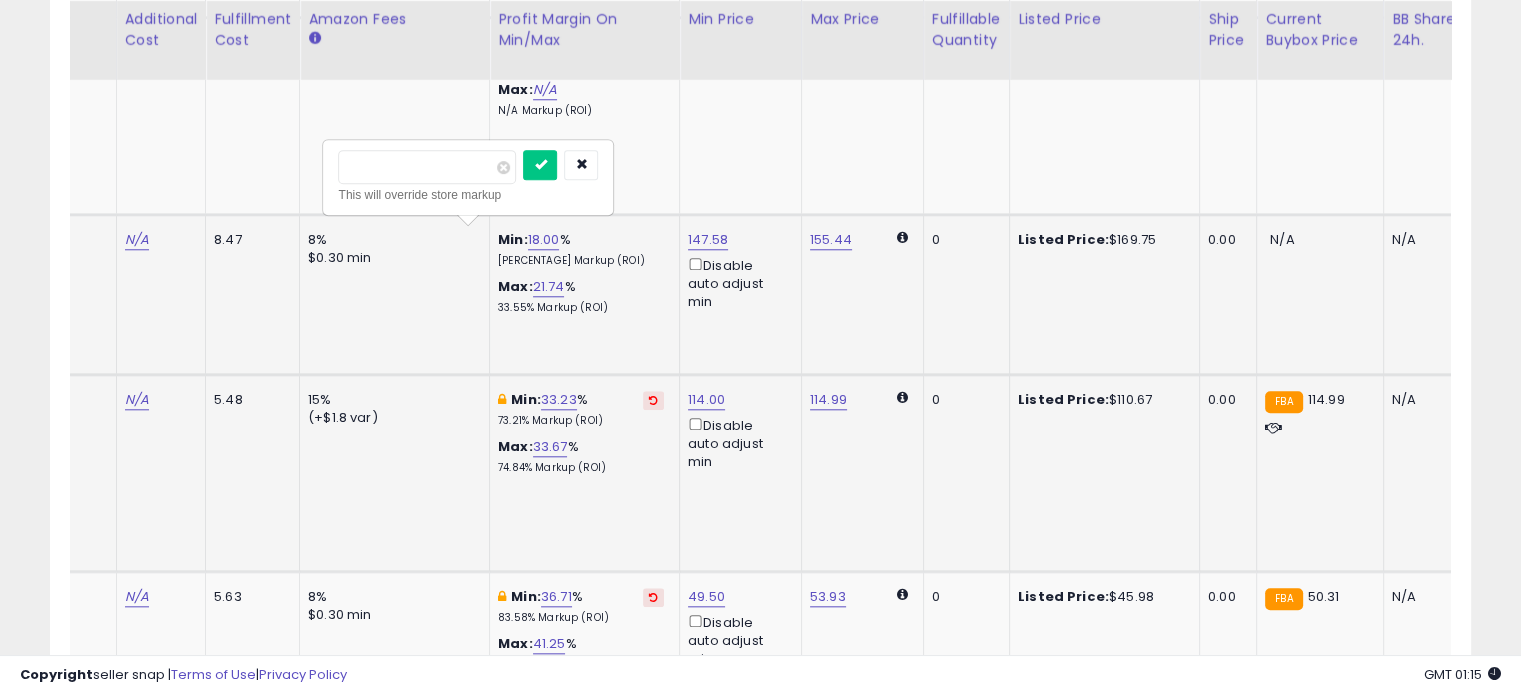 type on "**" 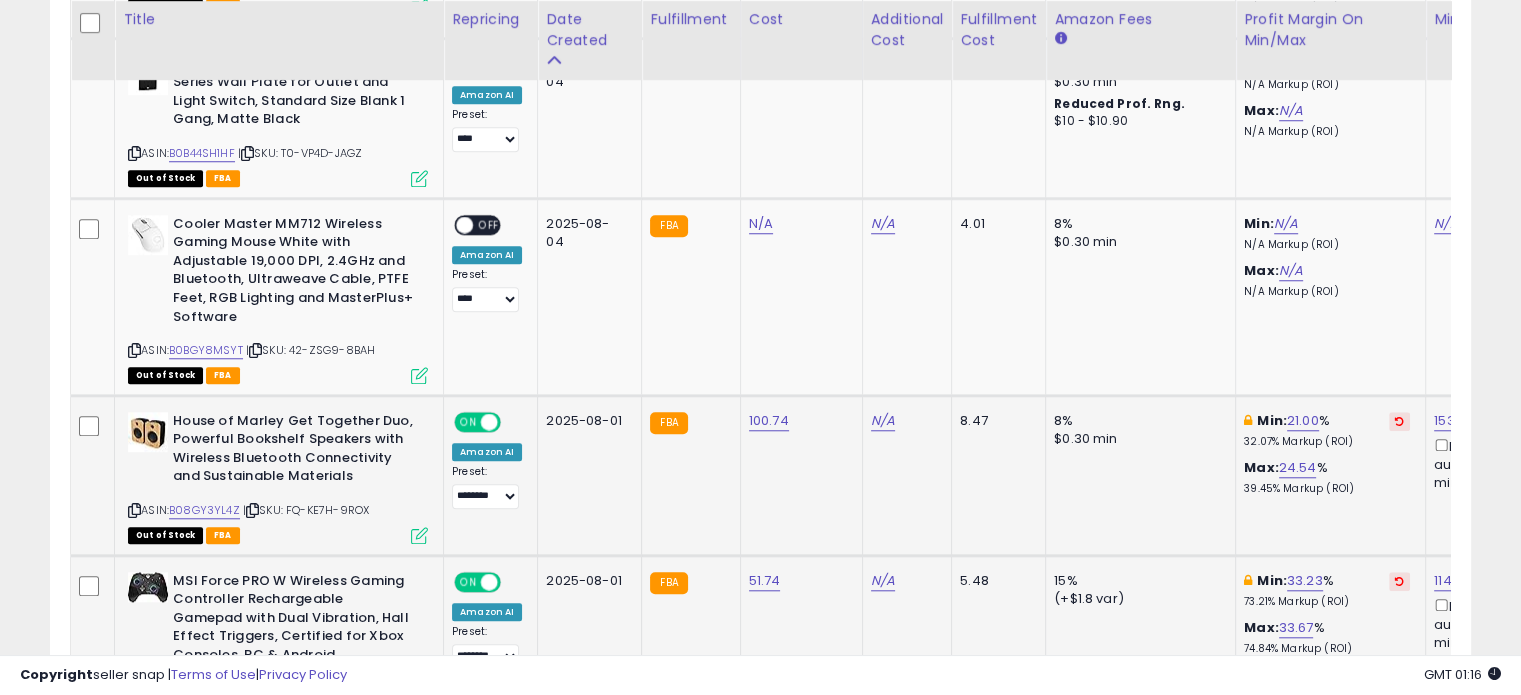 scroll, scrollTop: 1716, scrollLeft: 0, axis: vertical 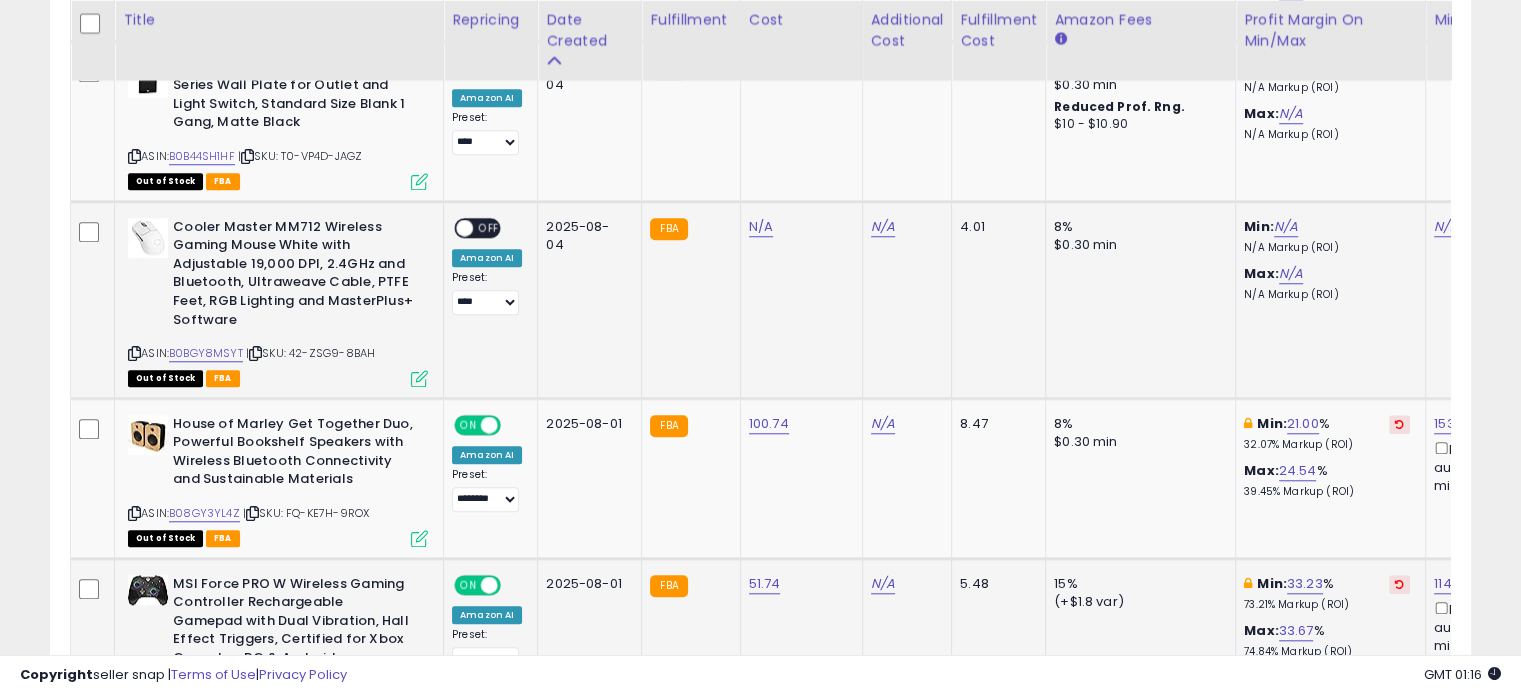 click at bounding box center (134, 353) 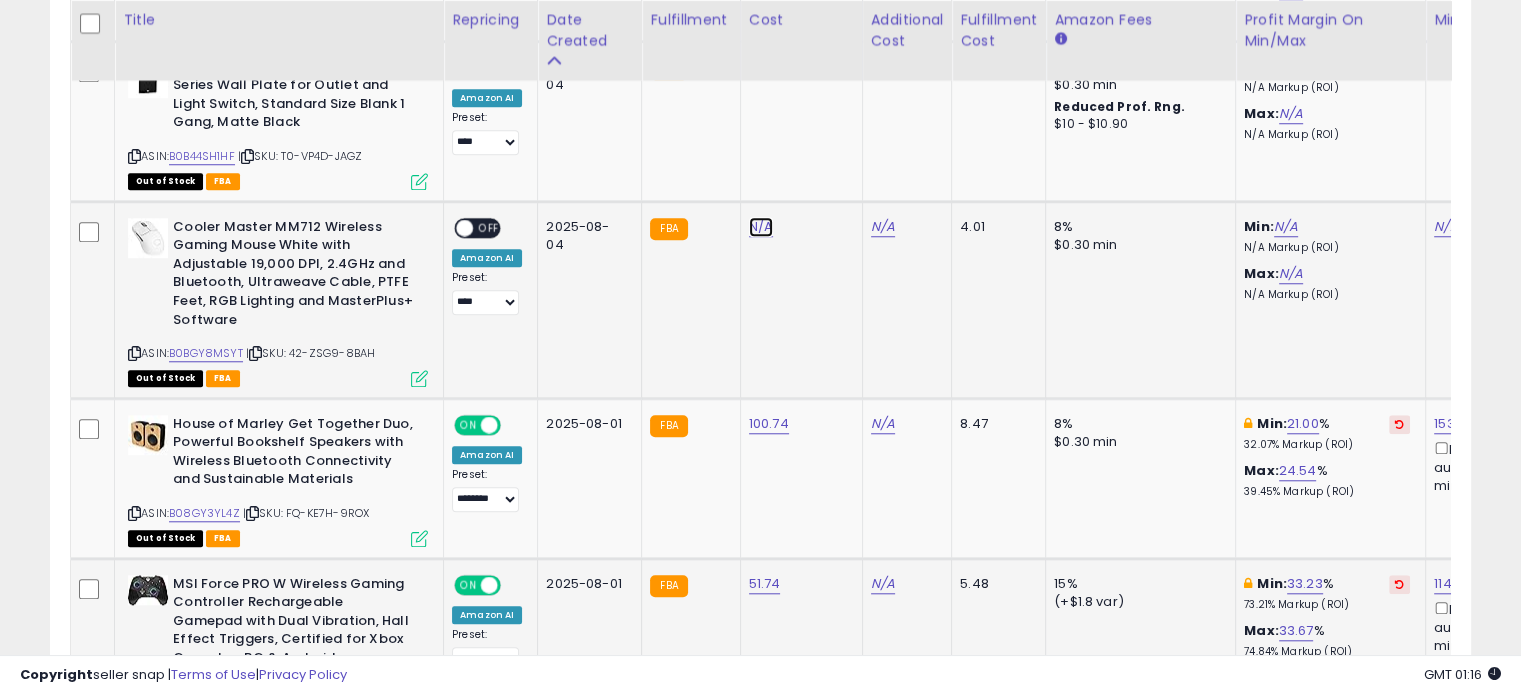 click on "N/A" at bounding box center (761, -642) 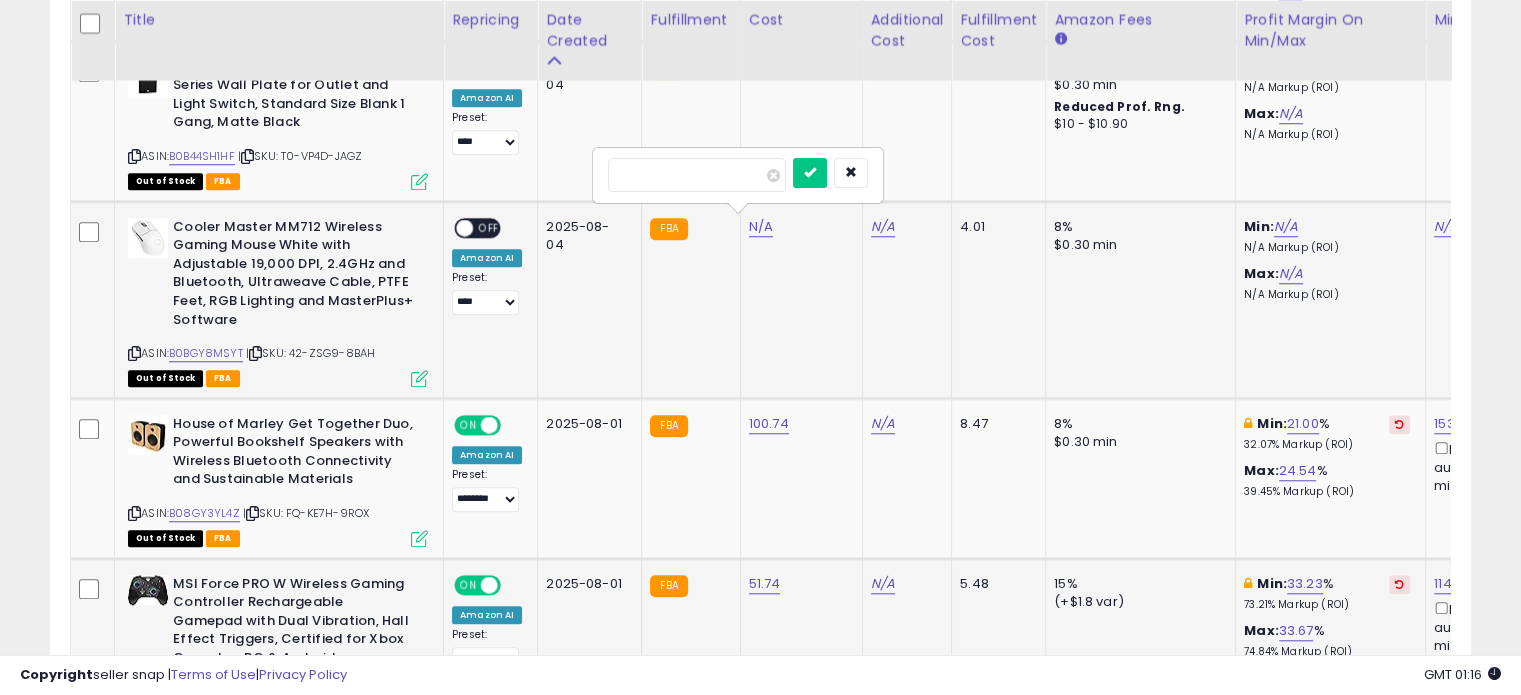 type on "*" 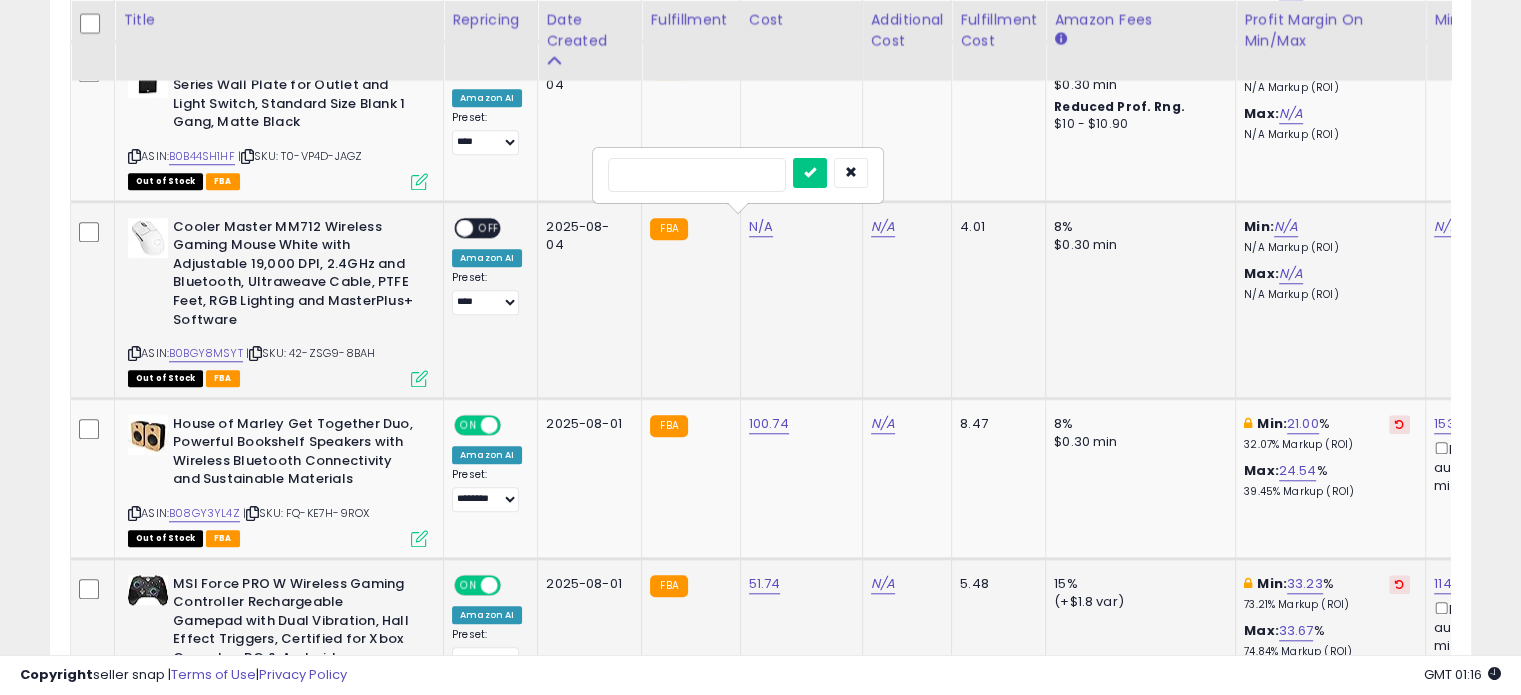 type on "*" 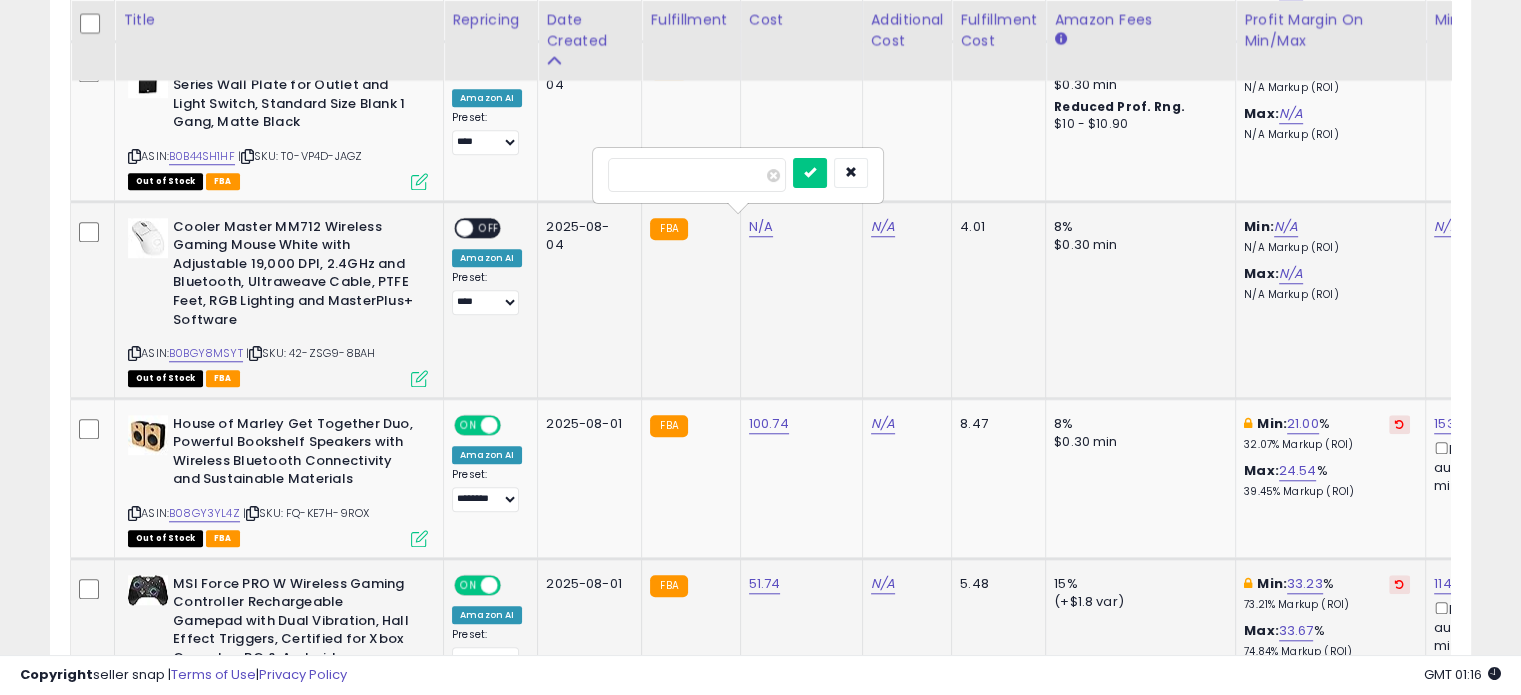 type on "*****" 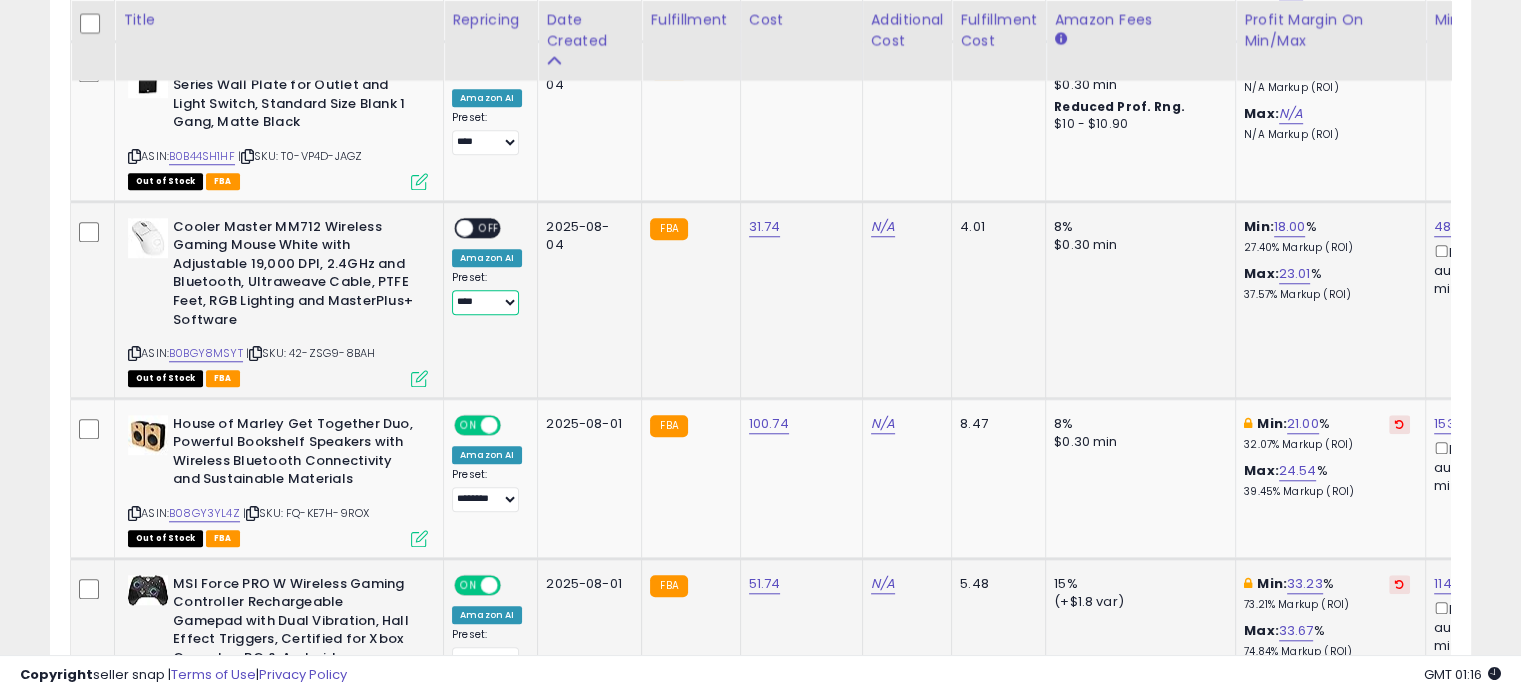 click on "**********" at bounding box center (485, 302) 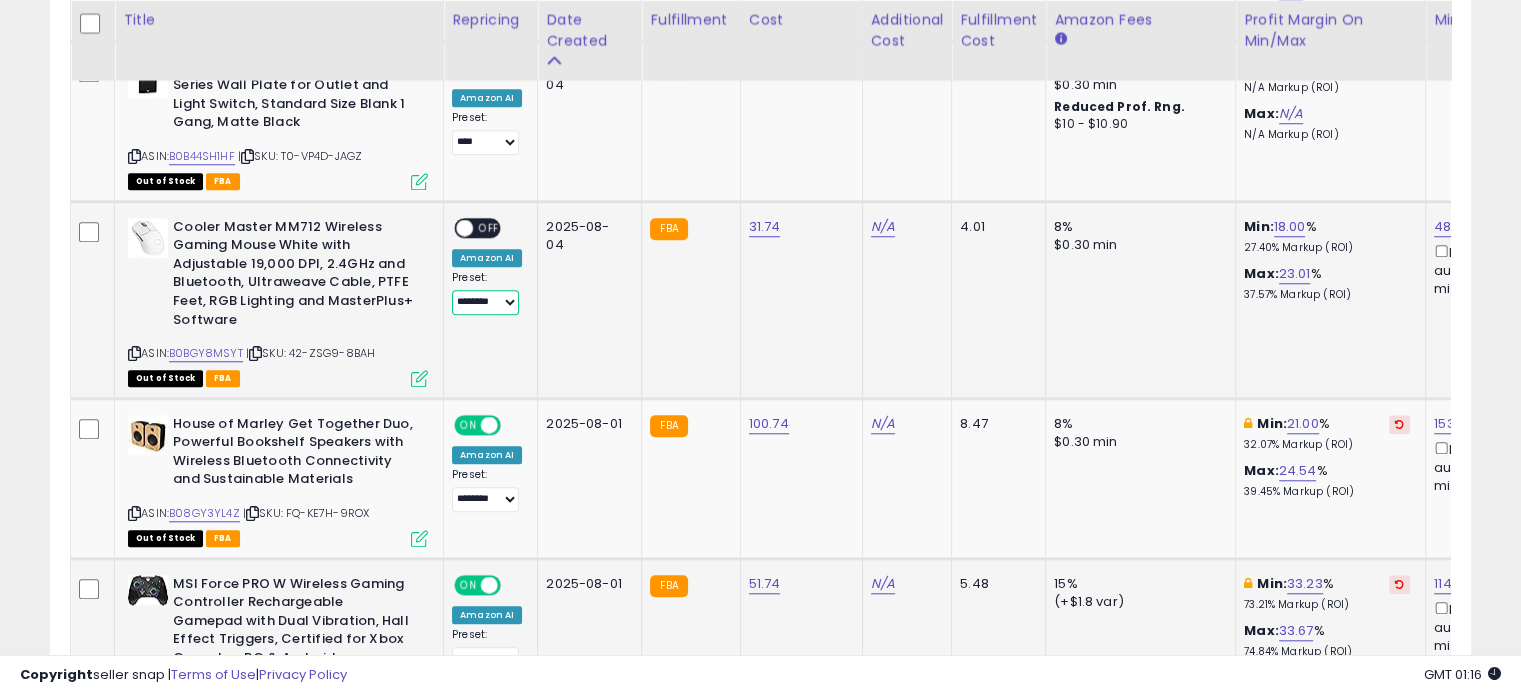 click on "**********" at bounding box center (485, 302) 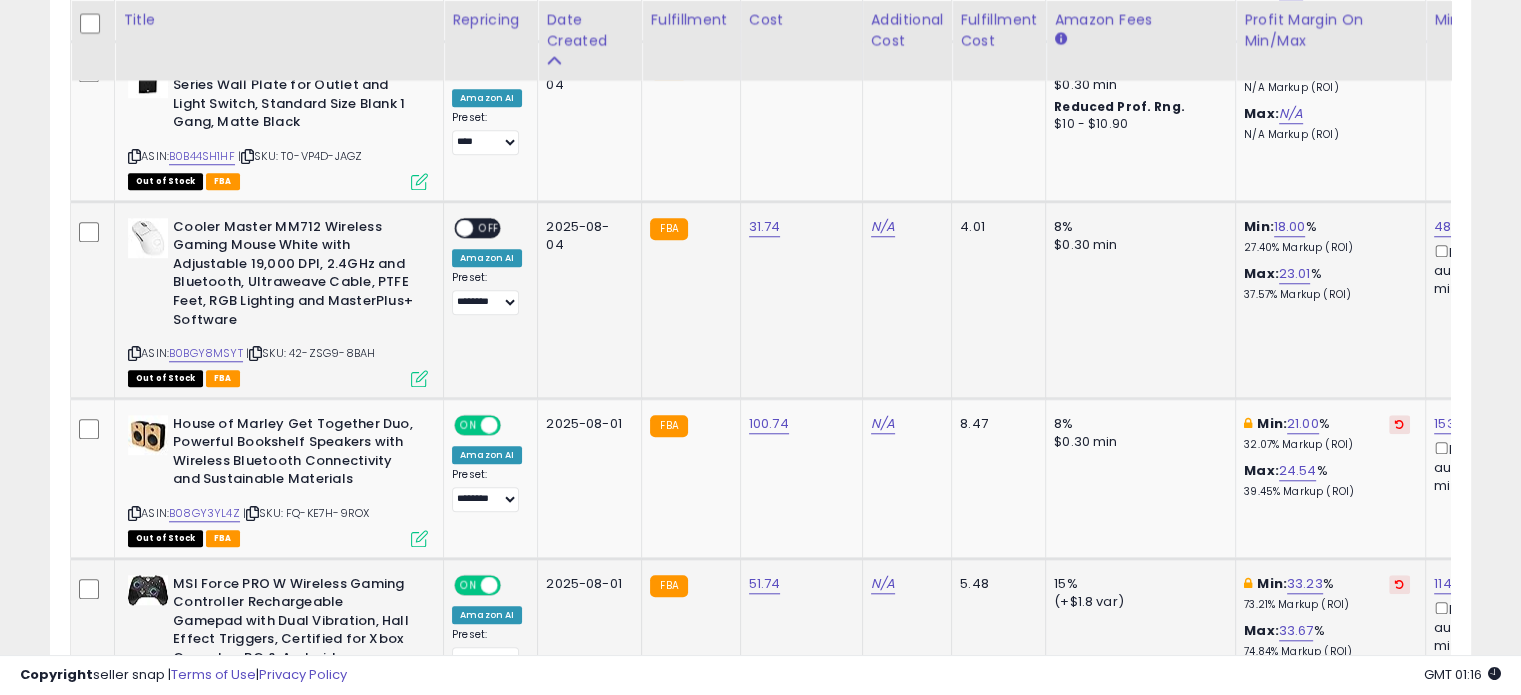 click on "OFF" at bounding box center [489, 227] 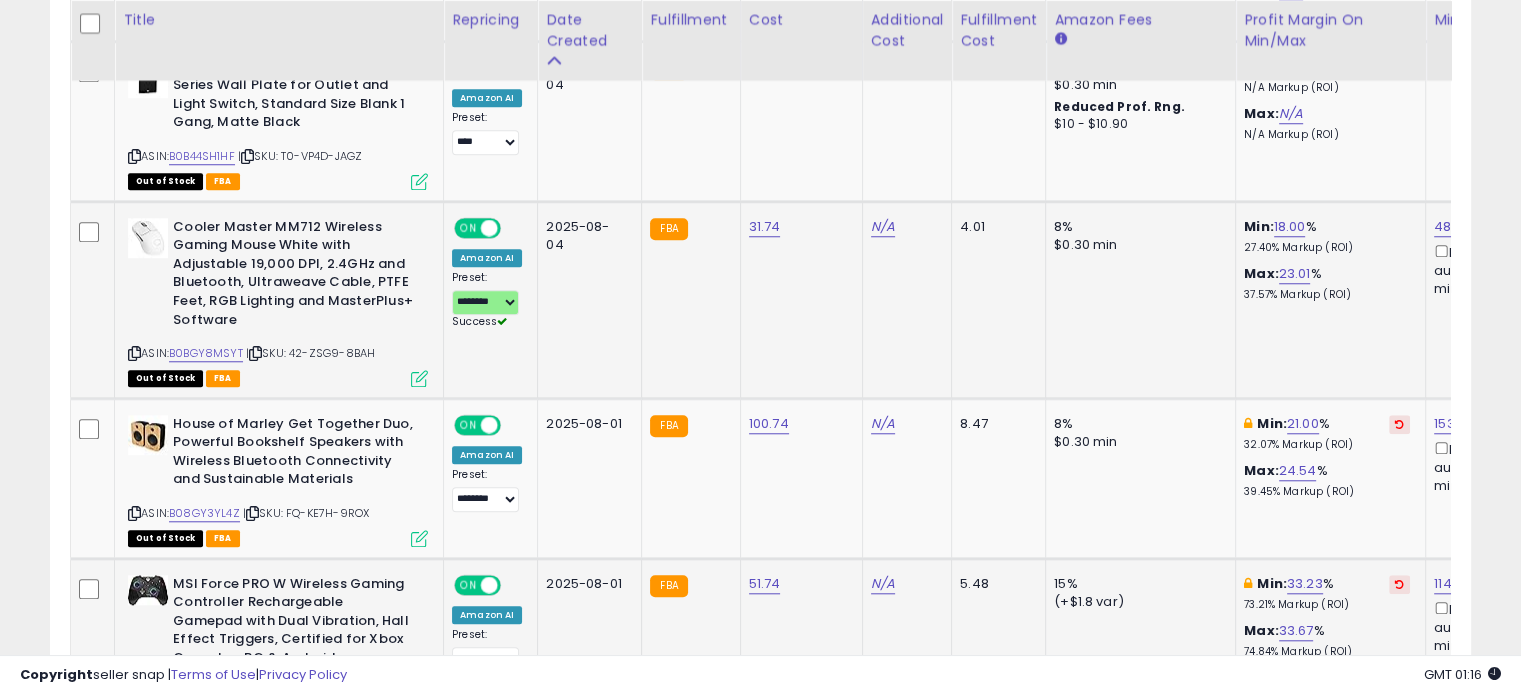 scroll, scrollTop: 0, scrollLeft: 459, axis: horizontal 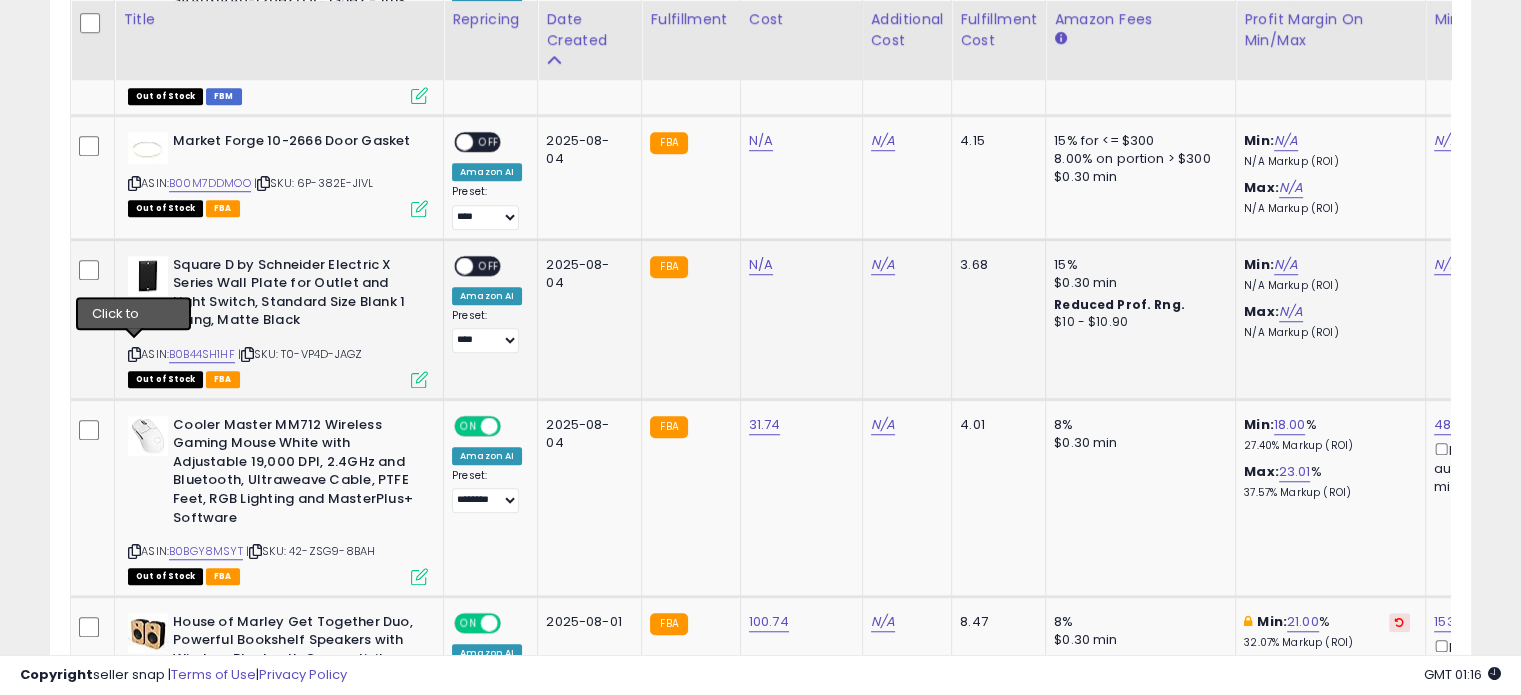 click at bounding box center (134, 354) 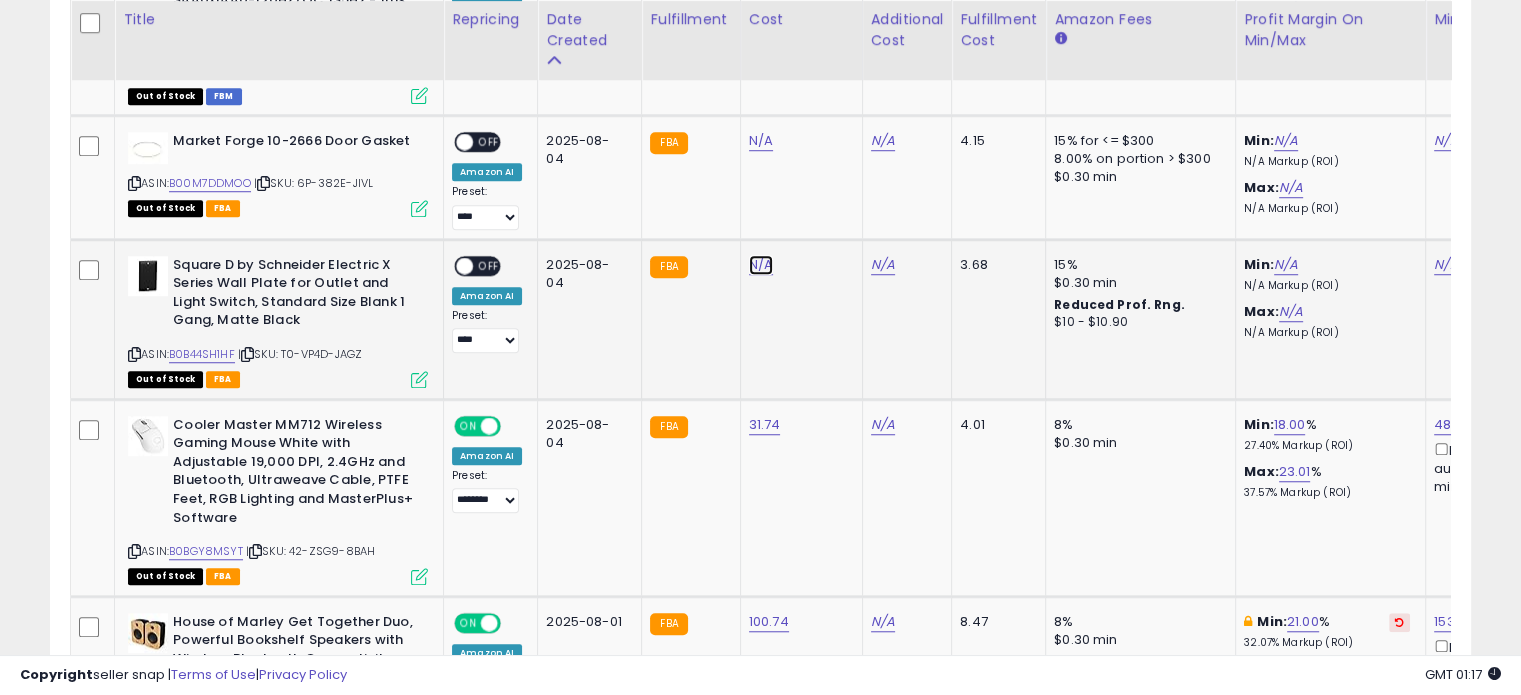 click on "N/A" at bounding box center (761, -444) 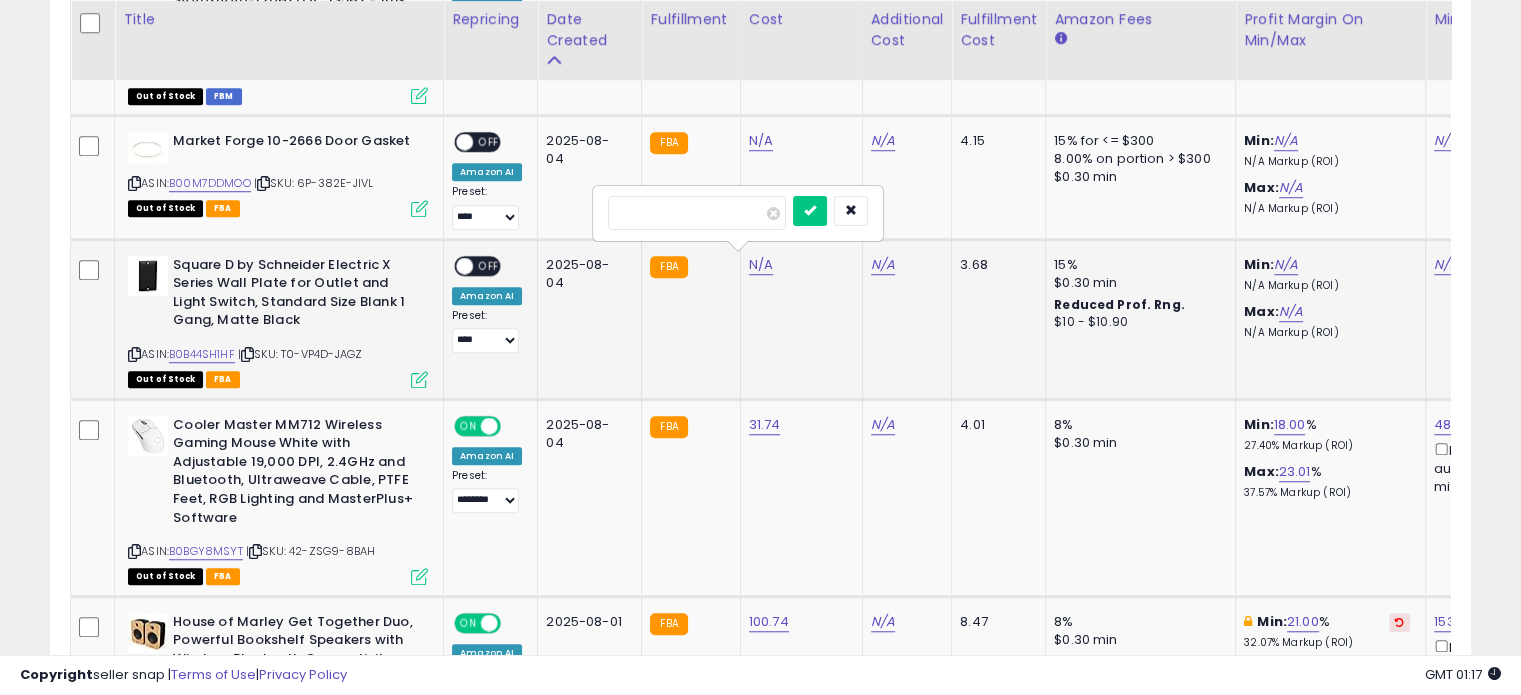 type on "****" 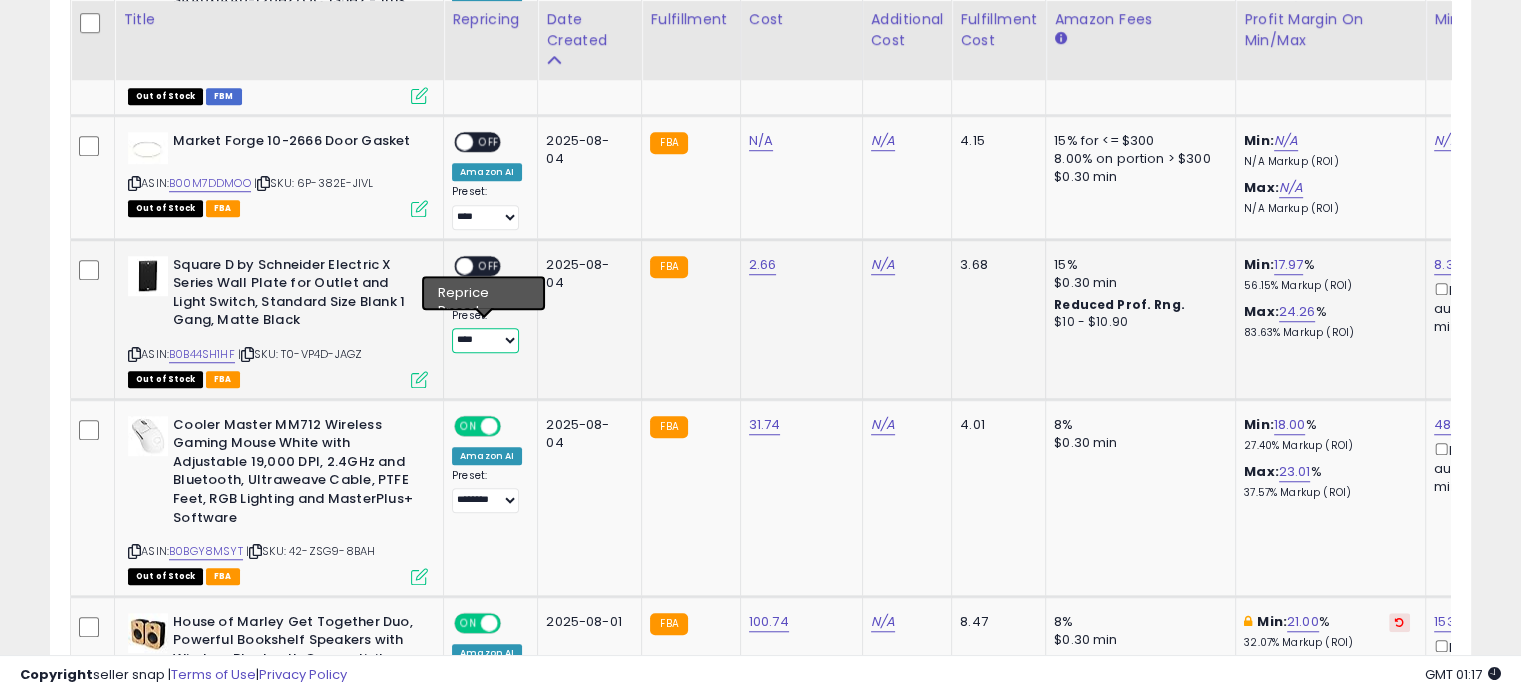 click on "**********" at bounding box center [485, 340] 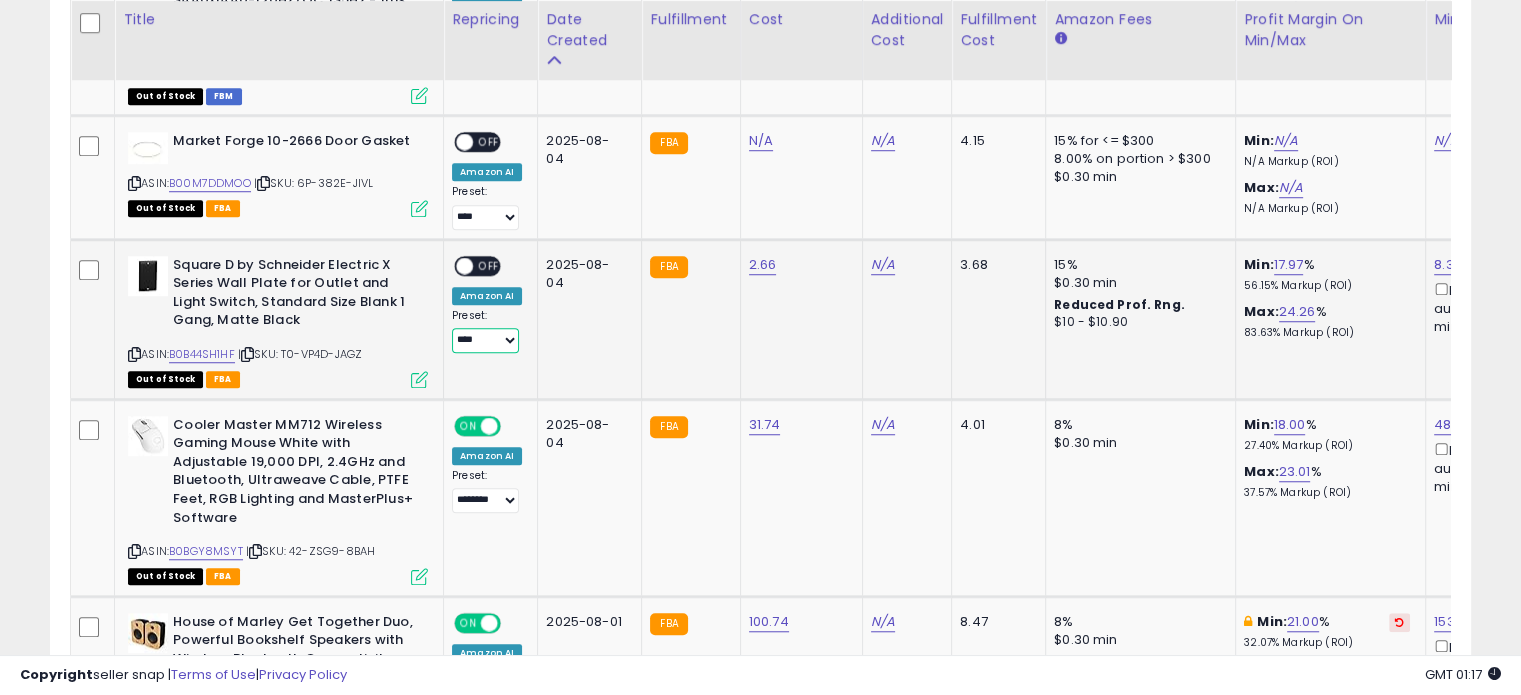 select on "********" 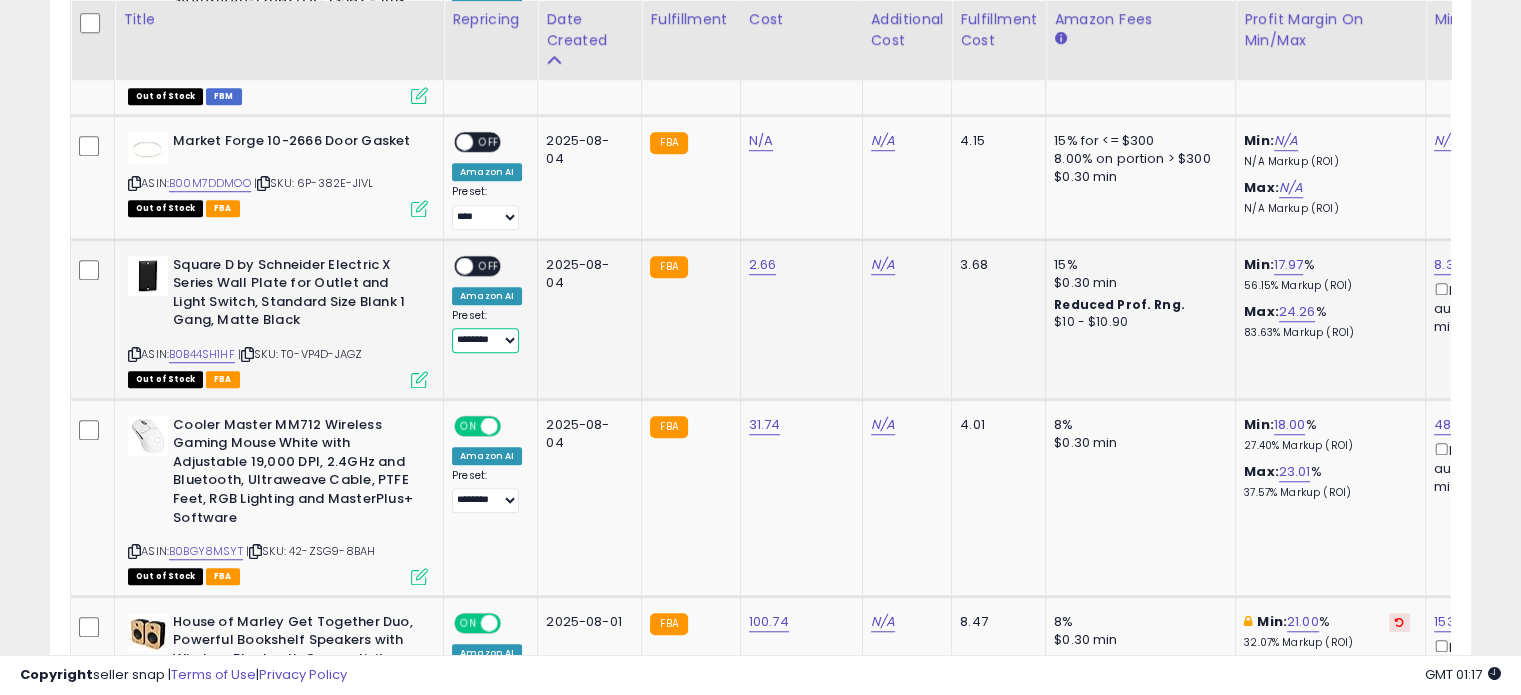 click on "**********" at bounding box center [485, 340] 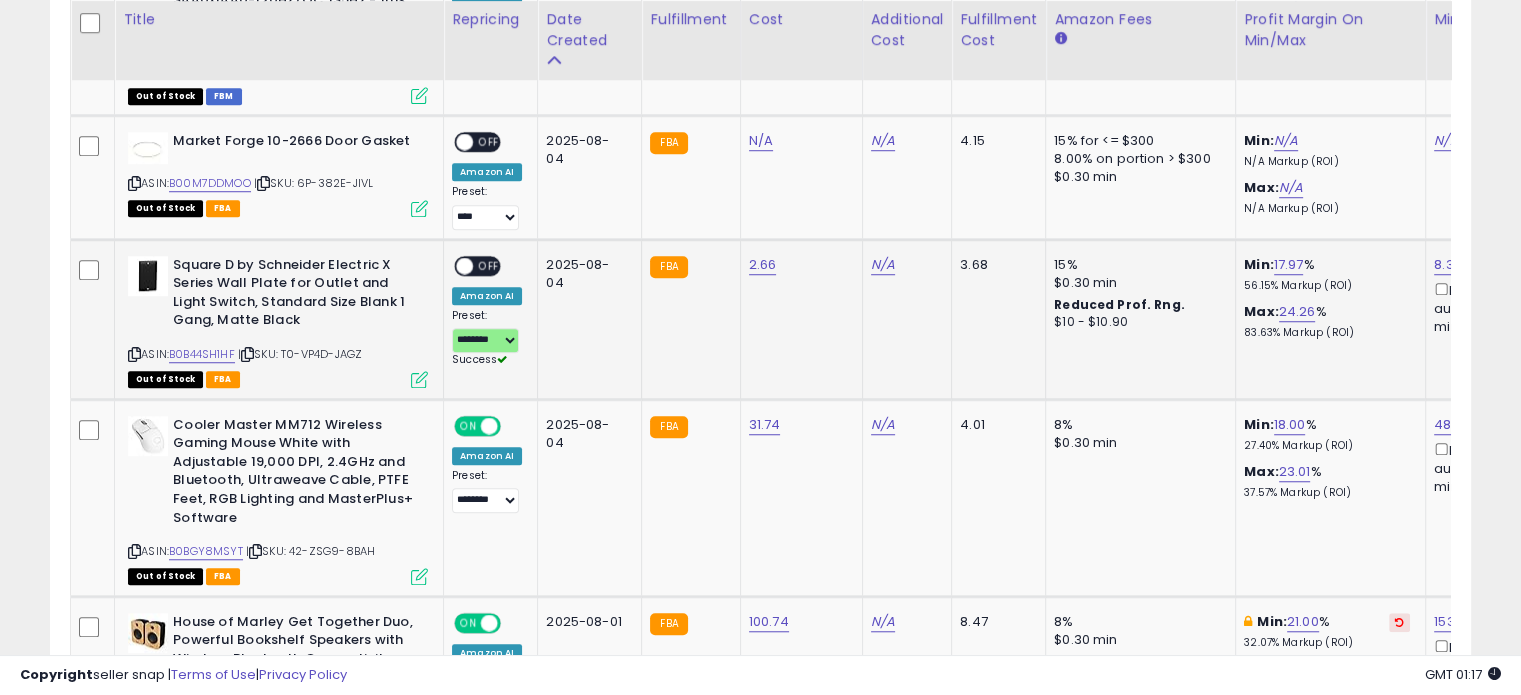 click on "ON   OFF" at bounding box center (455, 265) 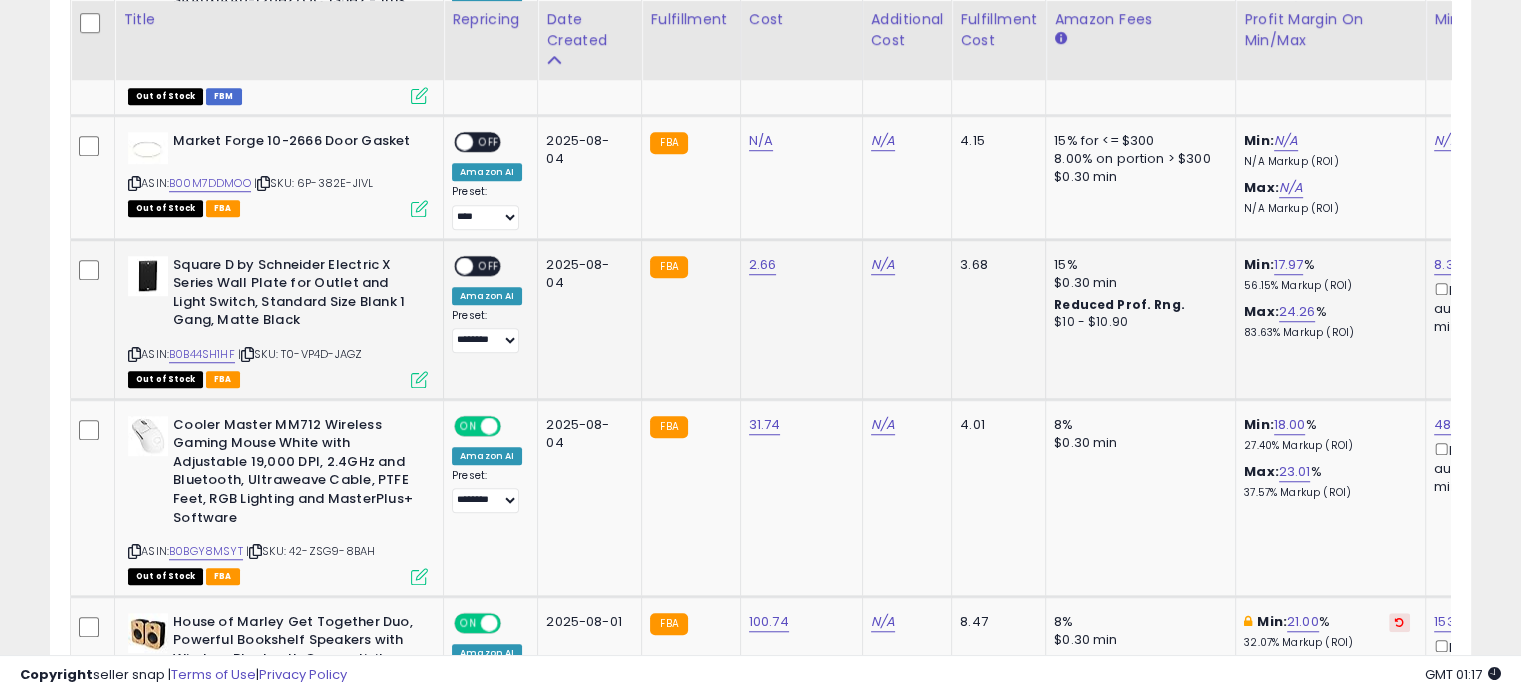 click on "OFF" at bounding box center [489, 265] 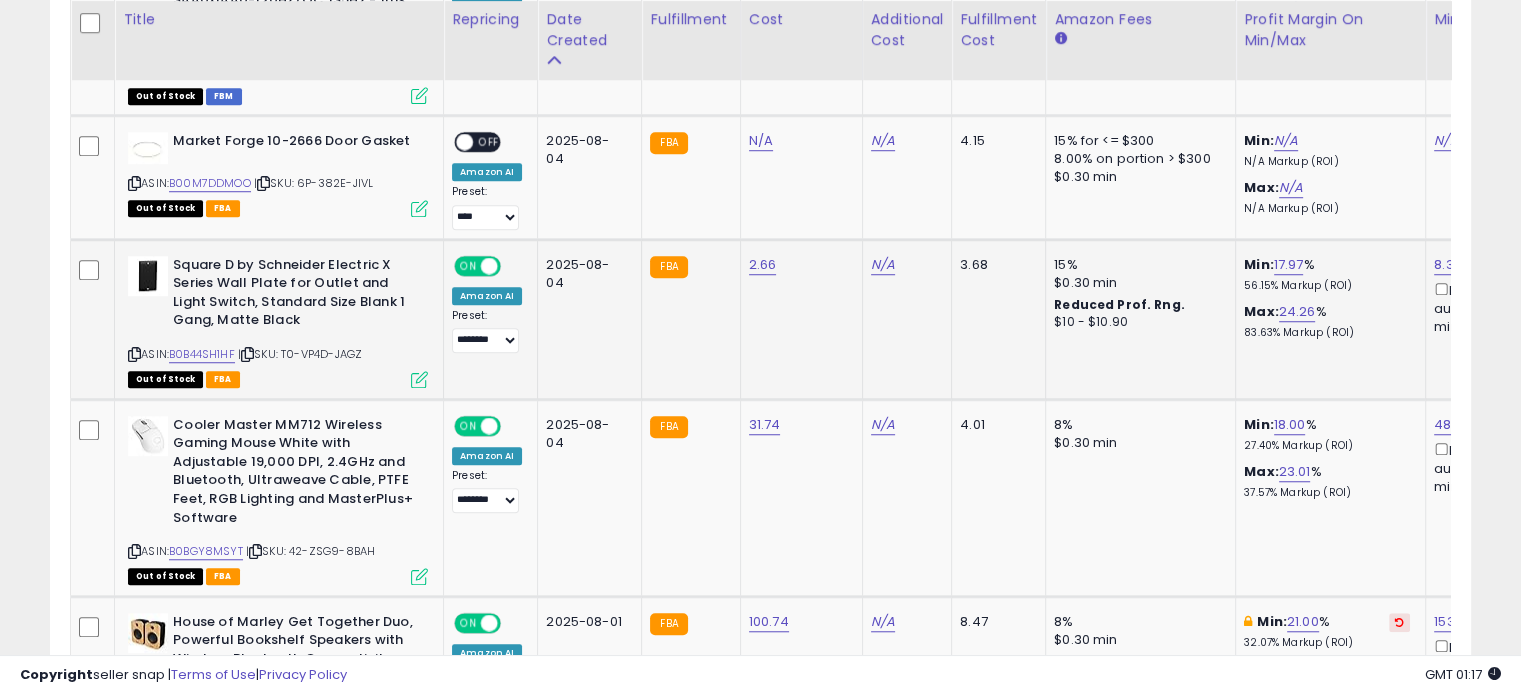 scroll, scrollTop: 0, scrollLeft: 303, axis: horizontal 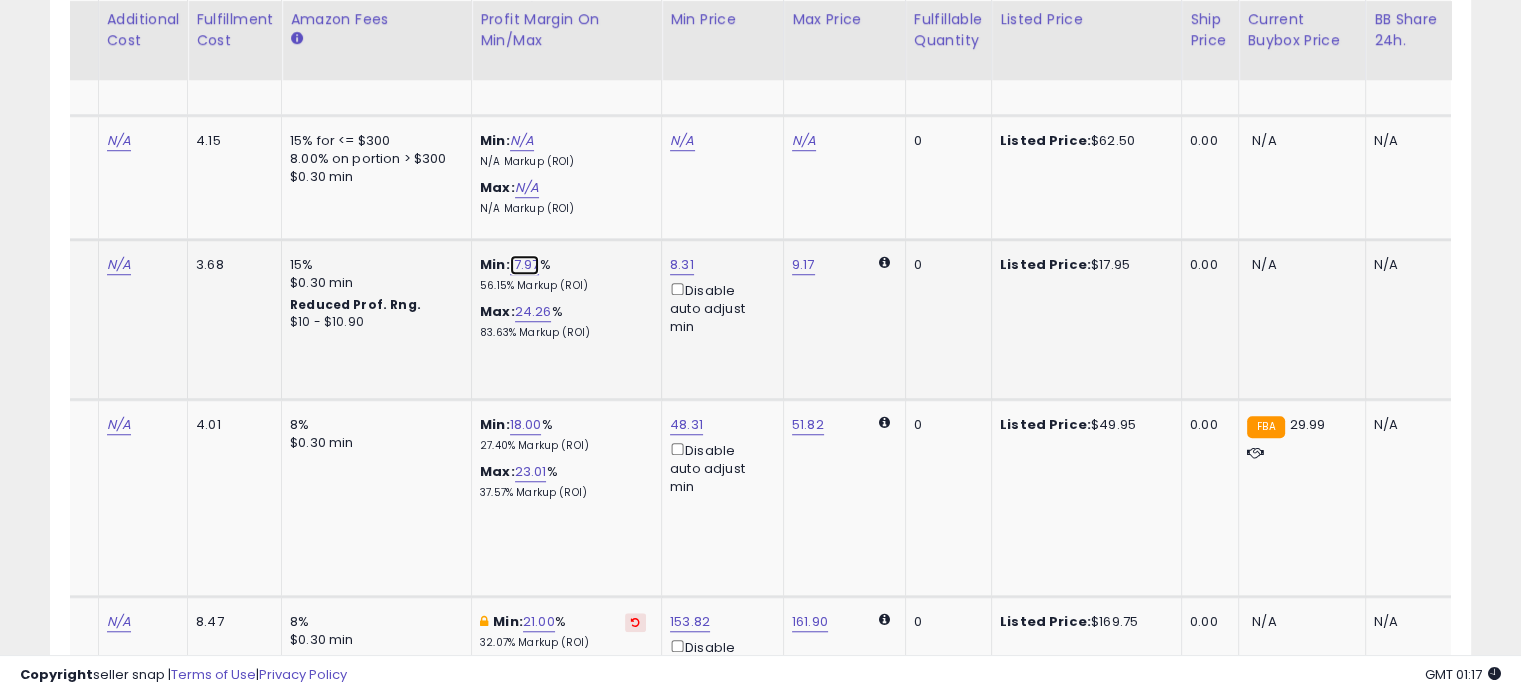 click on "17.97" at bounding box center [525, 265] 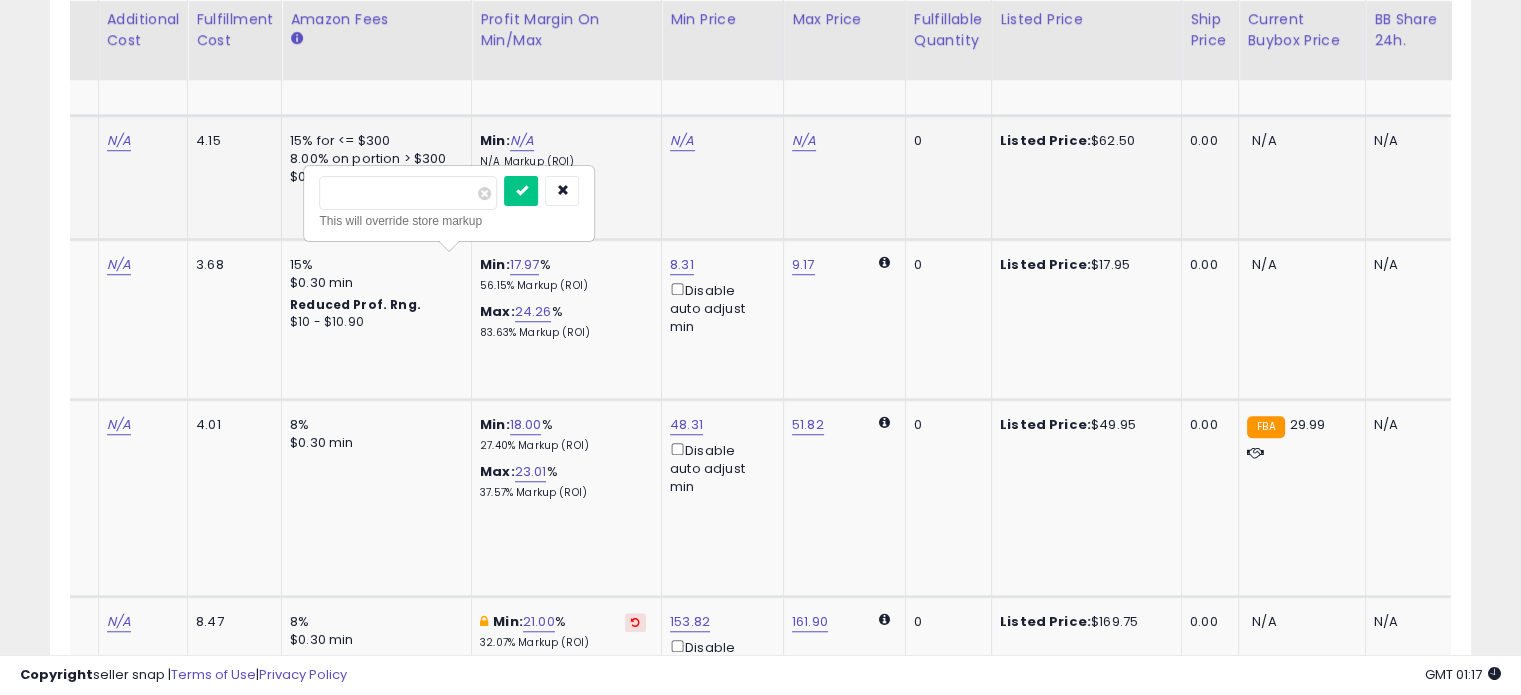 drag, startPoint x: 424, startPoint y: 175, endPoint x: 271, endPoint y: 178, distance: 153.0294 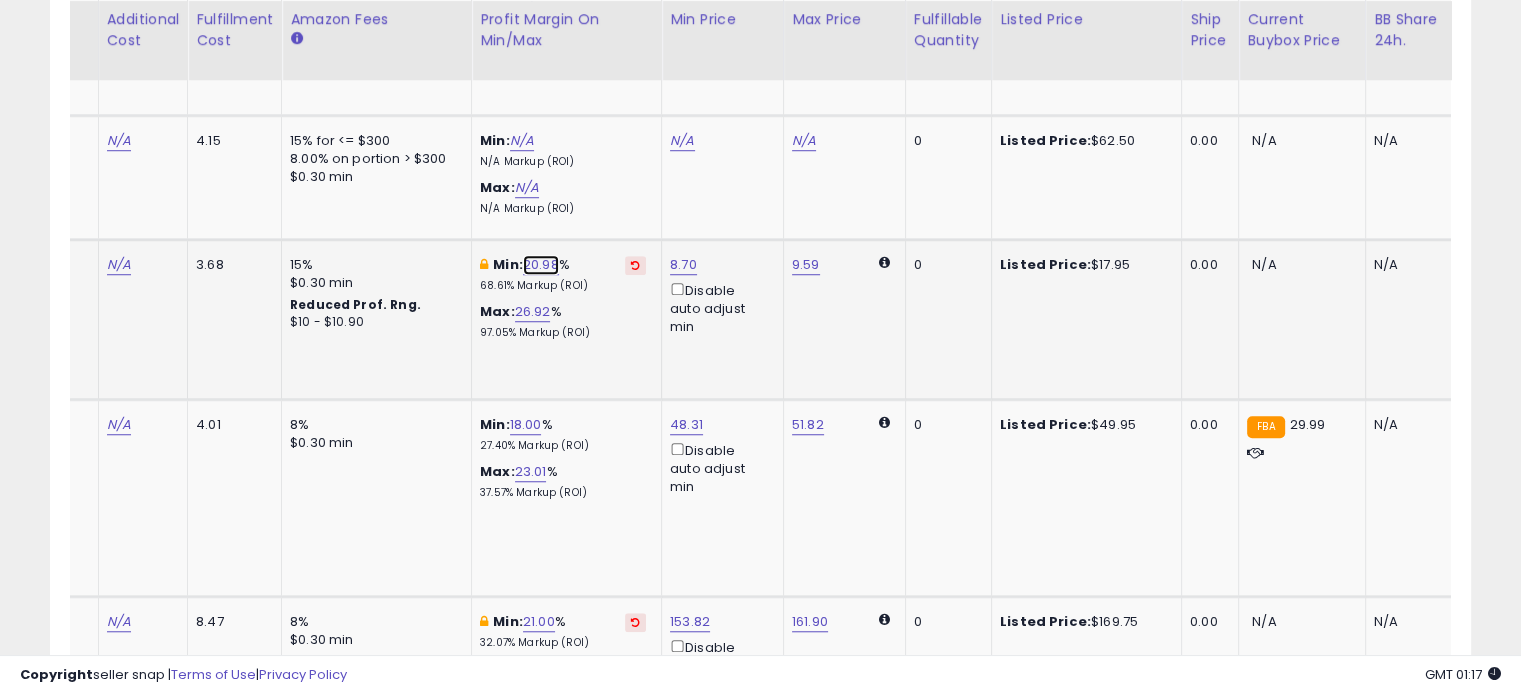 click on "20.98" at bounding box center [541, 265] 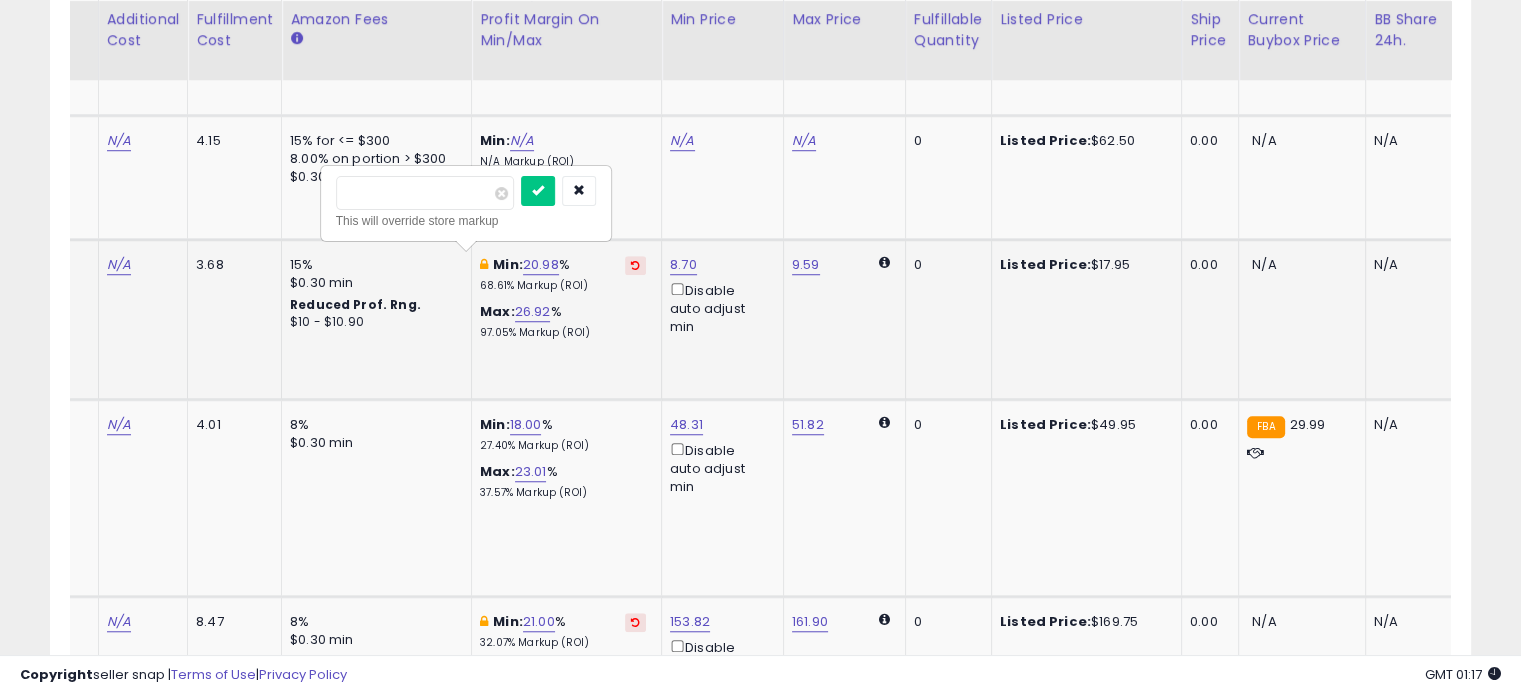 type on "**" 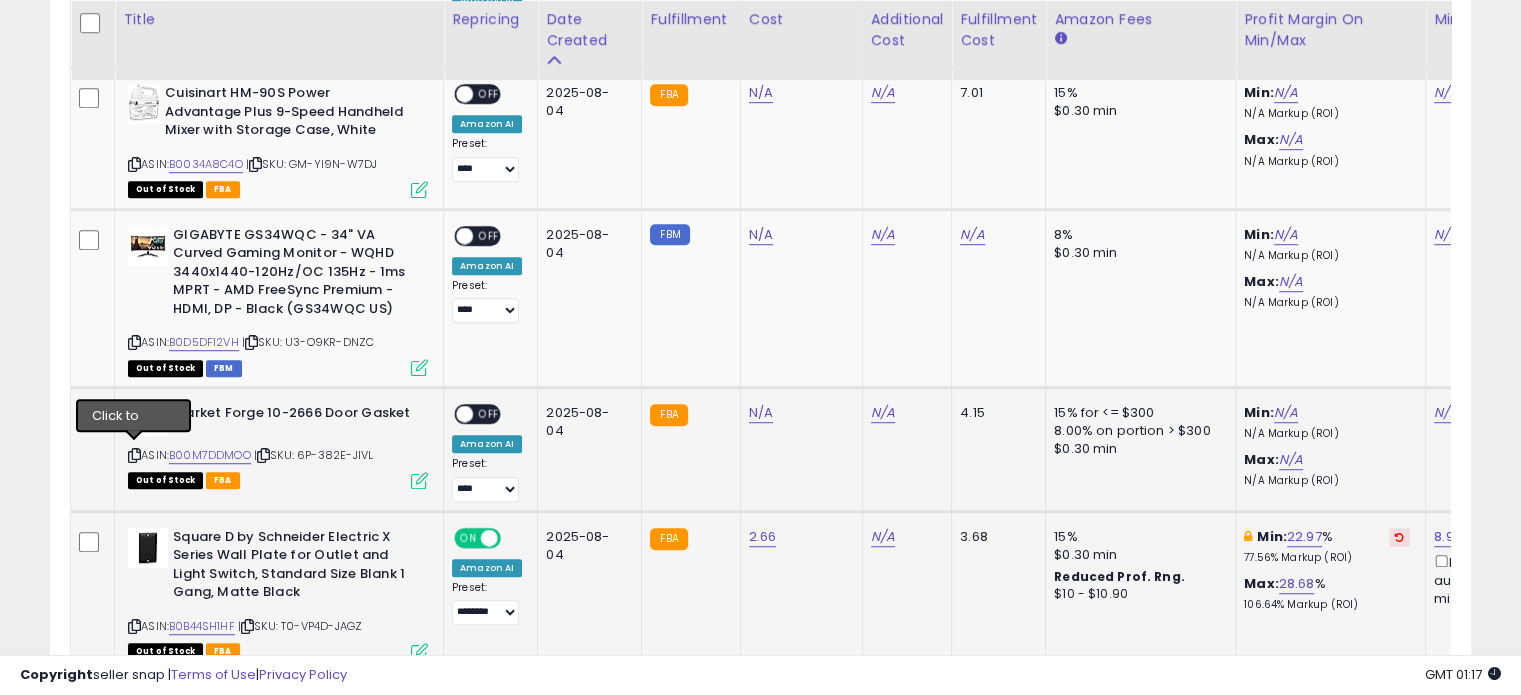 click at bounding box center (134, 455) 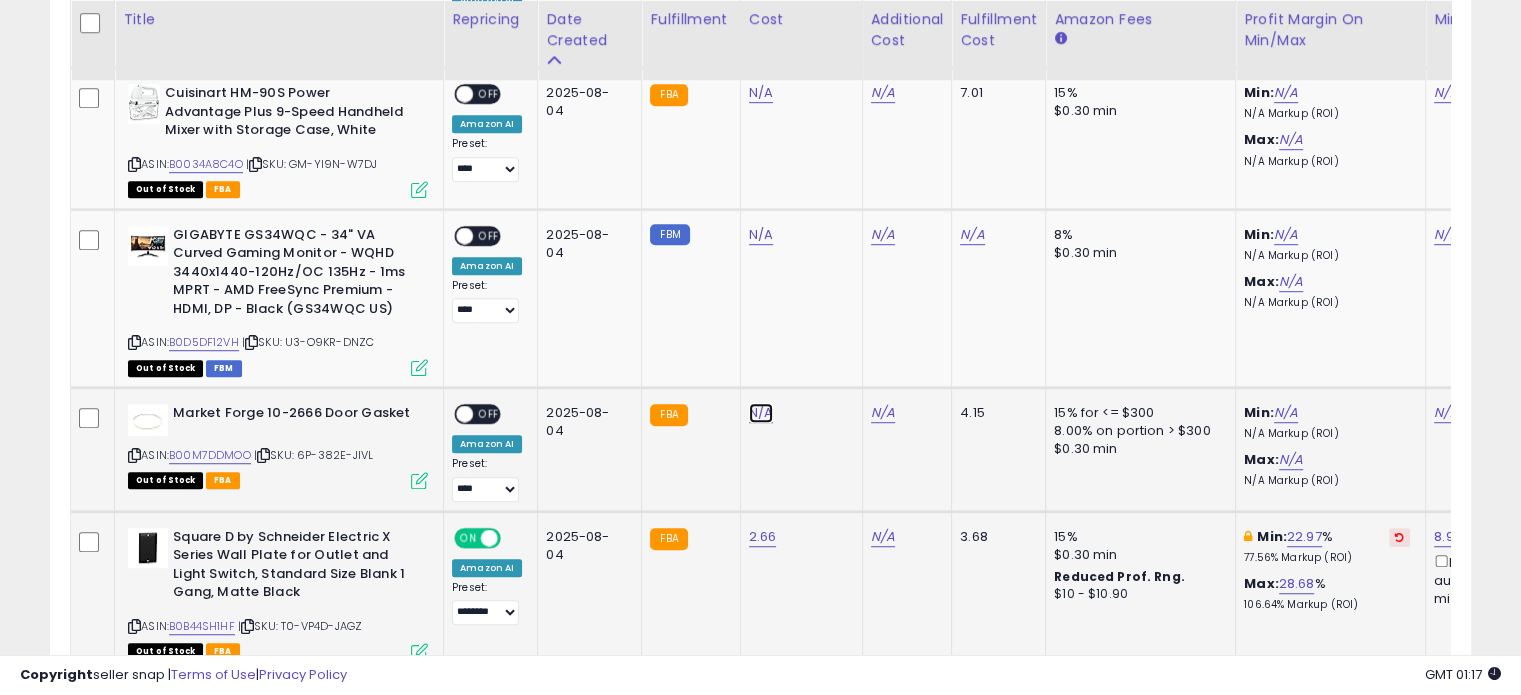 click on "N/A" at bounding box center (761, -172) 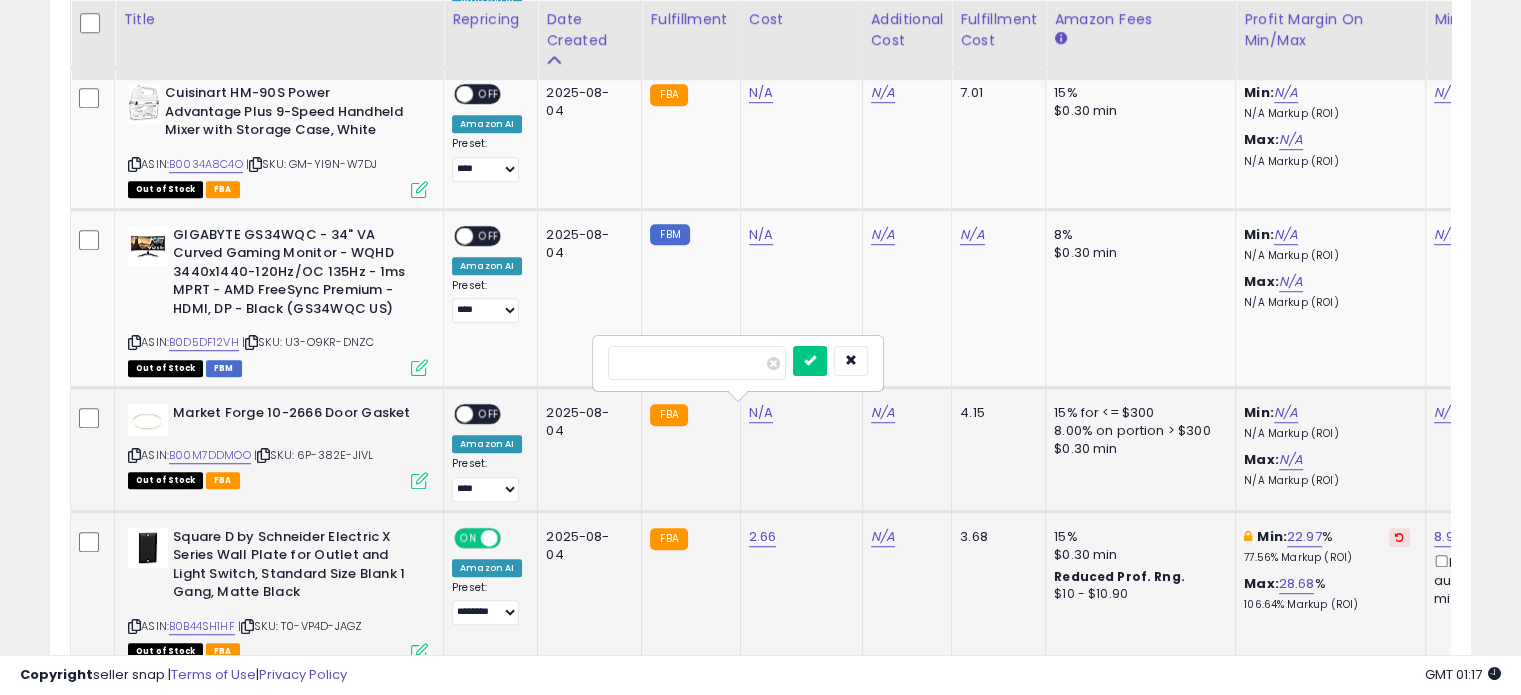 type on "*" 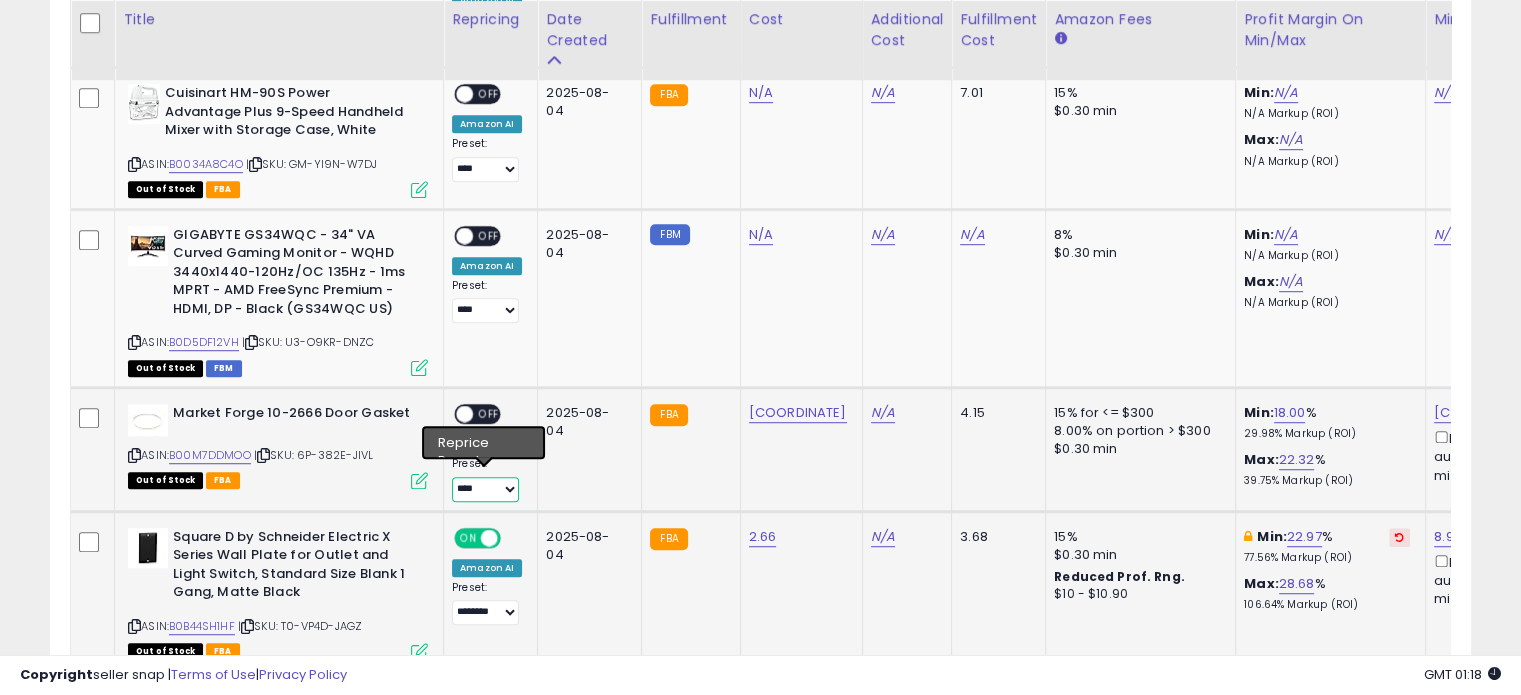 click on "**********" at bounding box center (485, 489) 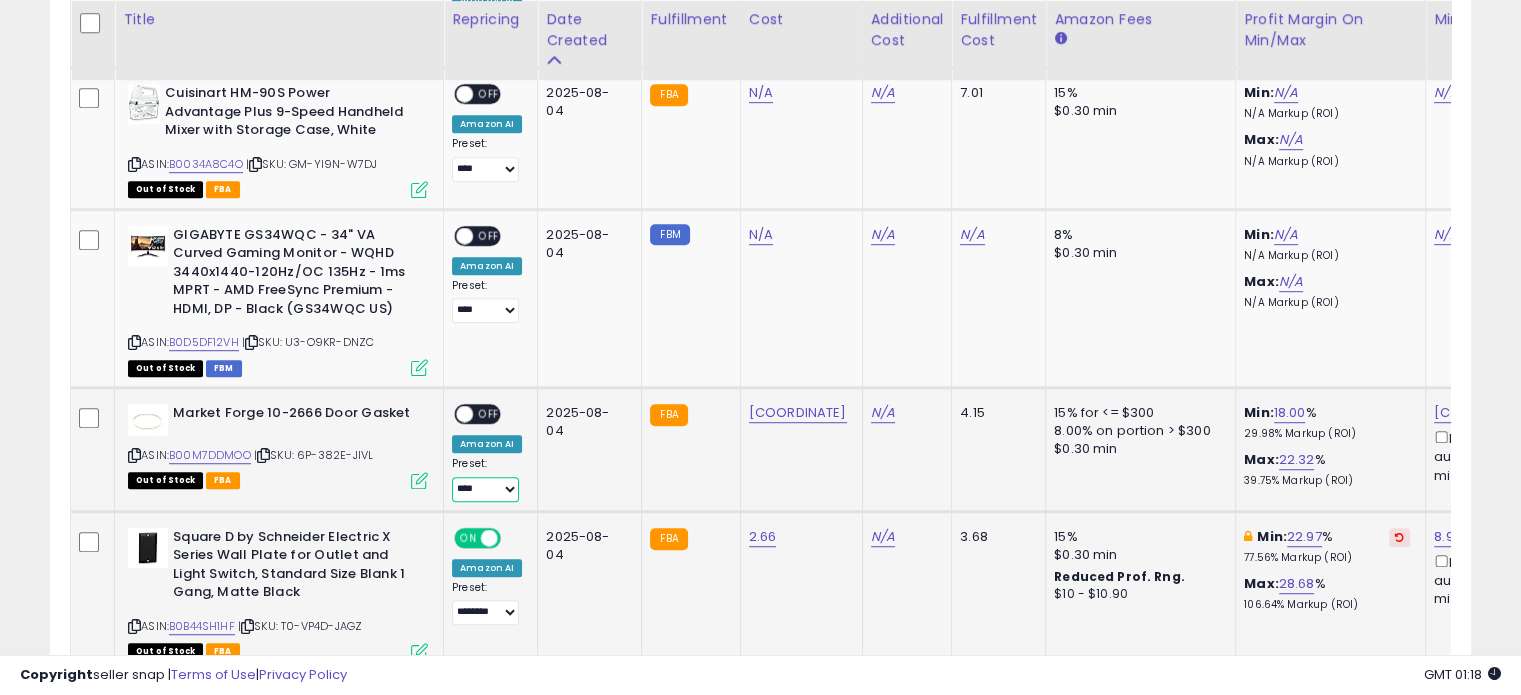select on "********" 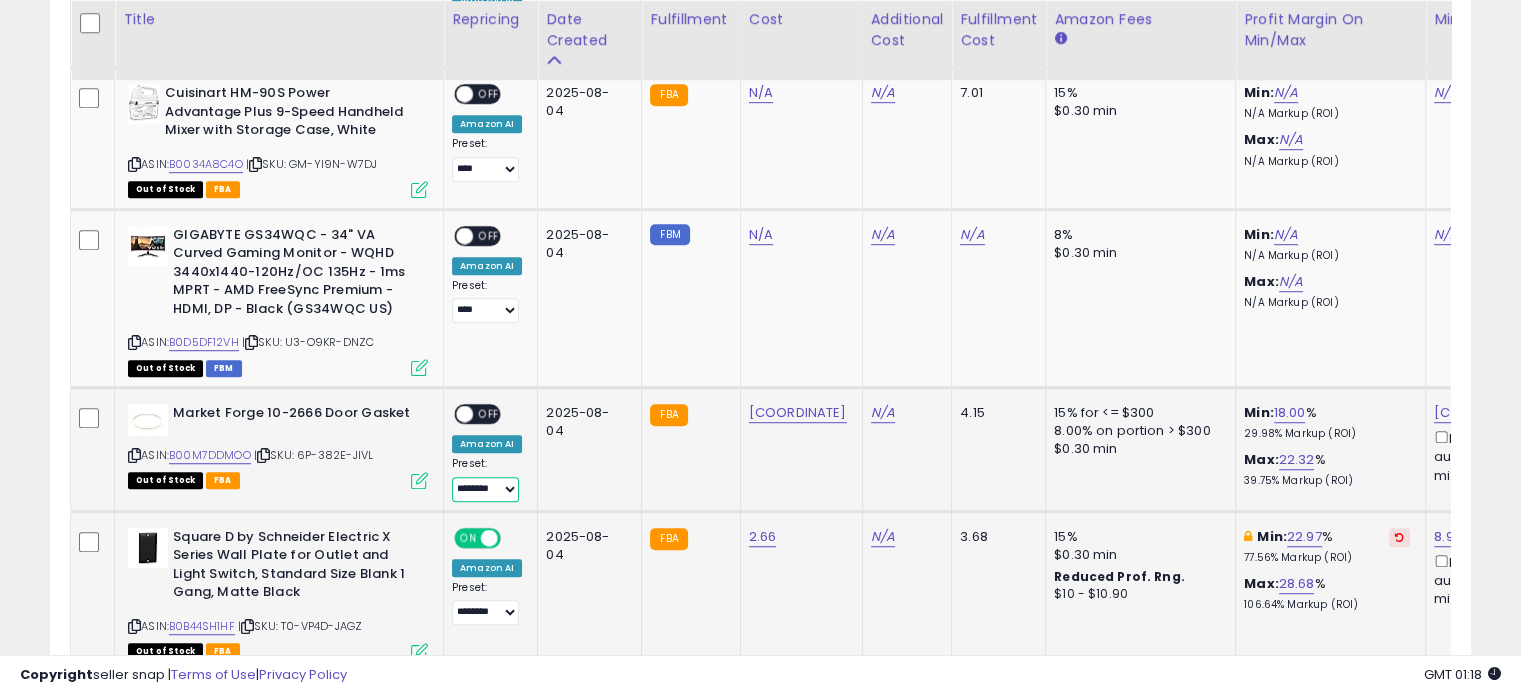 click on "**********" at bounding box center [485, 489] 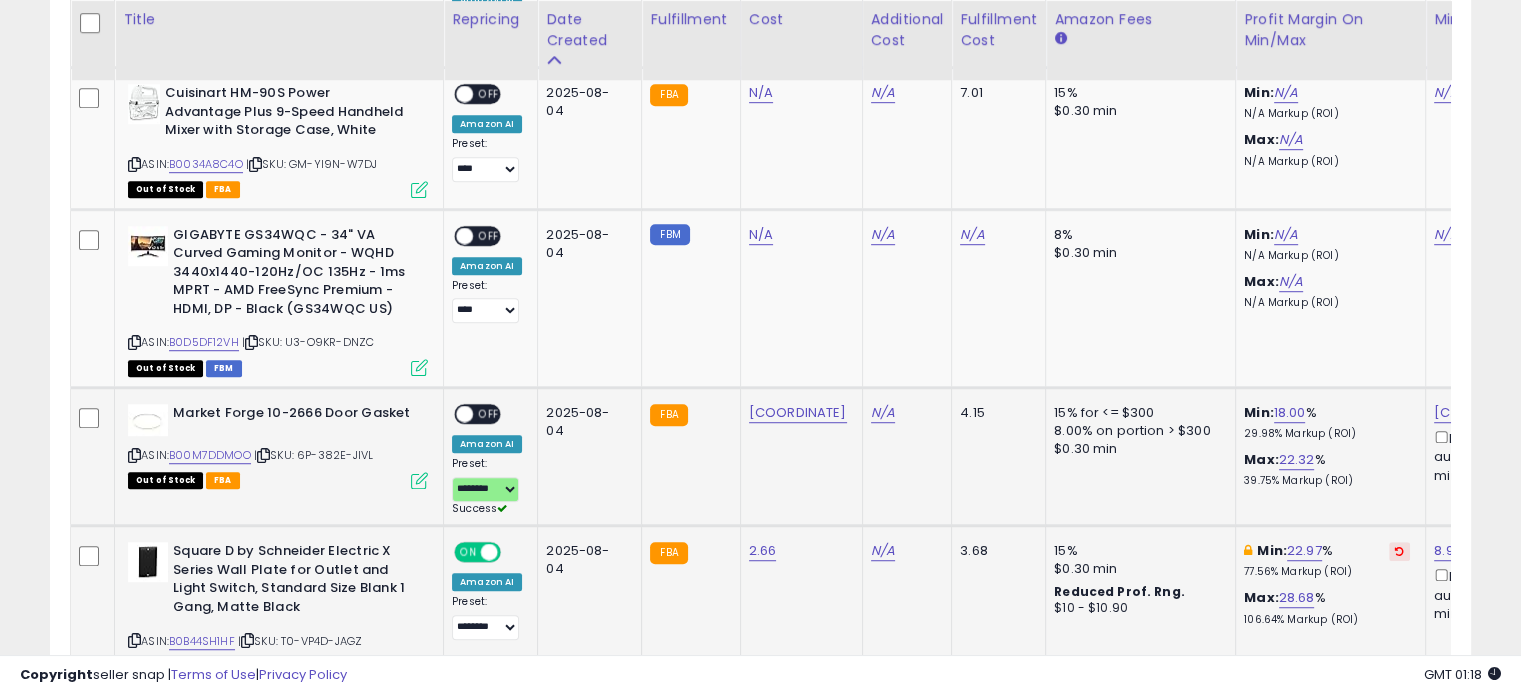 click on "OFF" at bounding box center (489, 414) 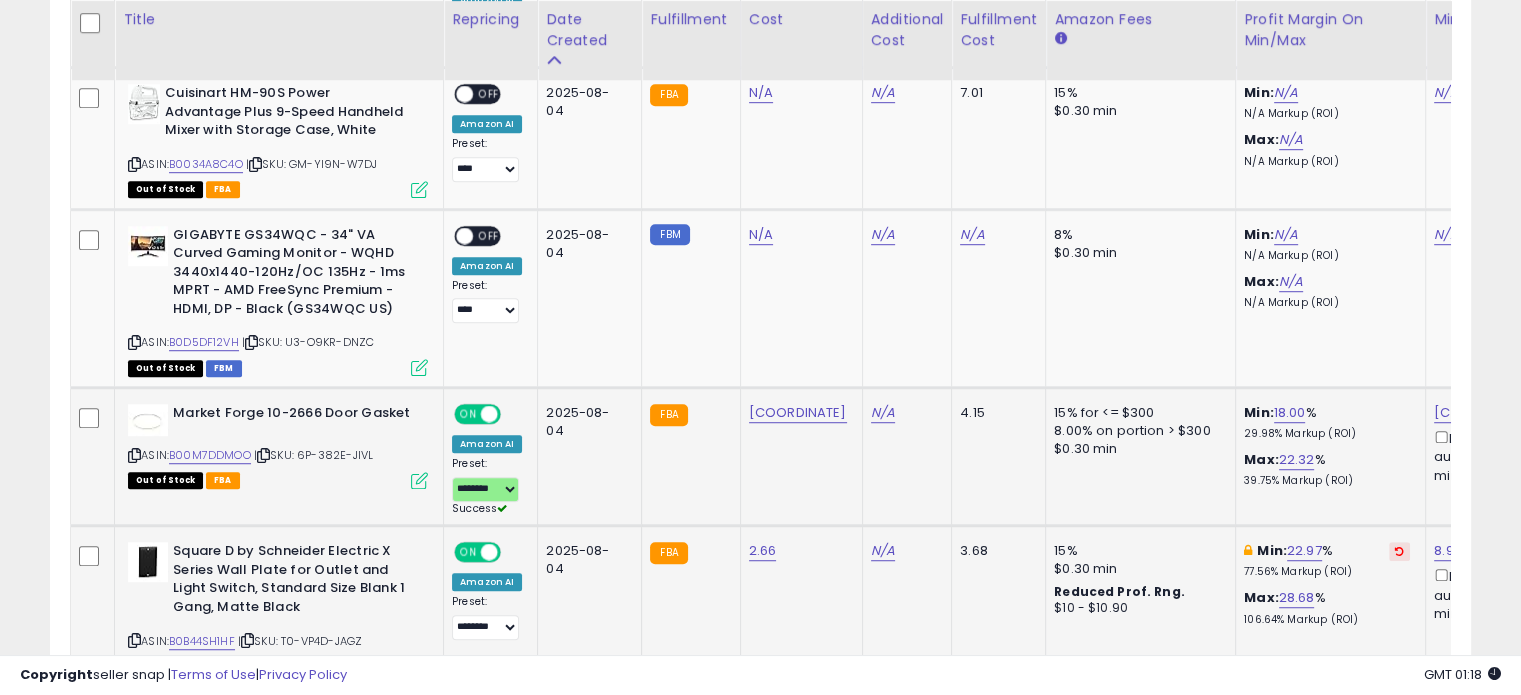 scroll, scrollTop: 0, scrollLeft: 335, axis: horizontal 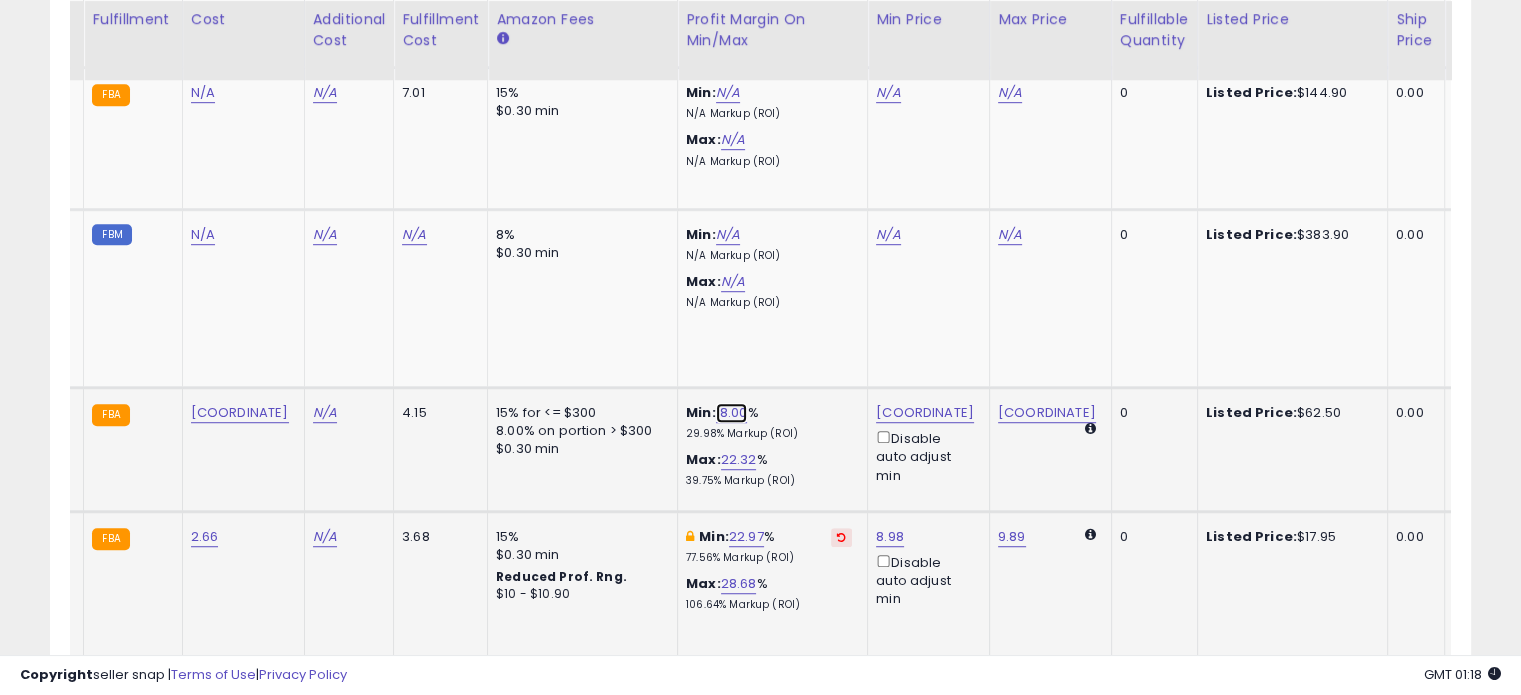 click on "18.00" at bounding box center (732, 413) 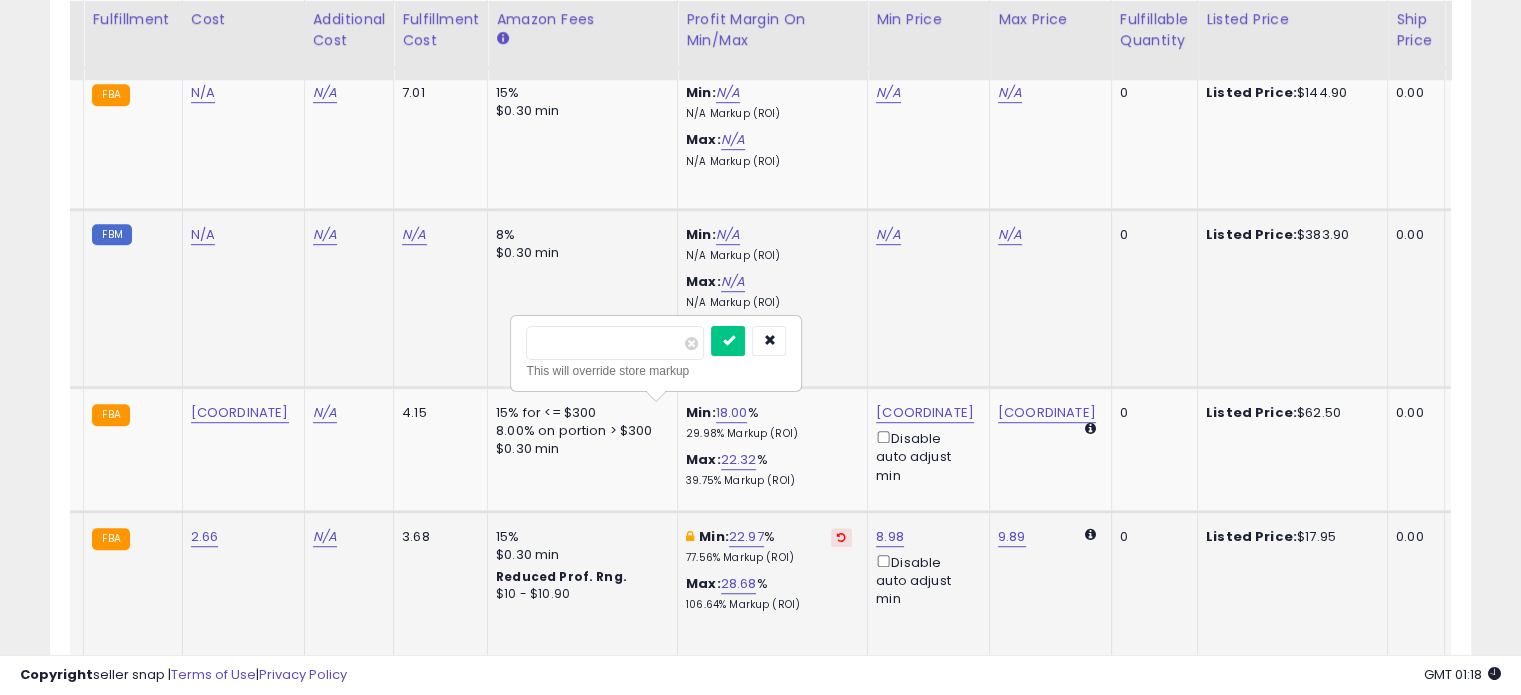 drag, startPoint x: 588, startPoint y: 339, endPoint x: 487, endPoint y: 351, distance: 101.71037 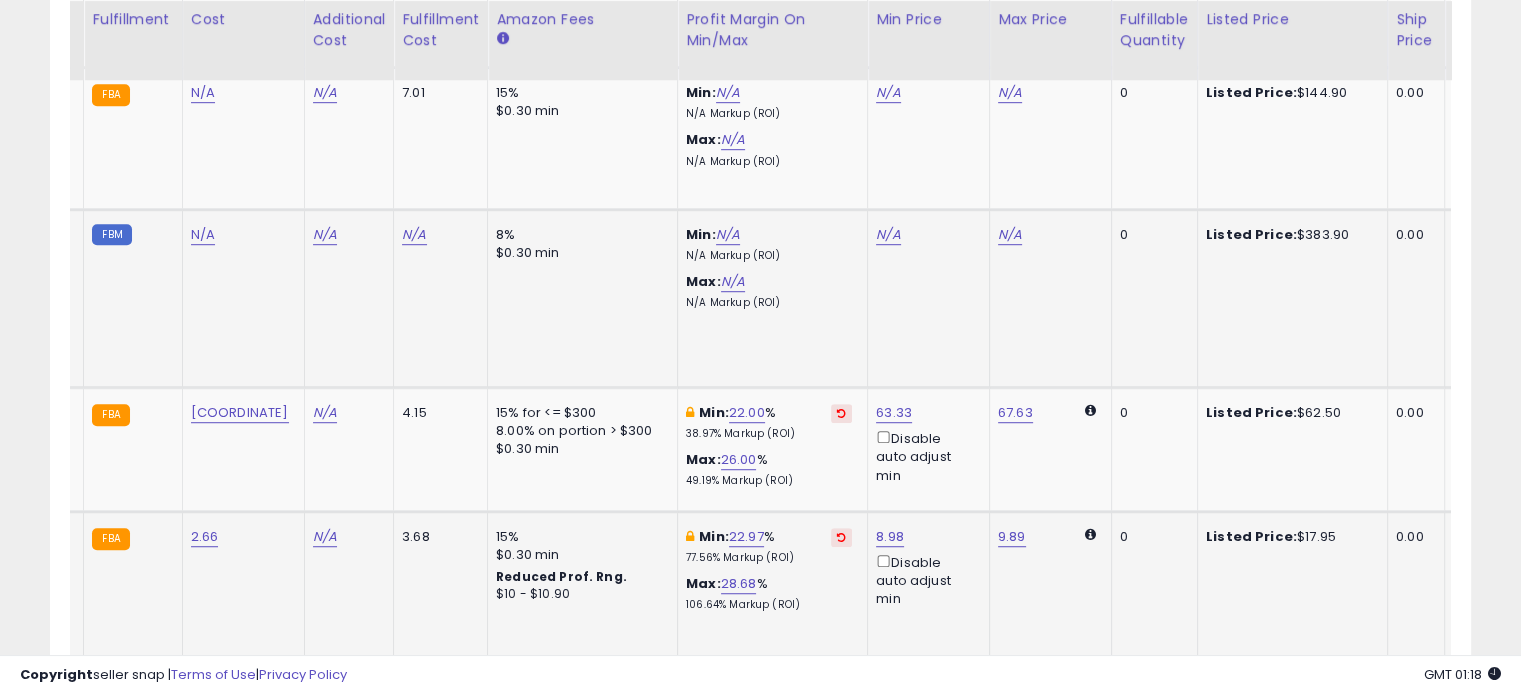scroll, scrollTop: 0, scrollLeft: 353, axis: horizontal 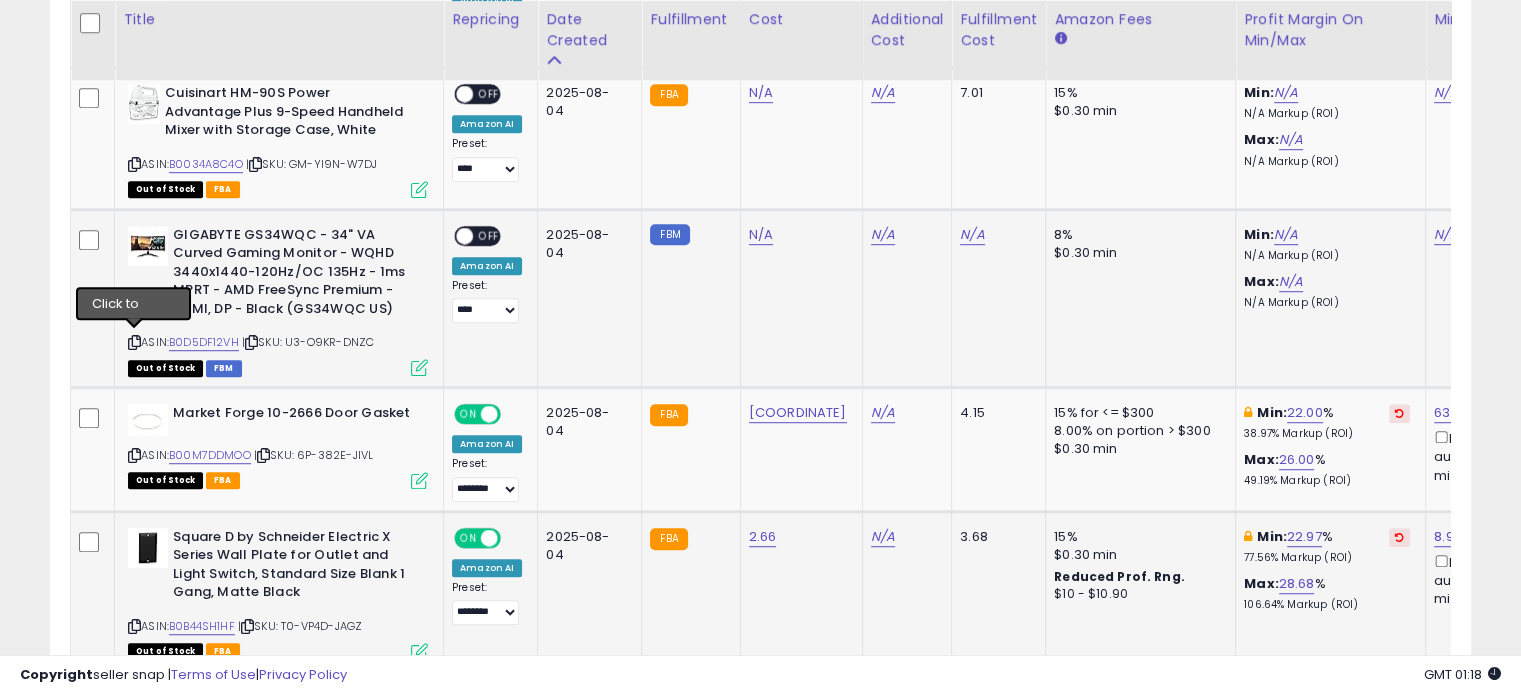 click at bounding box center [134, 342] 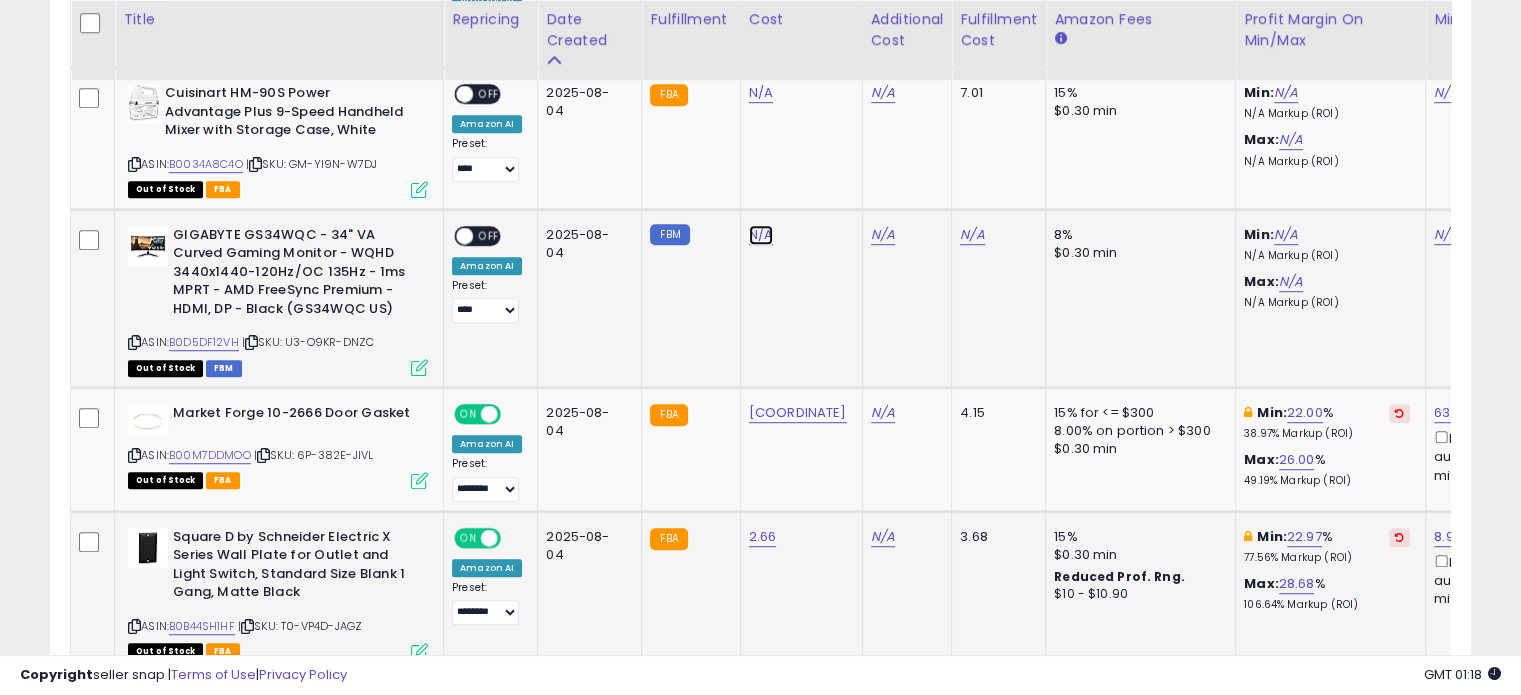 click on "N/A" at bounding box center [761, -172] 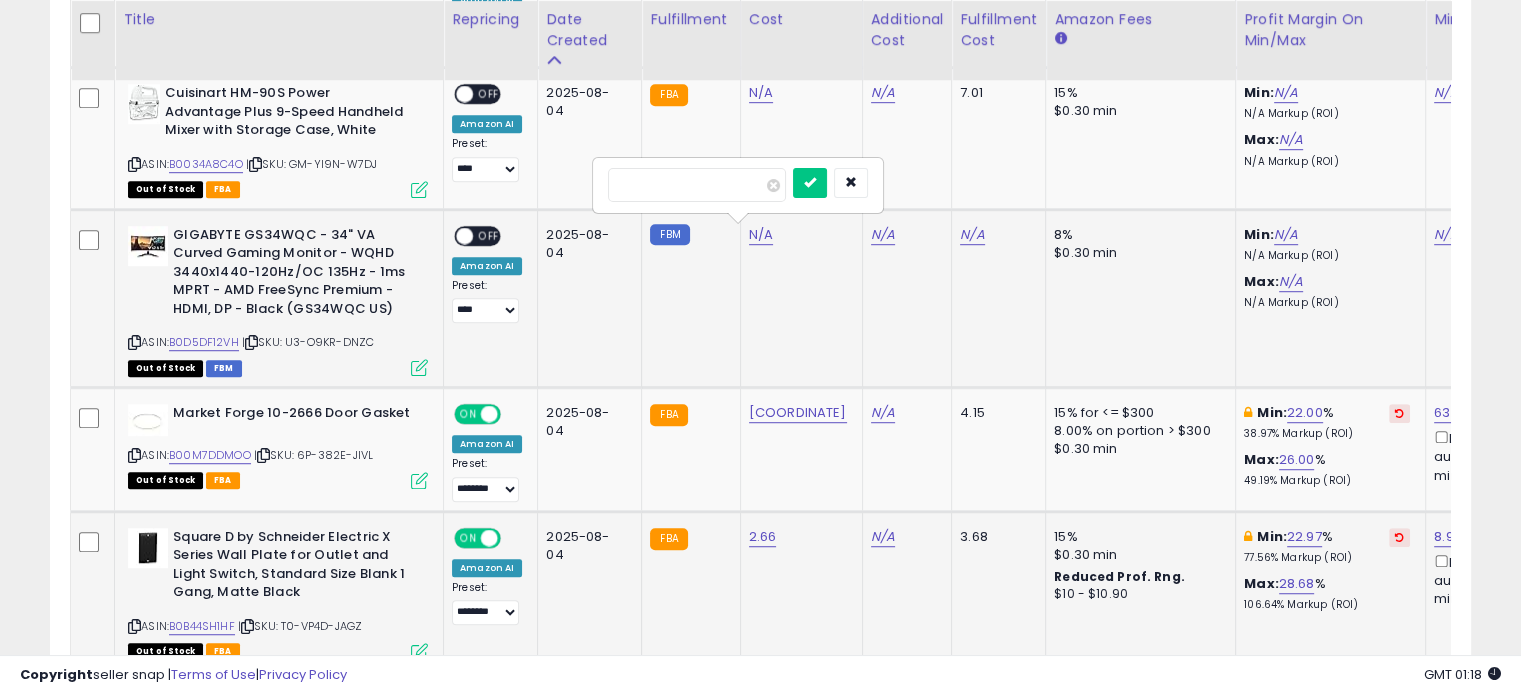 type on "******" 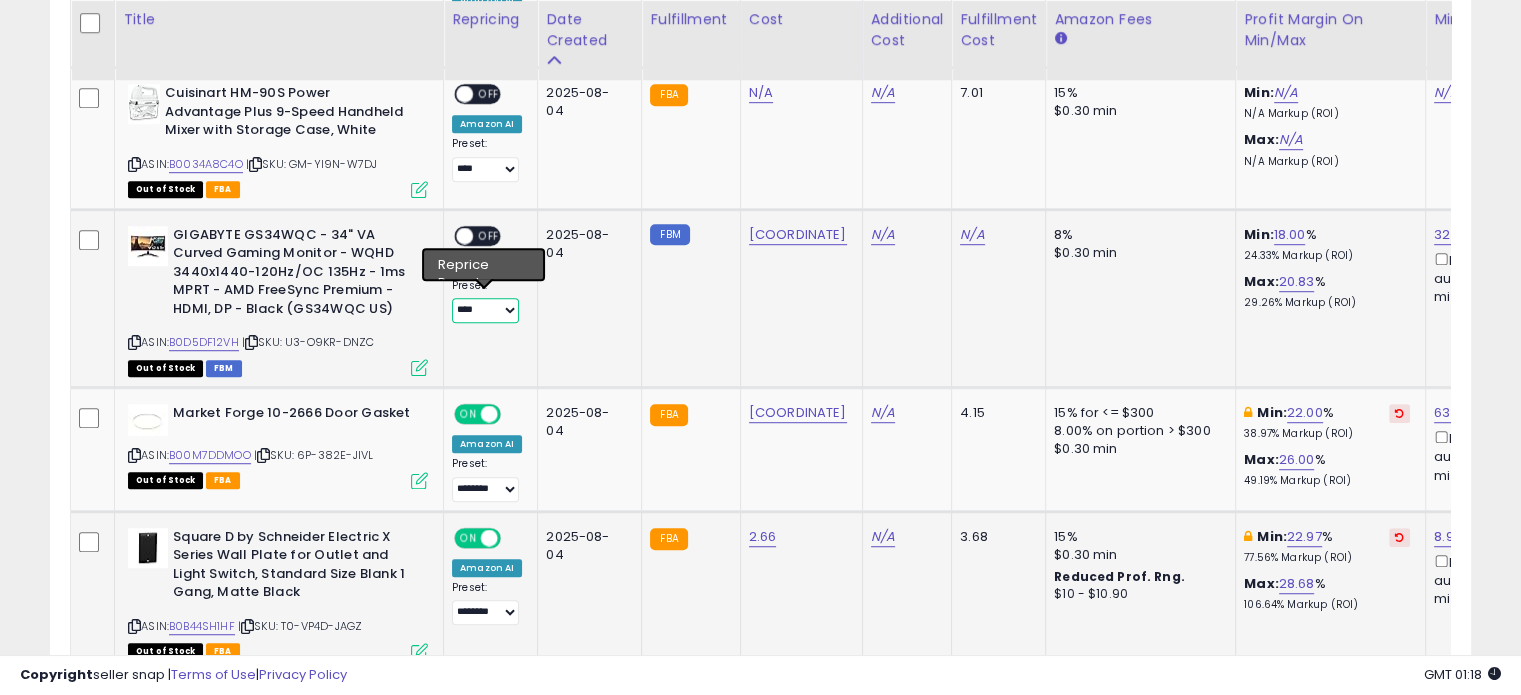 click on "**********" at bounding box center [485, 310] 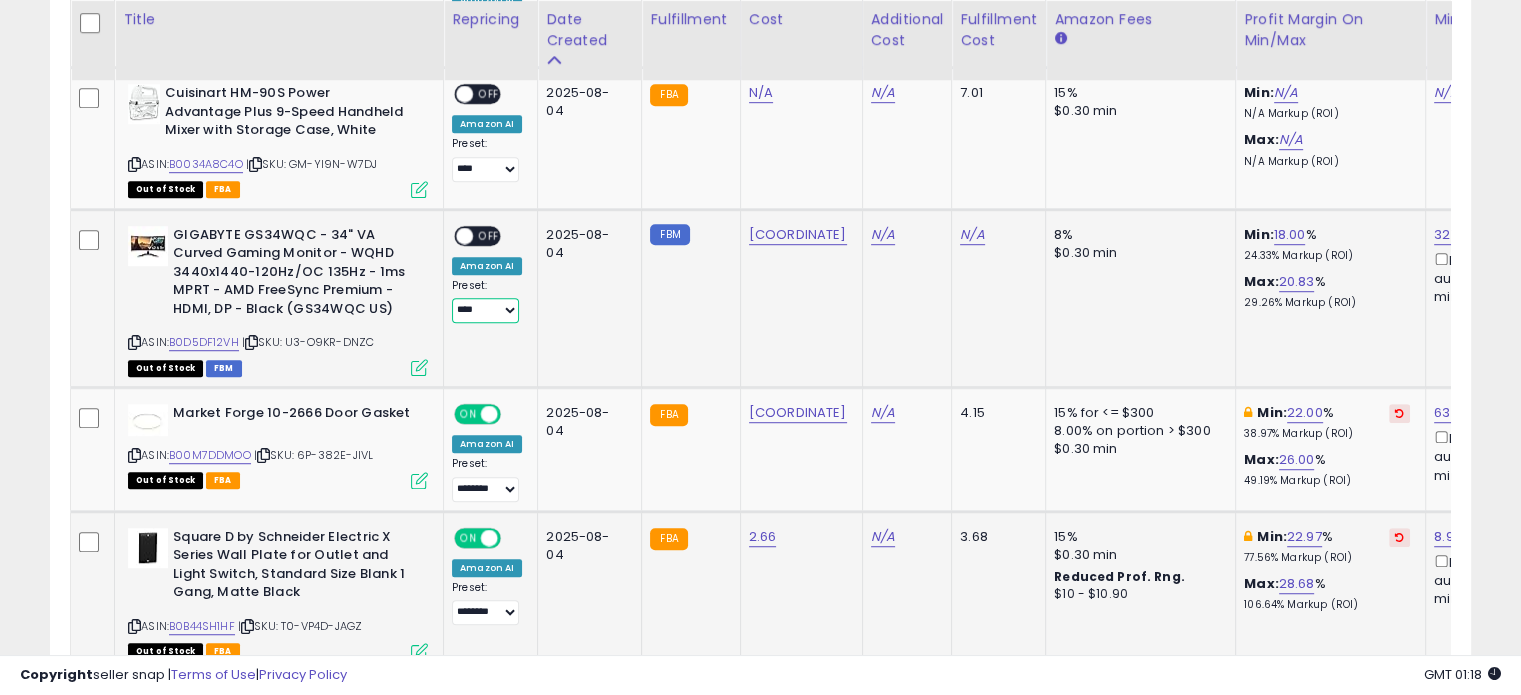 select on "********" 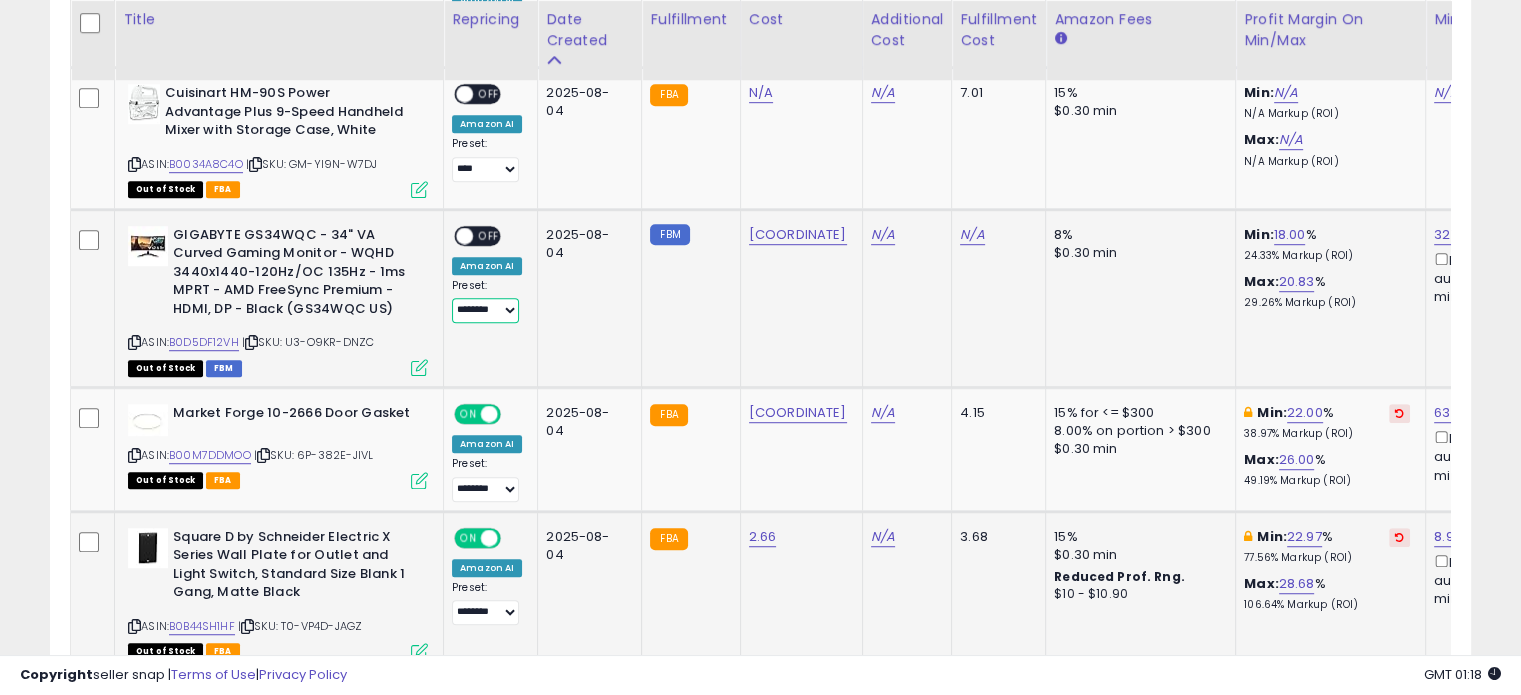 click on "**********" at bounding box center [485, 310] 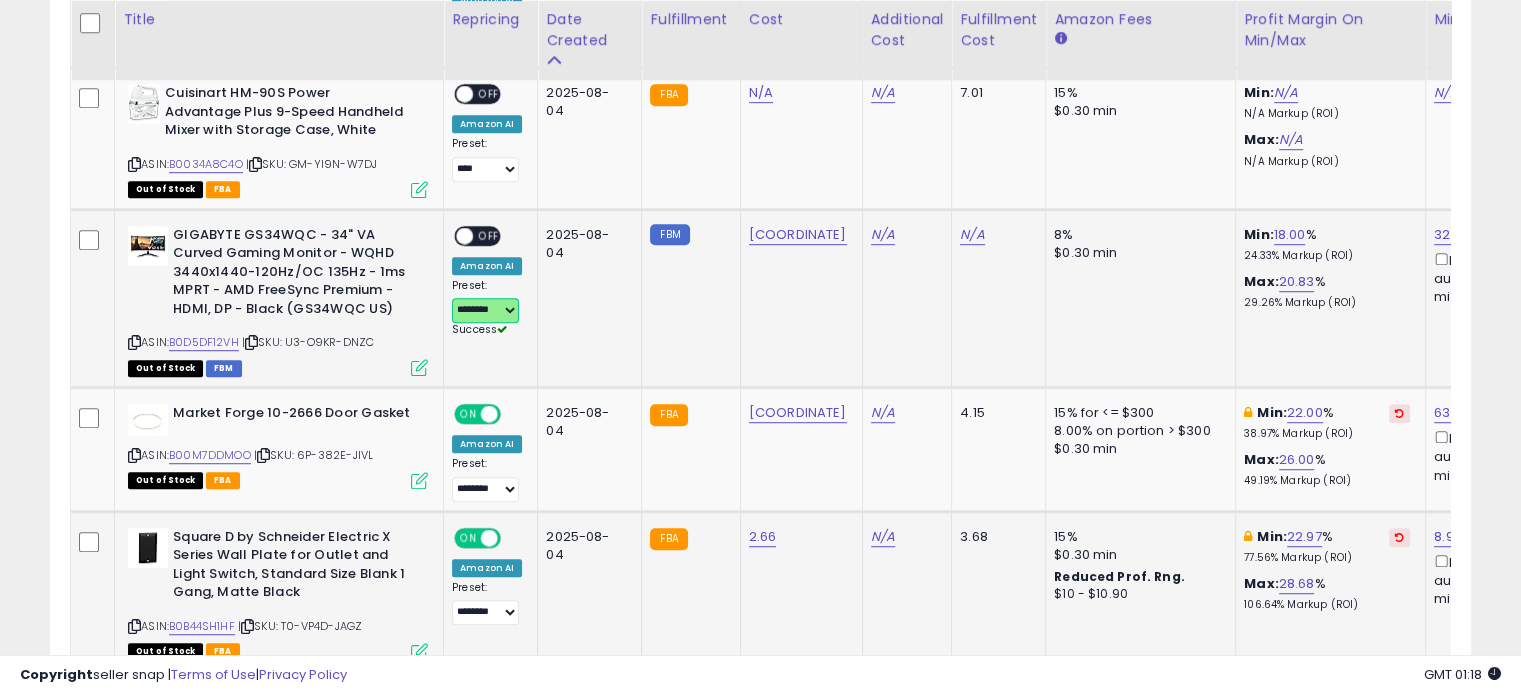 click at bounding box center (464, 235) 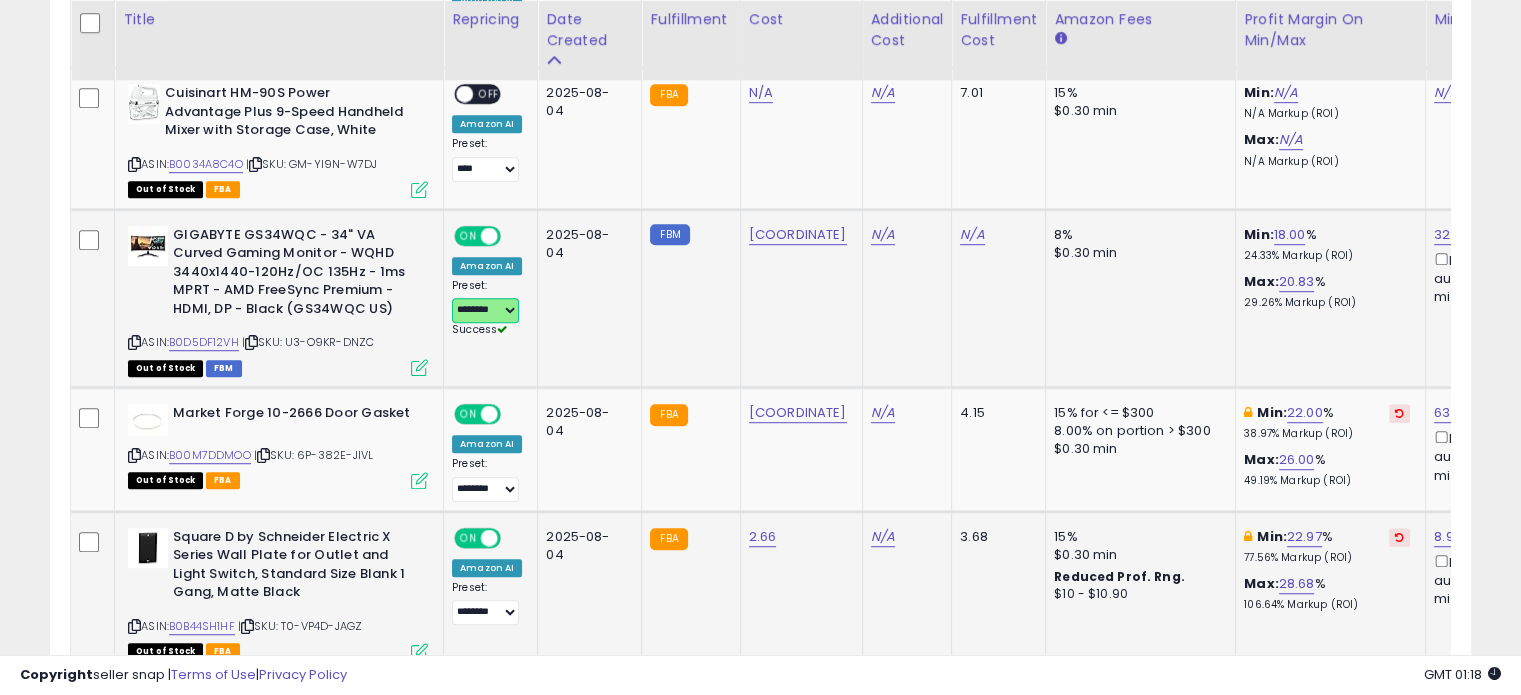 scroll, scrollTop: 0, scrollLeft: 248, axis: horizontal 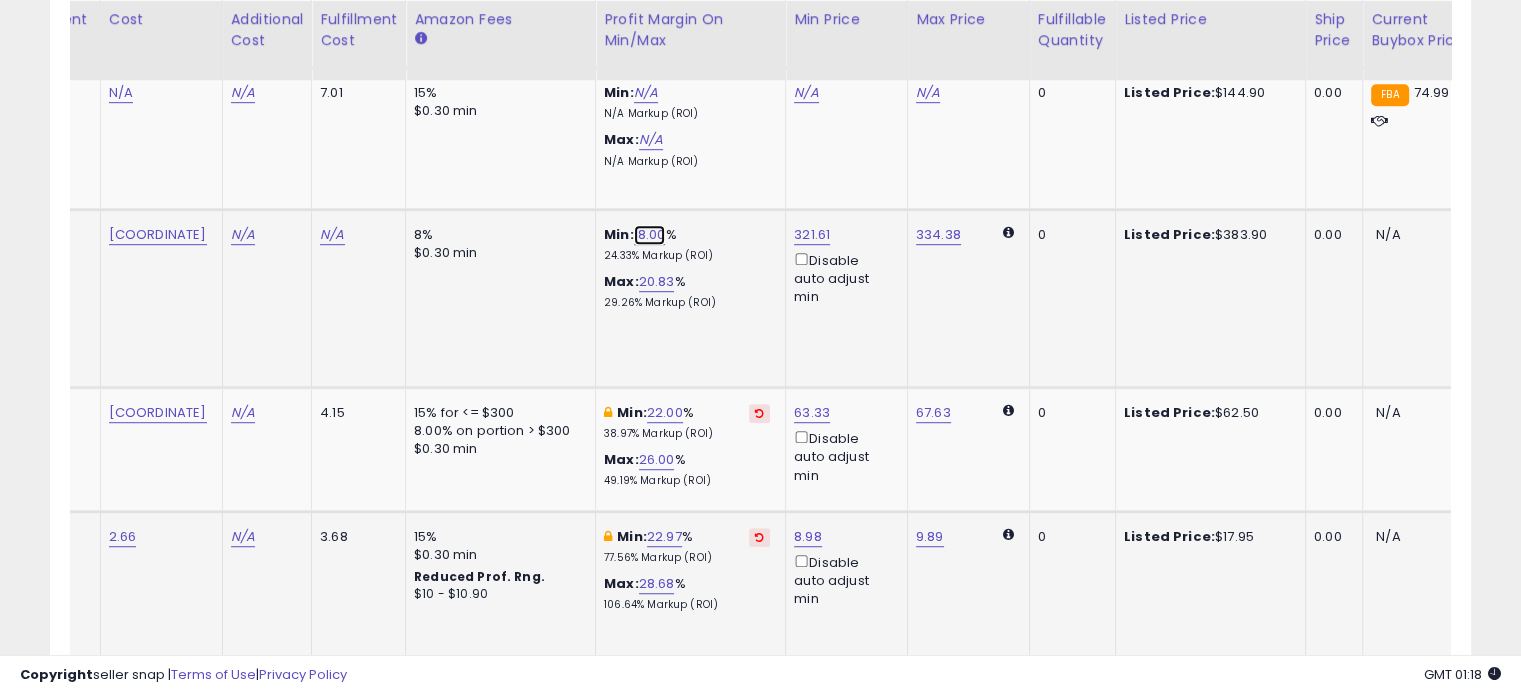 click on "18.00" at bounding box center (650, 235) 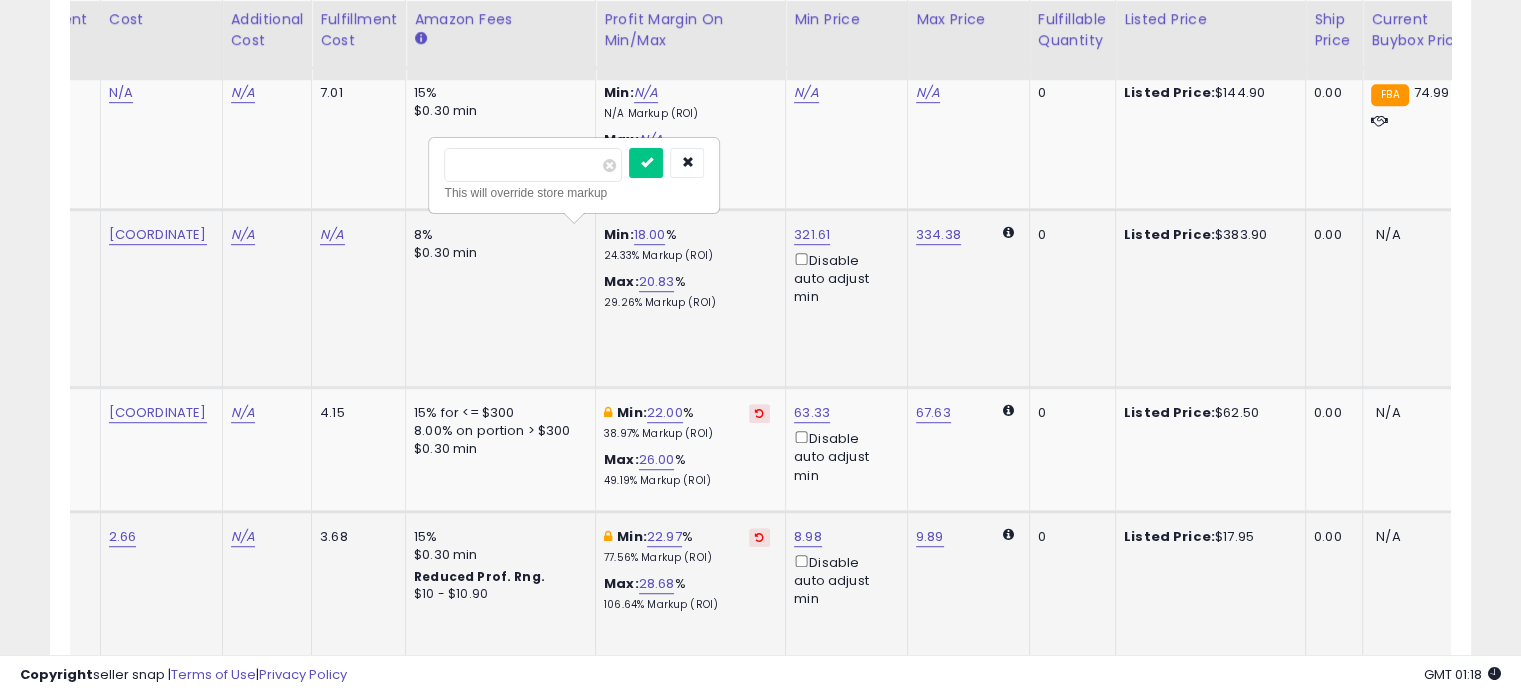 drag, startPoint x: 494, startPoint y: 159, endPoint x: 438, endPoint y: 164, distance: 56.22277 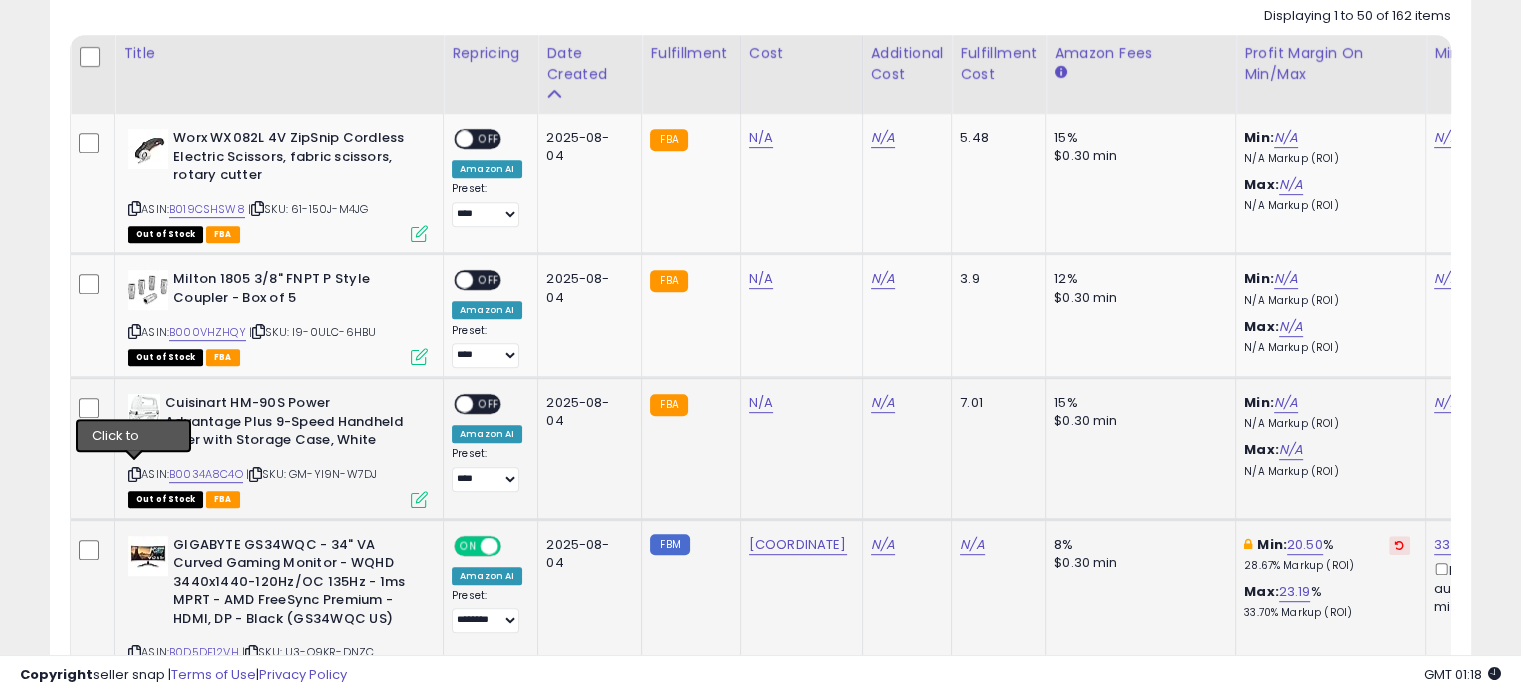 click at bounding box center (134, 474) 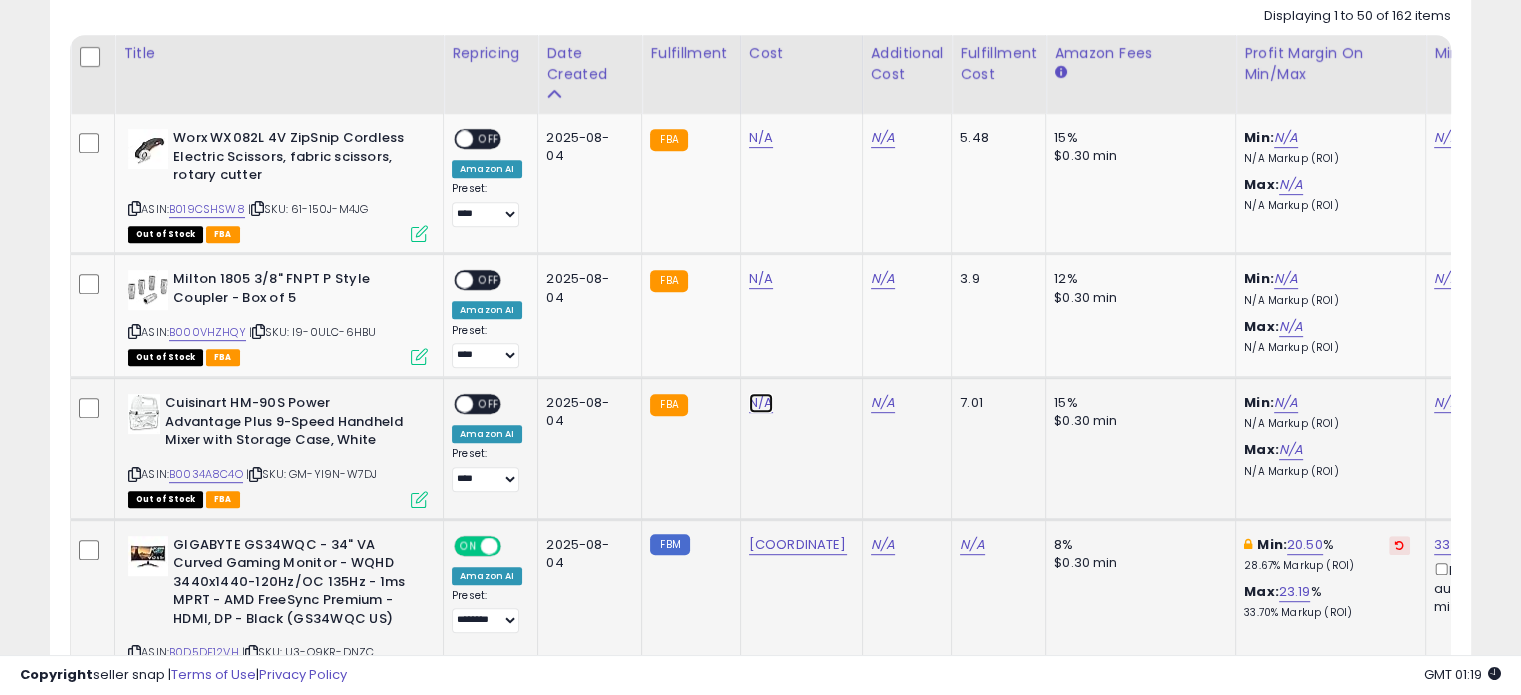 click on "N/A" at bounding box center (761, 138) 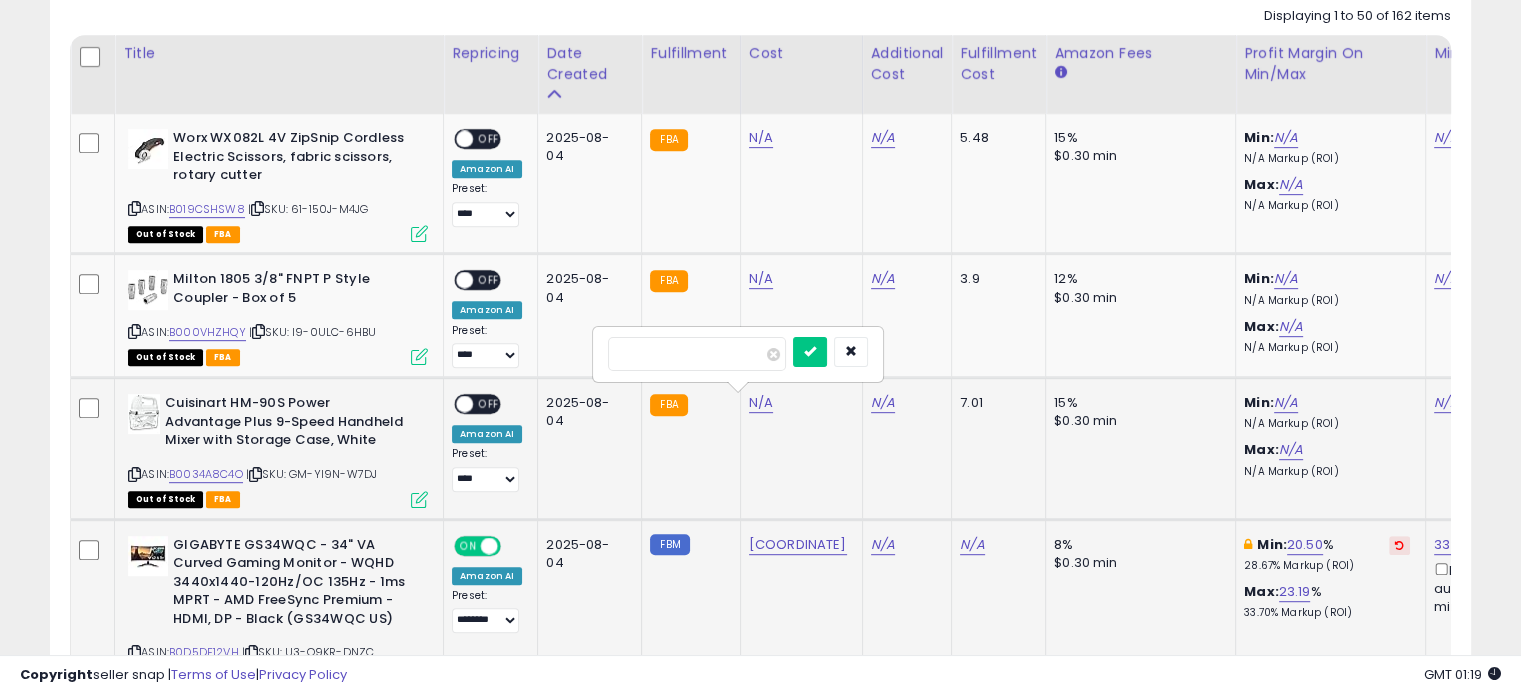 type on "*****" 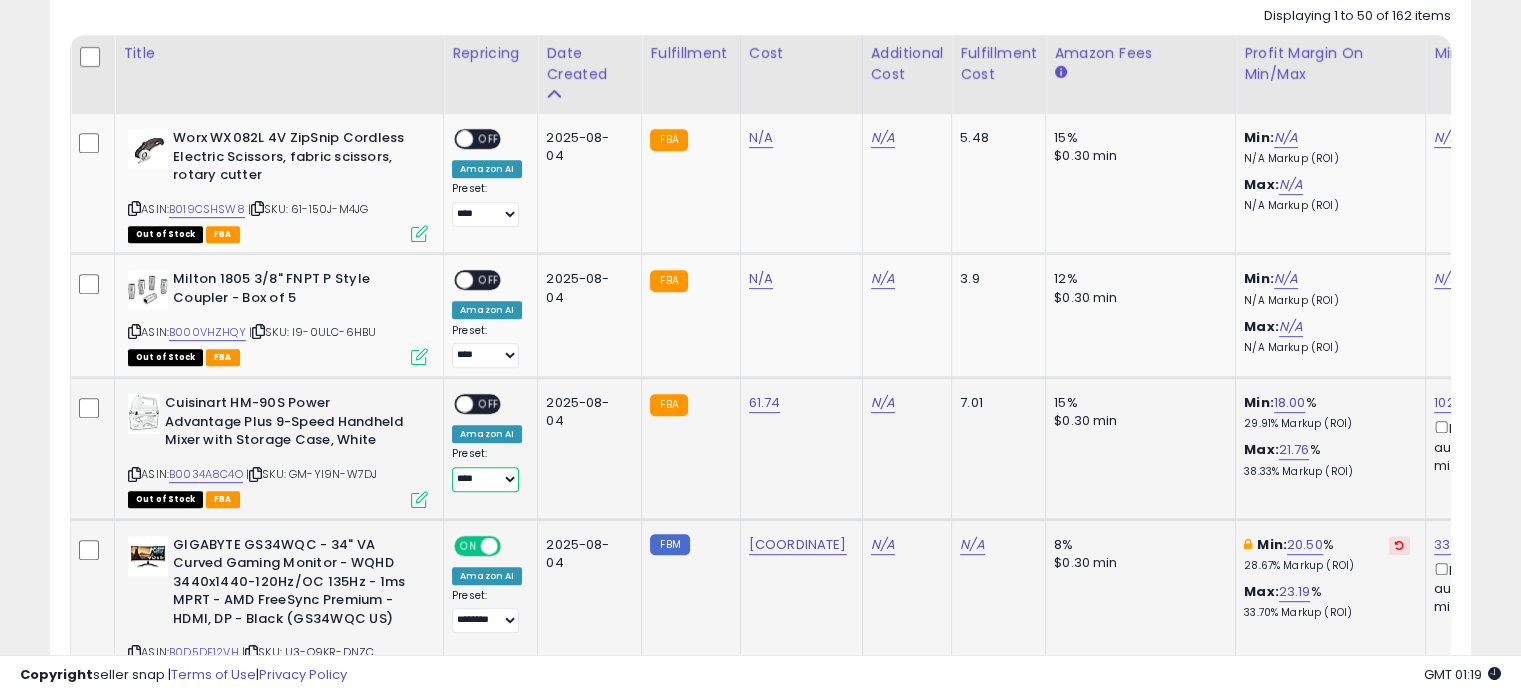 click on "**********" at bounding box center (485, 479) 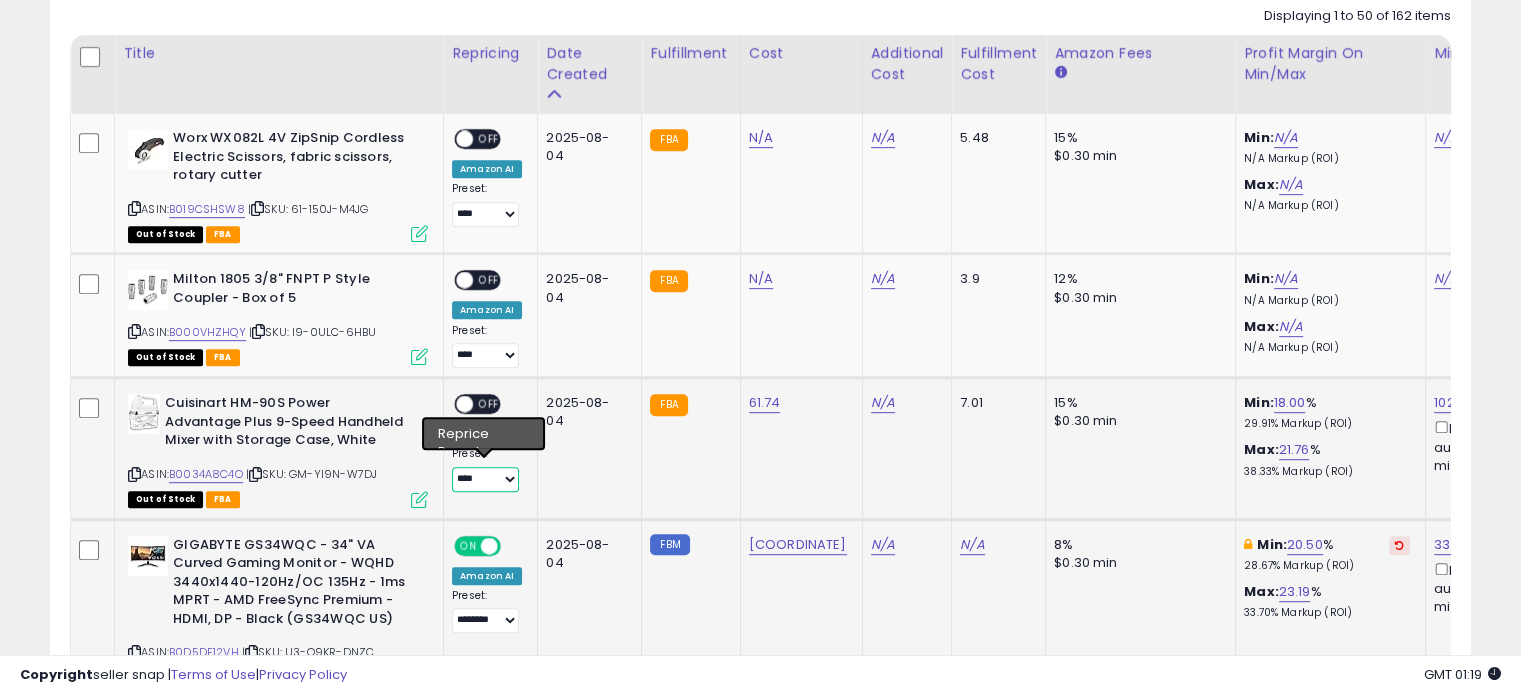 select on "********" 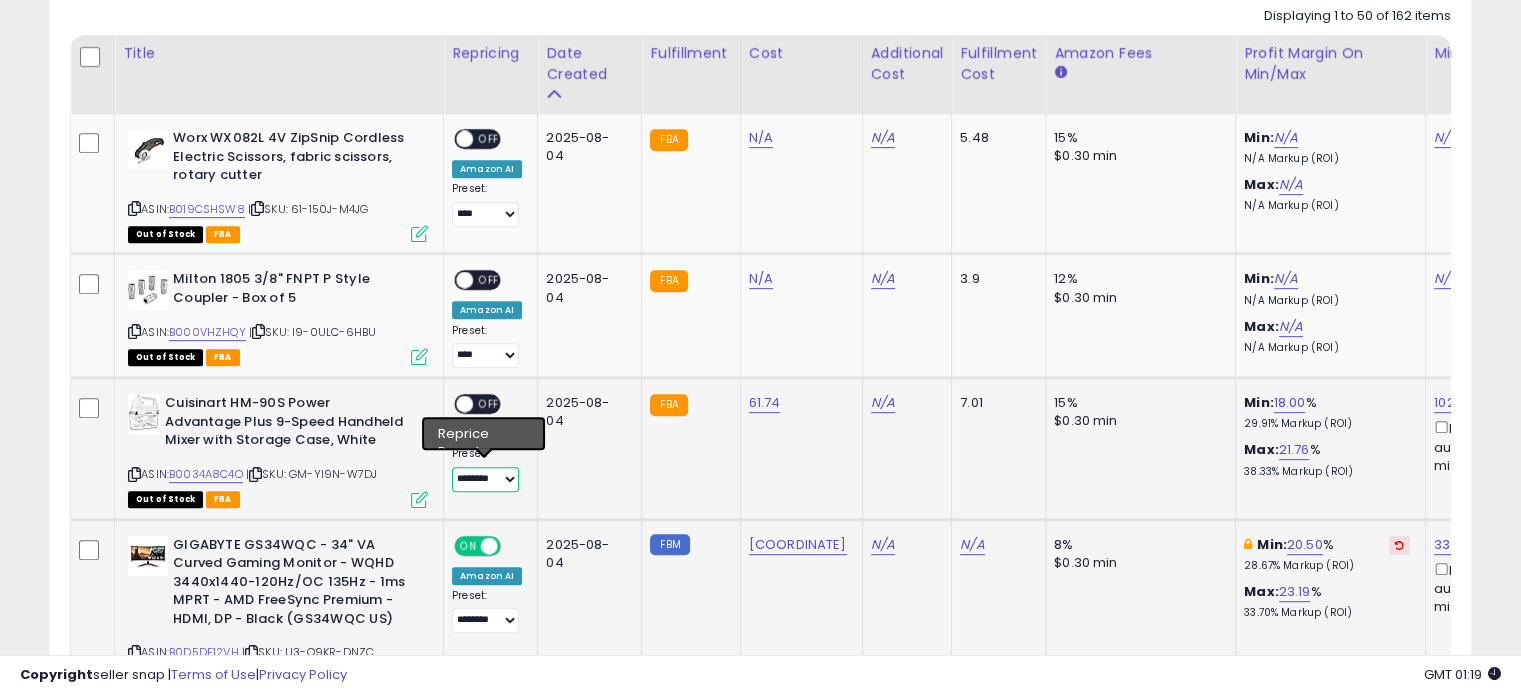 click on "**********" at bounding box center (485, 479) 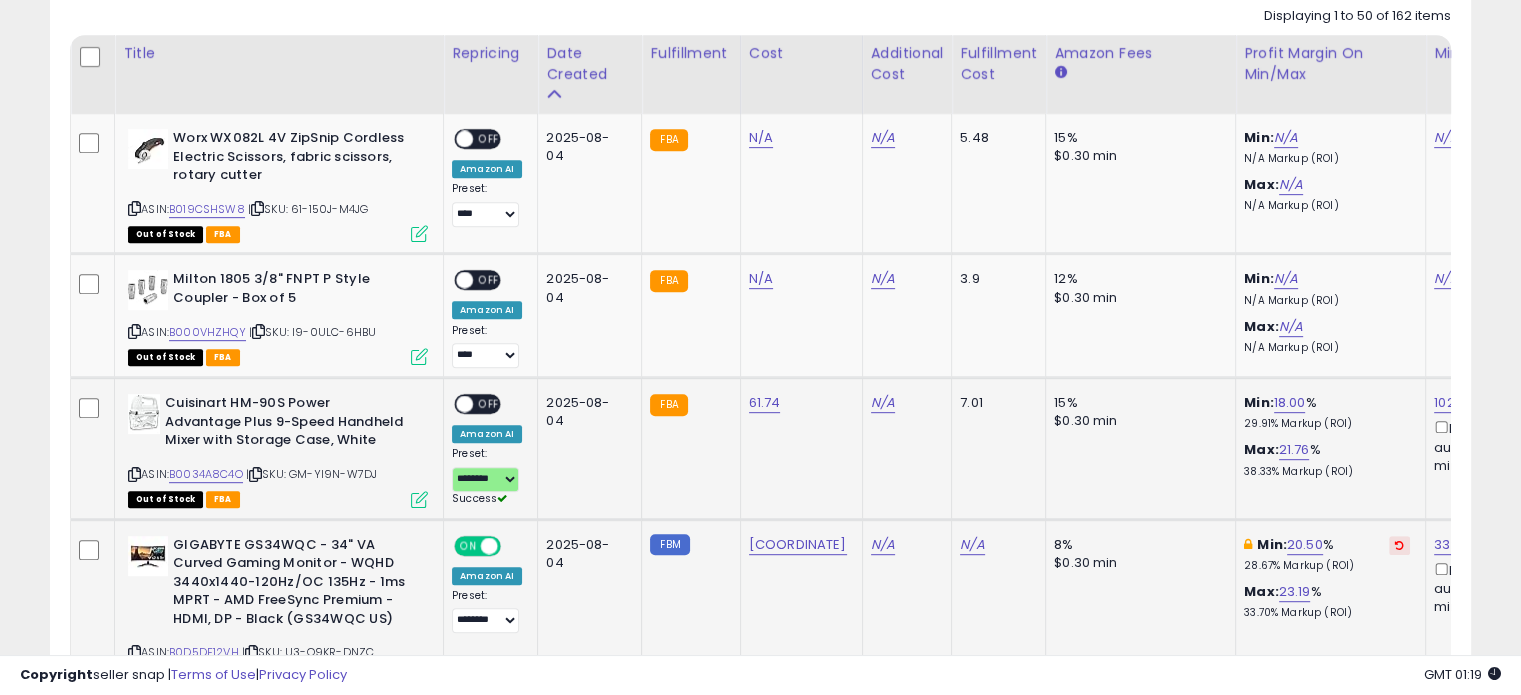 click on "OFF" at bounding box center (489, 404) 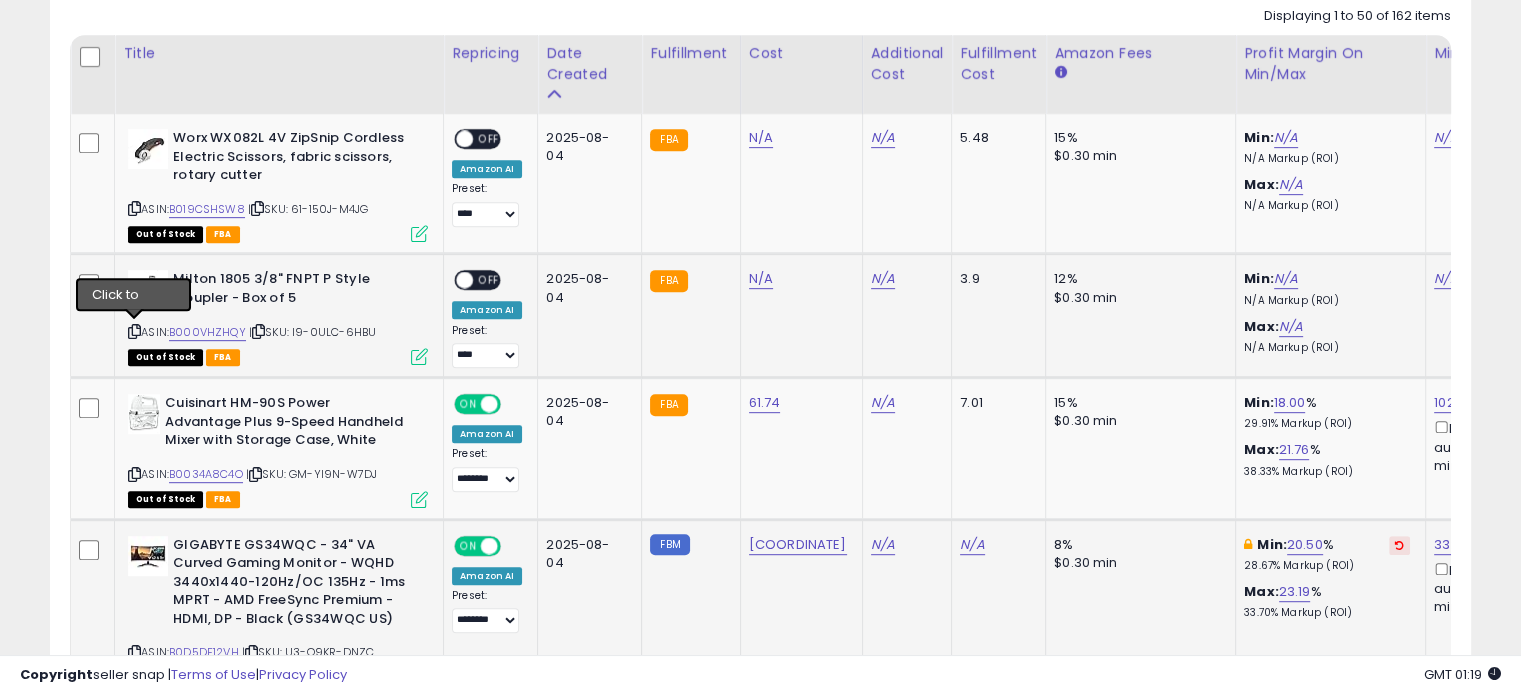 click at bounding box center (134, 331) 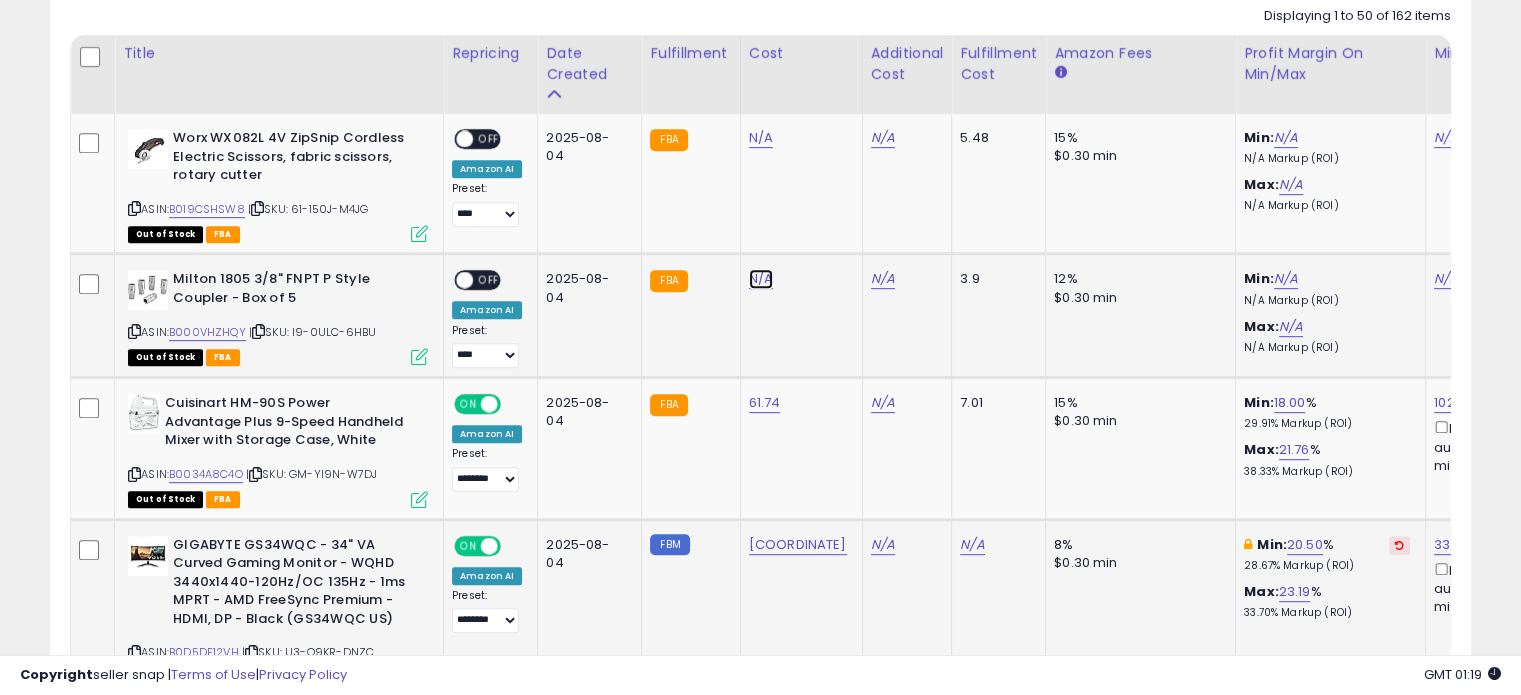click on "N/A" at bounding box center (761, 138) 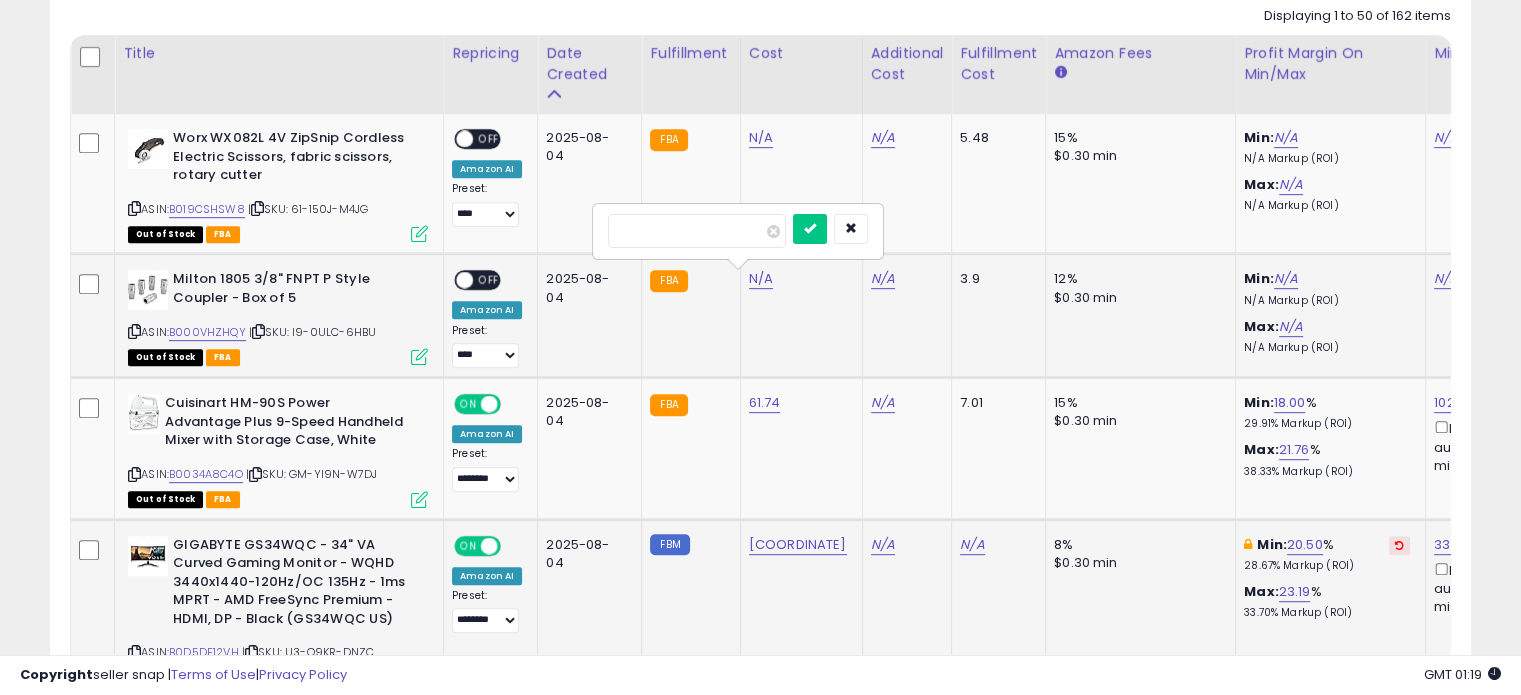 type on "*****" 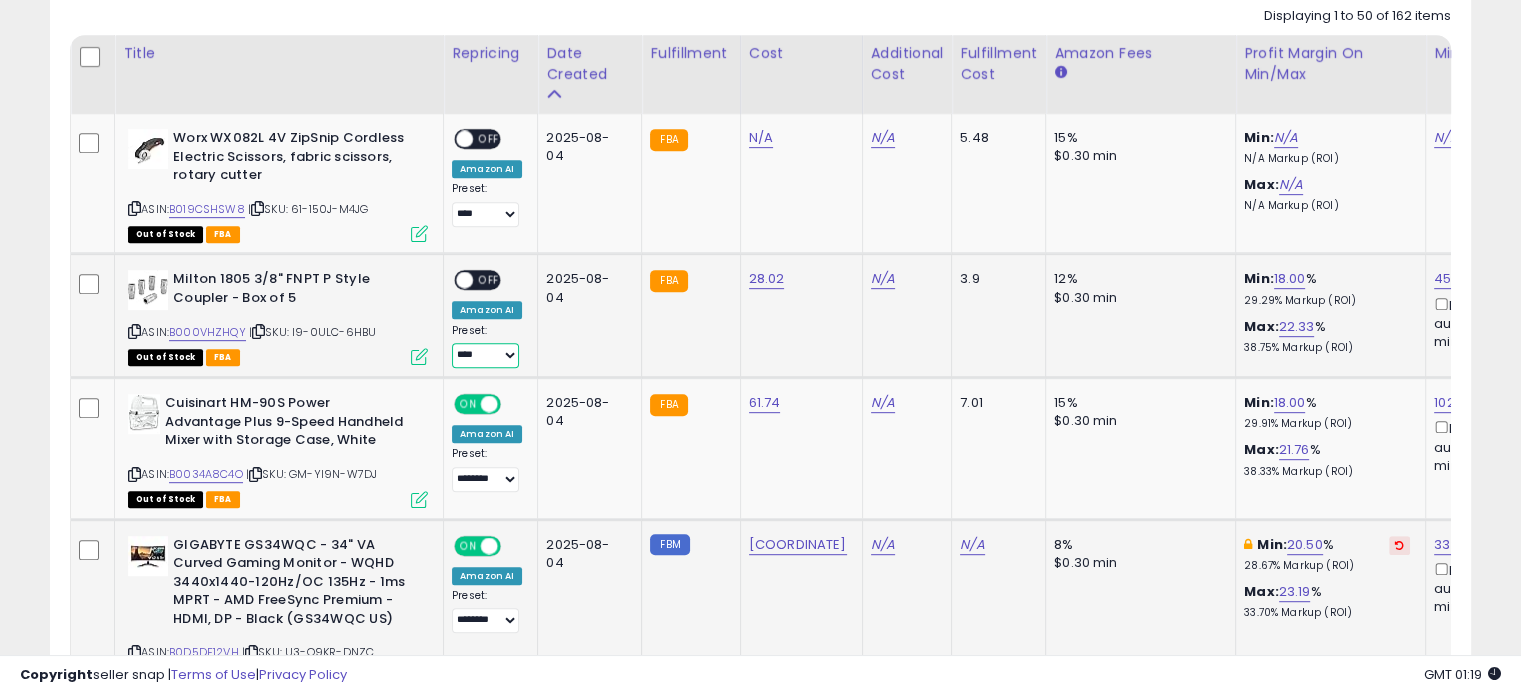 click on "**********" at bounding box center (485, 355) 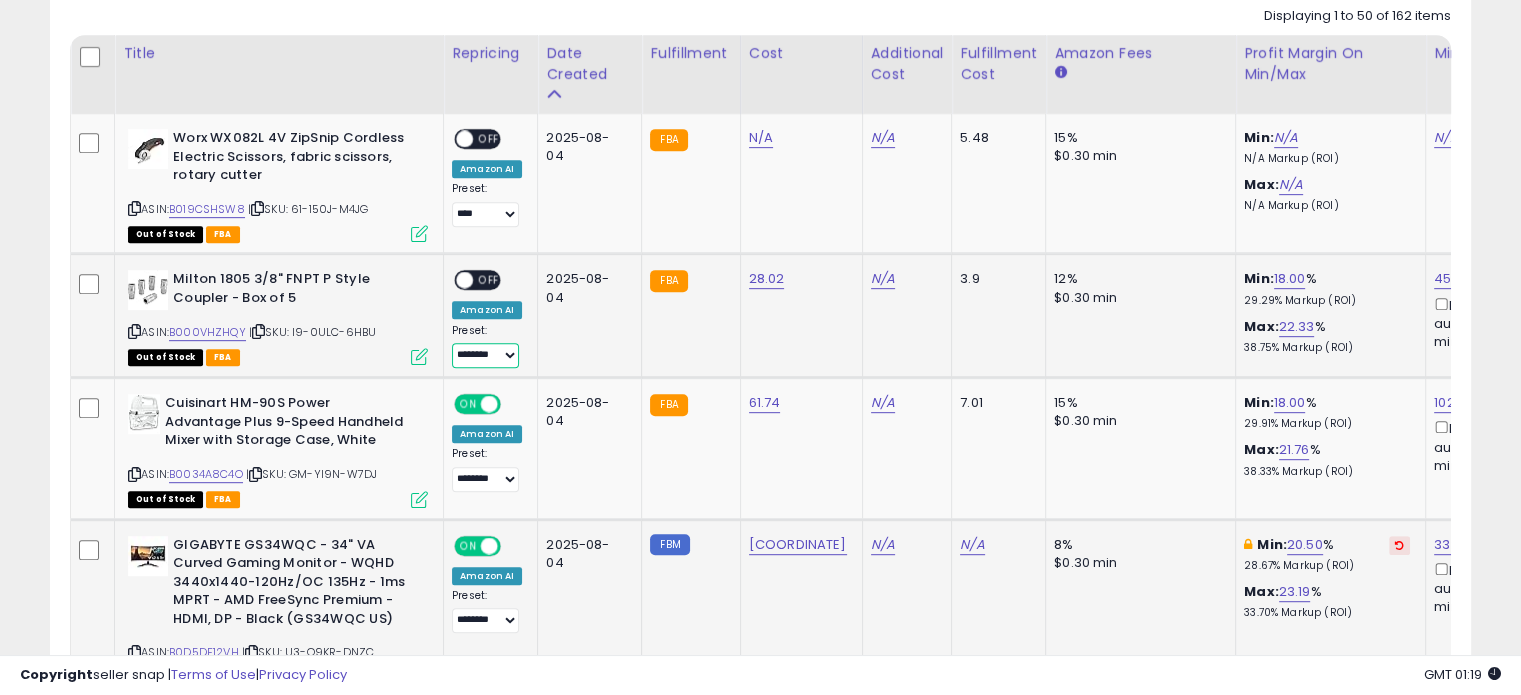 click on "**********" at bounding box center [485, 355] 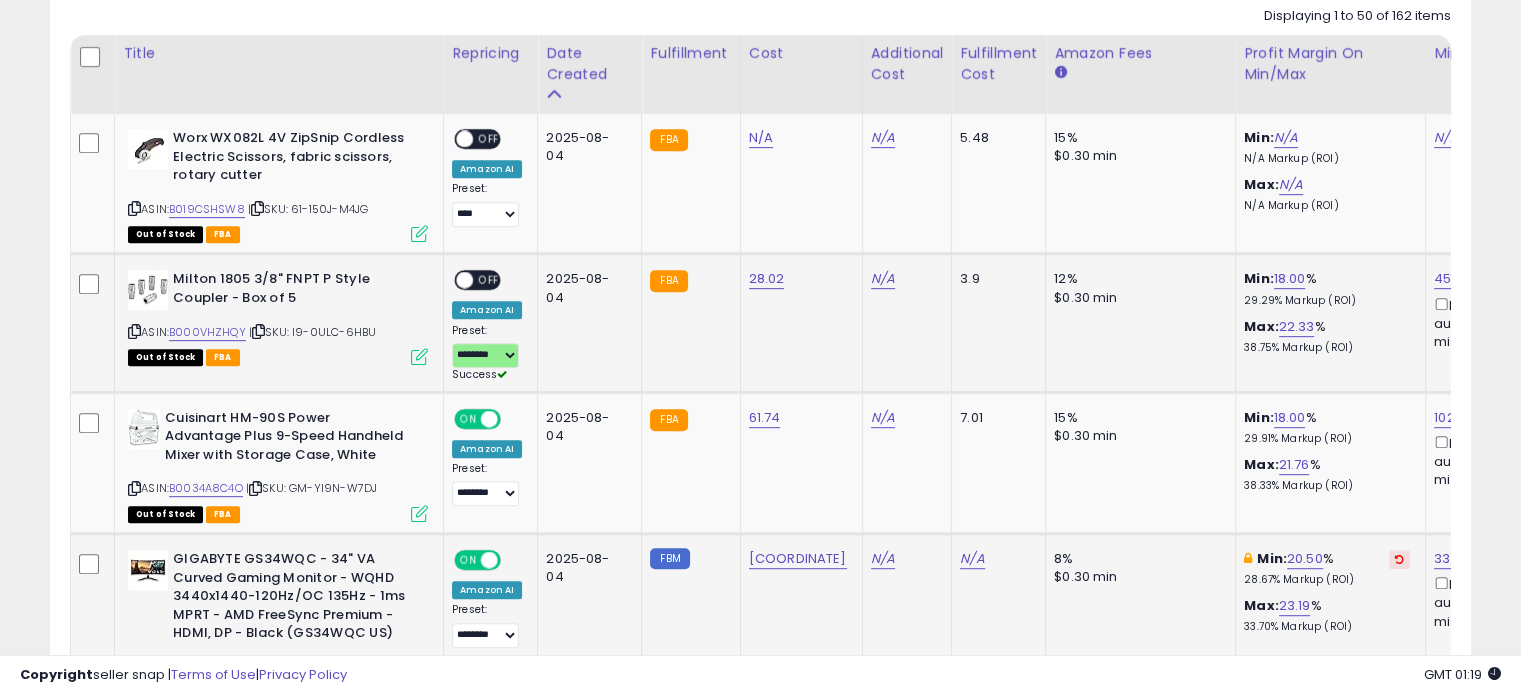click on "OFF" at bounding box center (489, 280) 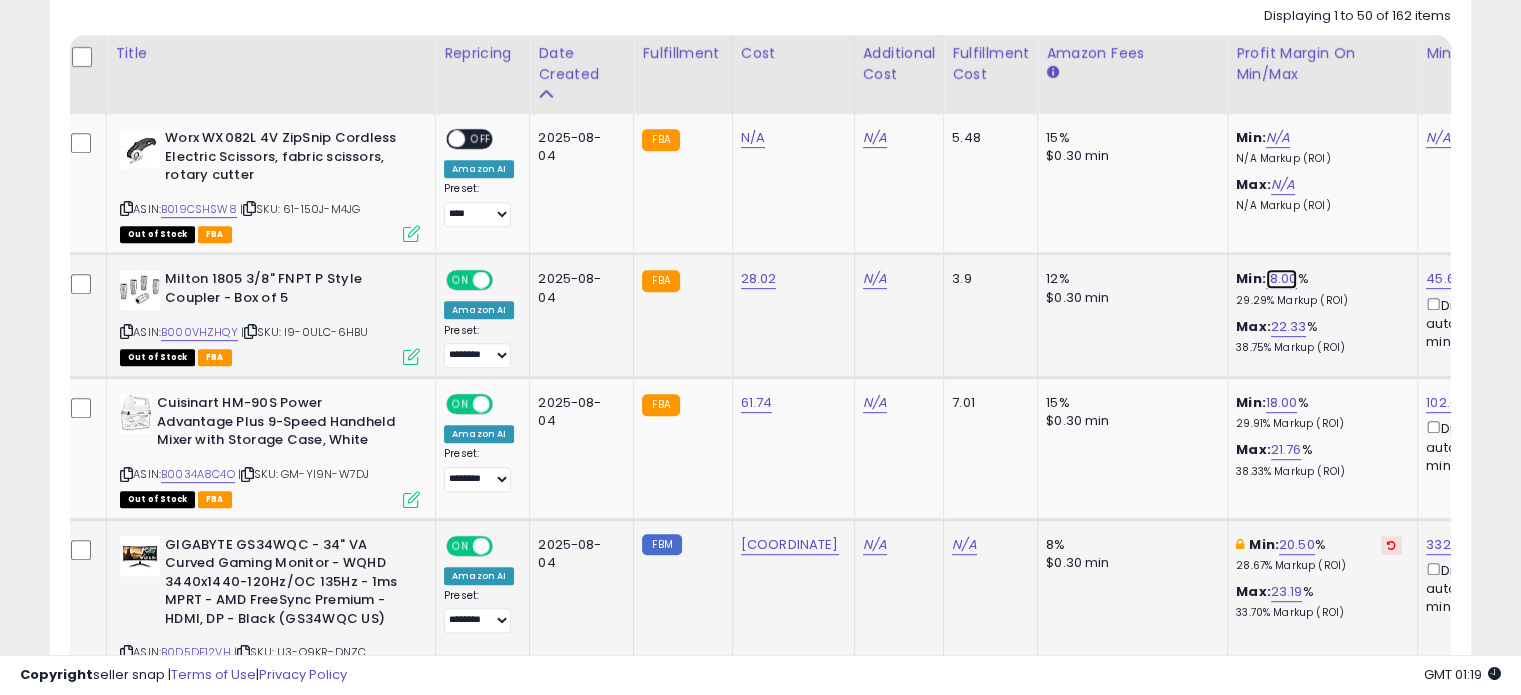 click on "18.00" at bounding box center [1282, 279] 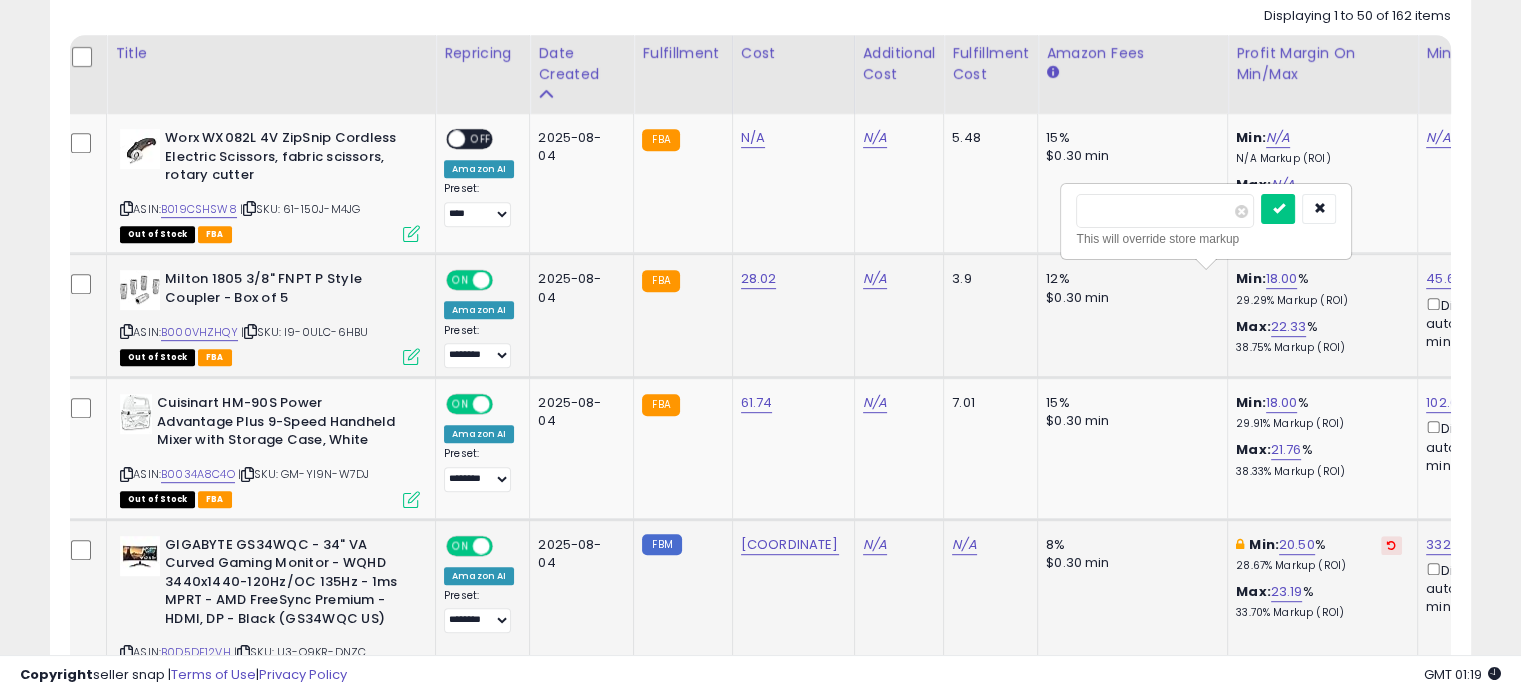 type on "**" 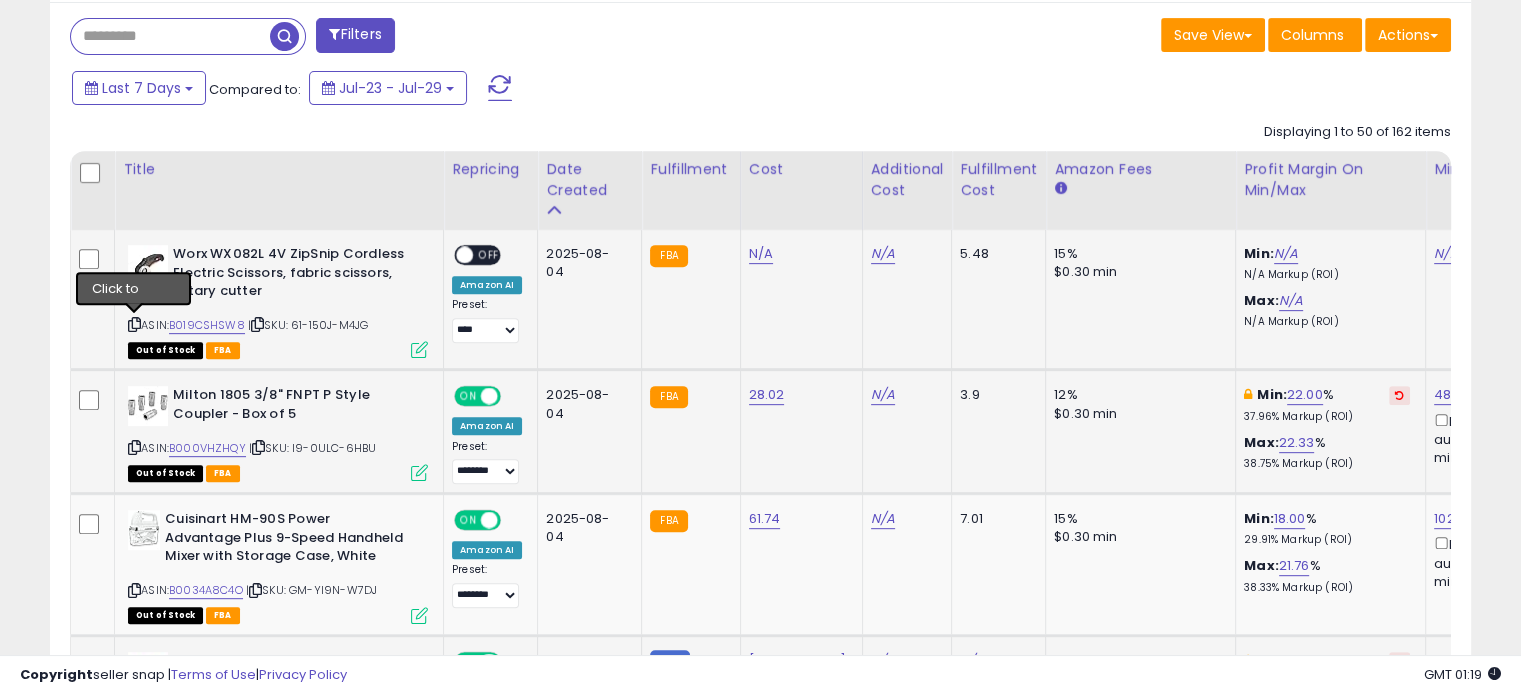 click at bounding box center [134, 324] 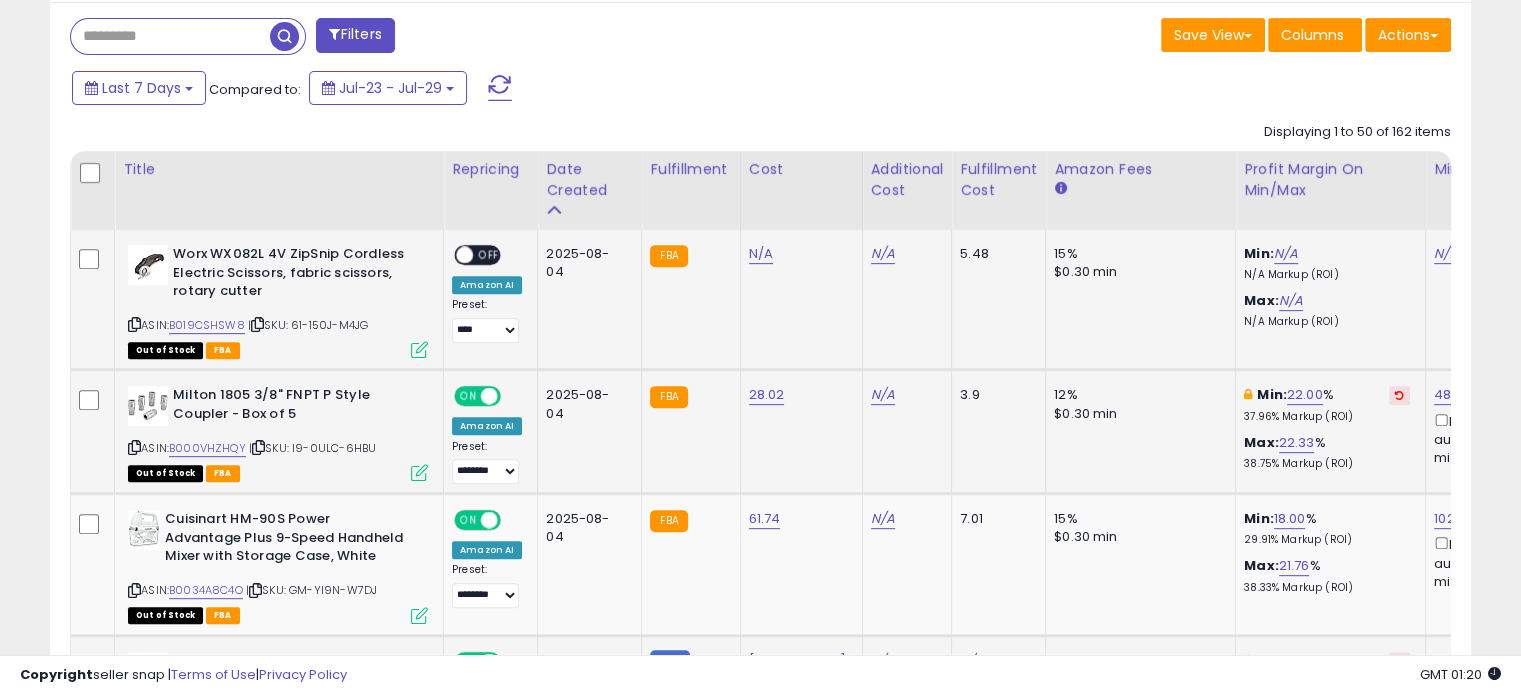 click on "N/A" at bounding box center [798, 254] 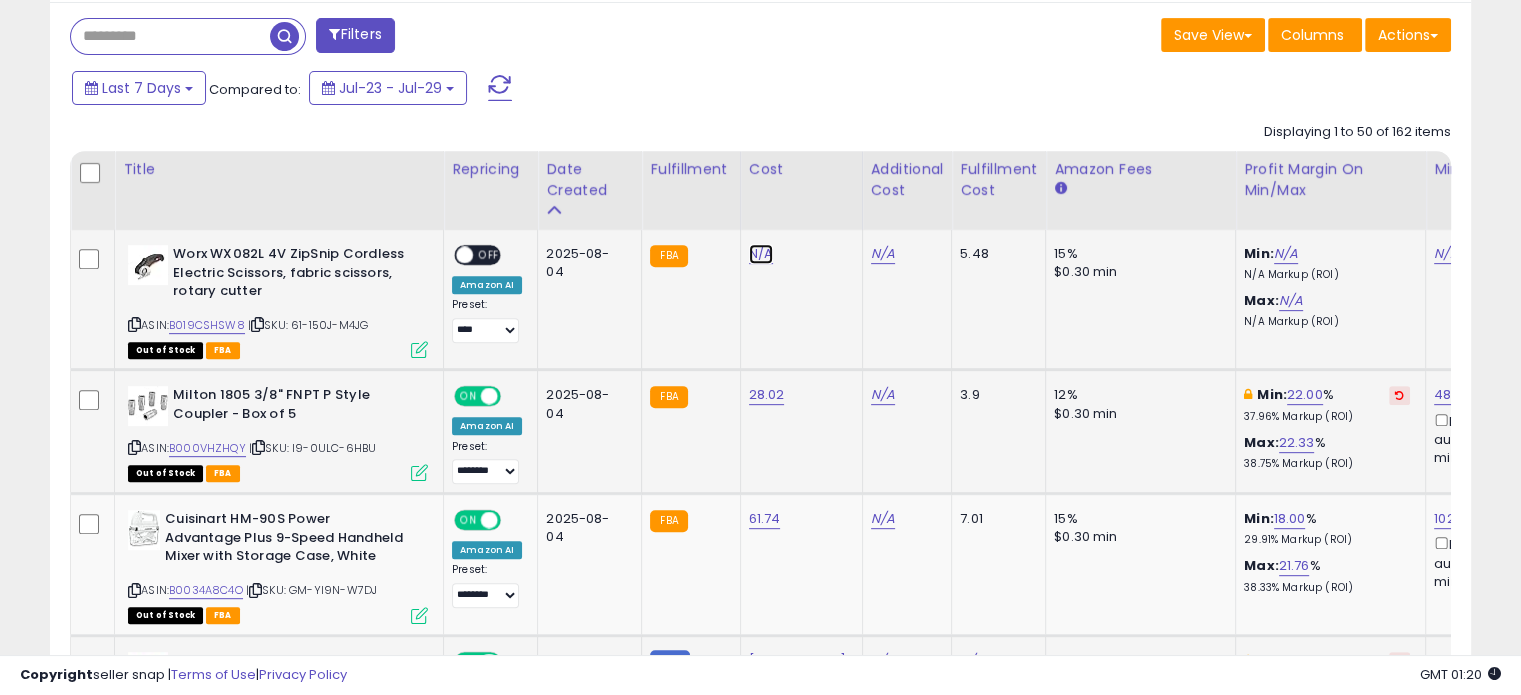 click on "N/A" at bounding box center [761, 254] 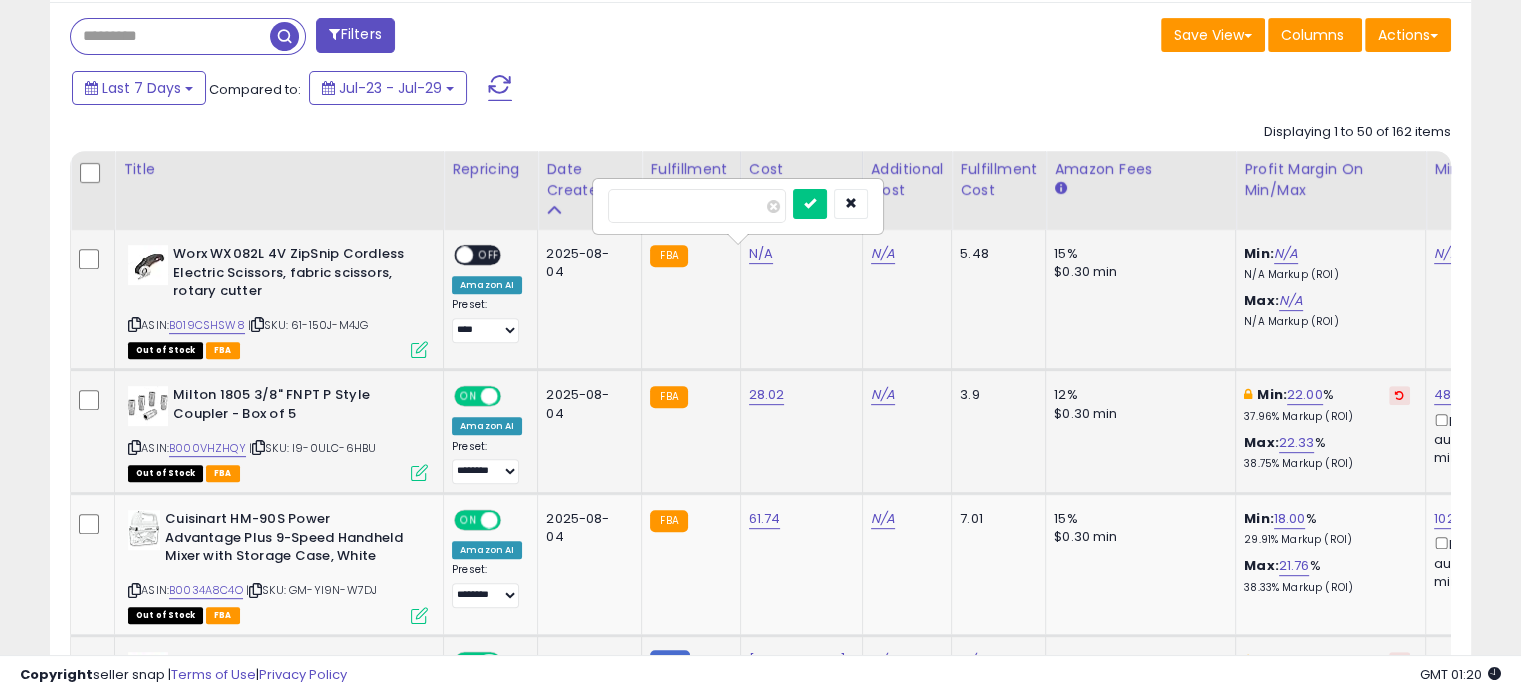 type on "*****" 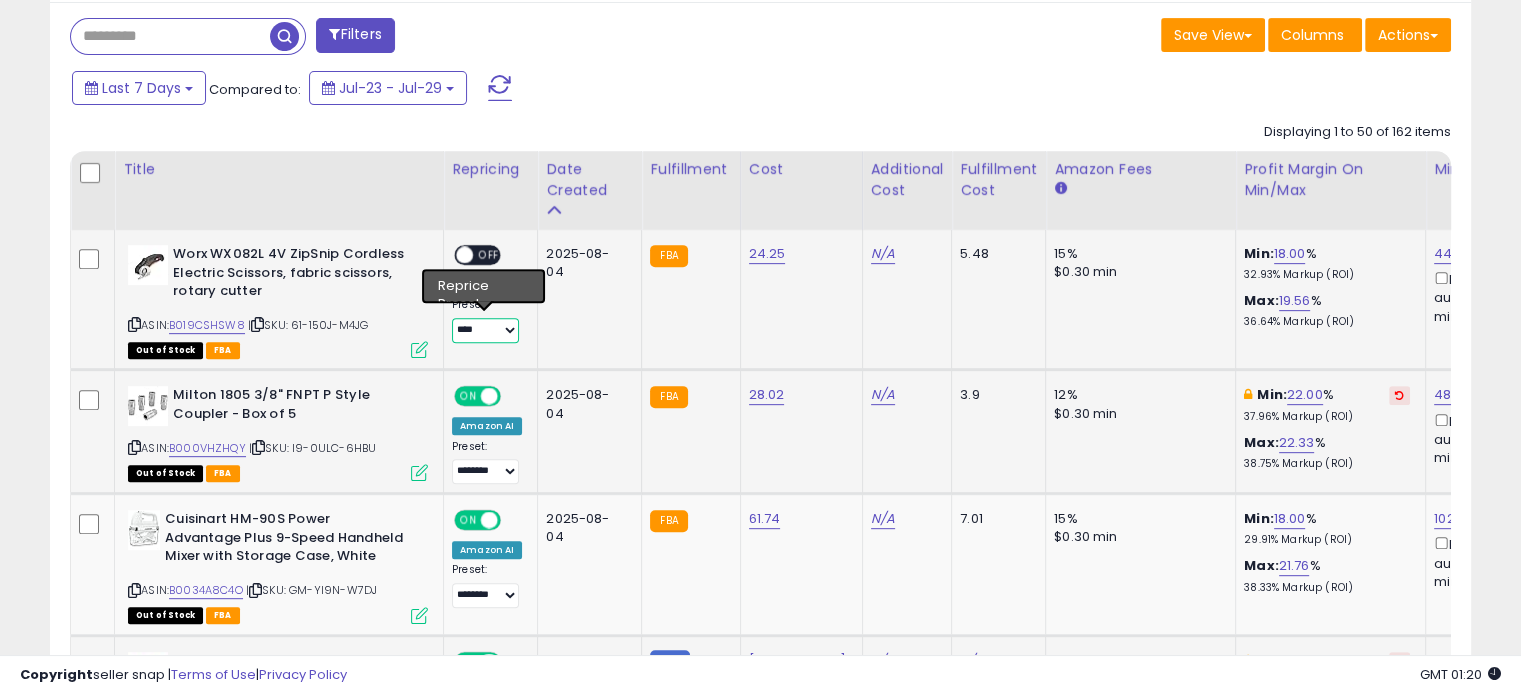 click on "**********" at bounding box center (485, 330) 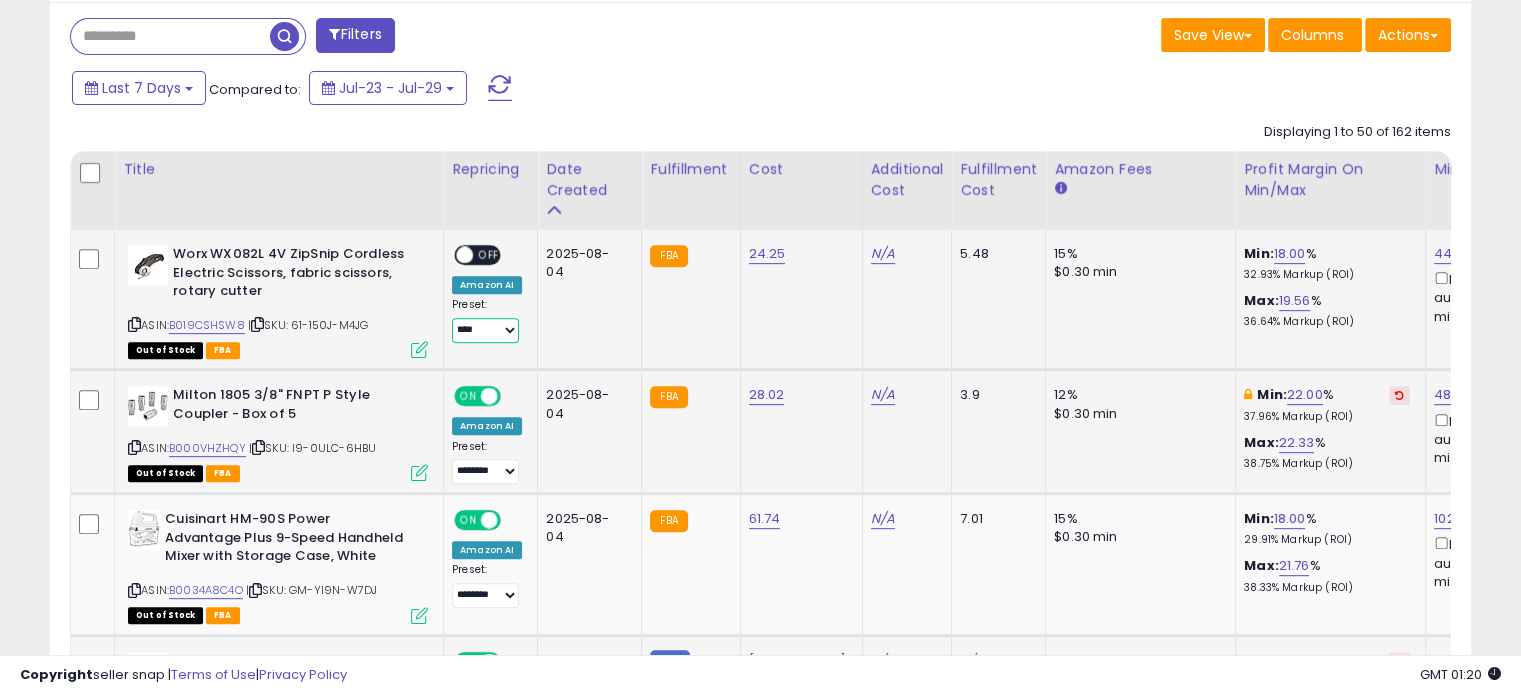 select on "********" 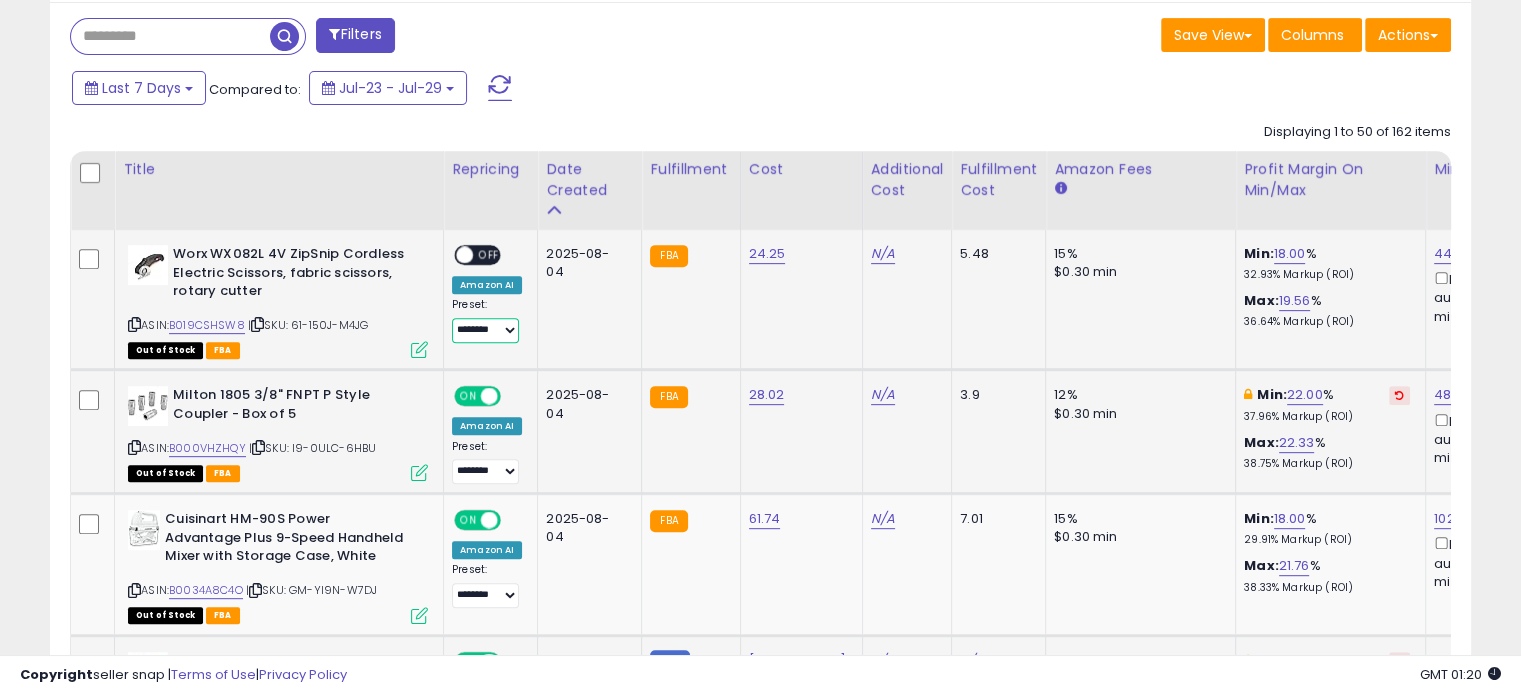 click on "**********" at bounding box center (485, 330) 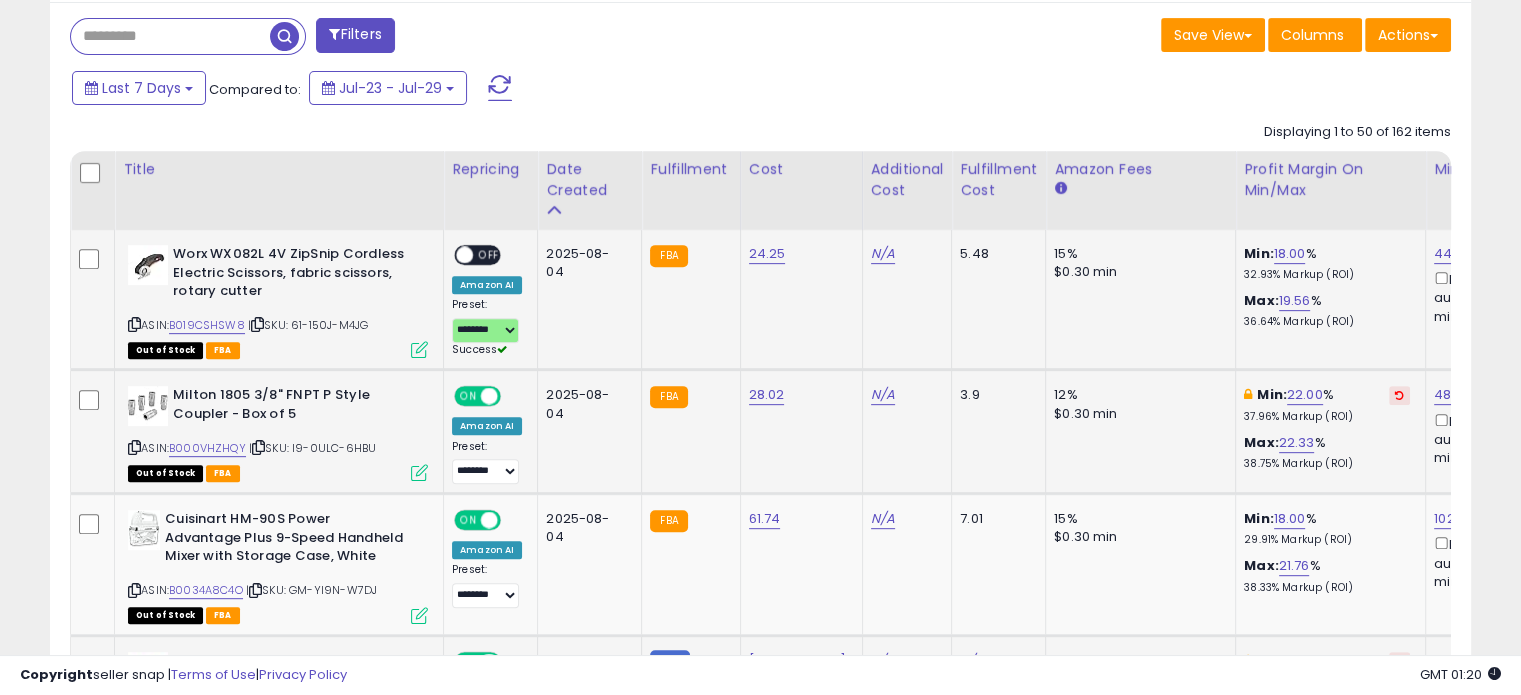 click on "OFF" at bounding box center [489, 255] 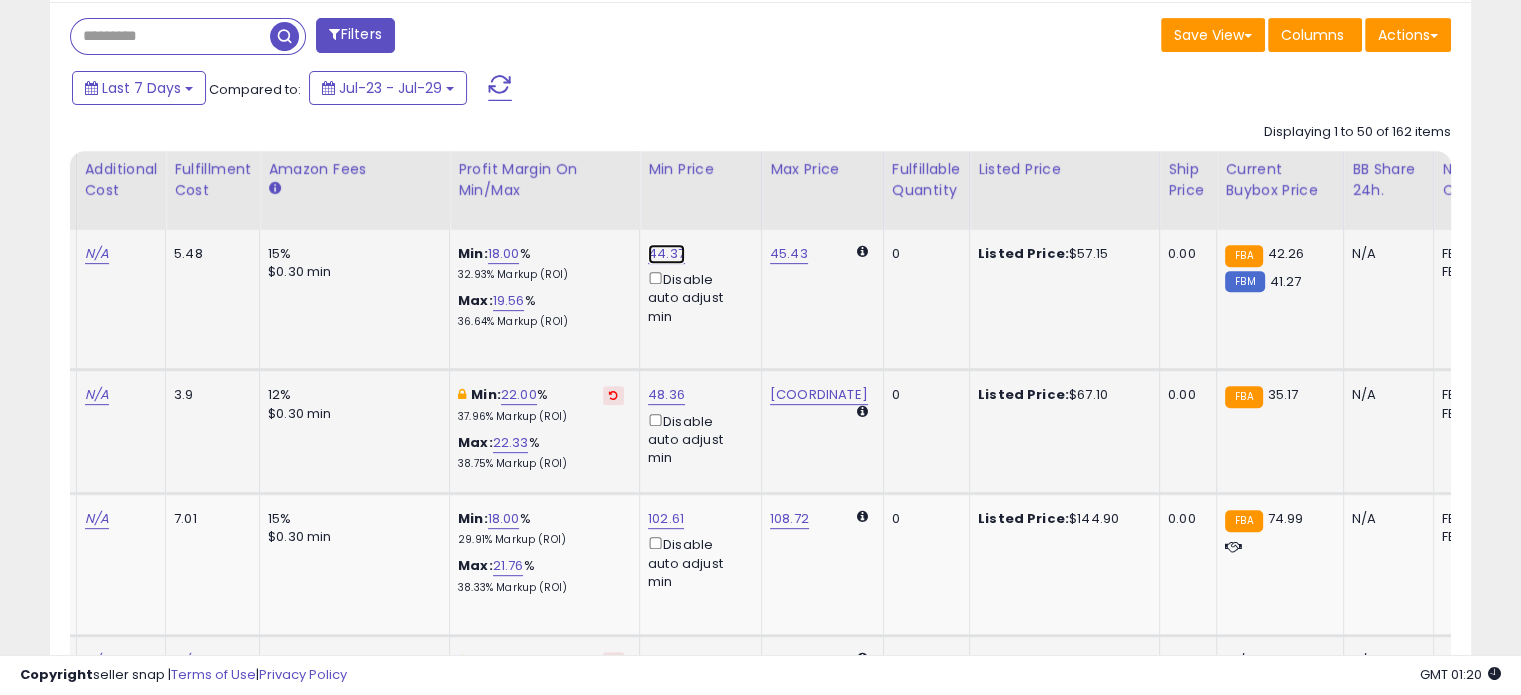 click on "44.37" at bounding box center [666, 254] 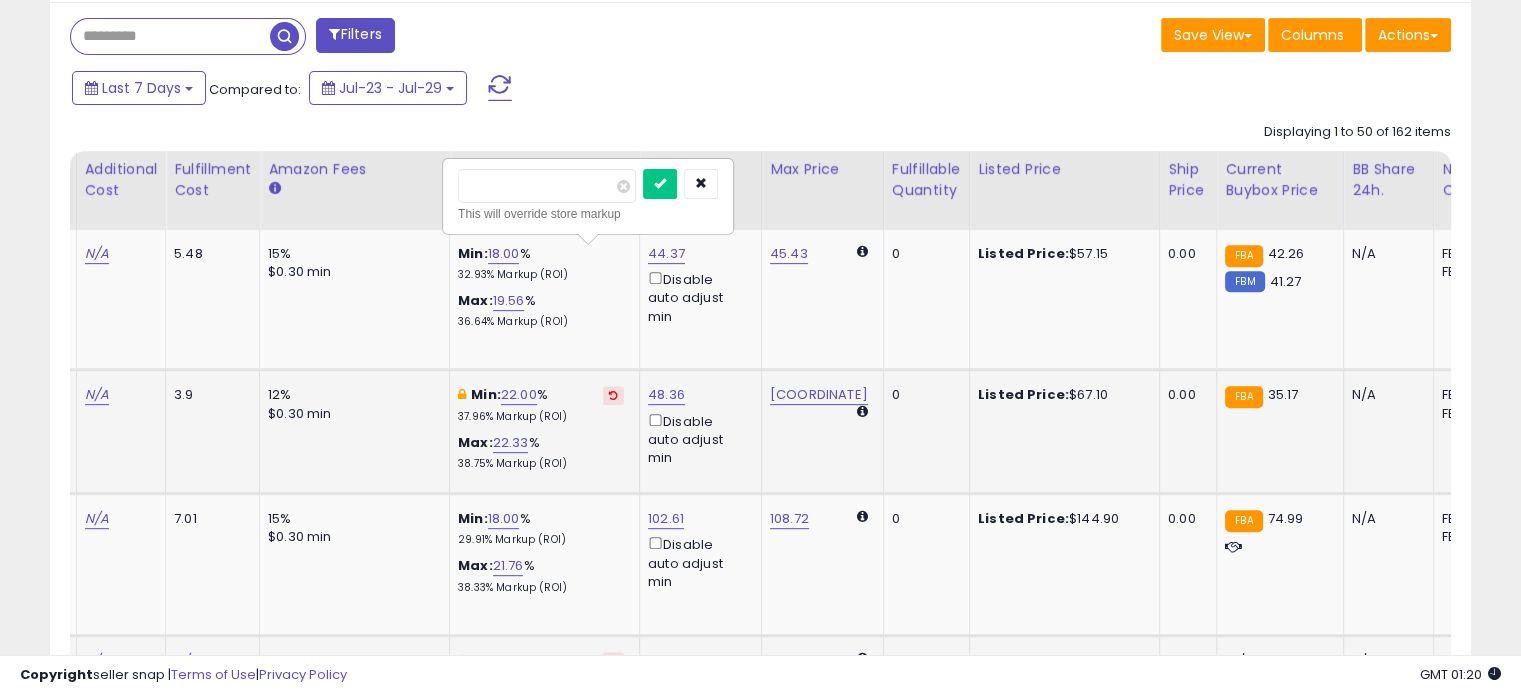 drag, startPoint x: 550, startPoint y: 182, endPoint x: 418, endPoint y: 195, distance: 132.63861 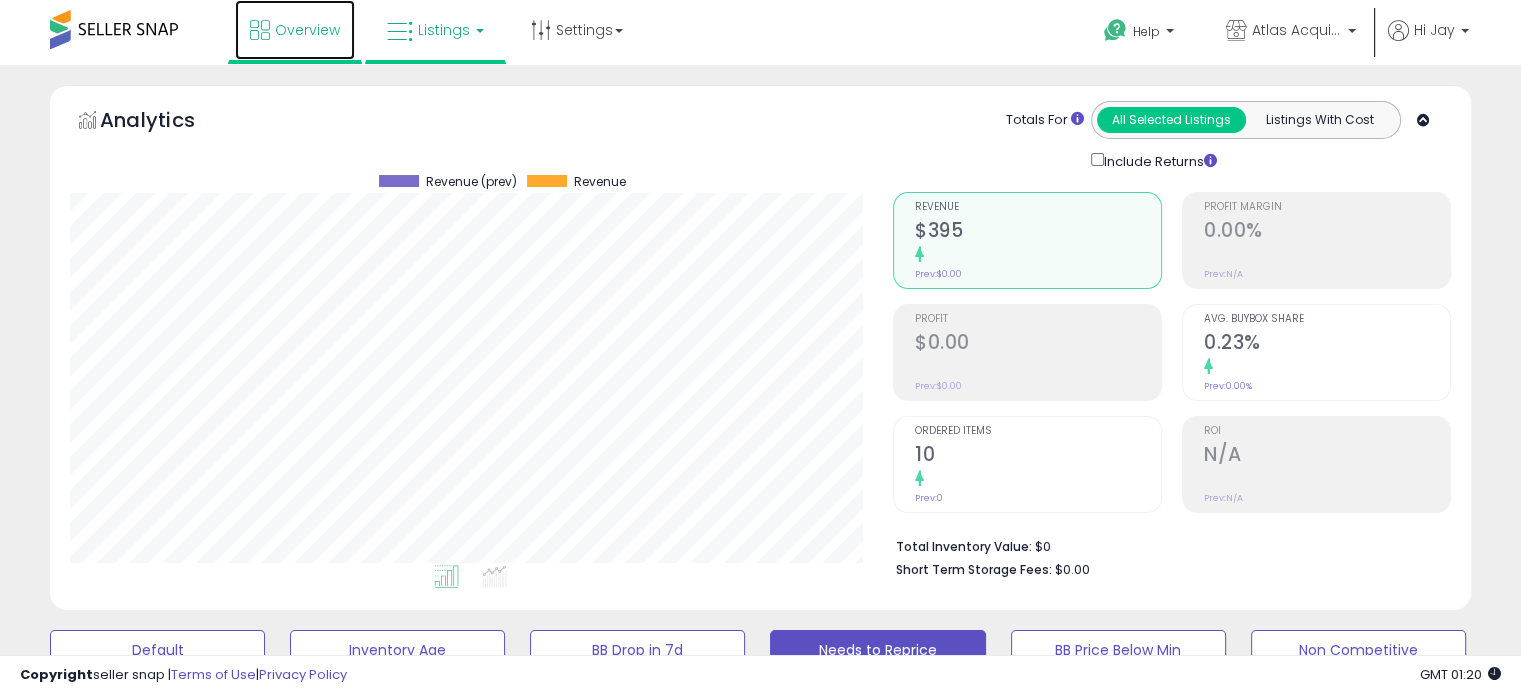 click on "Overview" at bounding box center (307, 30) 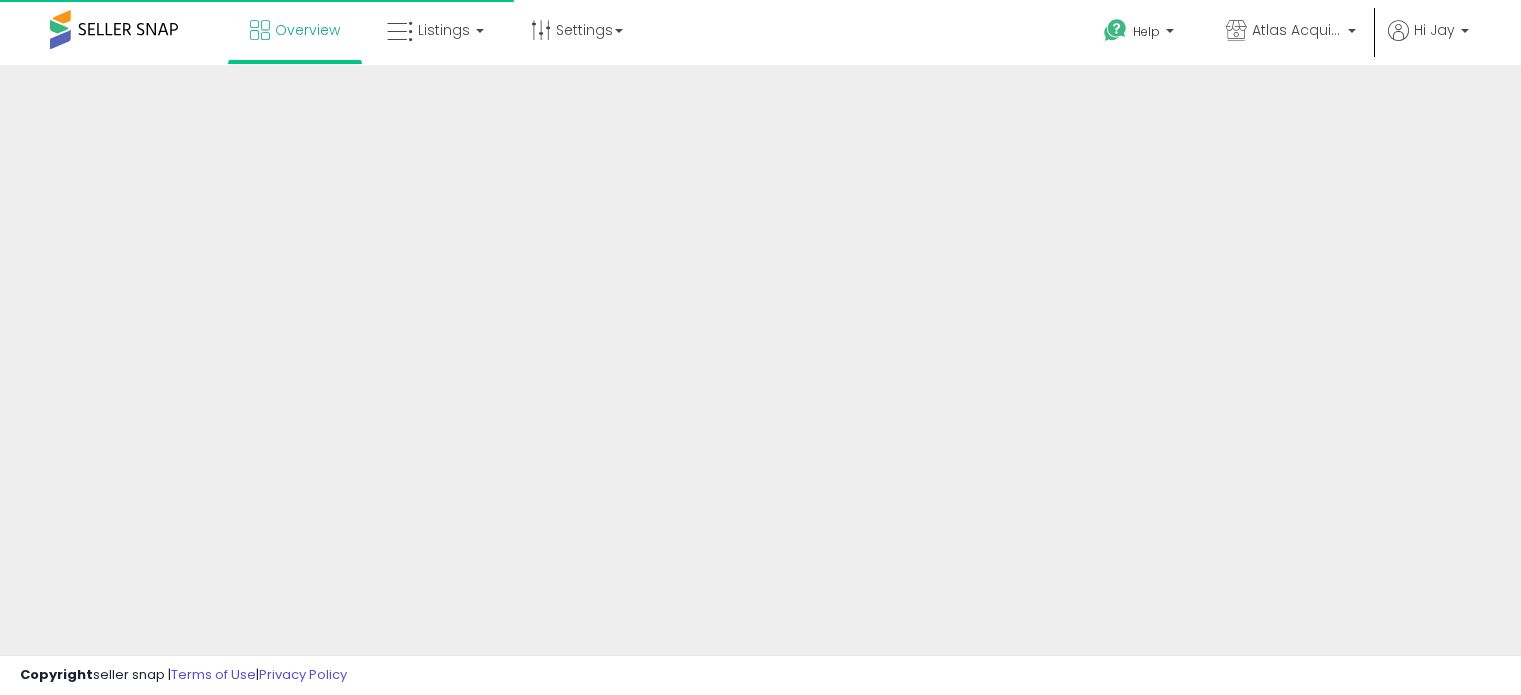 scroll, scrollTop: 0, scrollLeft: 0, axis: both 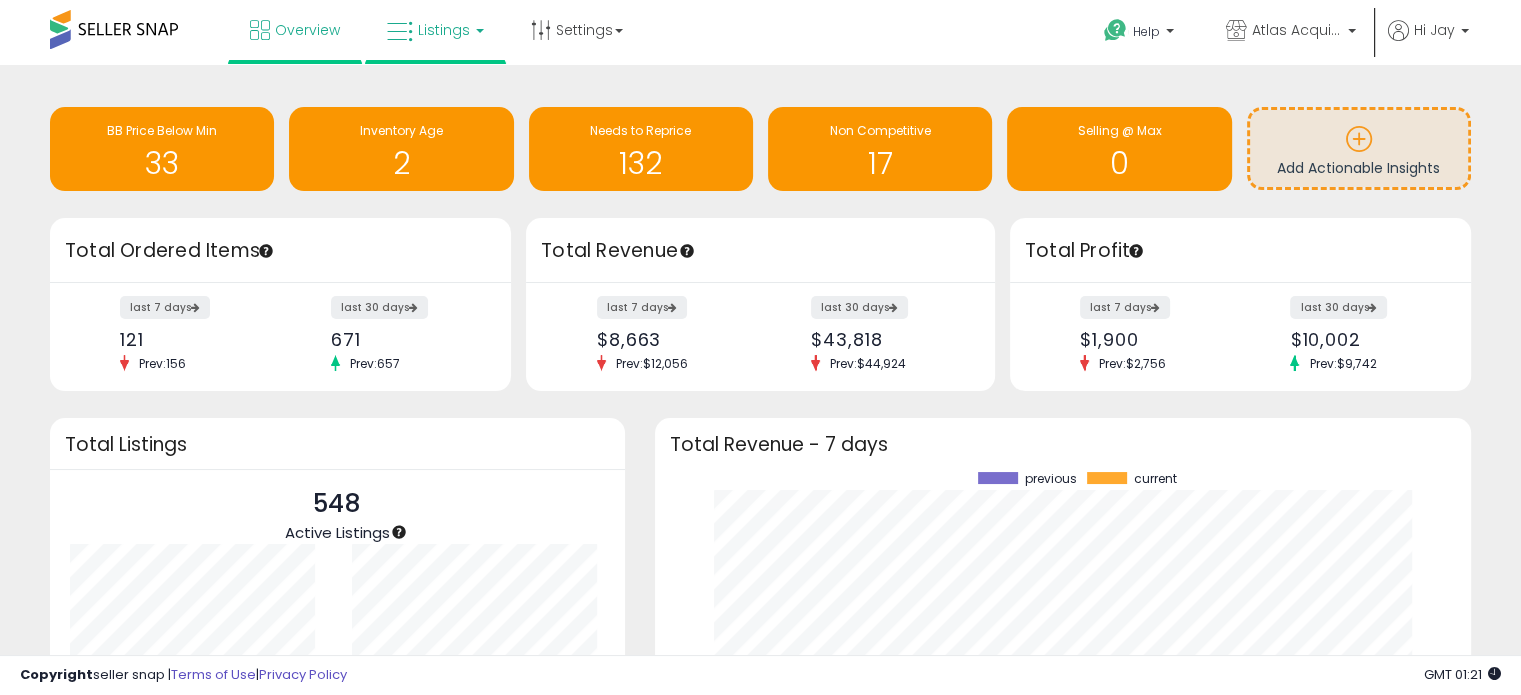 click on "Listings" at bounding box center (435, 30) 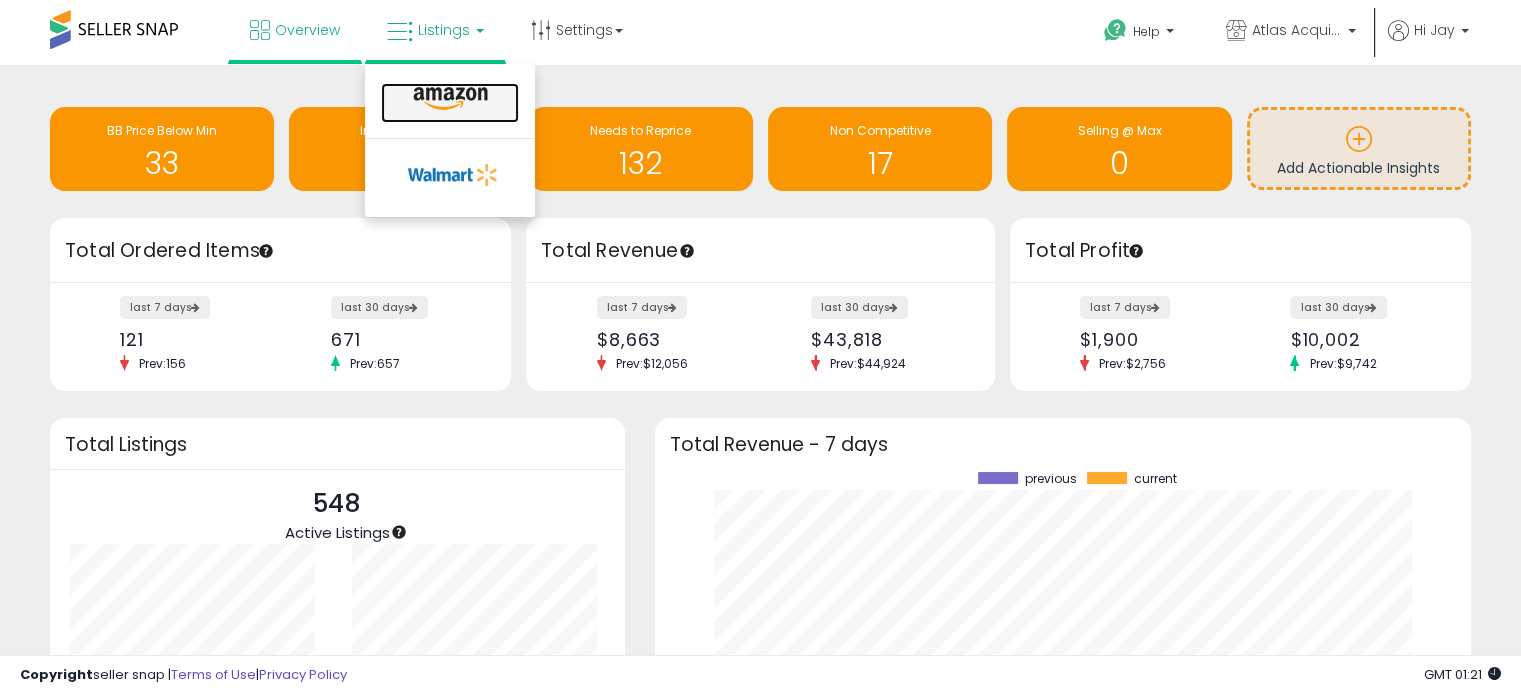 click at bounding box center (450, 99) 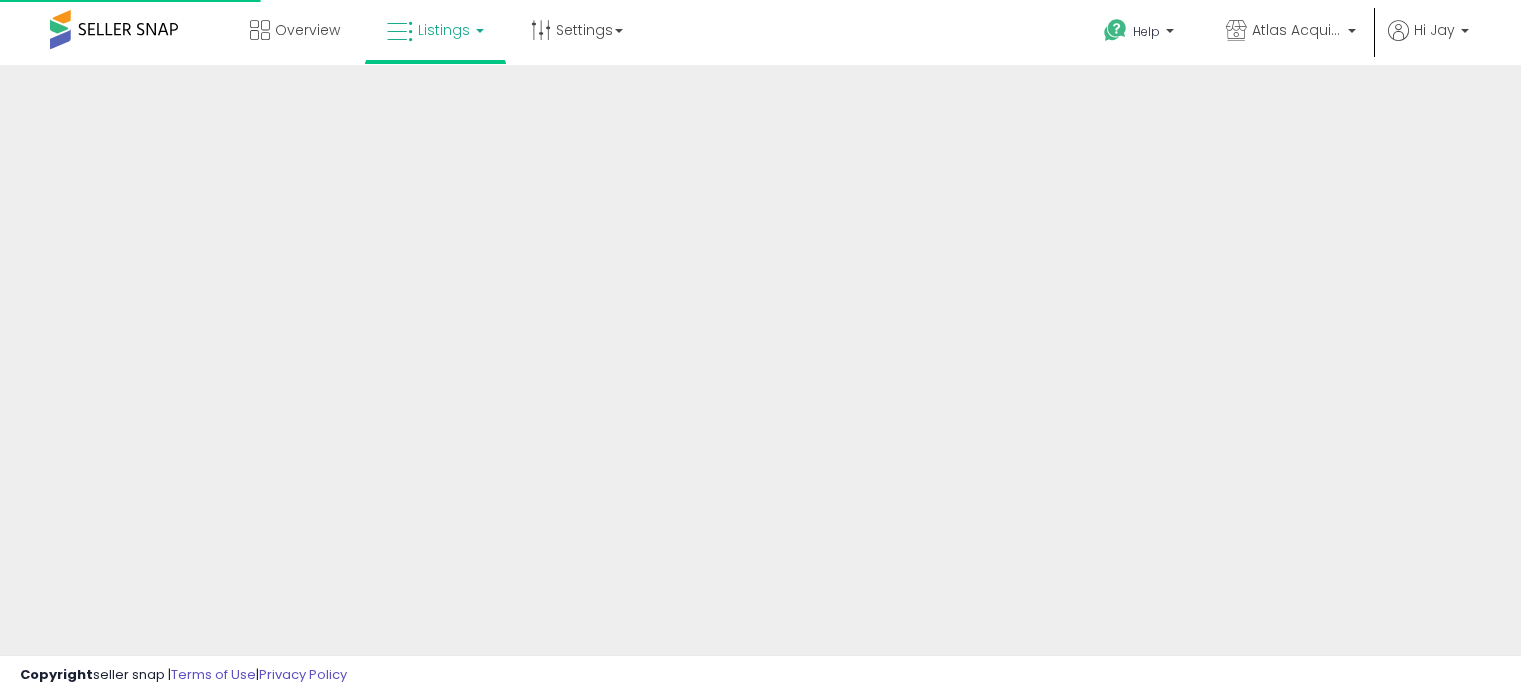 scroll, scrollTop: 0, scrollLeft: 0, axis: both 